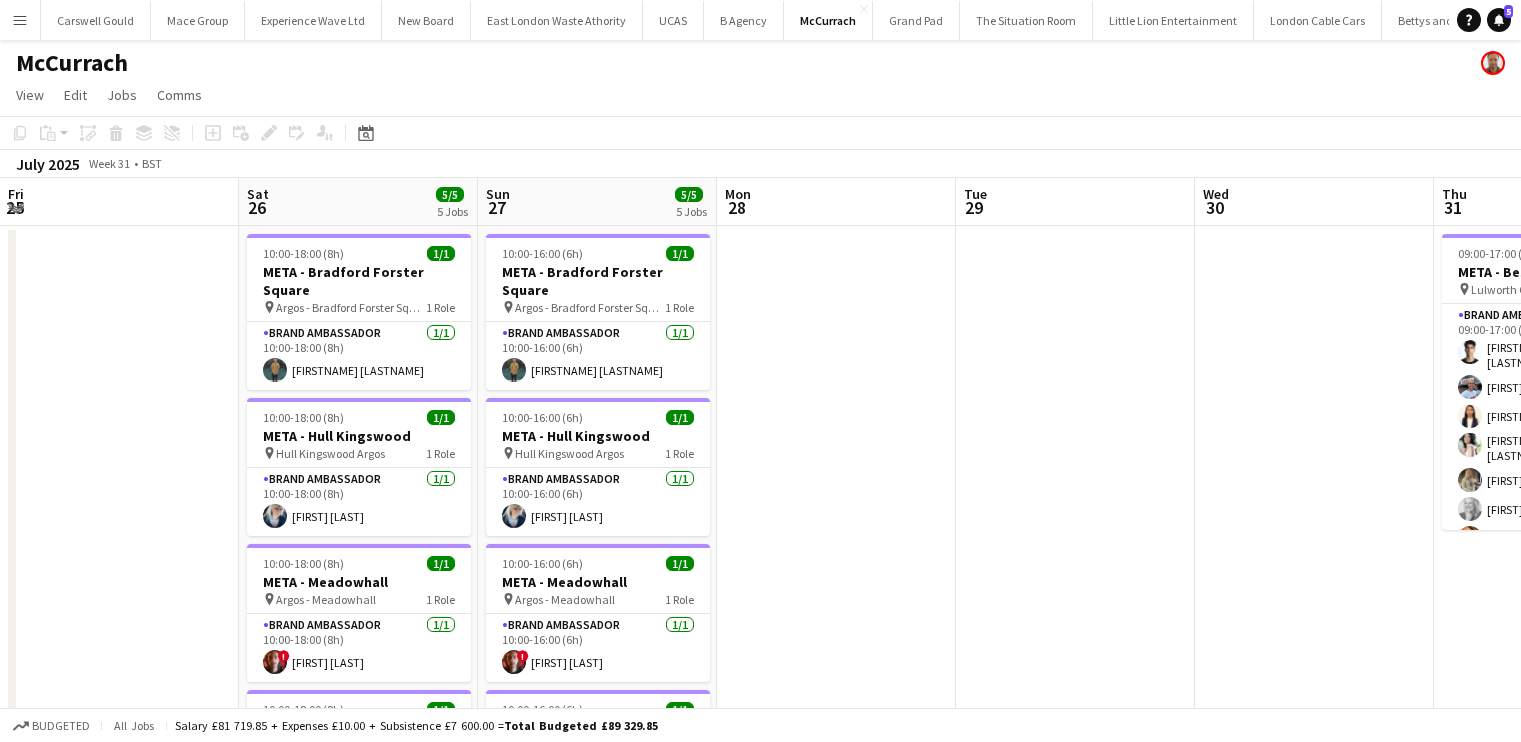scroll, scrollTop: 0, scrollLeft: 0, axis: both 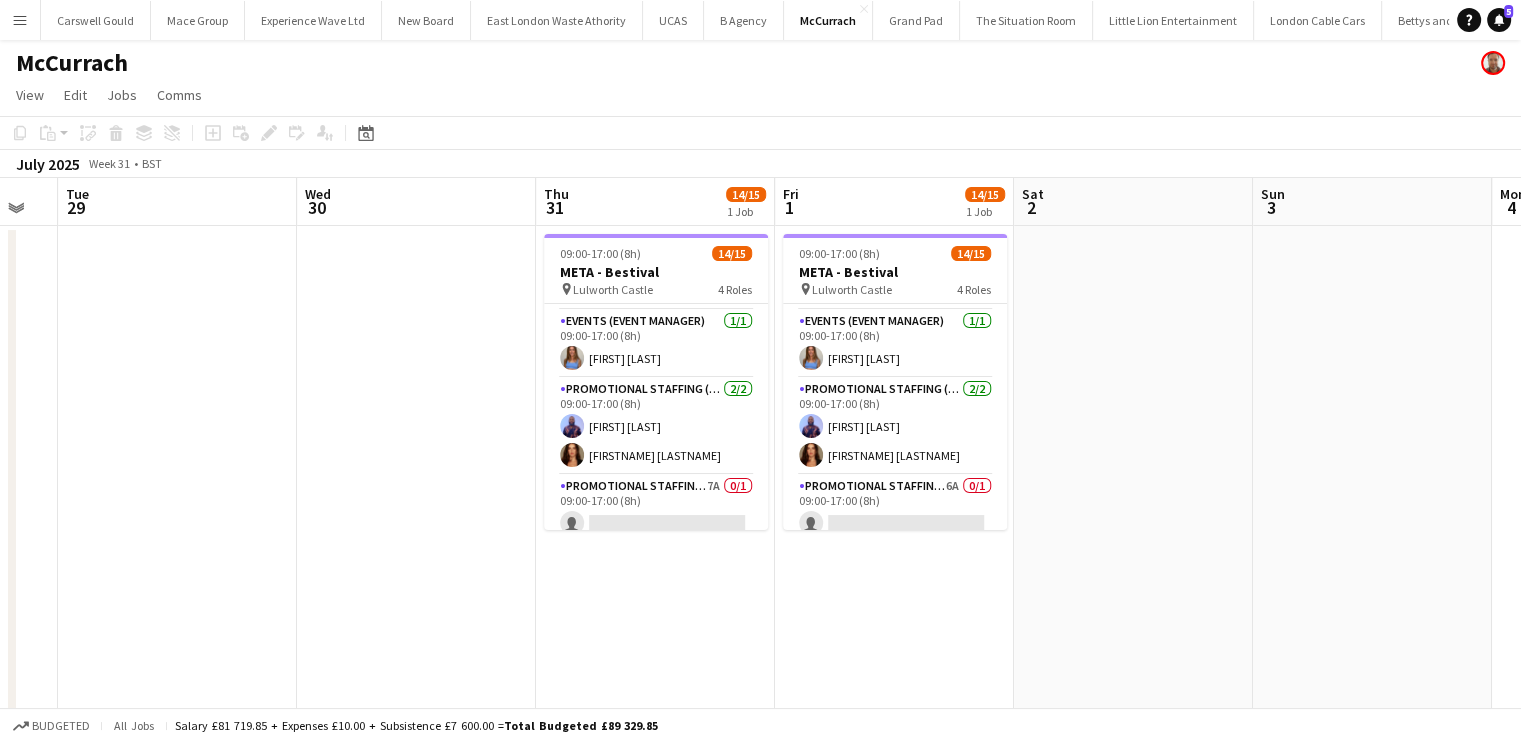 click on "Menu" at bounding box center [20, 20] 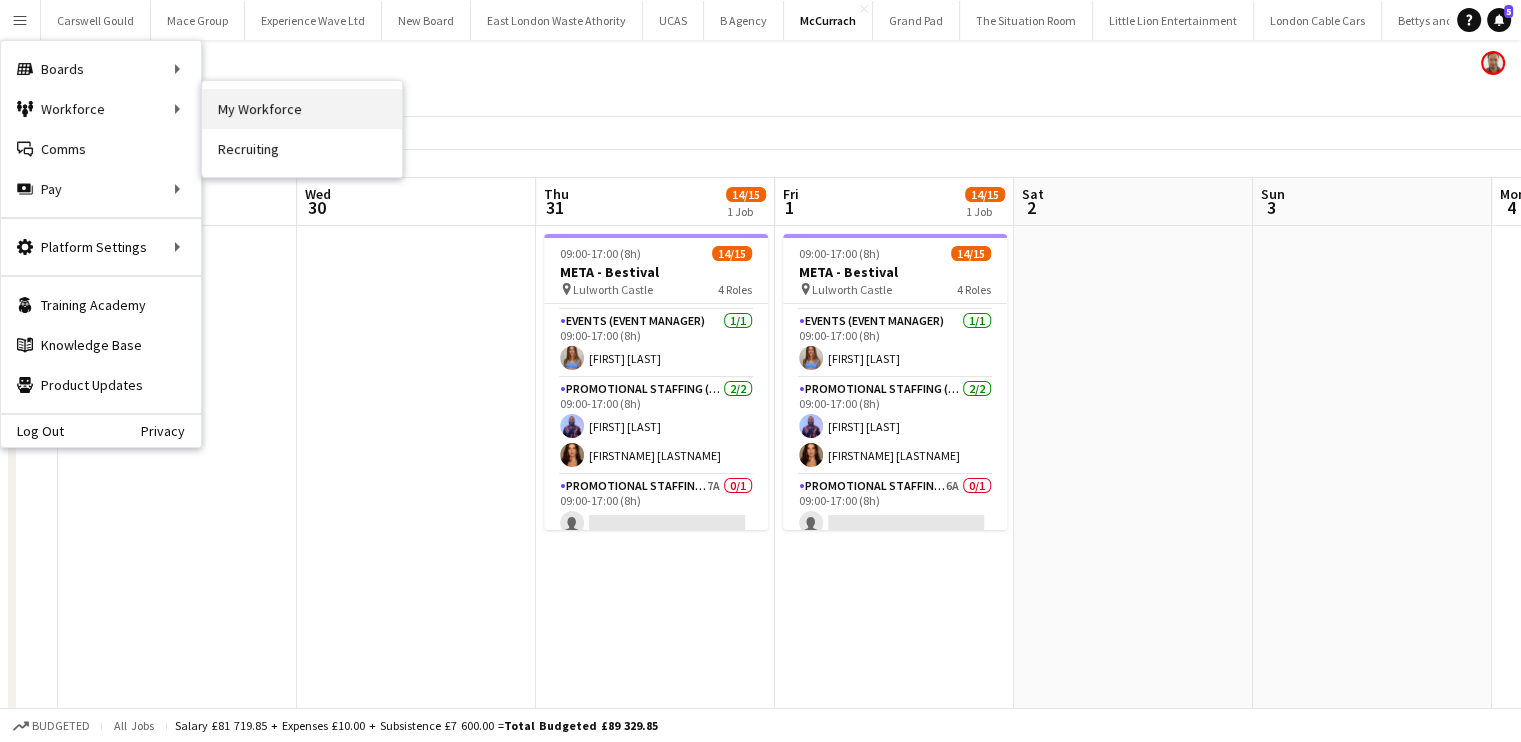 click on "My Workforce" at bounding box center (302, 109) 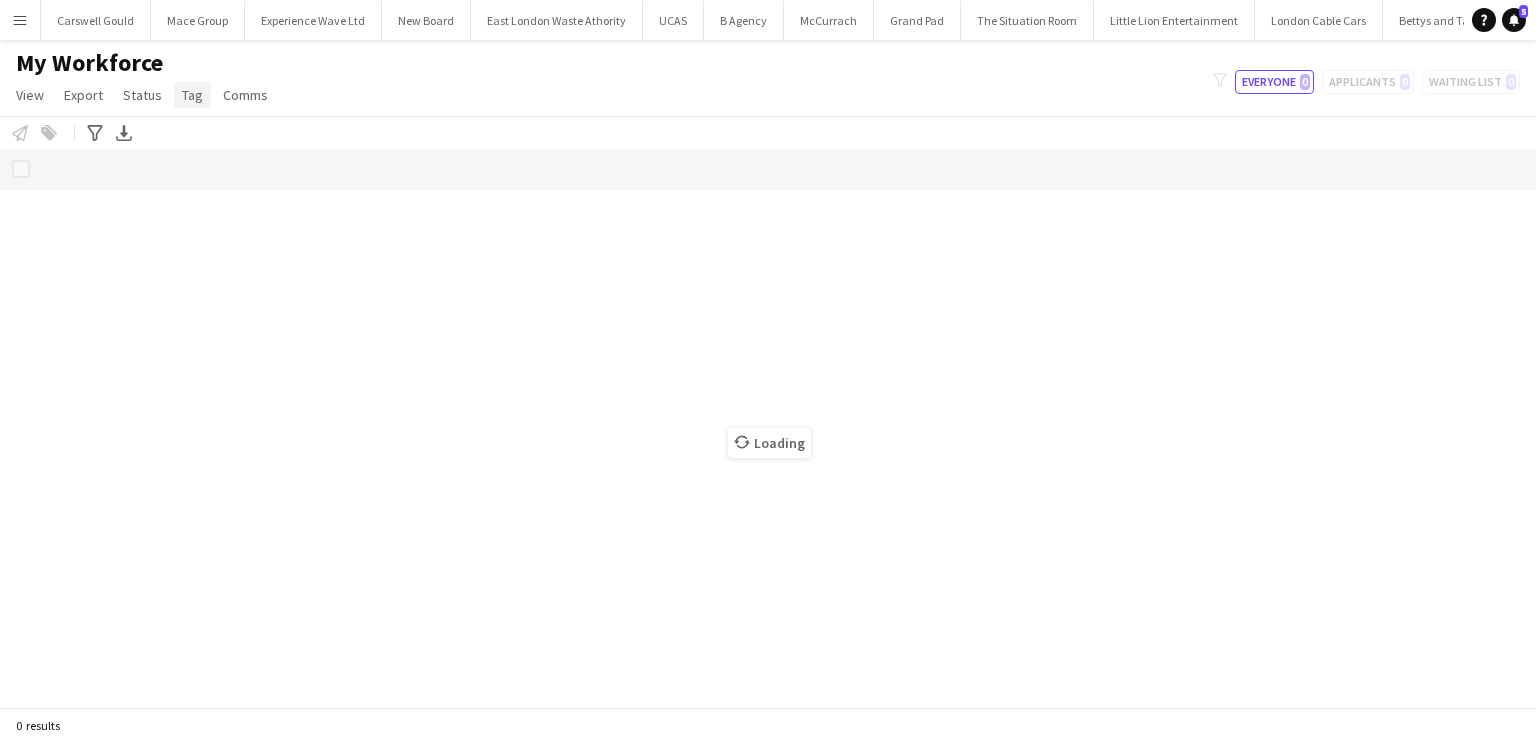 click on "Tag" 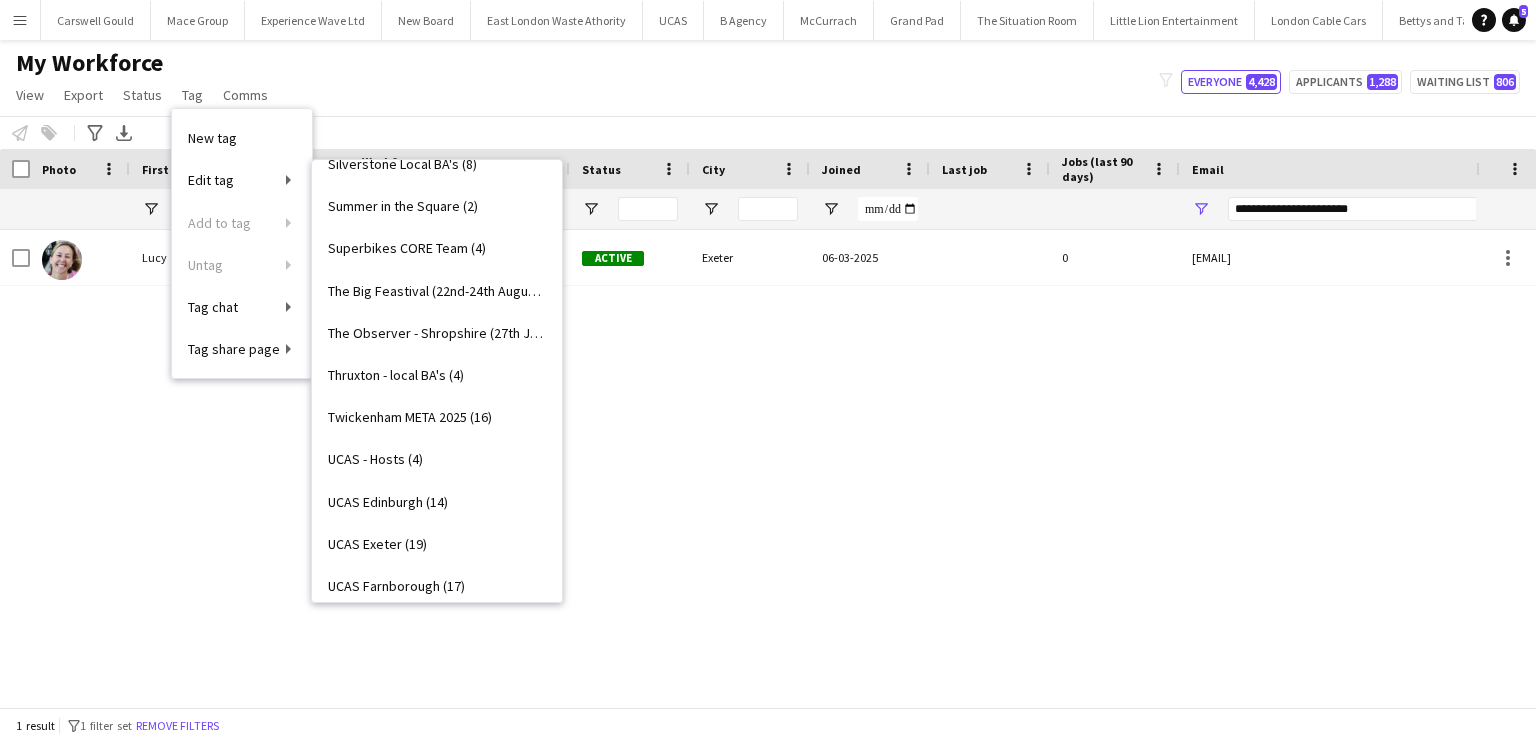 scroll, scrollTop: 1840, scrollLeft: 0, axis: vertical 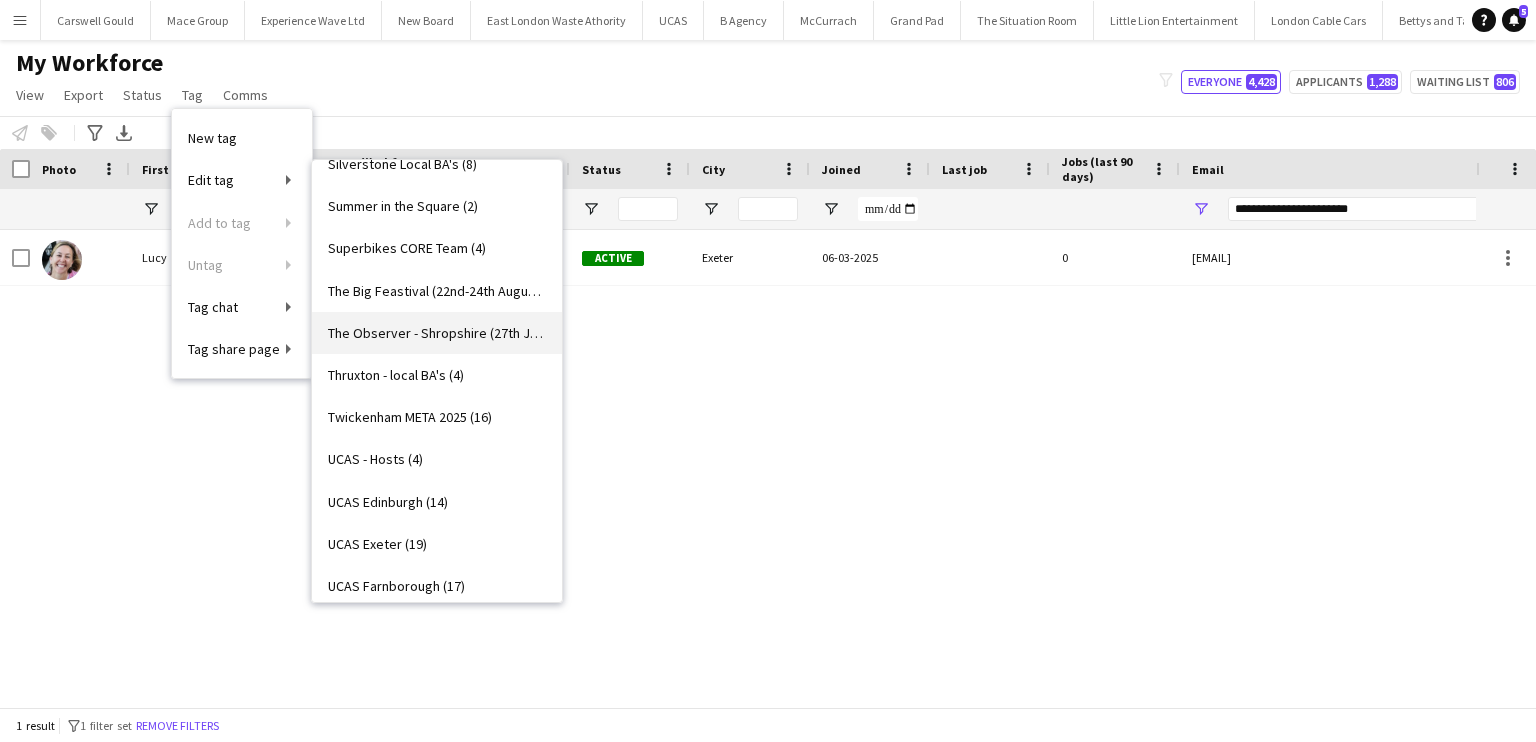 click on "The Observer - Shropshire (27th July) (6)" at bounding box center (437, 333) 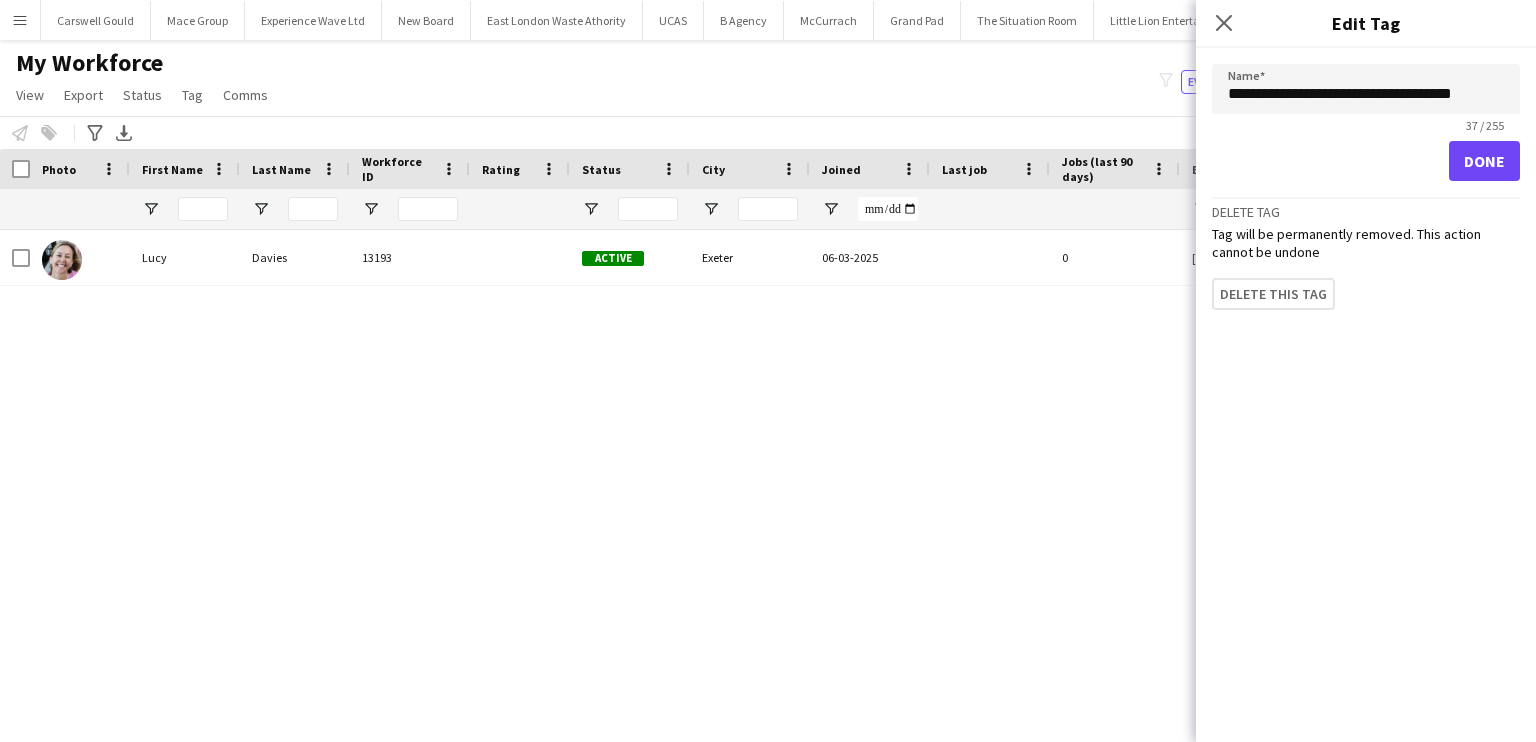 click on "View   Views  Default view New view Update view Delete view Edit name Customise view Customise filters Reset Filters Reset View Reset All  Export  Export as XLSX Export as PDF  Status  Edit  Tag  New tag  Edit tag  2025 Specalist Talent (7) BallSportz Driving Role (3) Ballsportz Racing Simulator (22nd July) (1) Bestival (31st July - 1st August) (14) BLUEWATER - Brewco - Promo Model (7) Bold Bean - Paddington Station (2) Bold Bean - Victoria Station (3) BP Pulse - Carfest 2025 (4) Brands Hatch - local BA's (4) Cadwell Park - local BA's (4) Car Fest 2025 (10) CarFest - Armor All  (3) Cloakroom - Summer in the Square (1) Core Staff - 5 Star Feedback (14) Core Staff - 5 Star Feedback London (12) Core Staff - Birmingham (33) Core Staff - Bristol (2) Core Staff - Glasgow (14) Core Staff - Liverpool (5) Core Staff - London (91) Core Staff - Manchester (31) Core Staff - Newcastle (3) CREATISAN - Event Managers (4) Donnington Park - local BA's (4) Driscolls Berries  (2) Event Managers - Yorkshire Tea (5)  Add to tag" 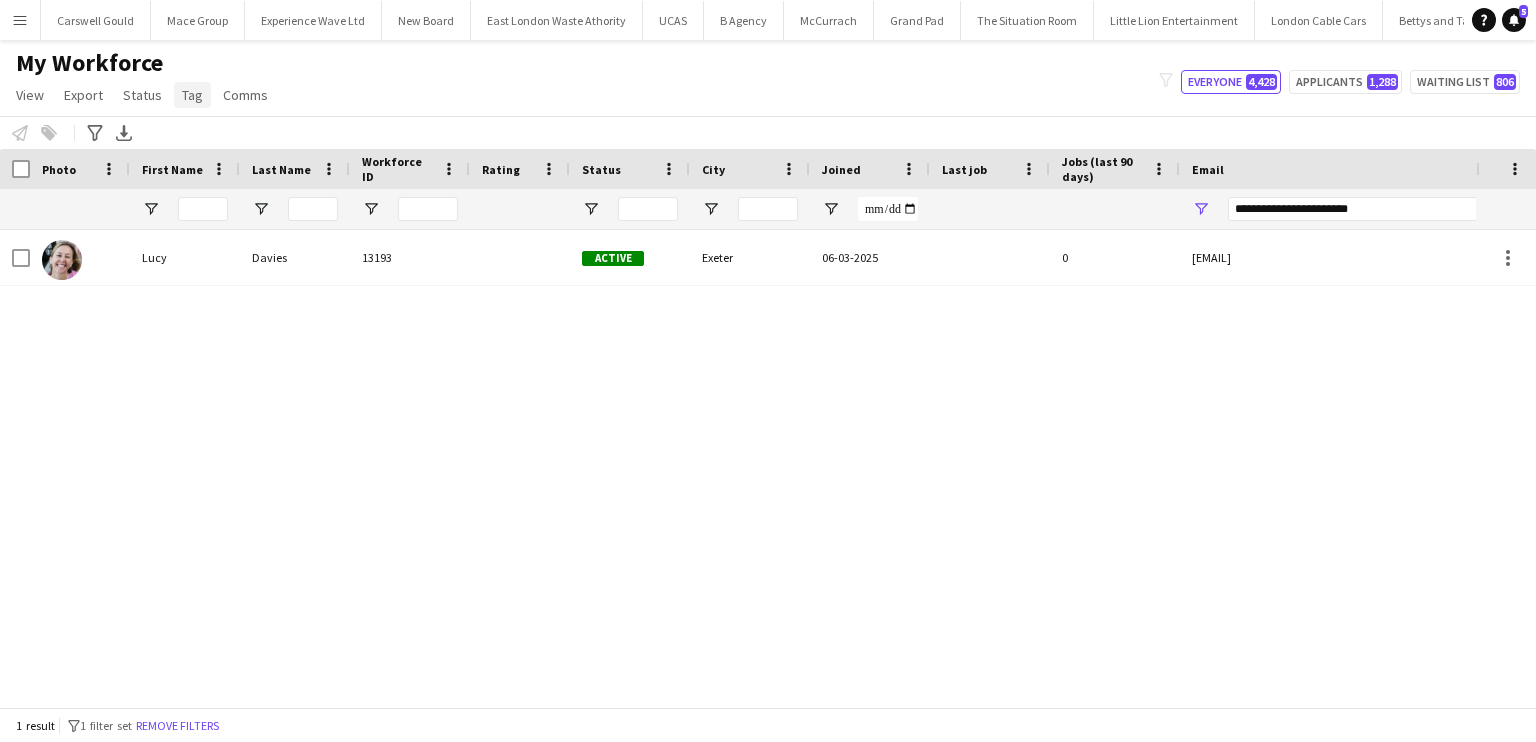 click on "Tag" 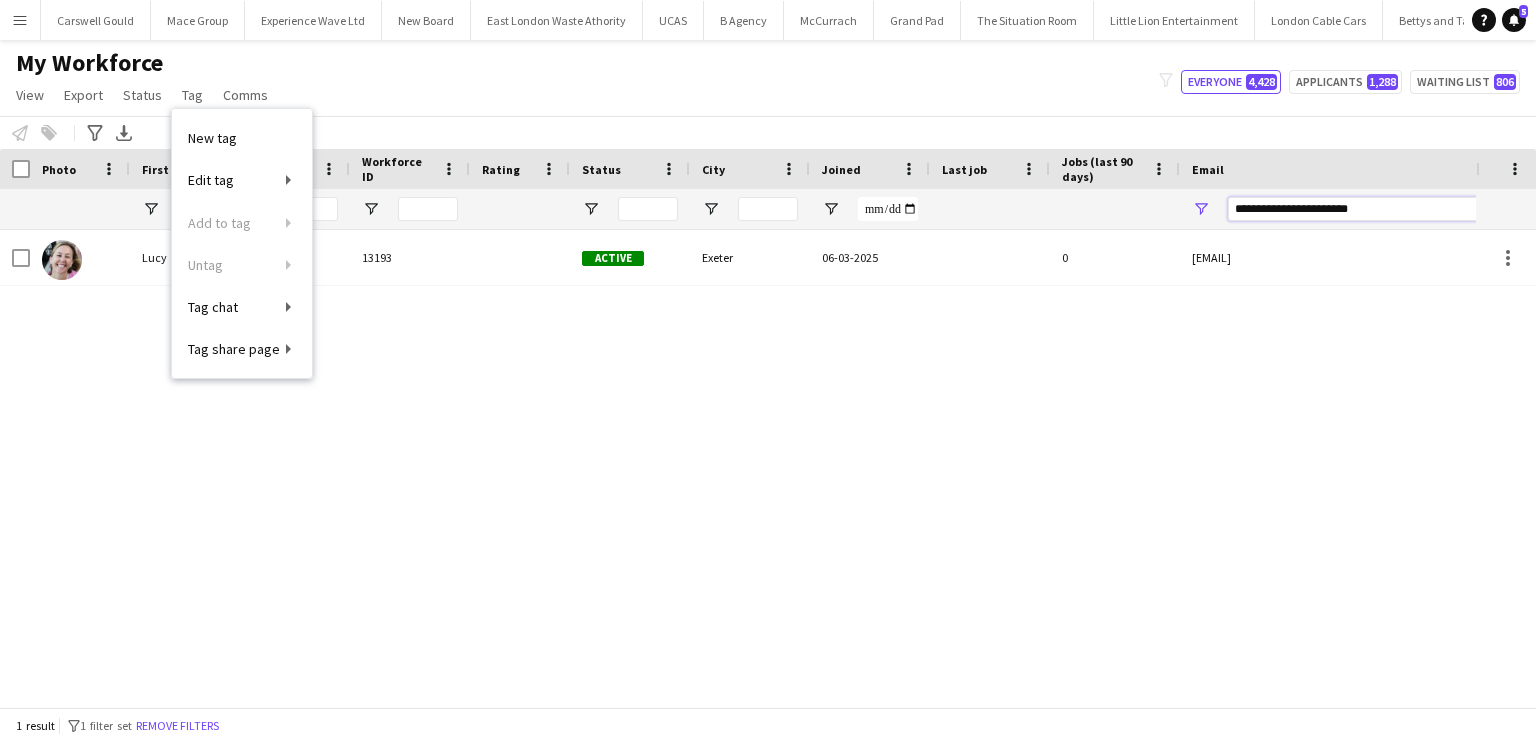 click on "**********" at bounding box center [1398, 209] 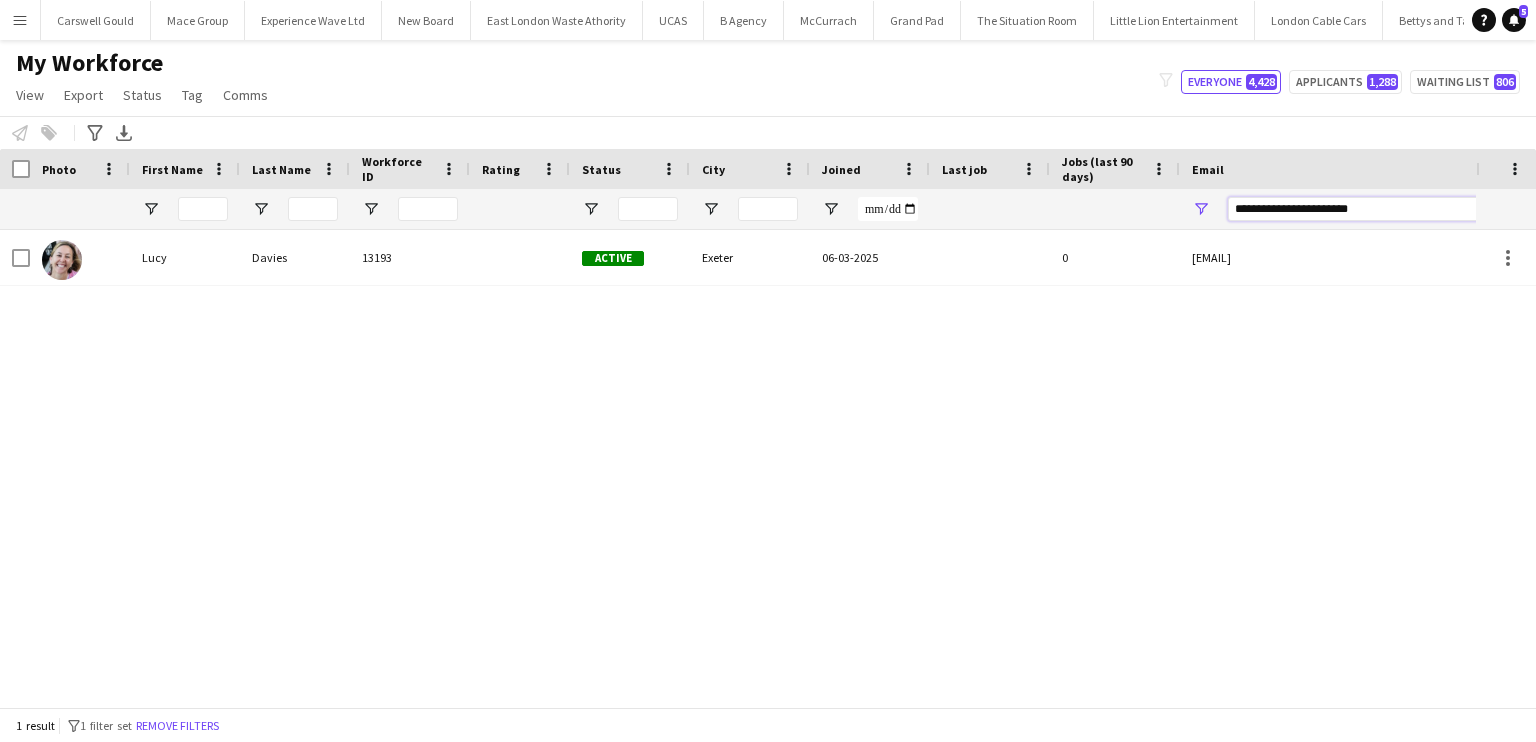 drag, startPoint x: 1424, startPoint y: 212, endPoint x: 1189, endPoint y: 209, distance: 235.01915 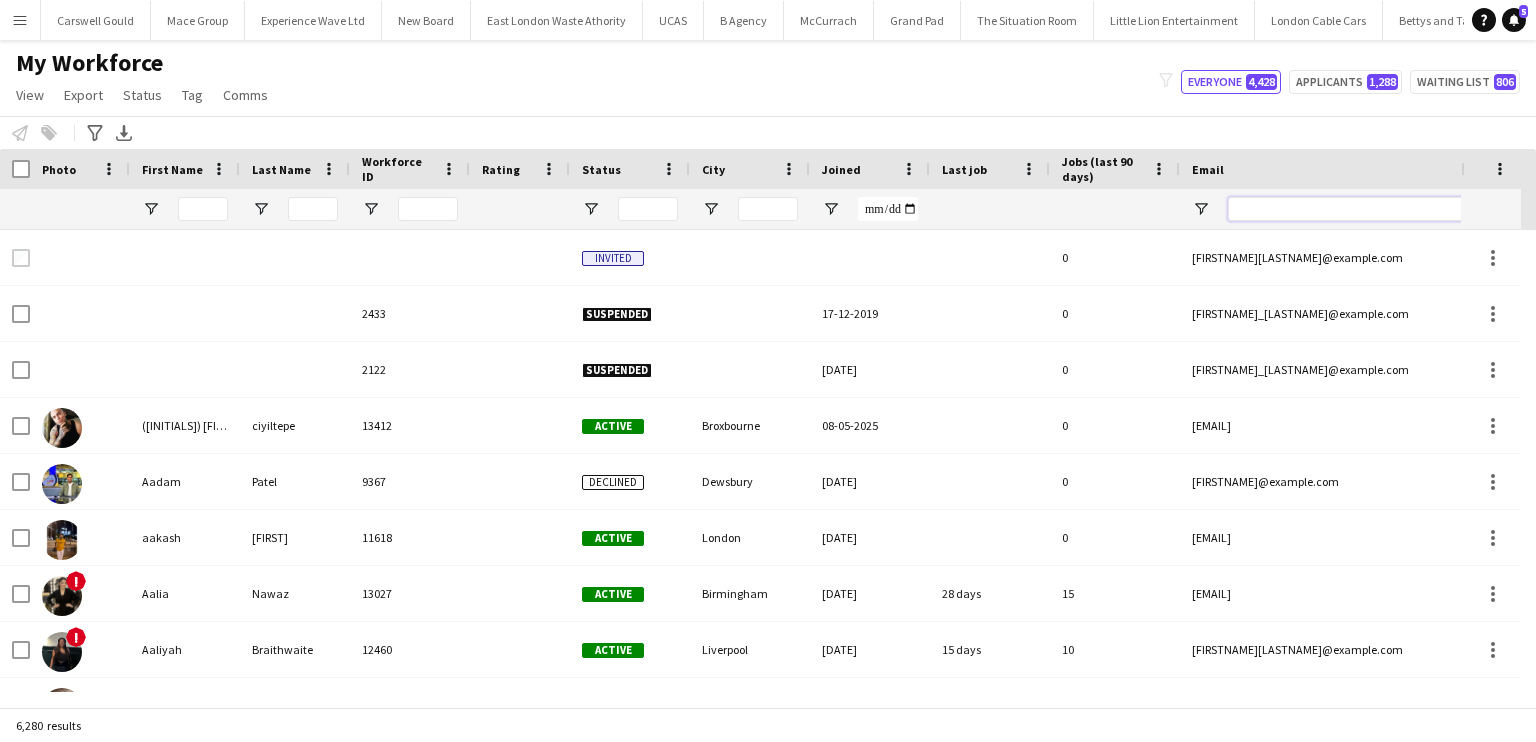 type 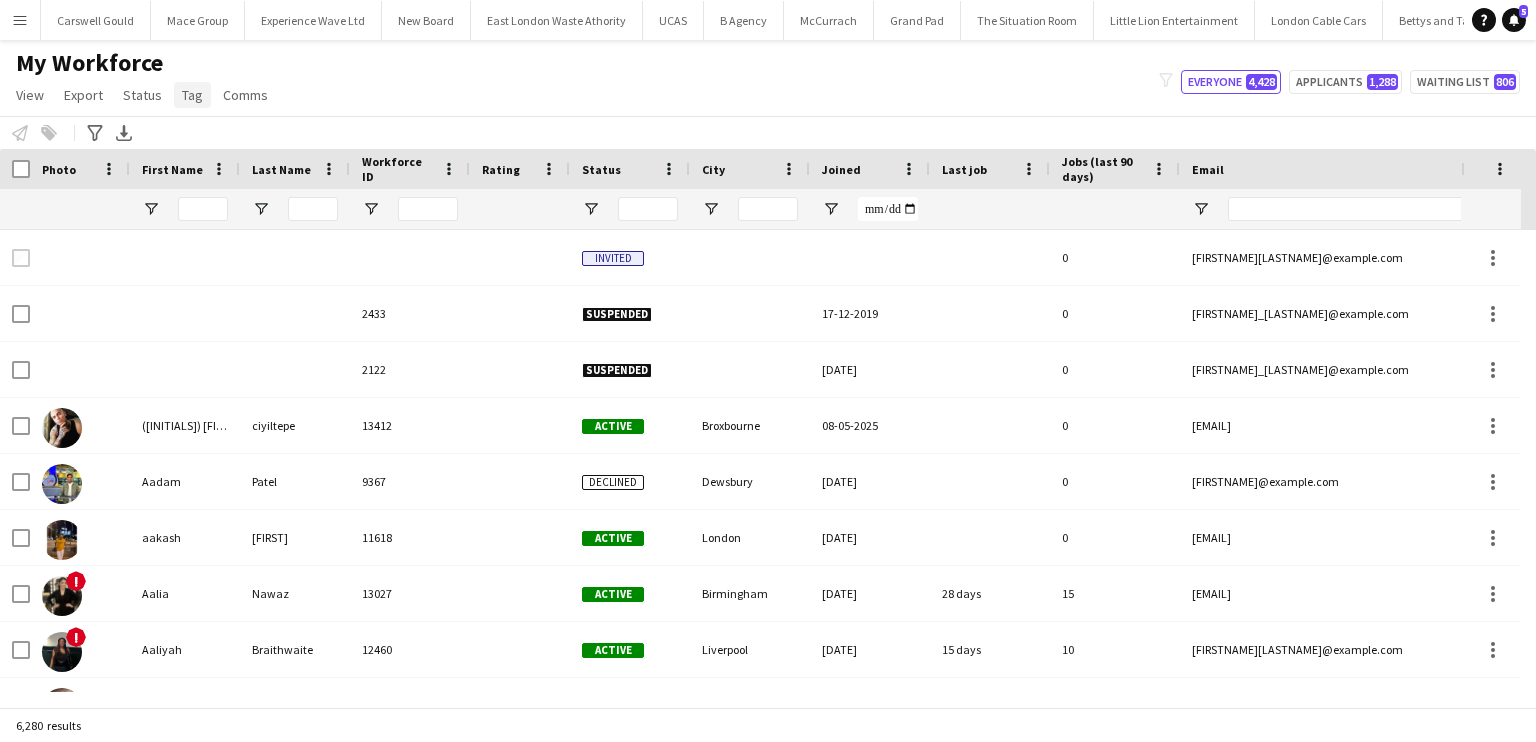 drag, startPoint x: 208, startPoint y: 99, endPoint x: 191, endPoint y: 100, distance: 17.029387 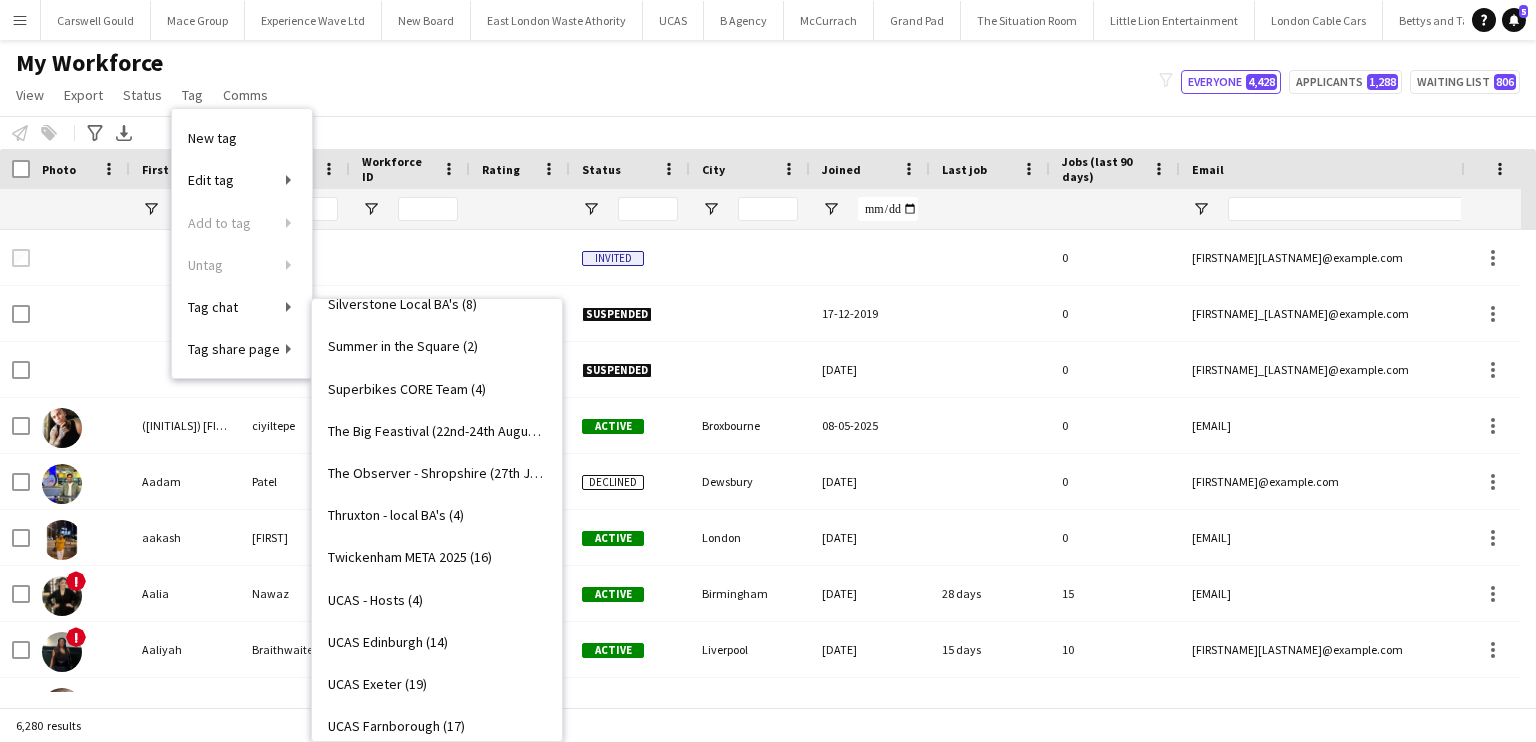 scroll, scrollTop: 1838, scrollLeft: 0, axis: vertical 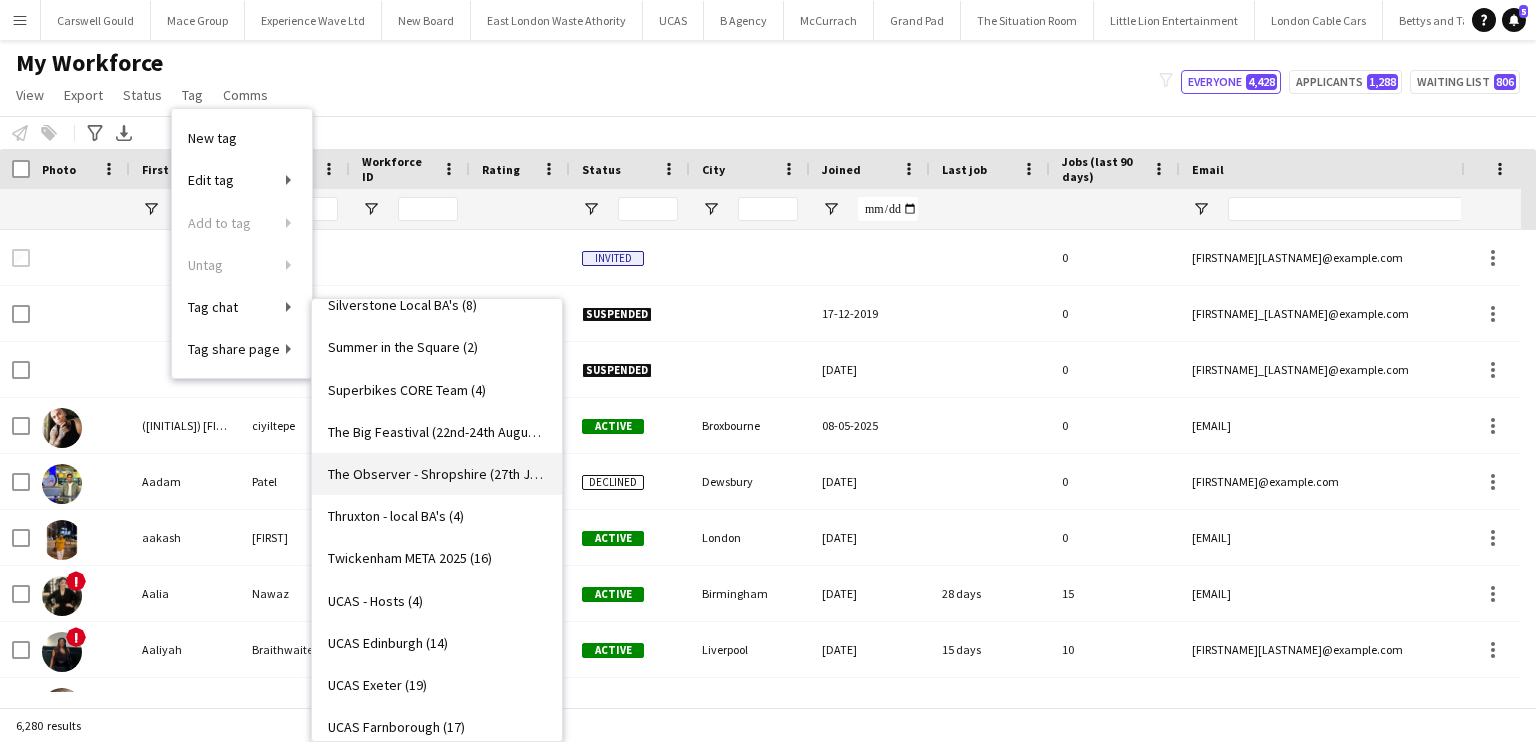 click on "The Observer - Shropshire (27th July) (6)" at bounding box center (437, 474) 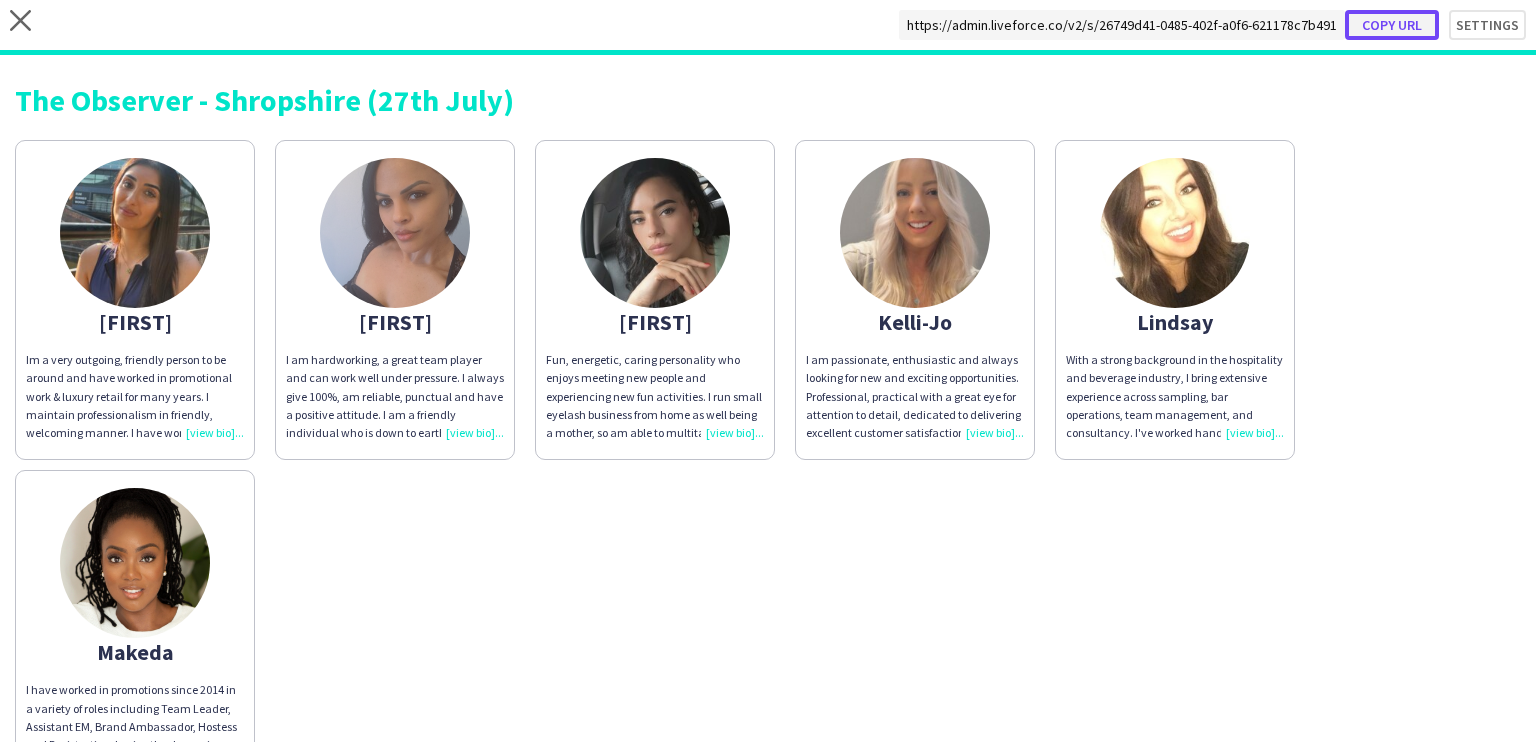 click on "Copy url" 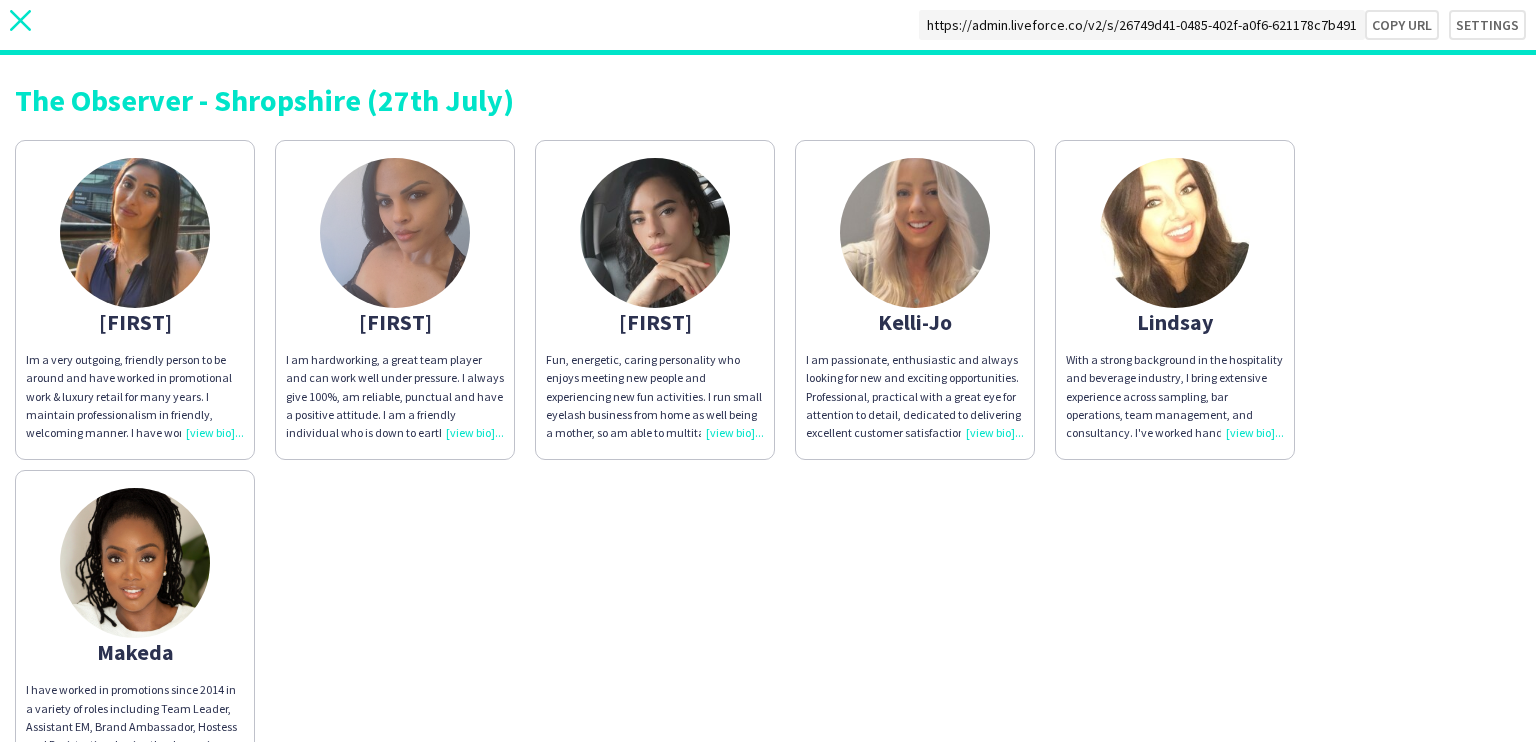 click 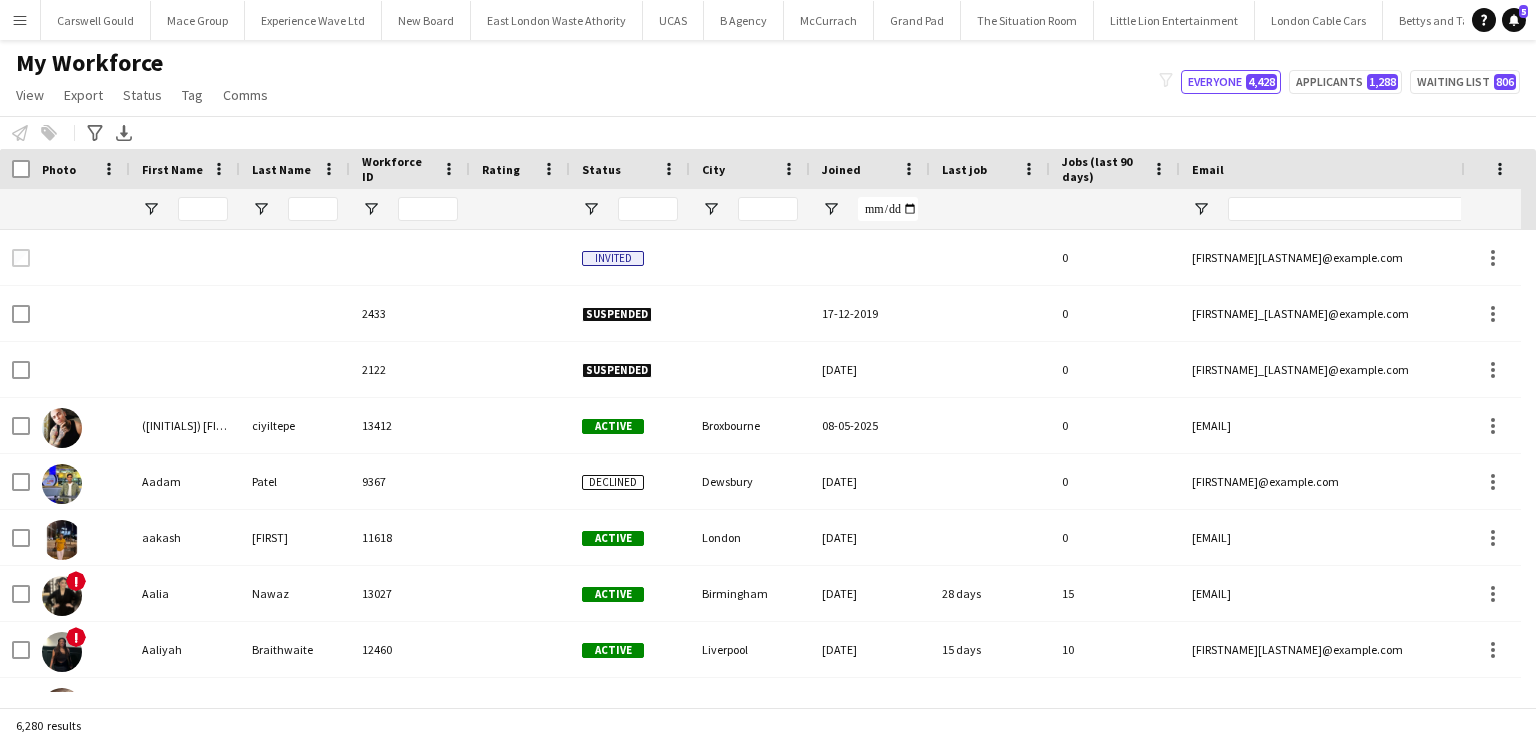 click on "Menu" at bounding box center [20, 20] 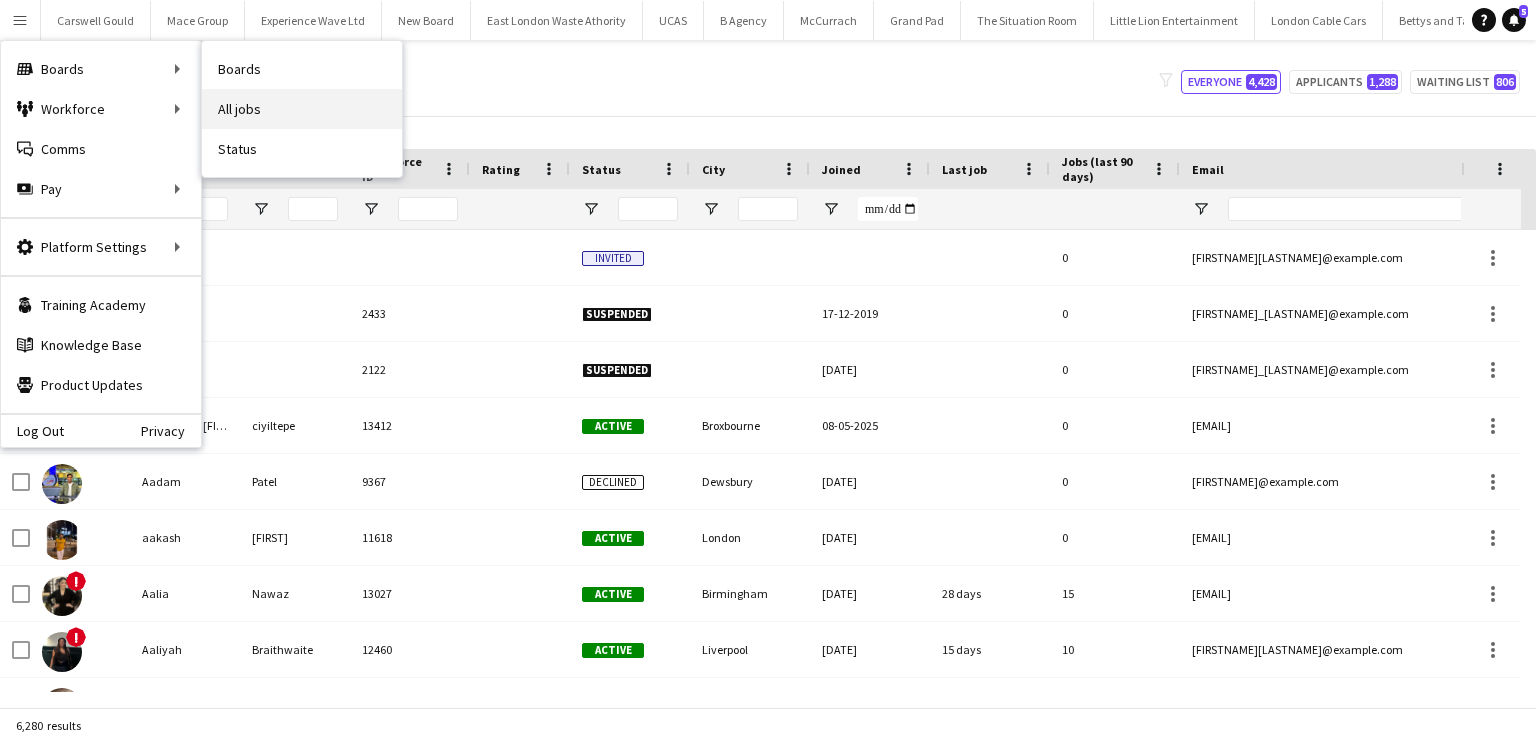 click on "All jobs" at bounding box center [302, 109] 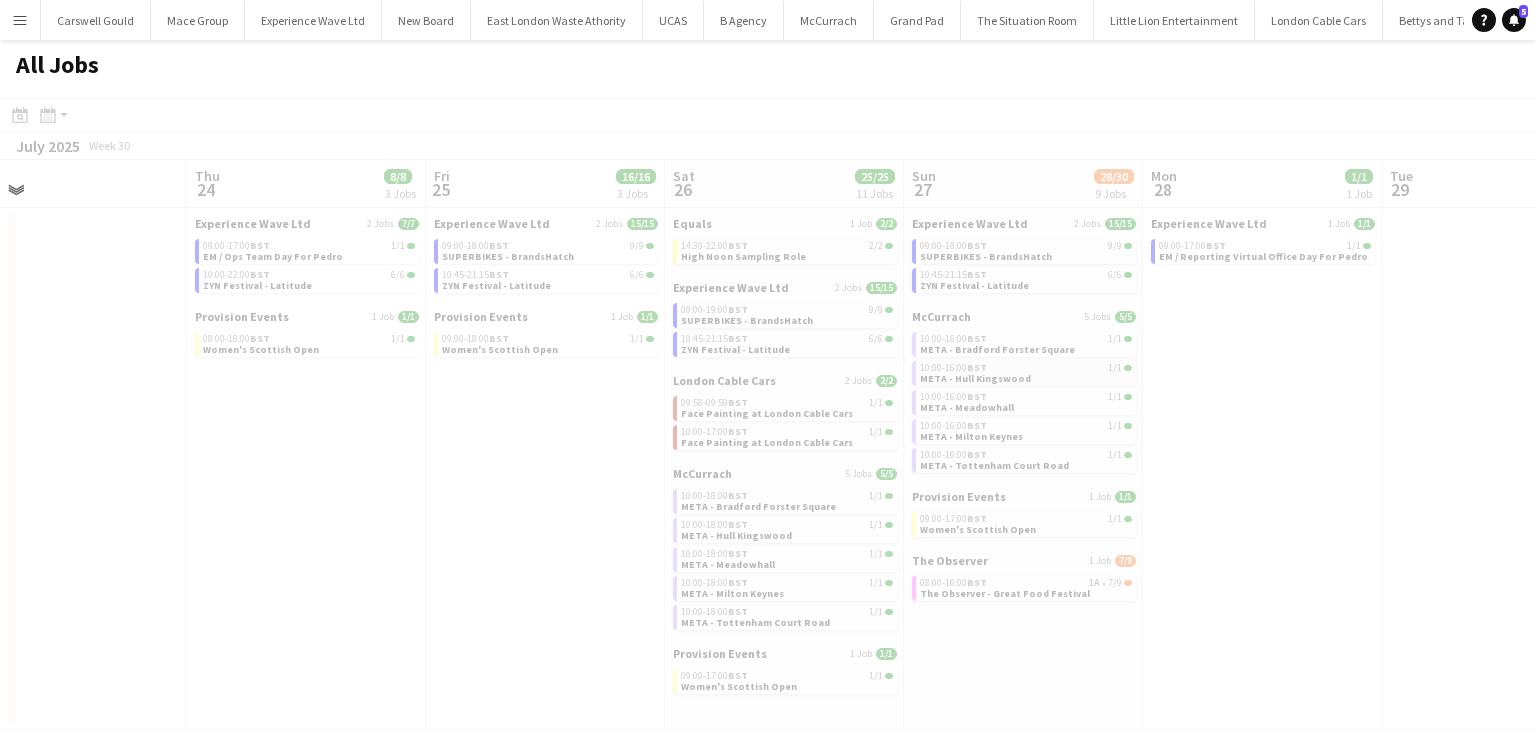 scroll, scrollTop: 0, scrollLeft: 775, axis: horizontal 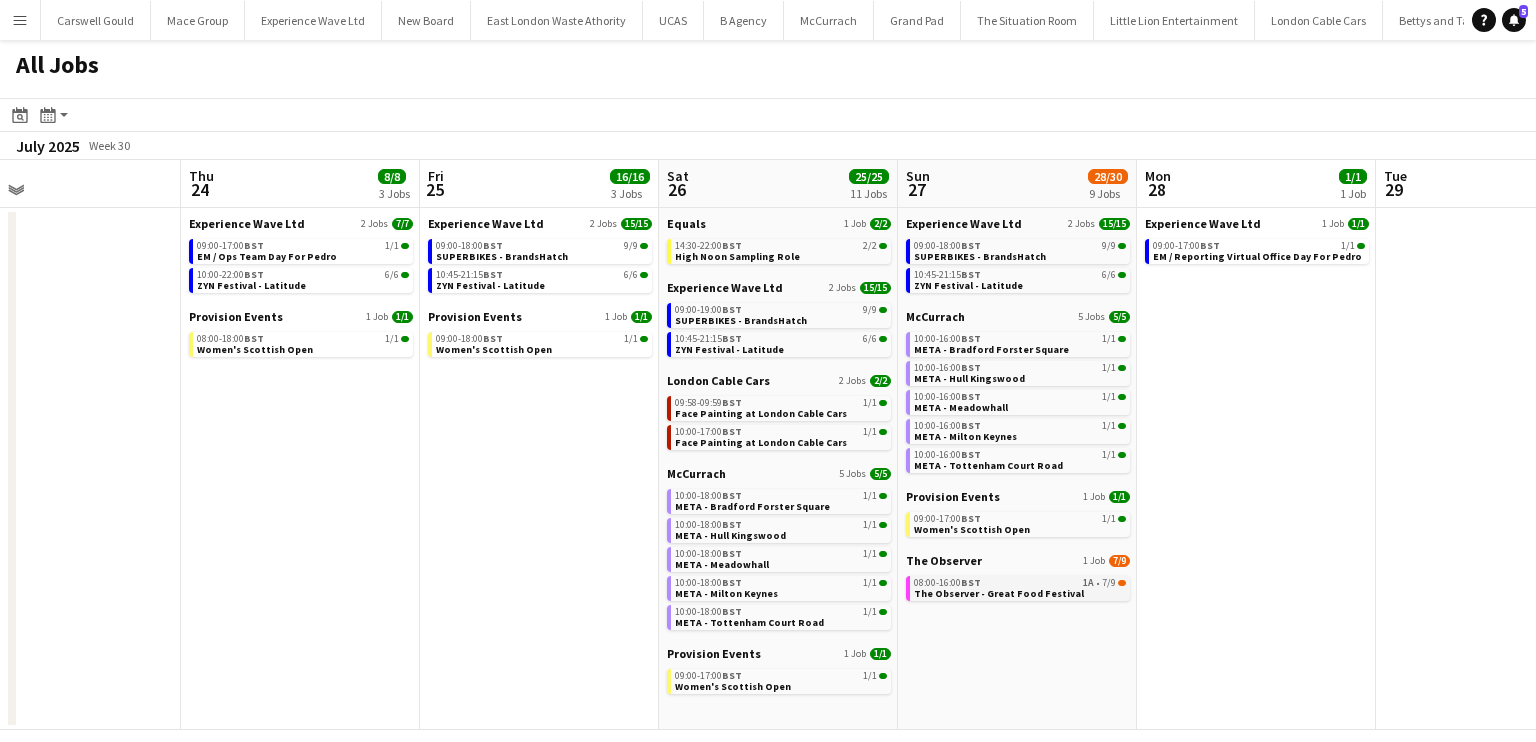 click on "The Observer - Great Food Festival" at bounding box center (999, 593) 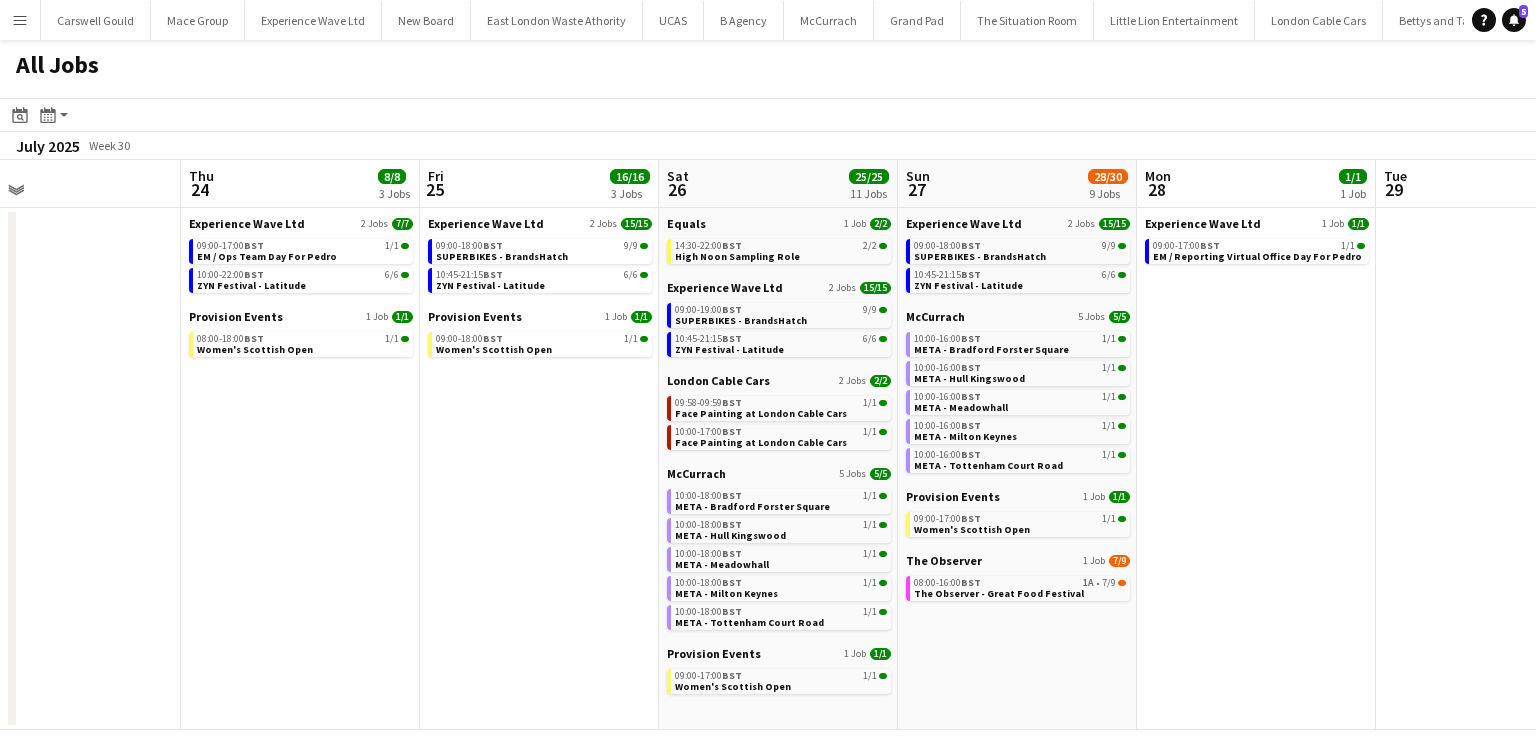 click on "Menu" at bounding box center (20, 20) 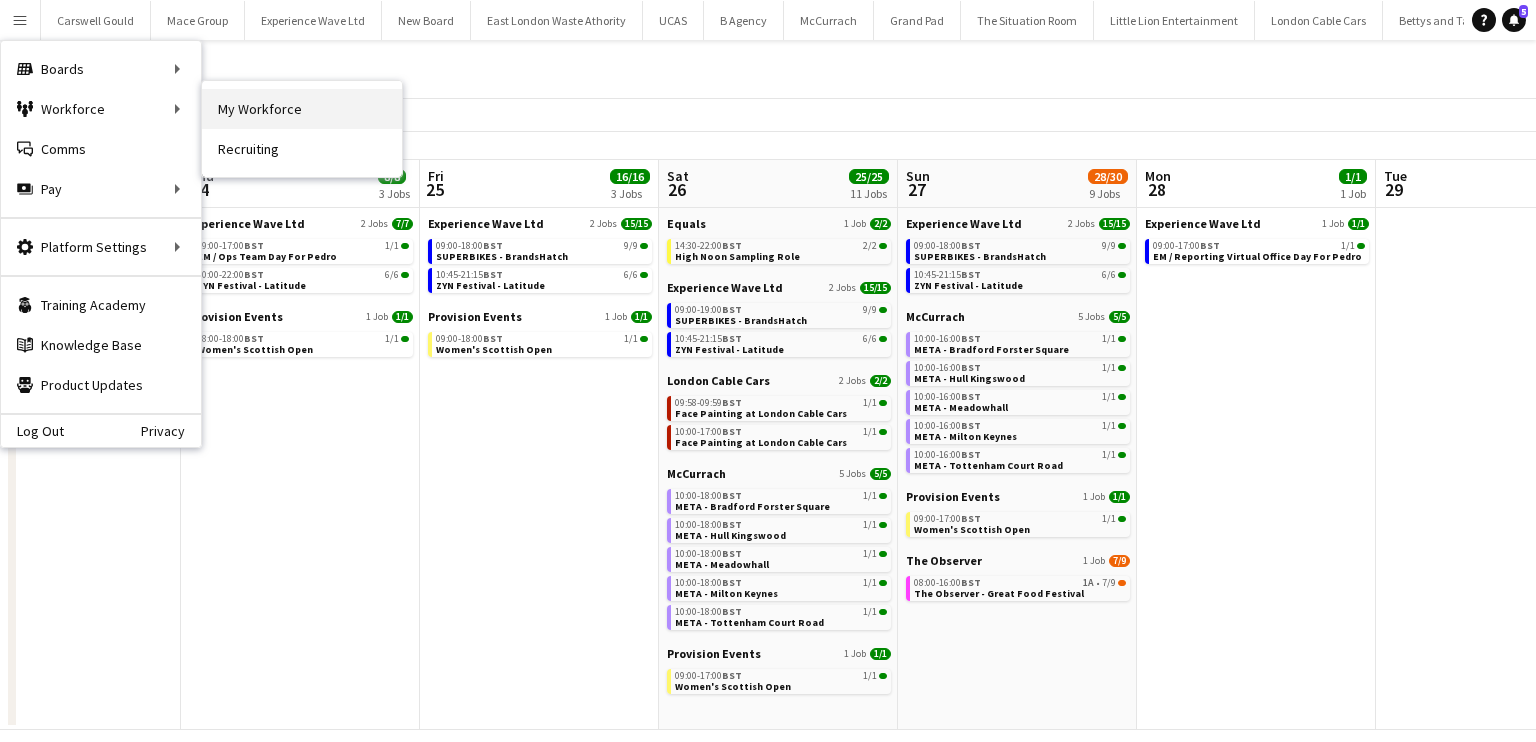 click on "My Workforce" at bounding box center [302, 109] 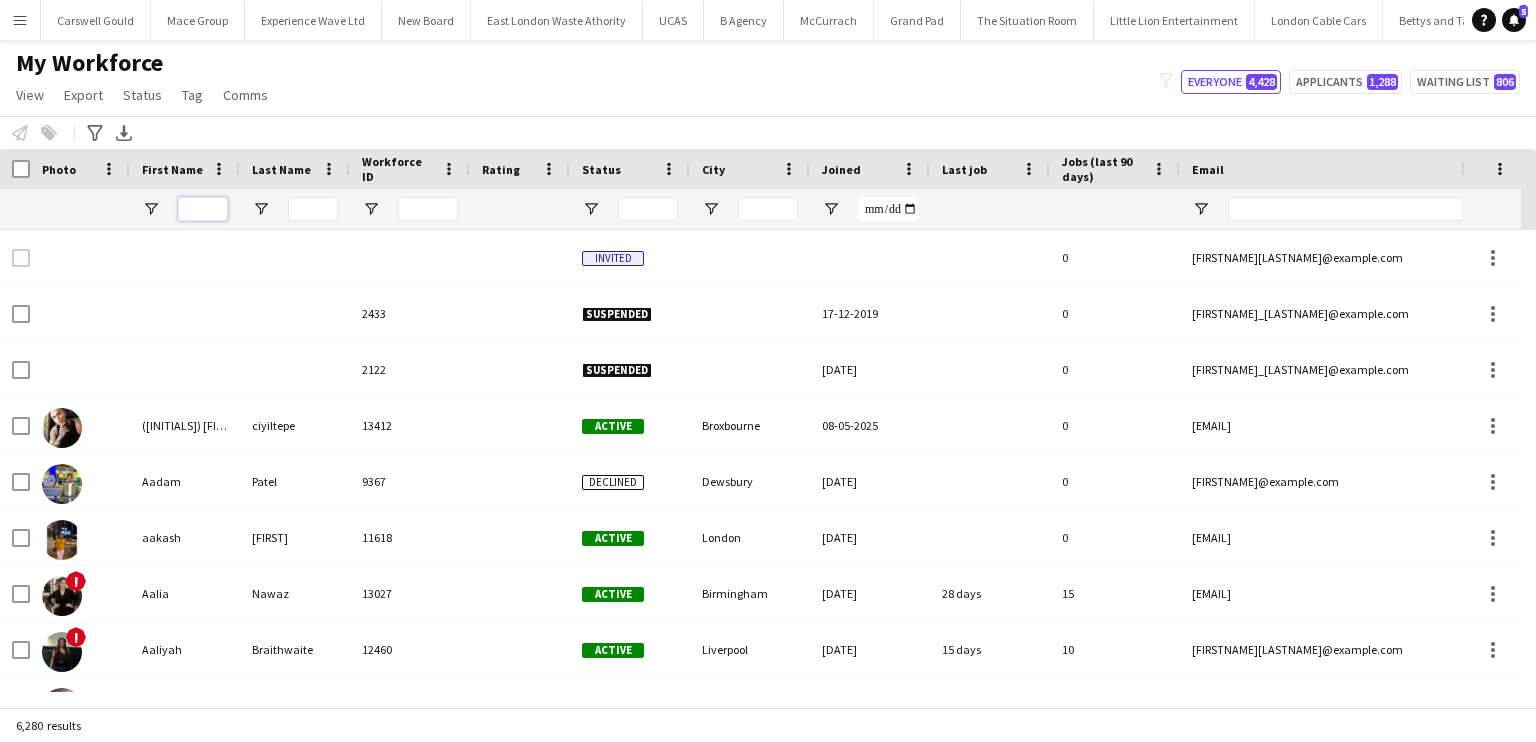 click at bounding box center (203, 209) 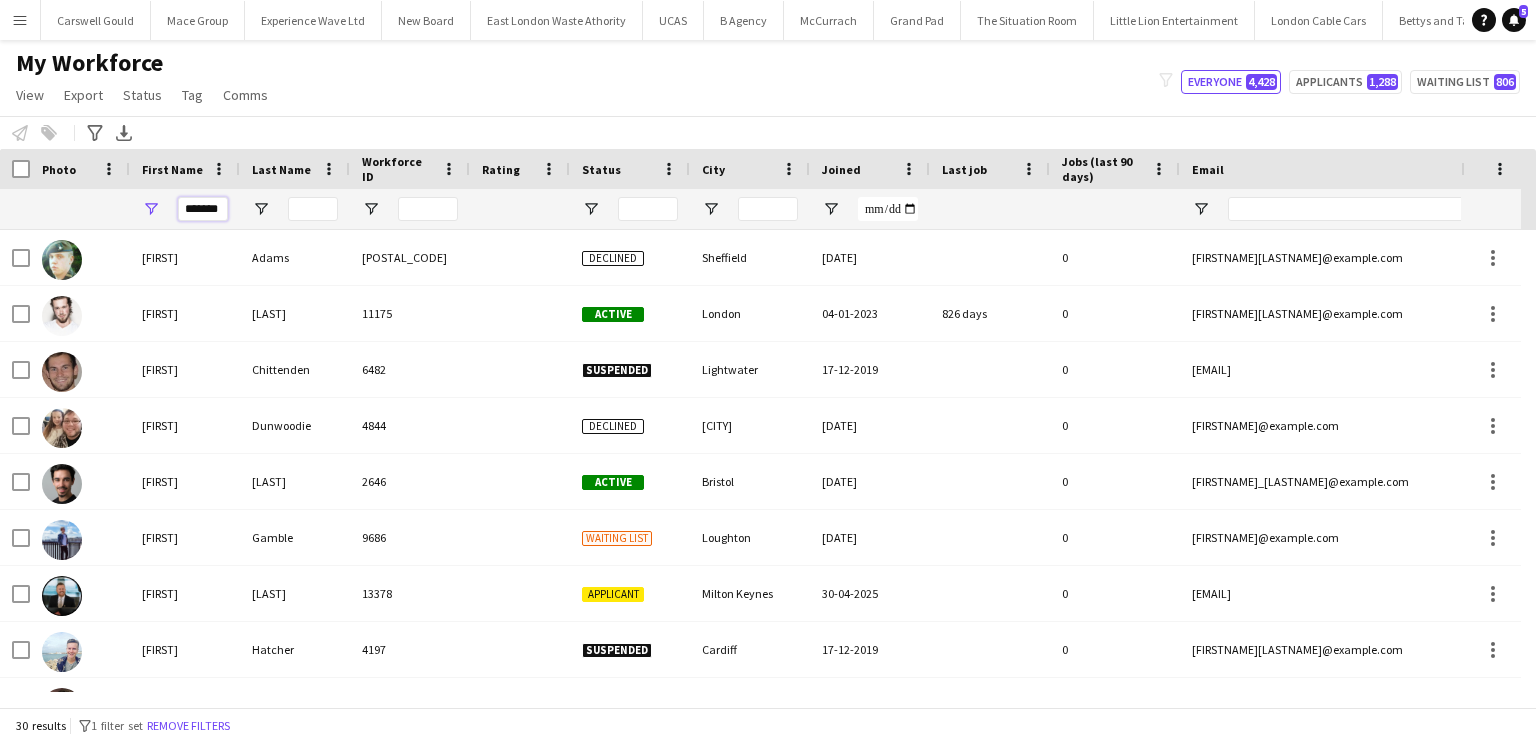 type on "*******" 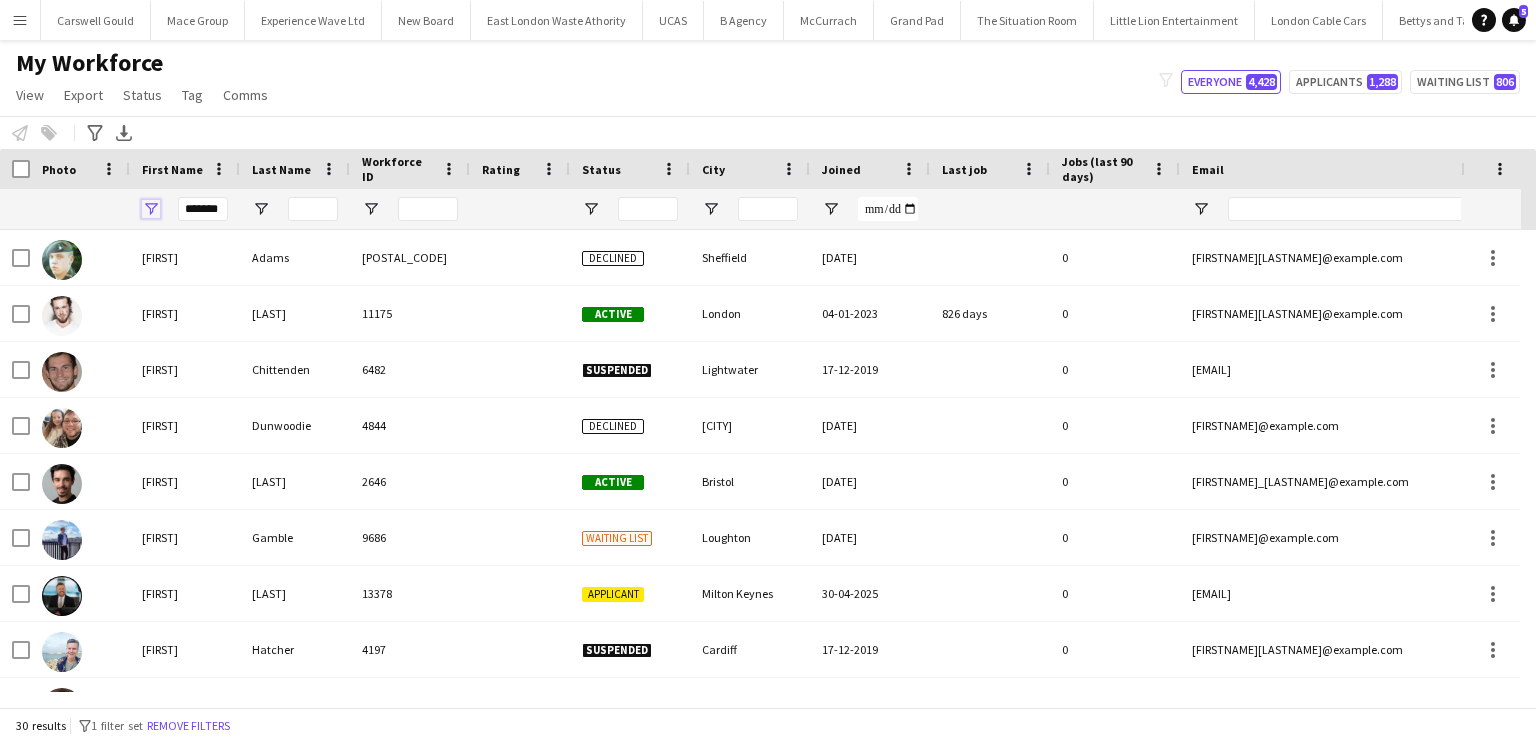type 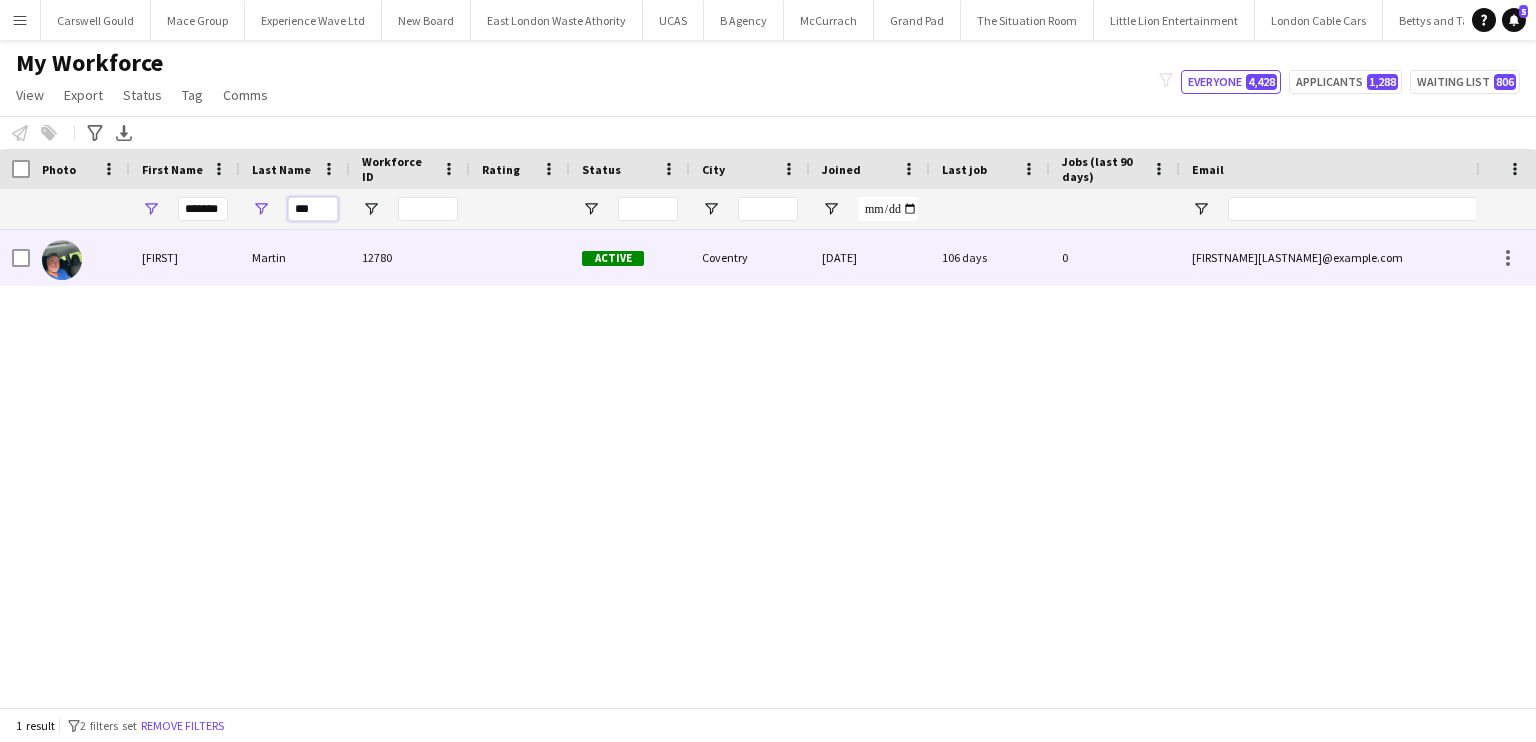type on "***" 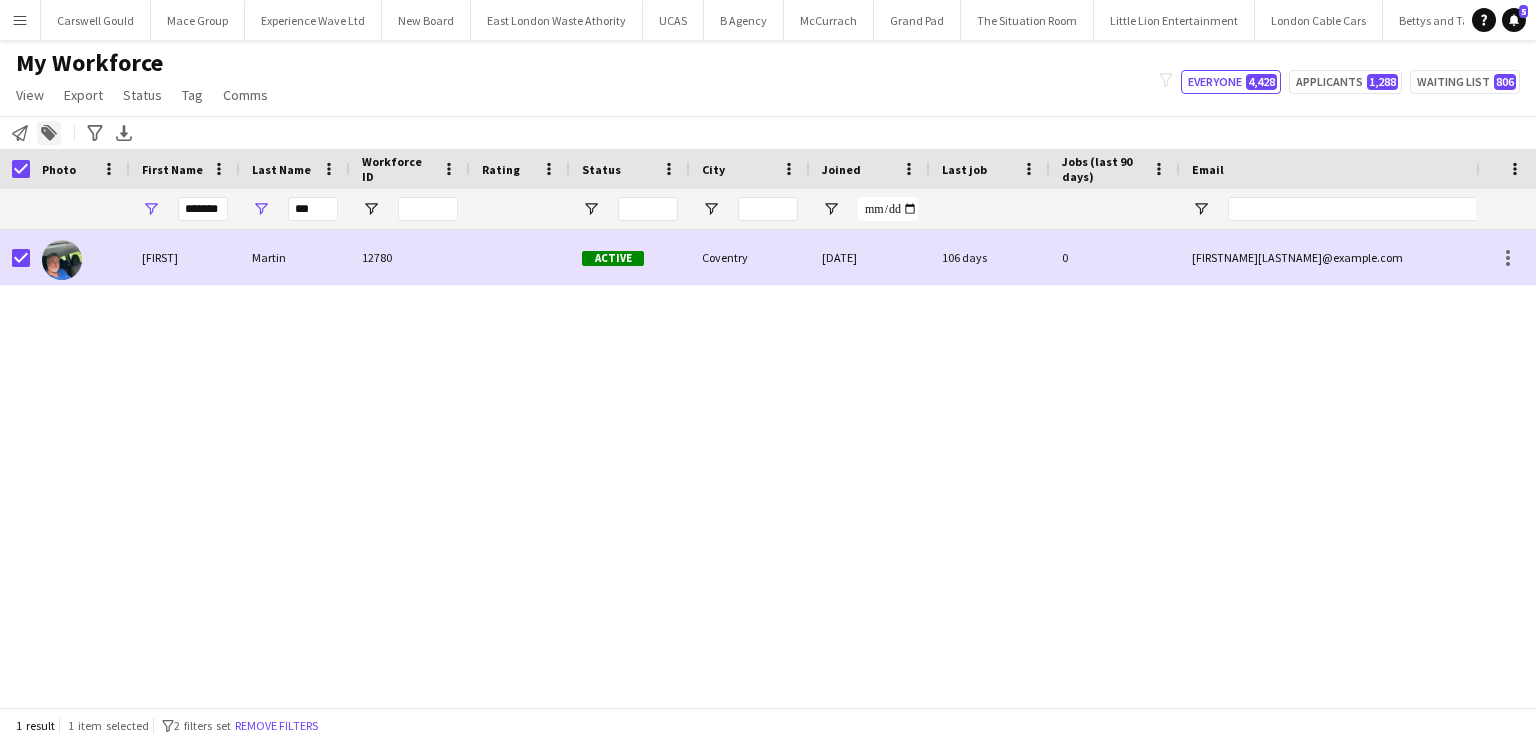 click on "Add to tag" 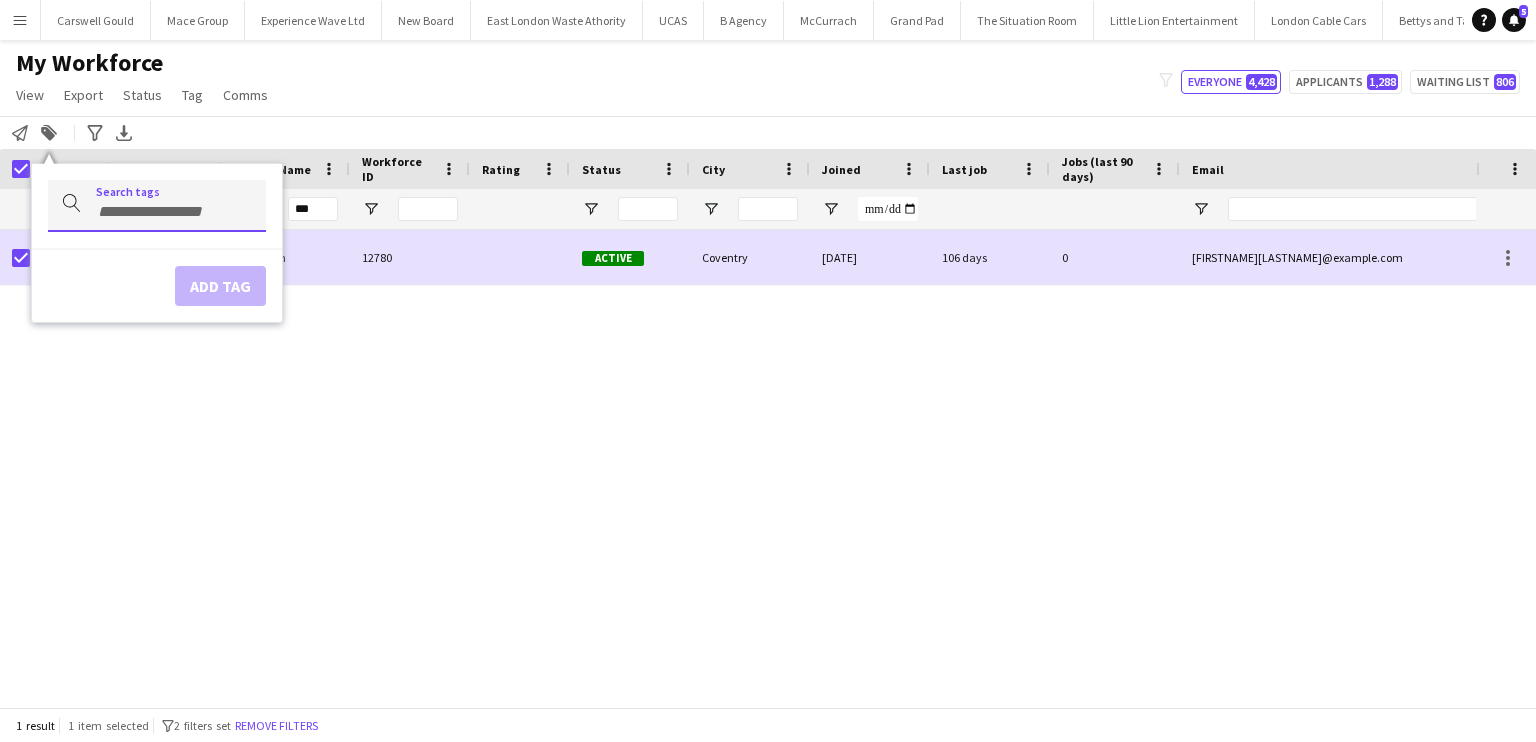 click at bounding box center (173, 212) 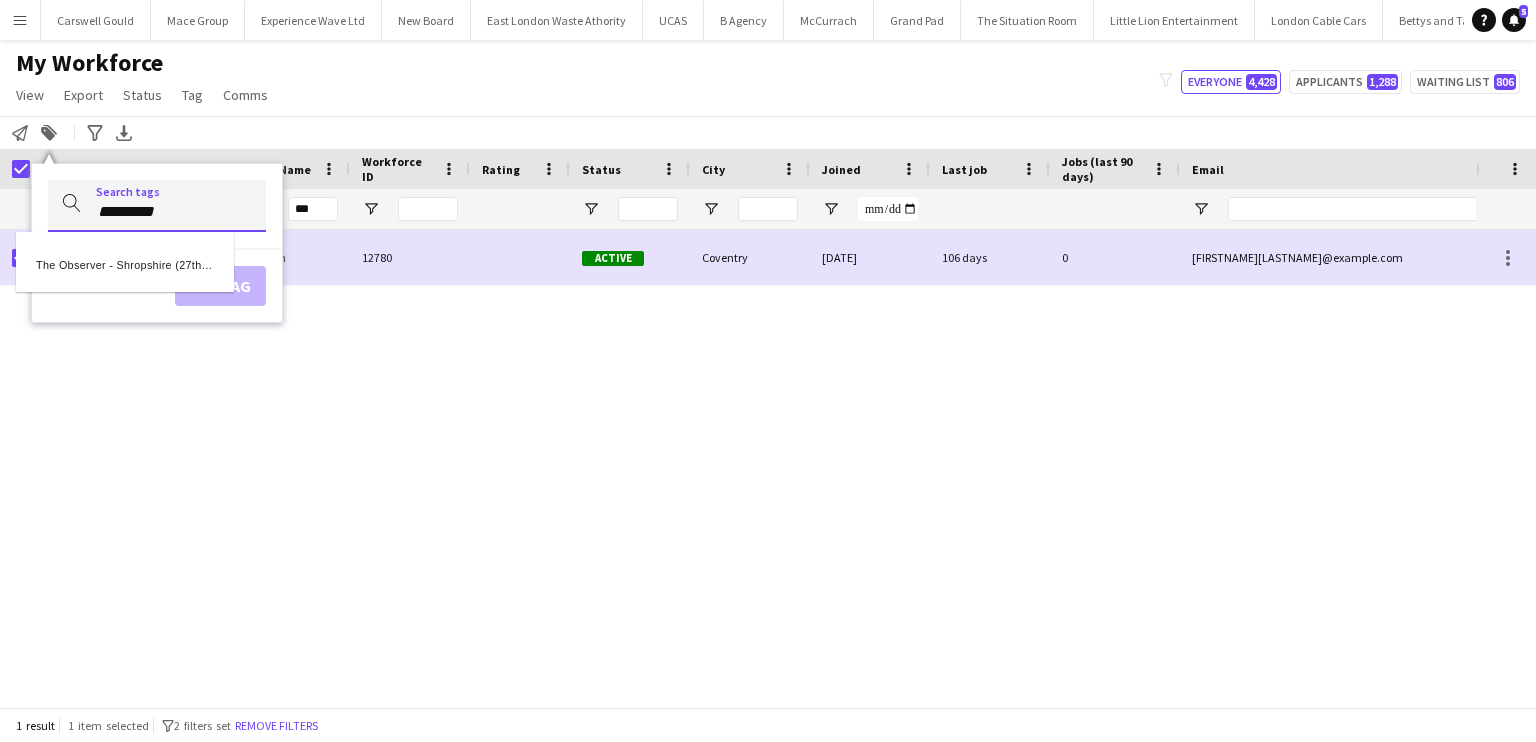 type on "*********" 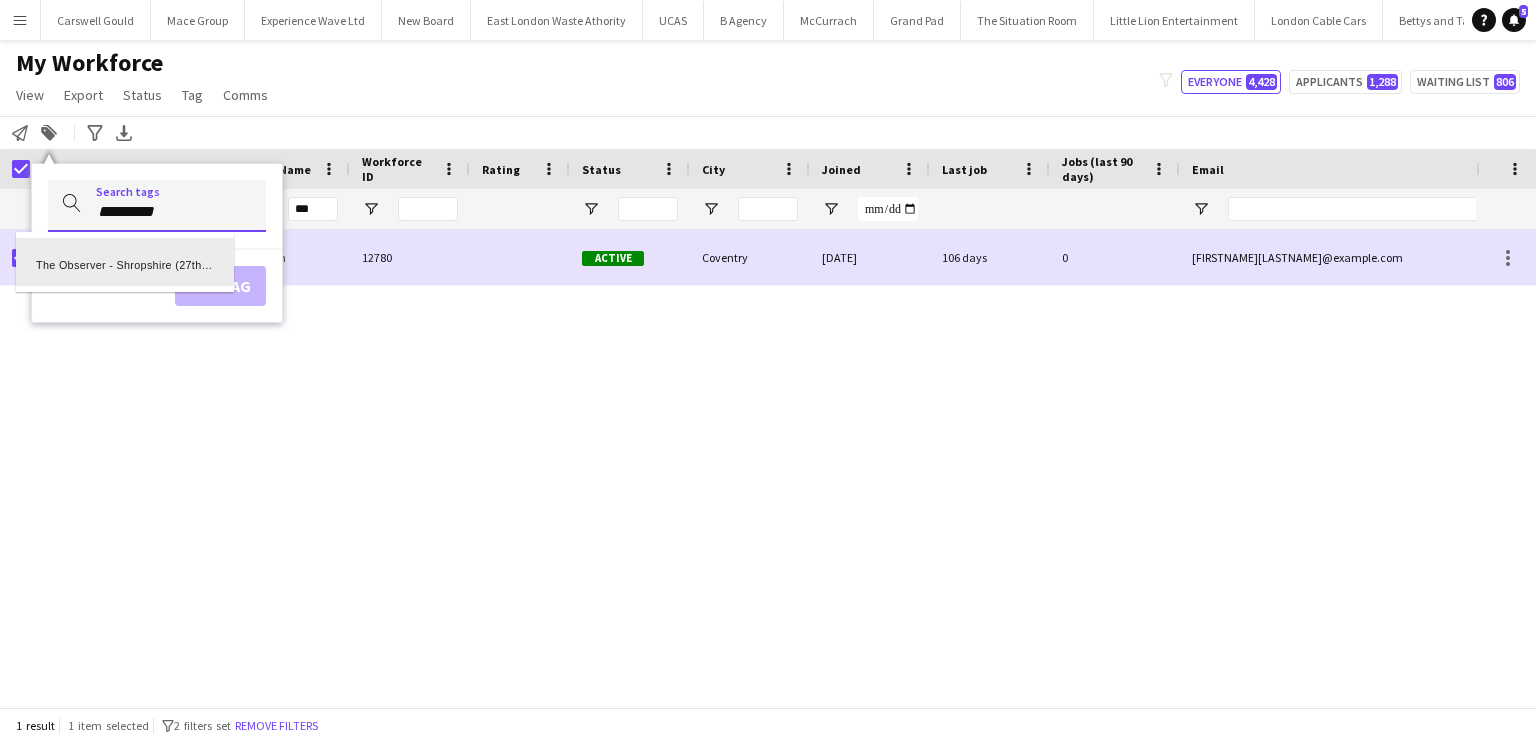 click on "The Observer - Shropshire (27th July)" at bounding box center [125, 262] 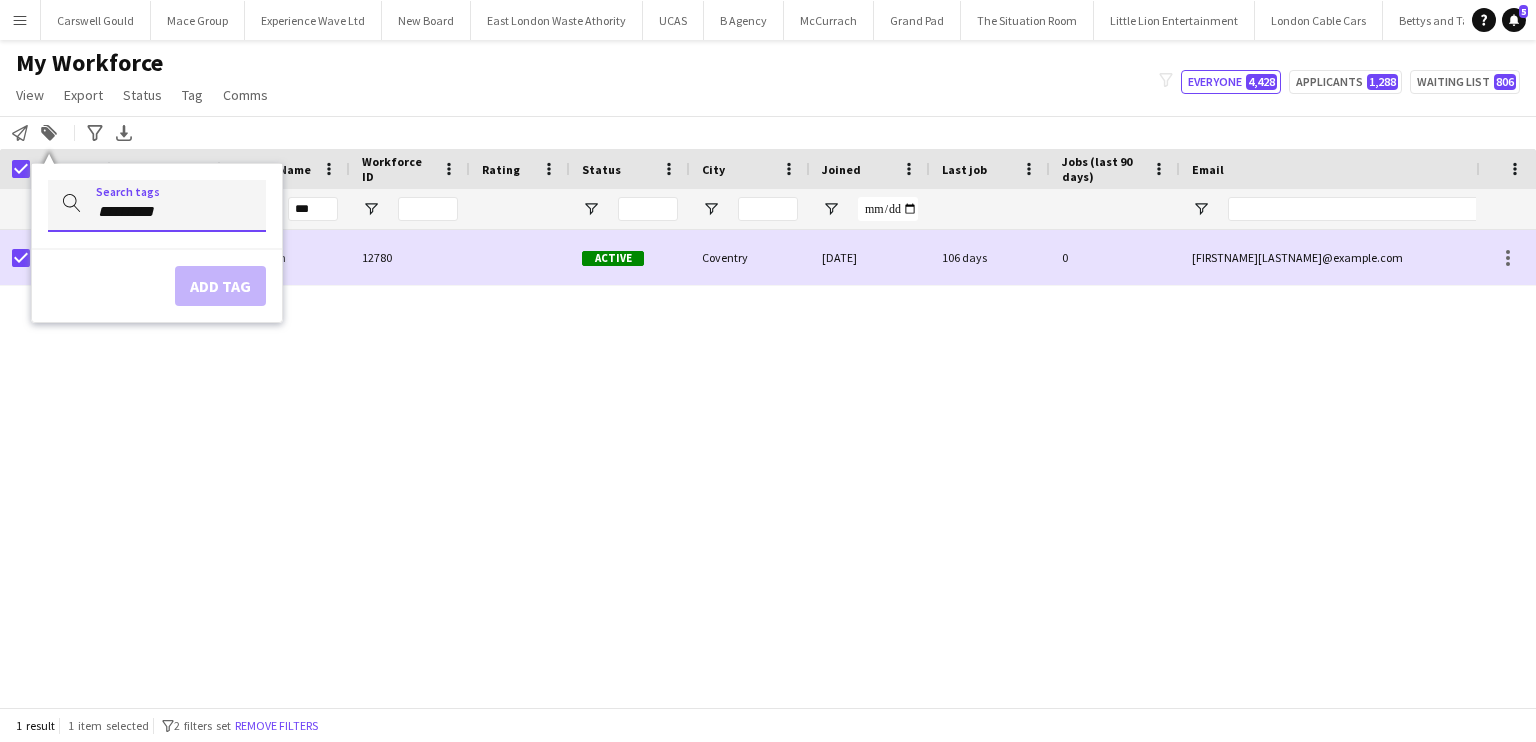 type 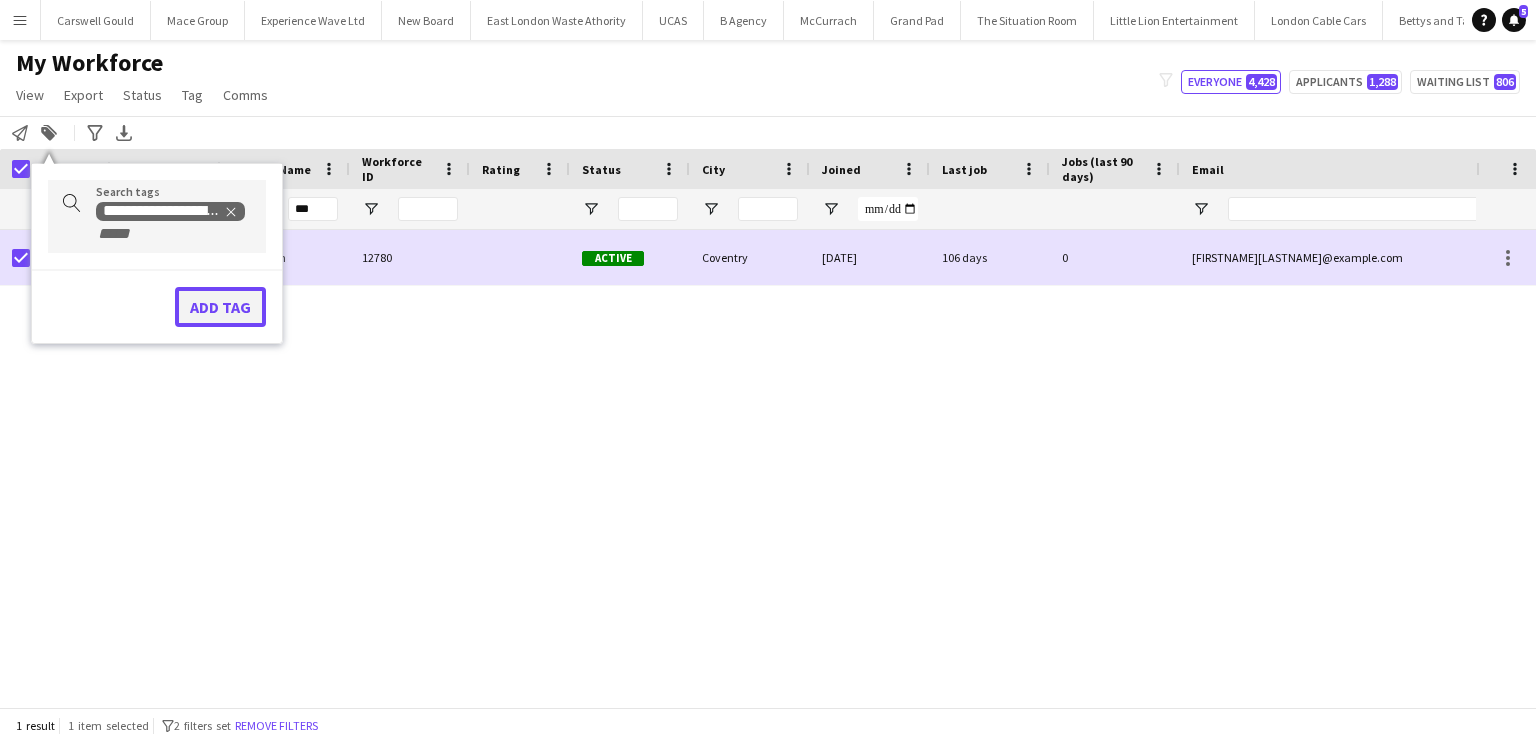 click on "Add tag" at bounding box center [220, 307] 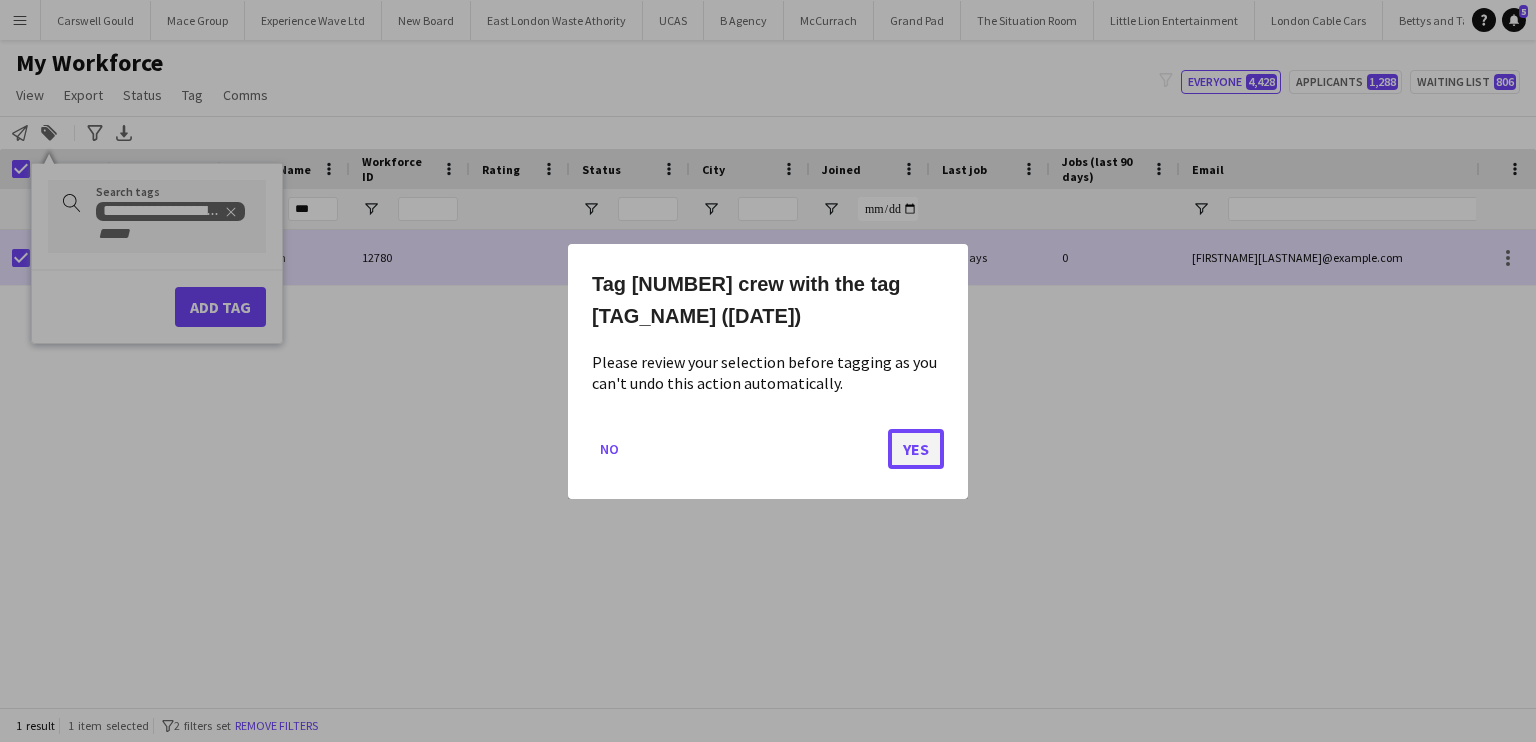 click on "Yes" 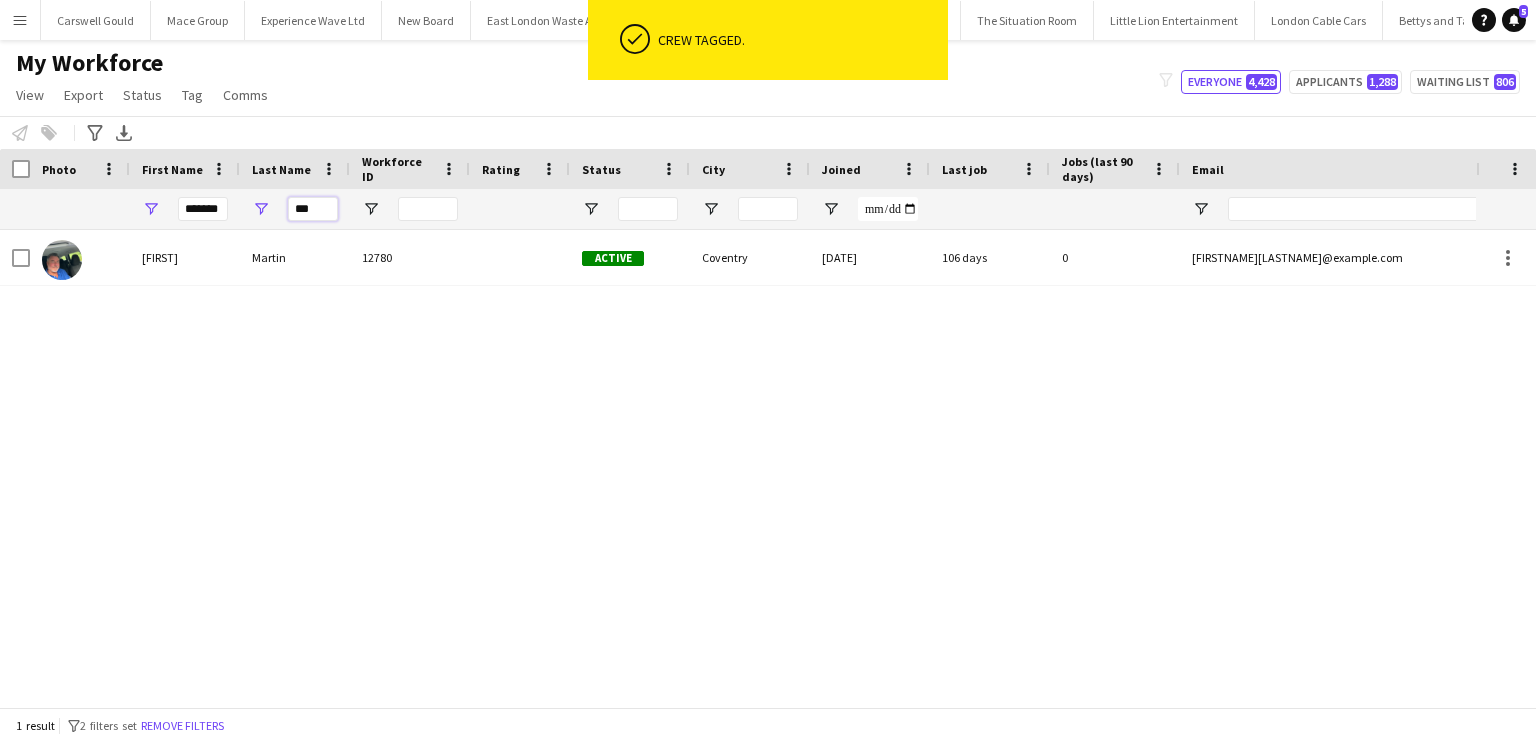 click on "***" at bounding box center (313, 209) 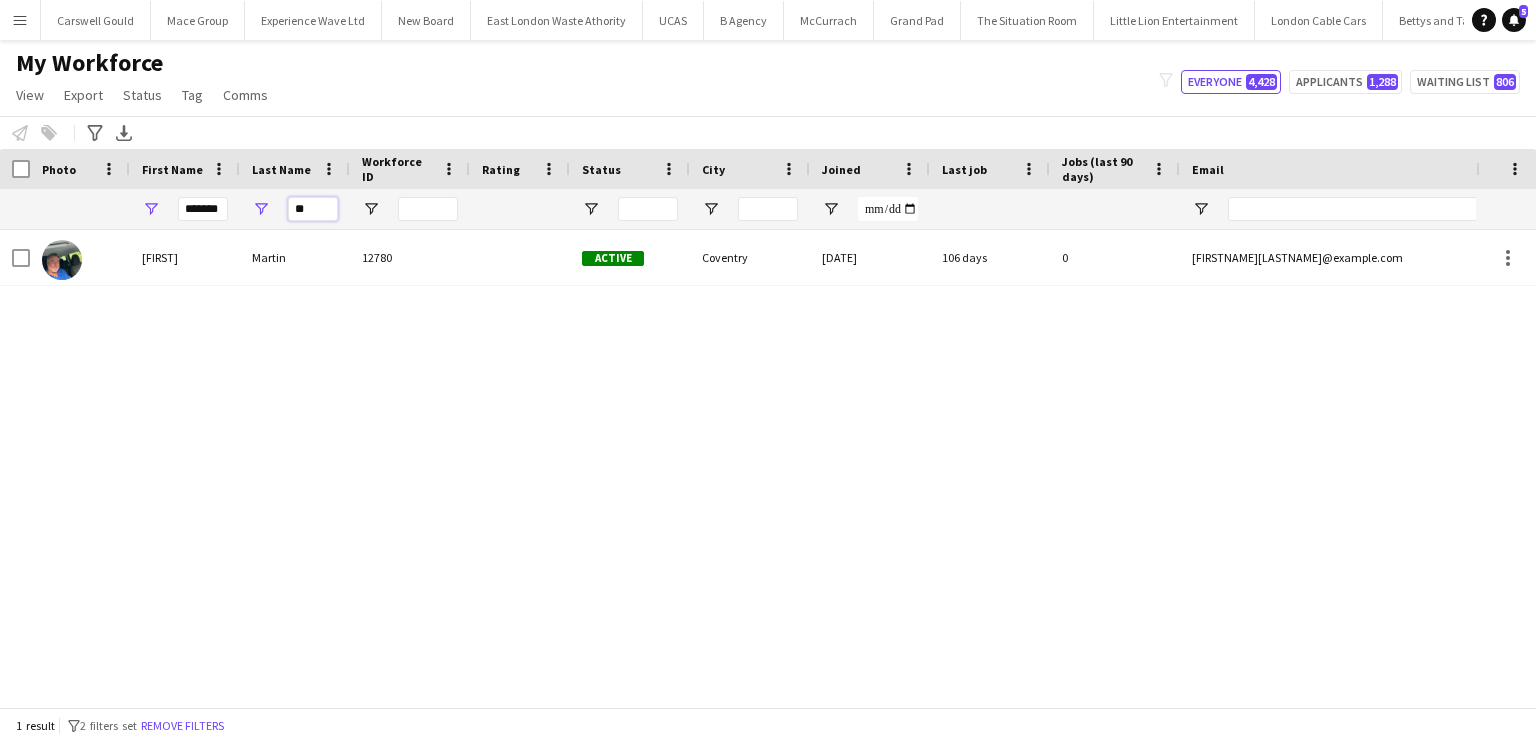 type on "*" 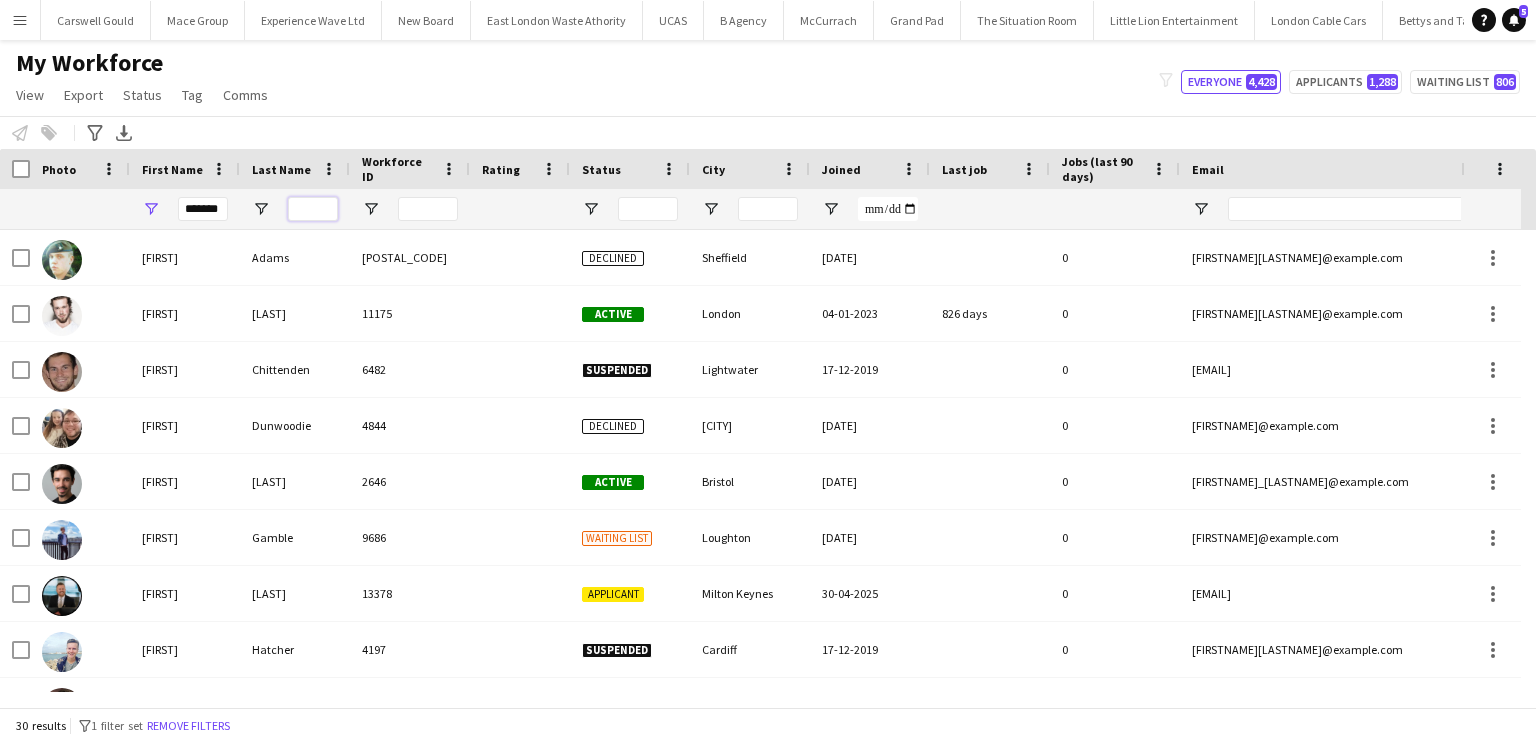 type 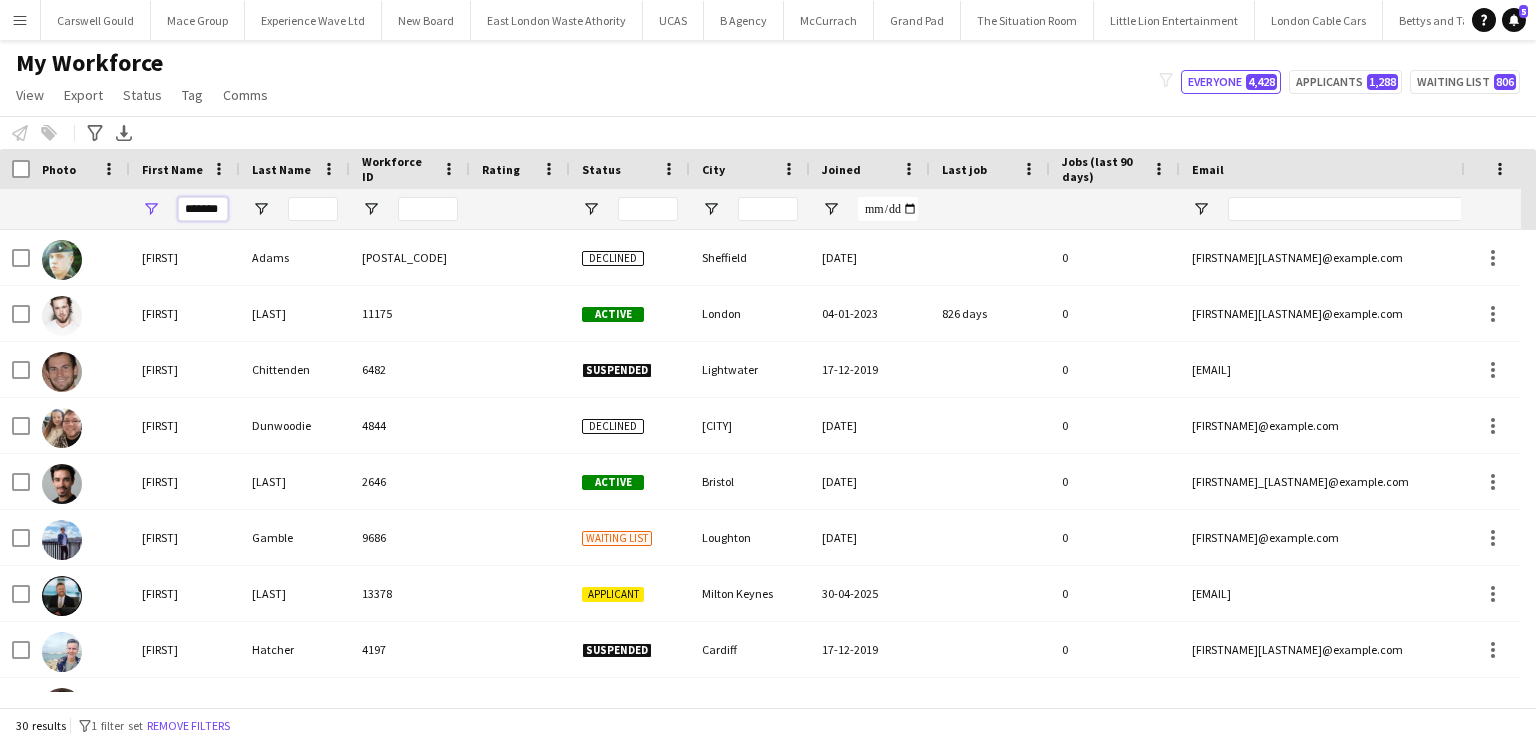 click on "*******" at bounding box center [203, 209] 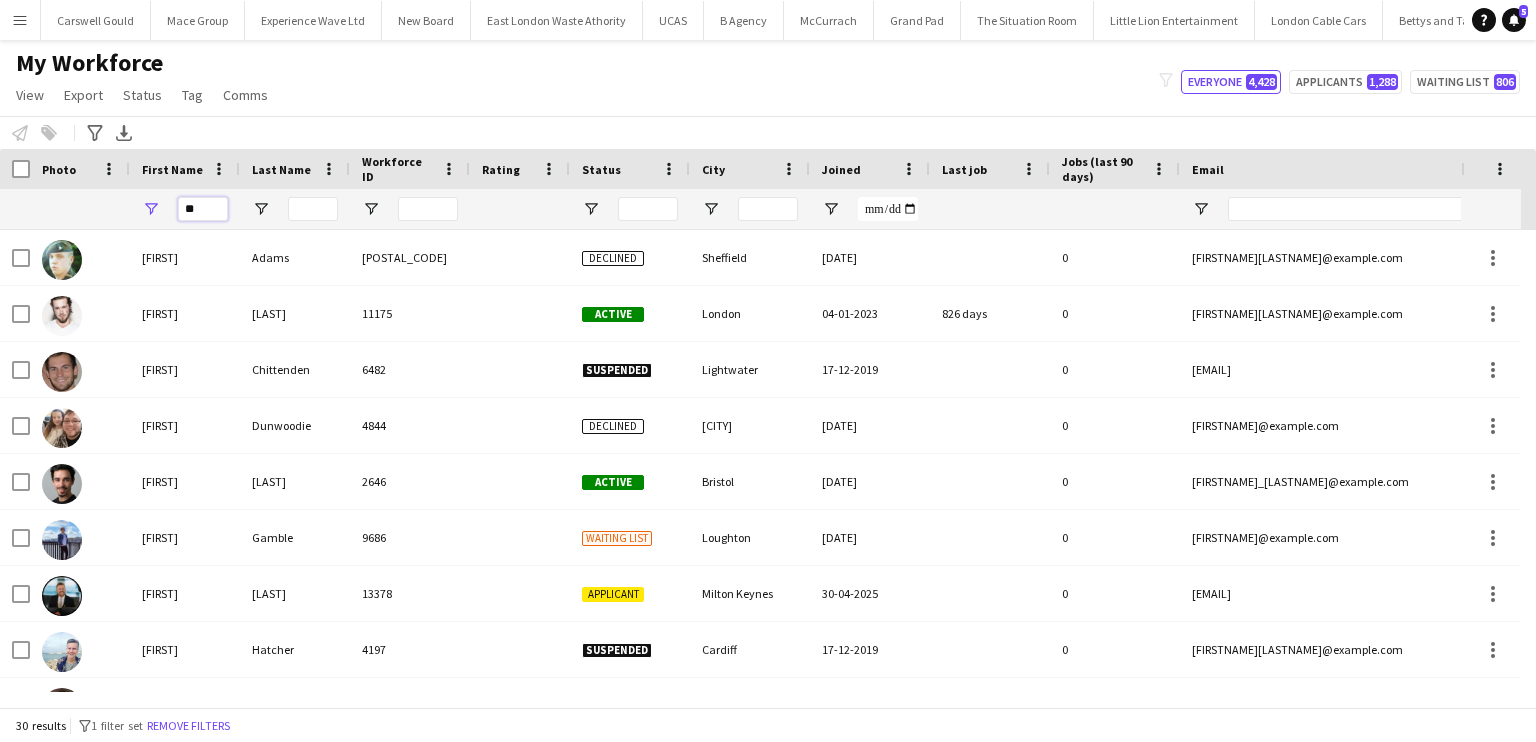 type on "*" 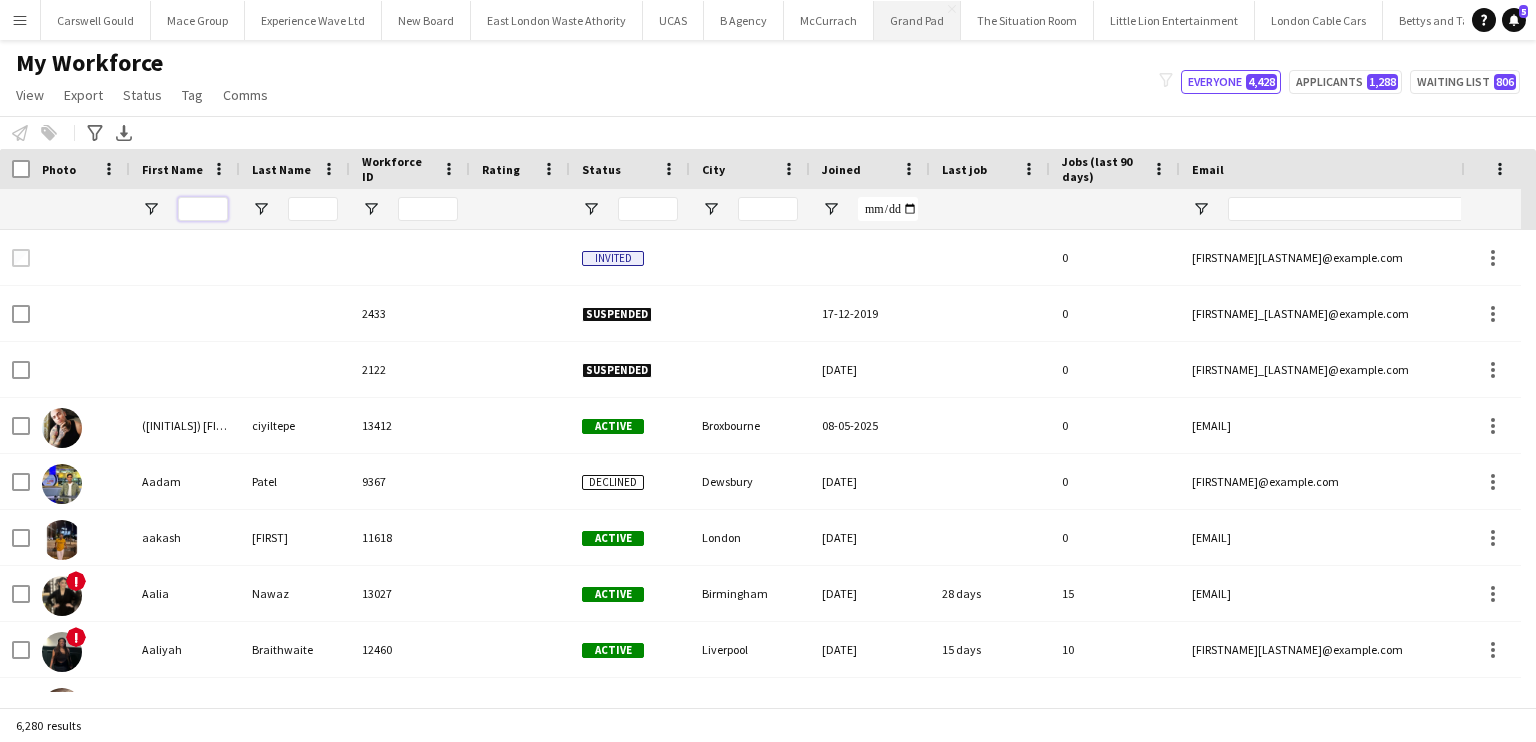 type 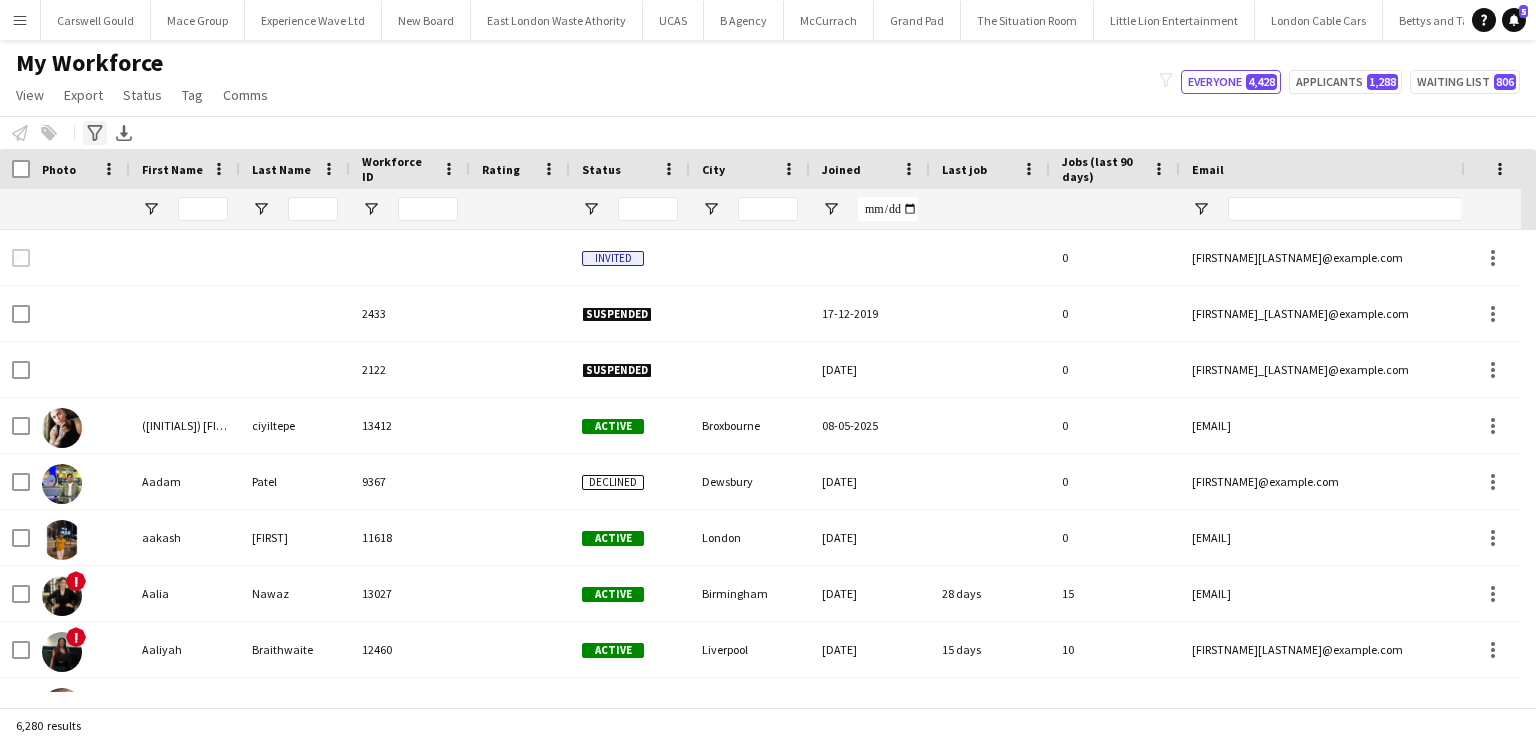 click on "Advanced filters" 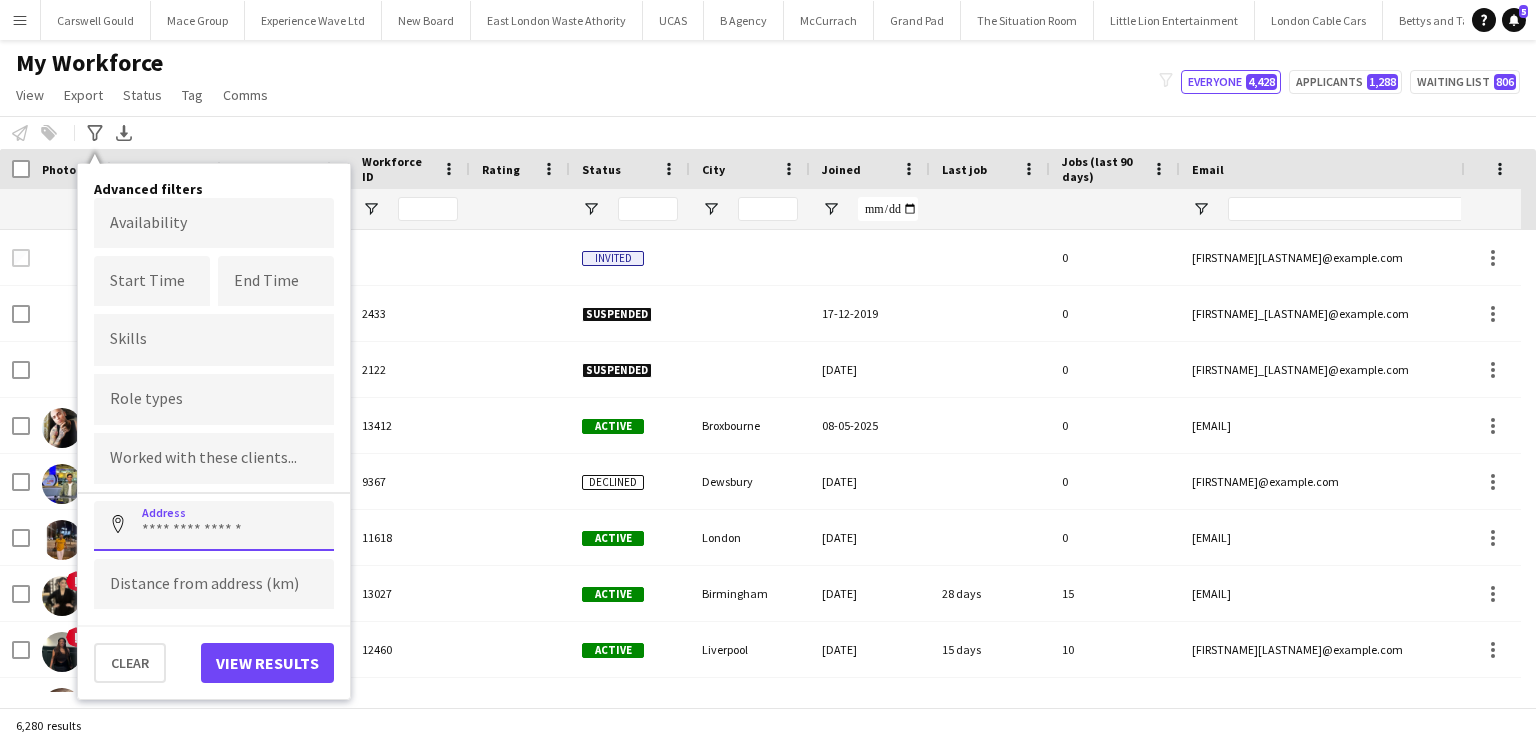 click at bounding box center [214, 526] 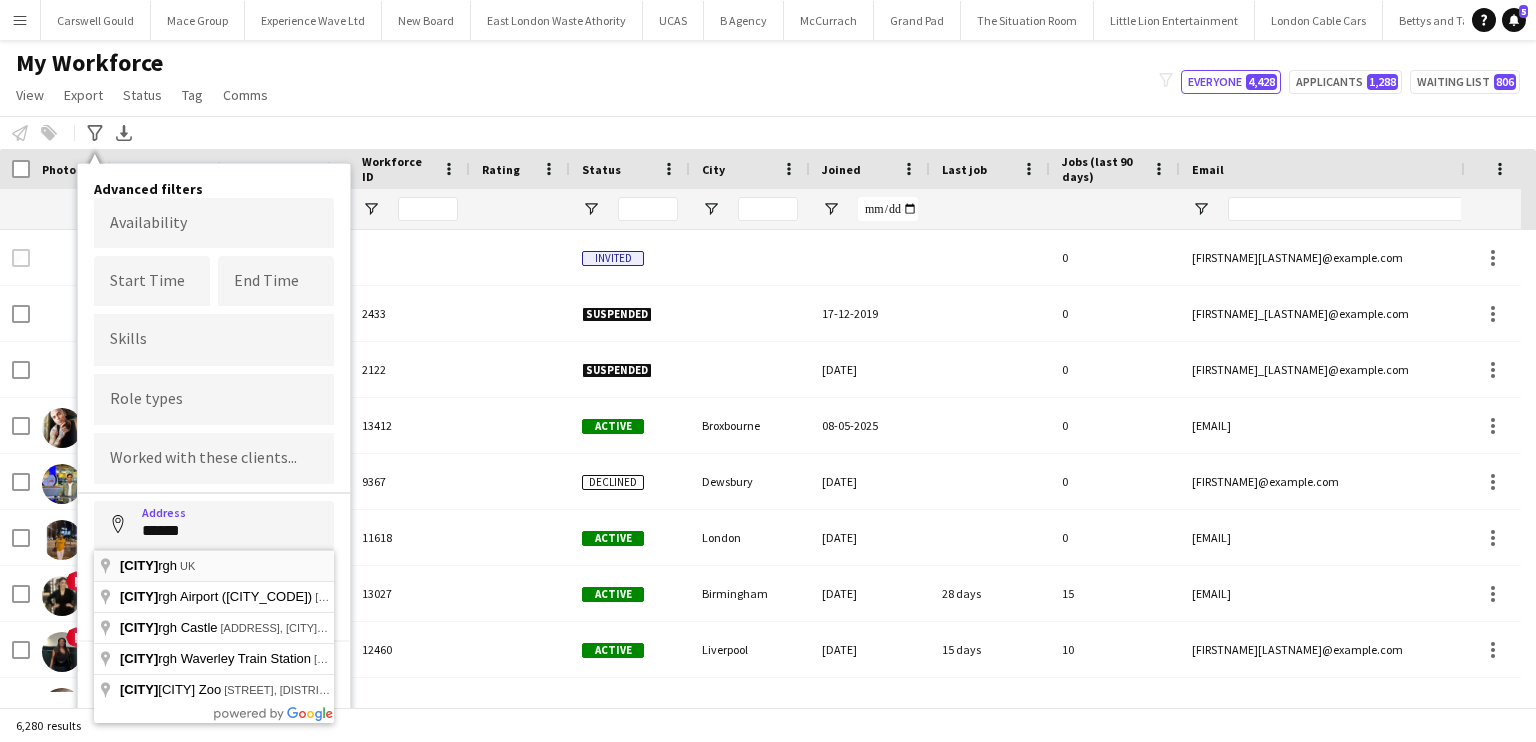 type on "**********" 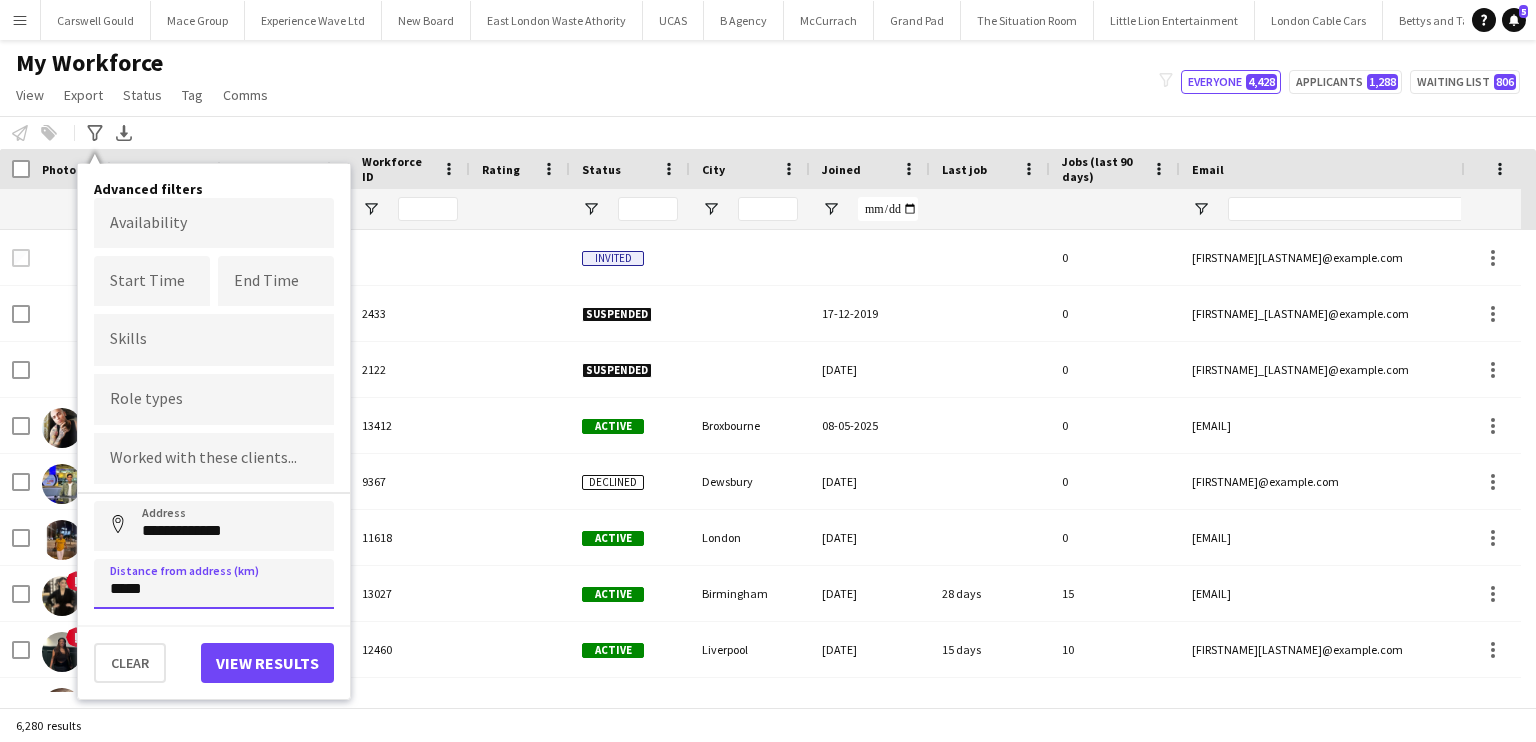 type on "*****" 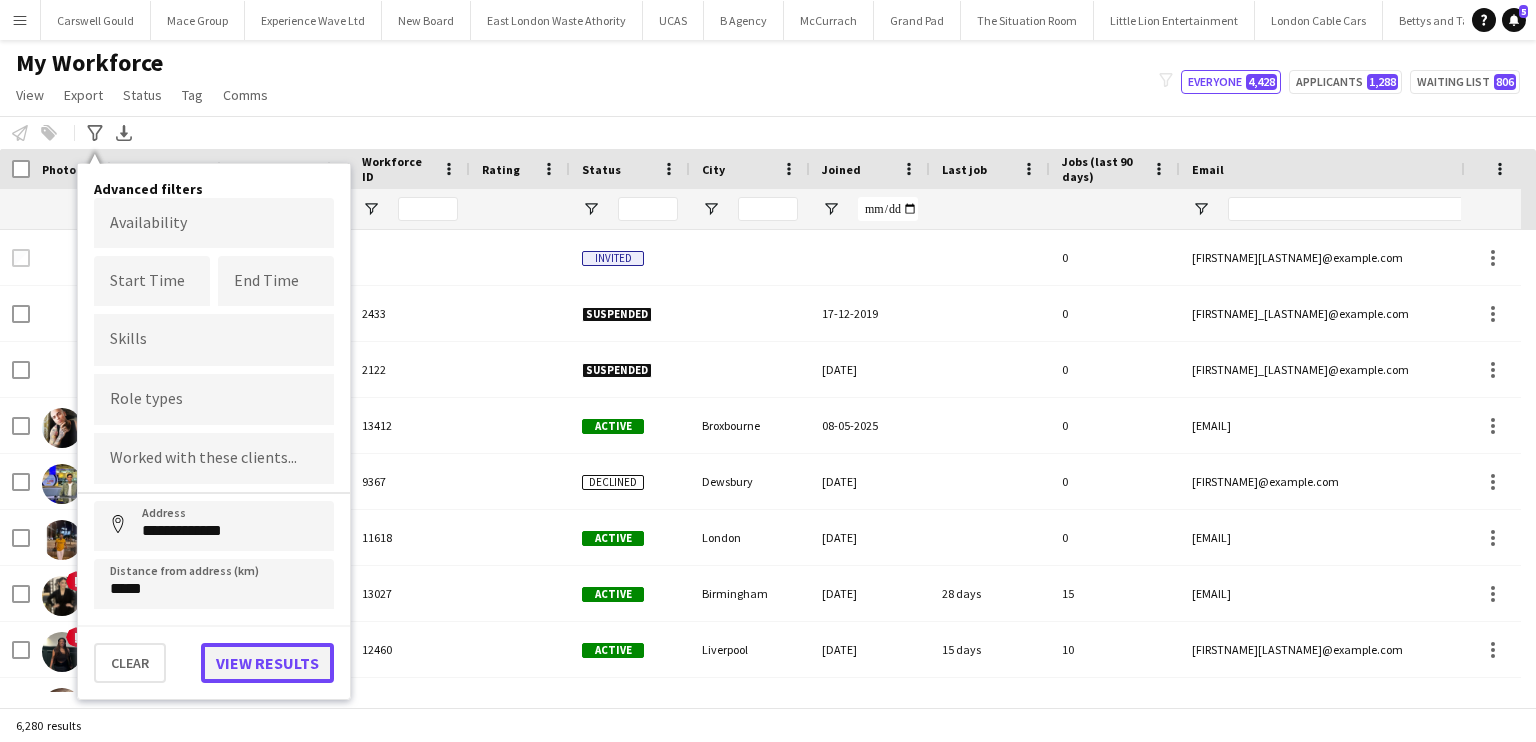 click on "View results" at bounding box center [267, 663] 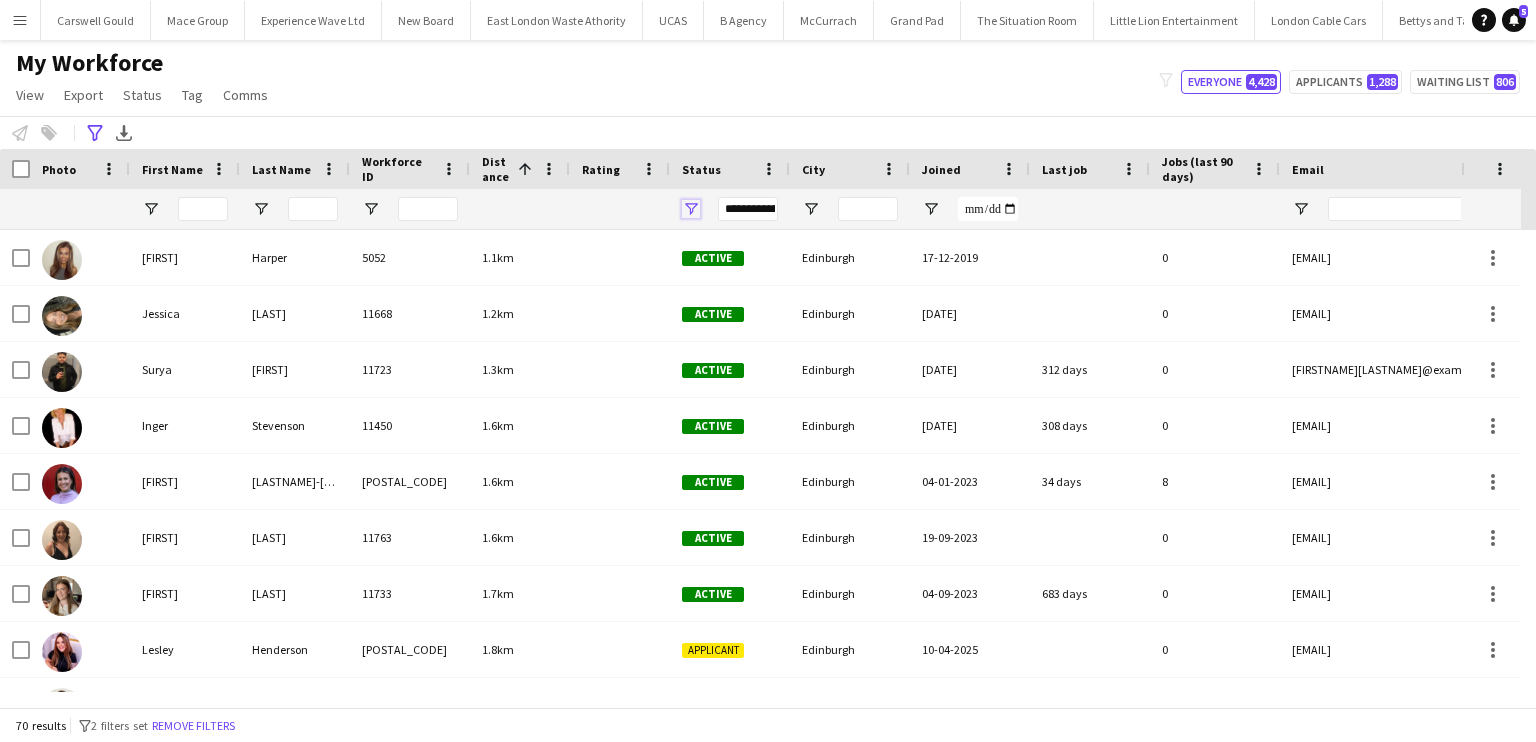 click at bounding box center (691, 209) 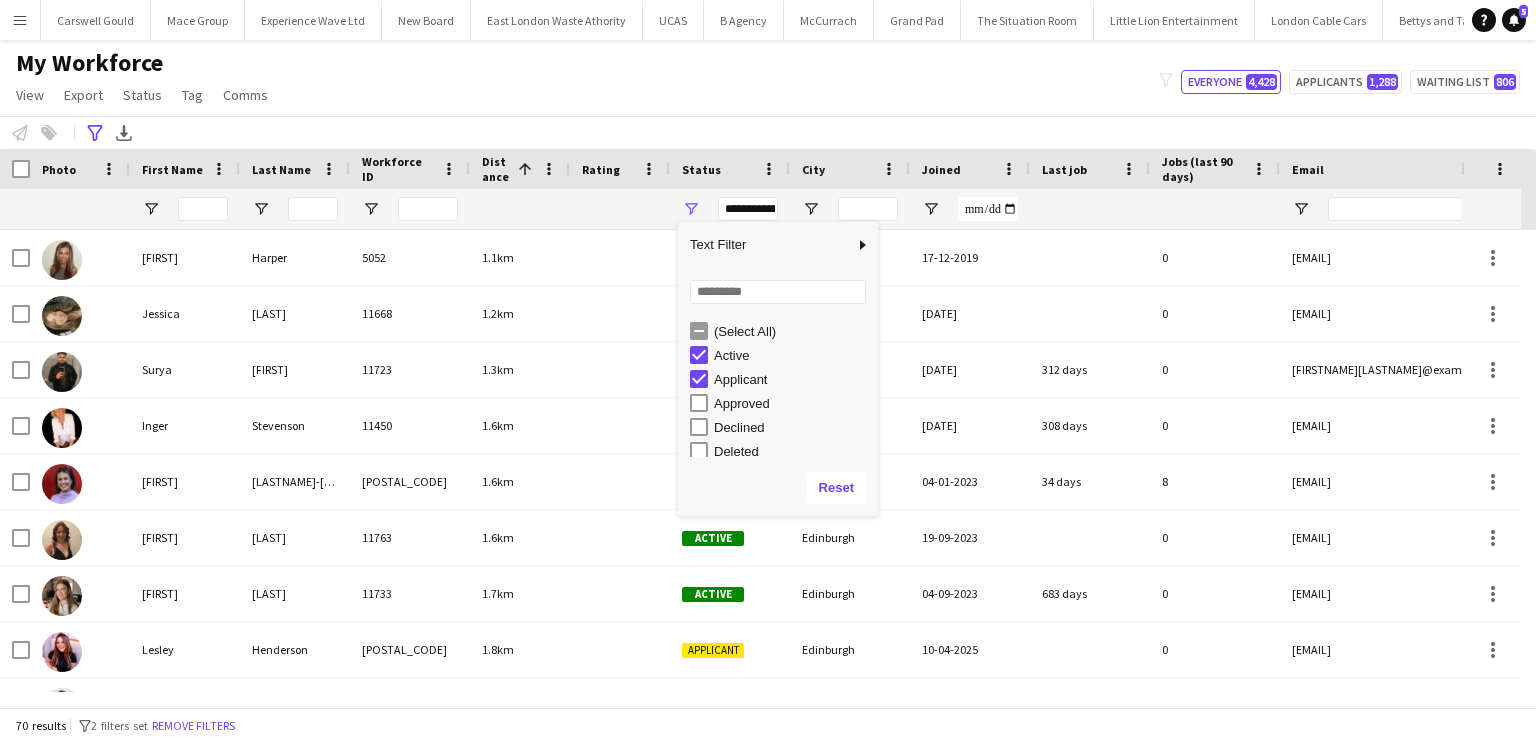 scroll, scrollTop: 125, scrollLeft: 0, axis: vertical 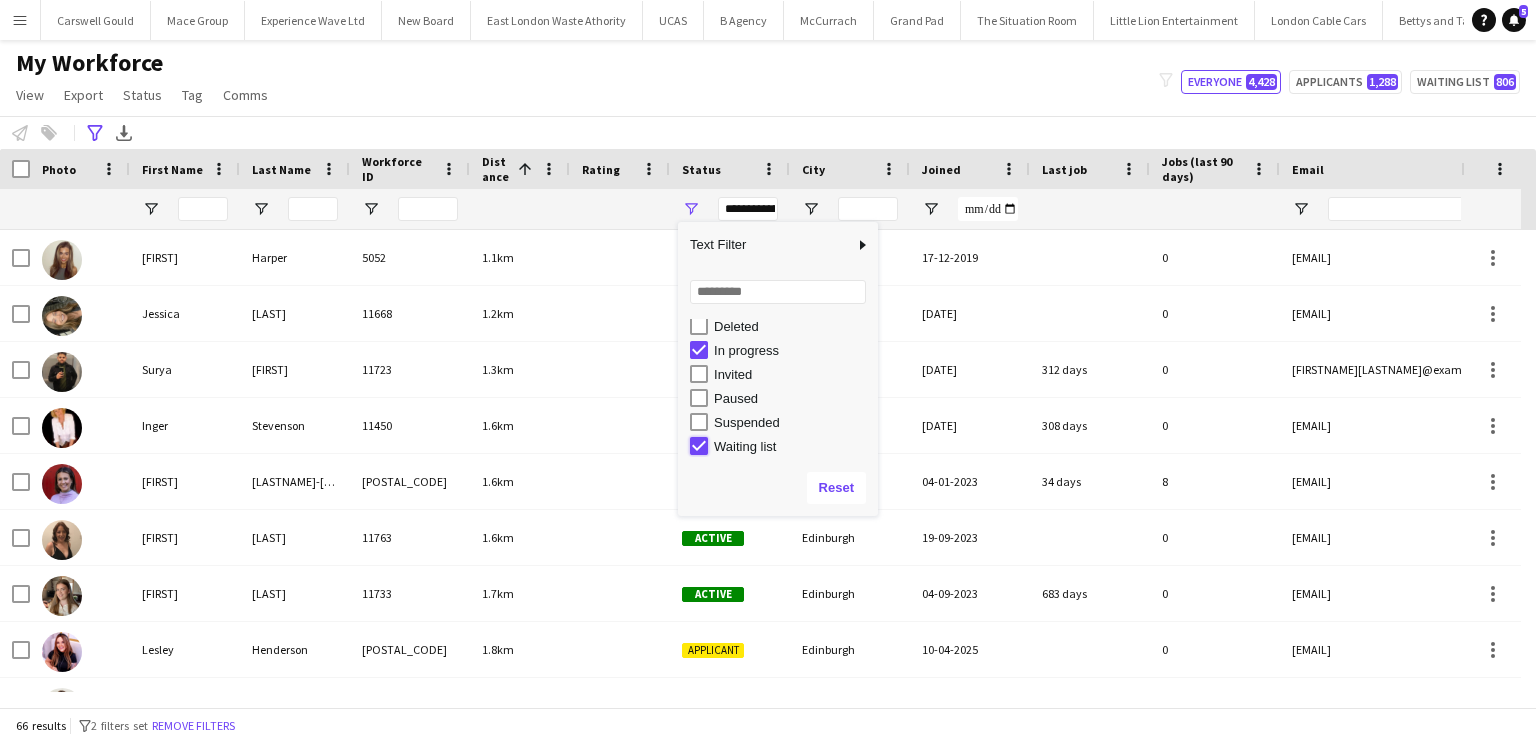type on "**********" 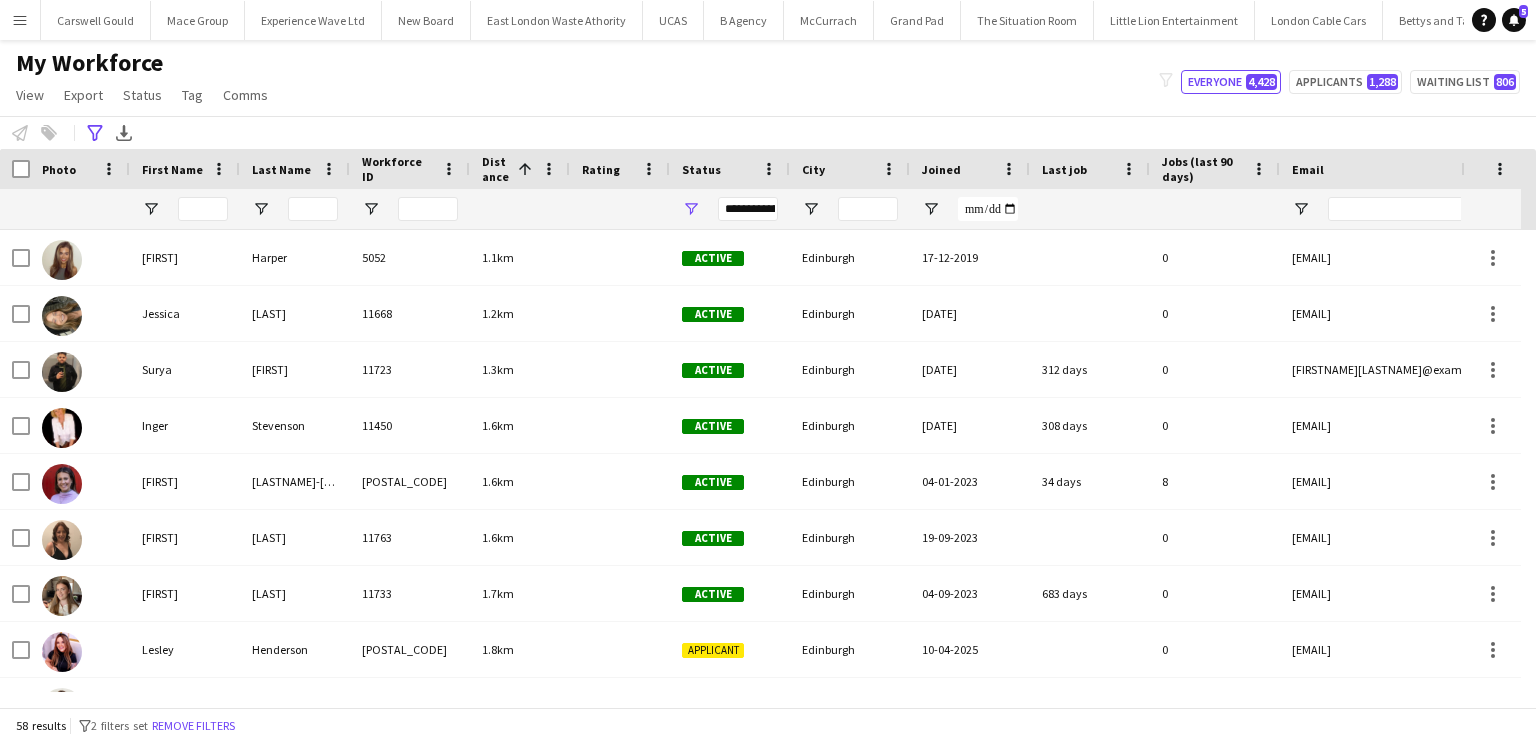 click at bounding box center [80, 209] 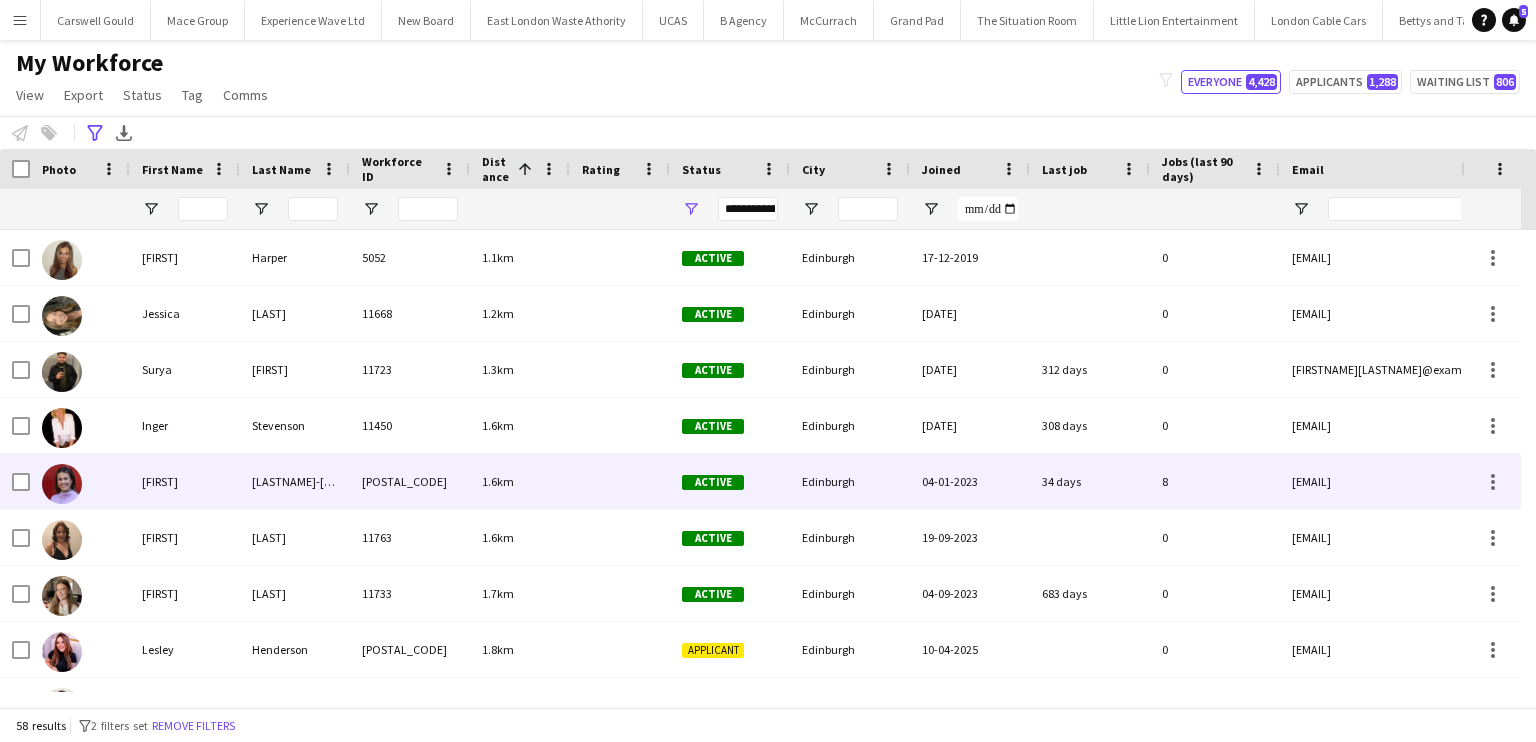 scroll, scrollTop: 51, scrollLeft: 0, axis: vertical 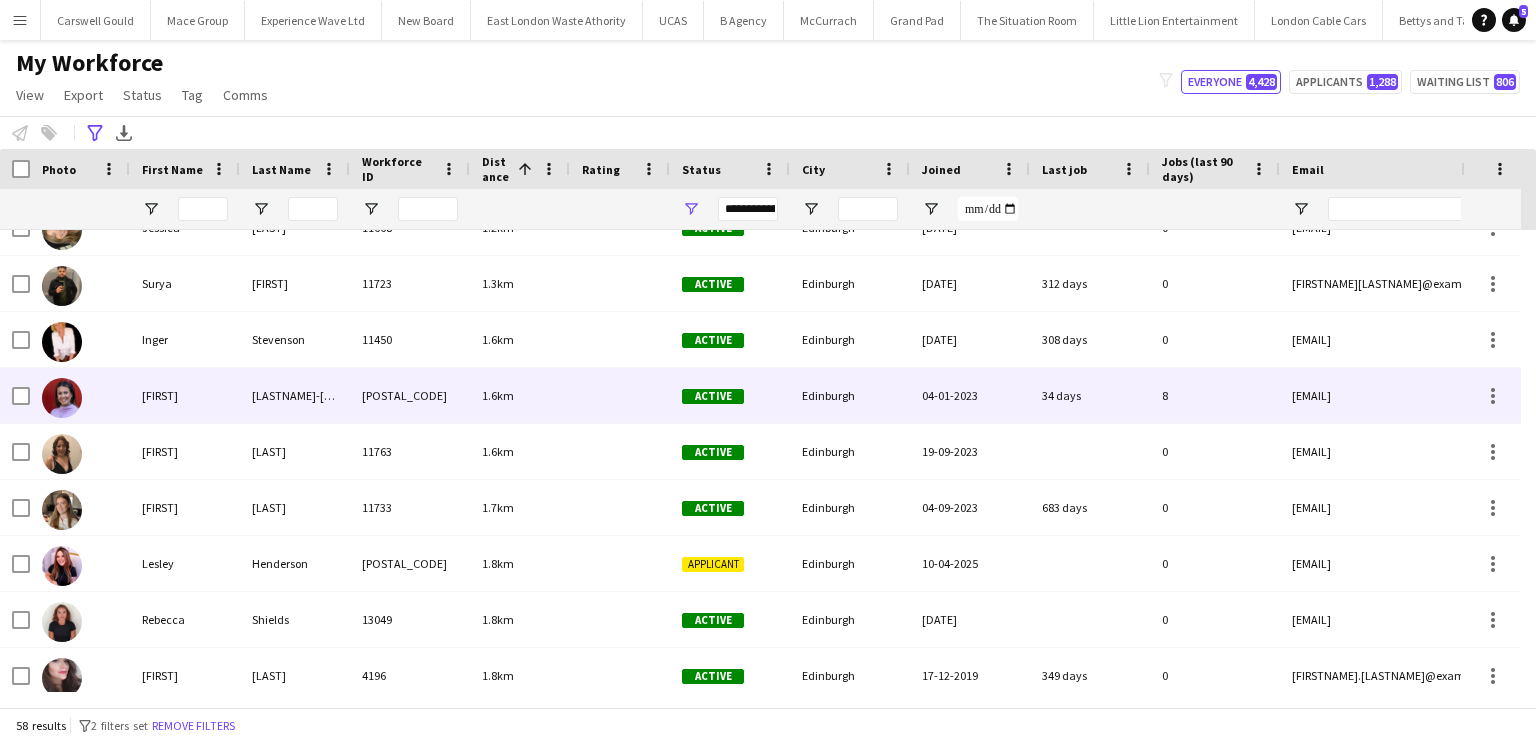 click on "Adshead-Grant" at bounding box center (295, 395) 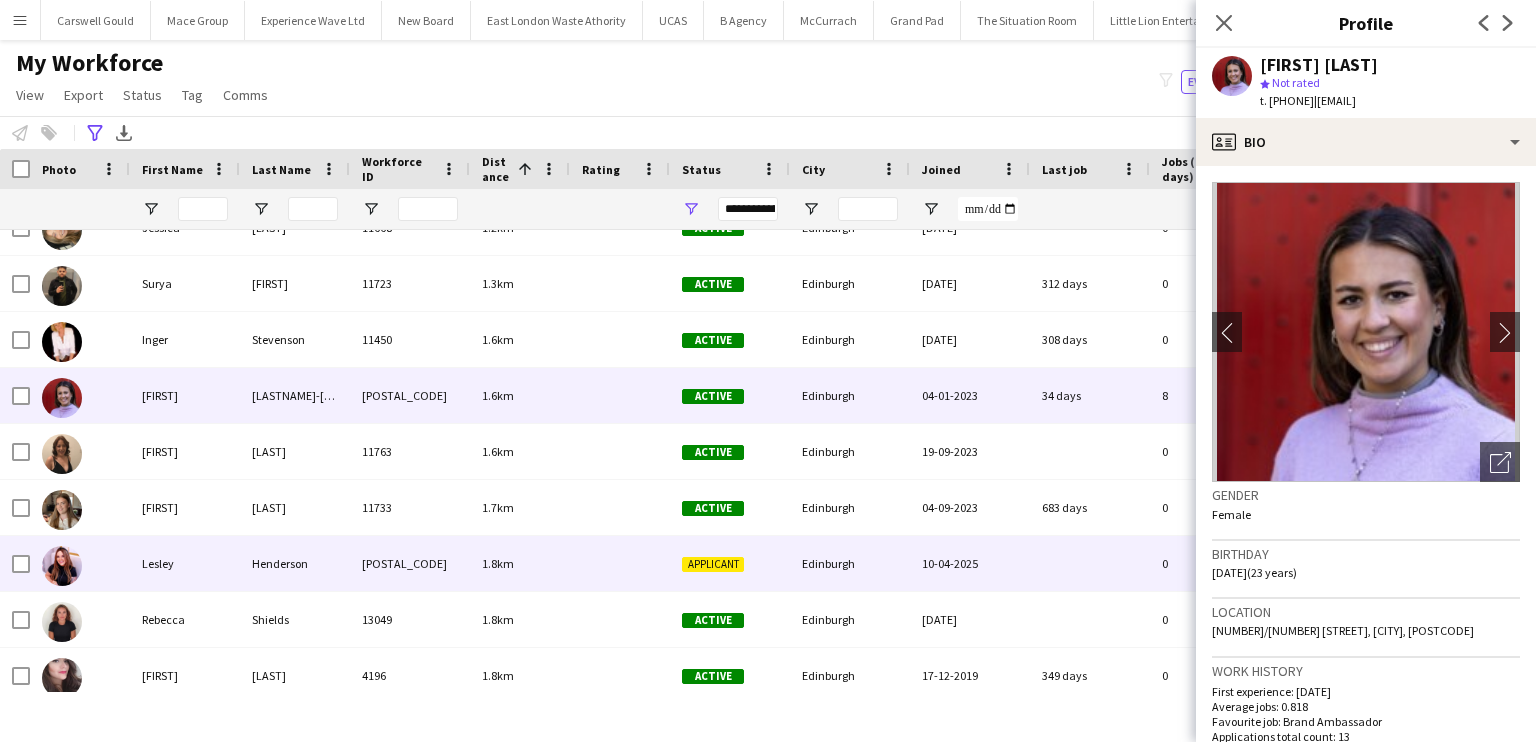 scroll, scrollTop: 170, scrollLeft: 0, axis: vertical 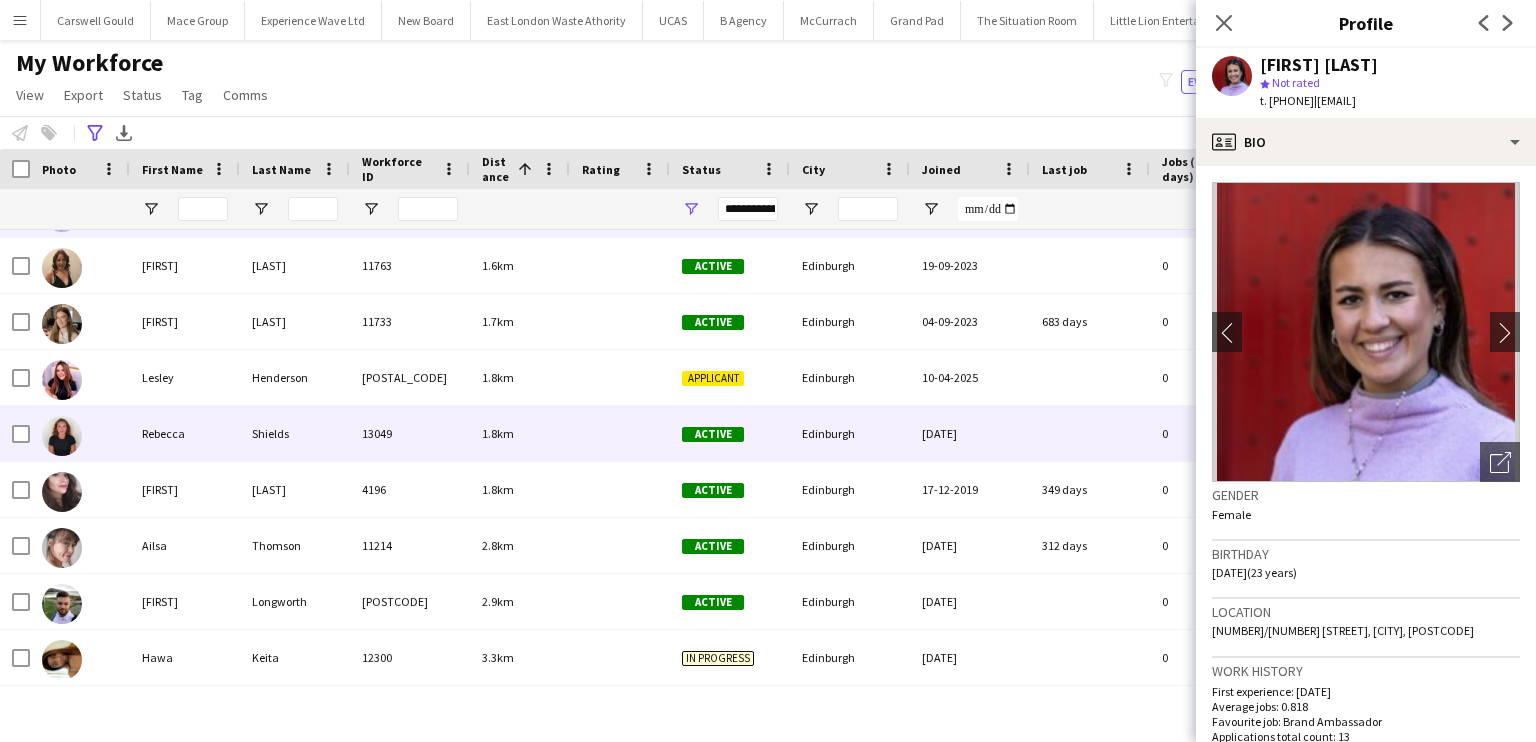 click on "Rebecca" at bounding box center [185, 433] 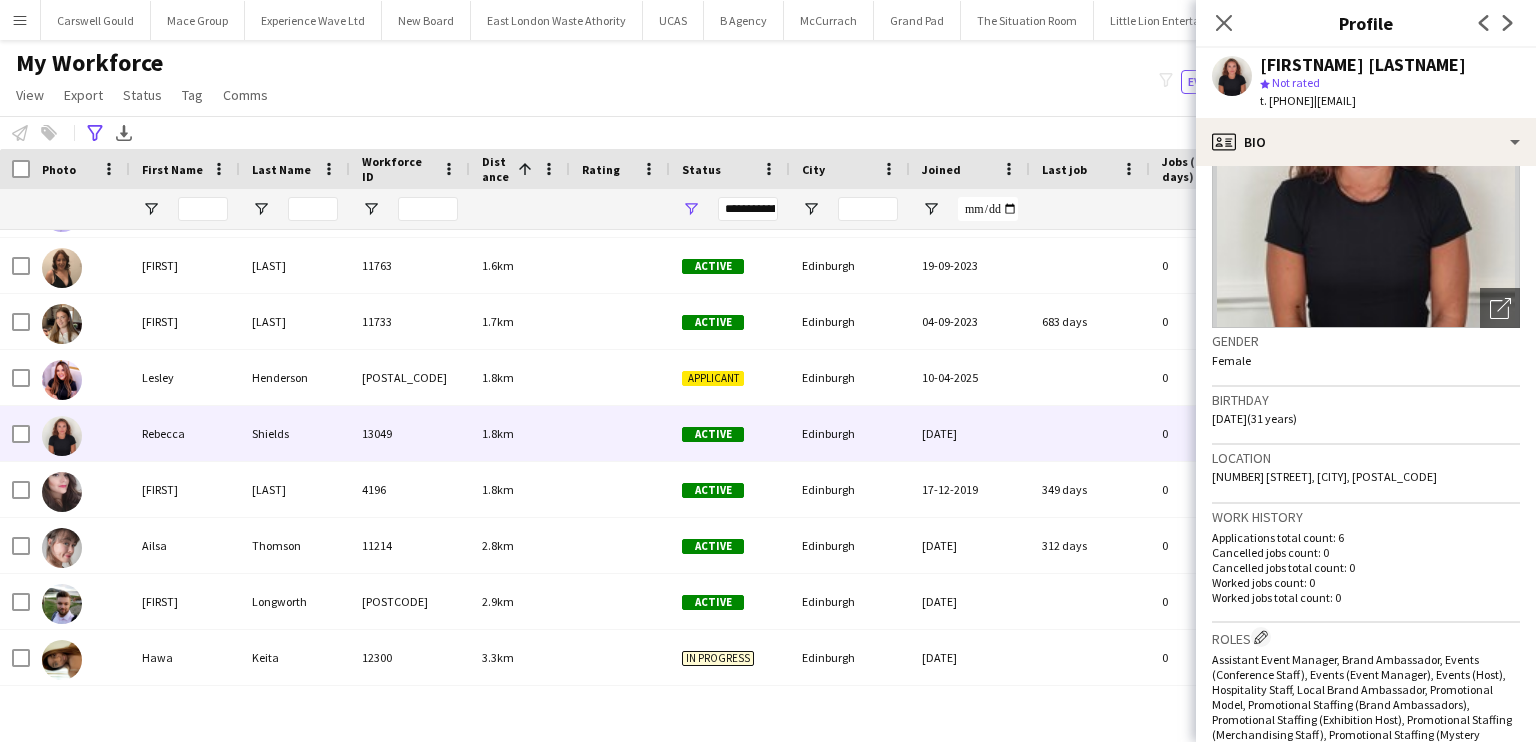 scroll, scrollTop: 155, scrollLeft: 0, axis: vertical 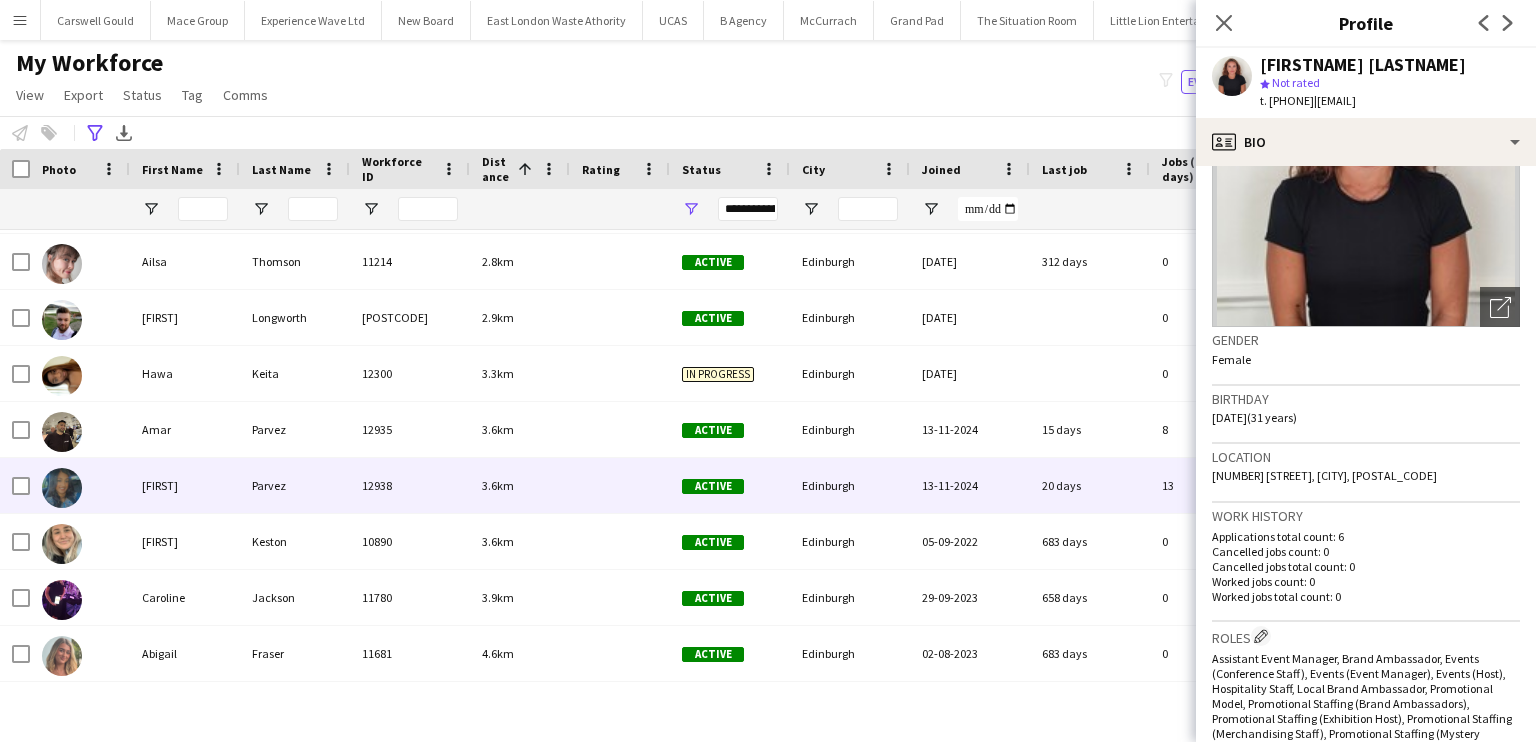 click on "Mehreen" at bounding box center (185, 485) 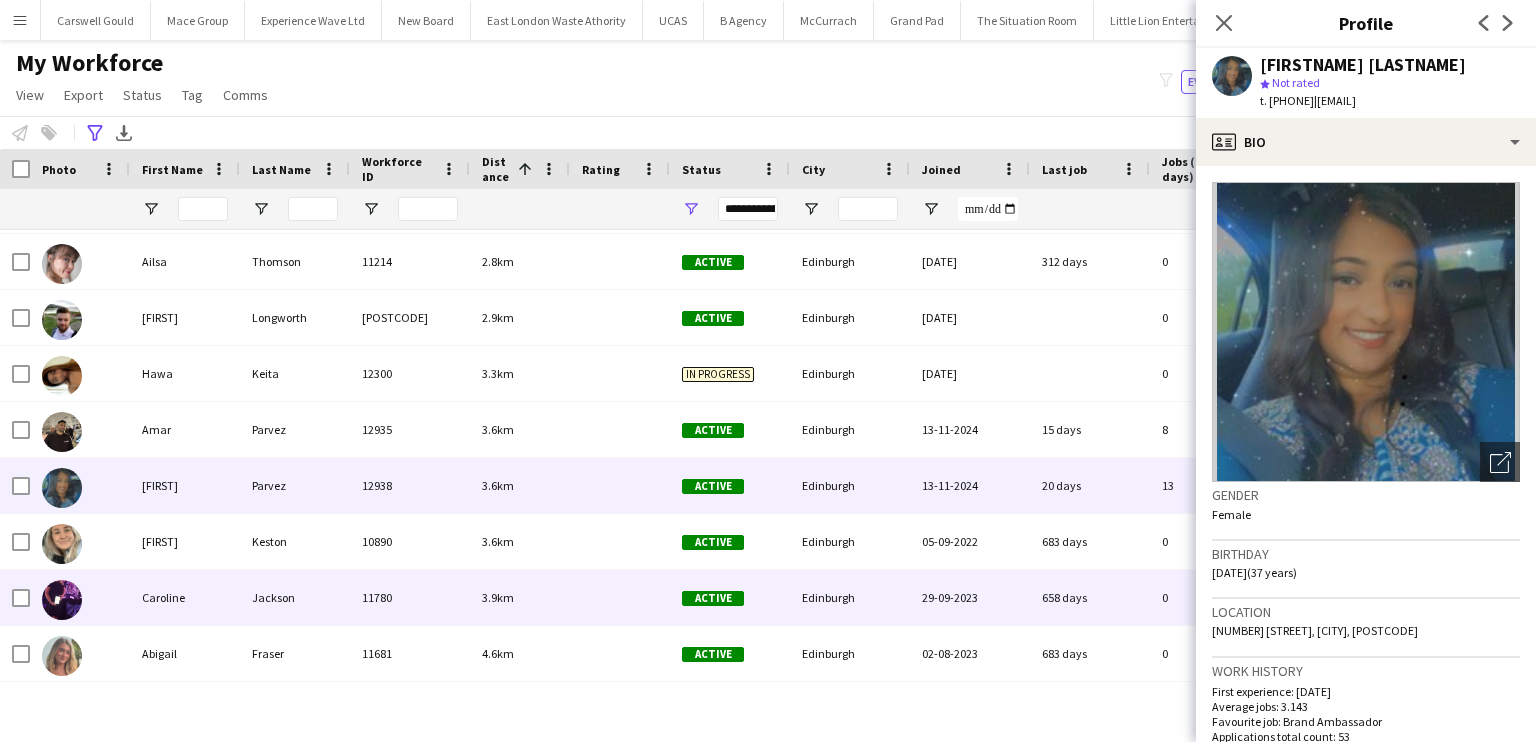 scroll, scrollTop: 680, scrollLeft: 0, axis: vertical 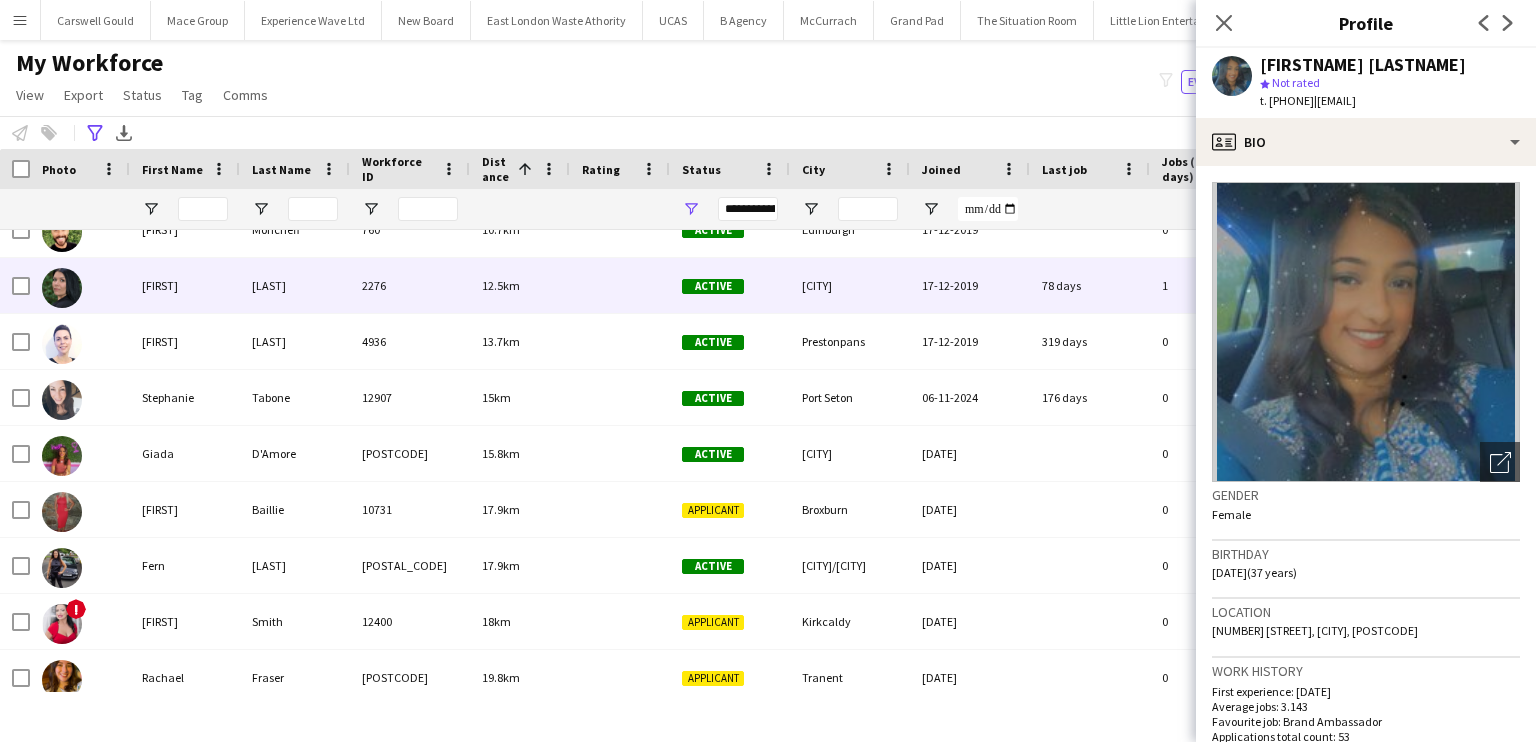 click on "Heidi" at bounding box center (185, 285) 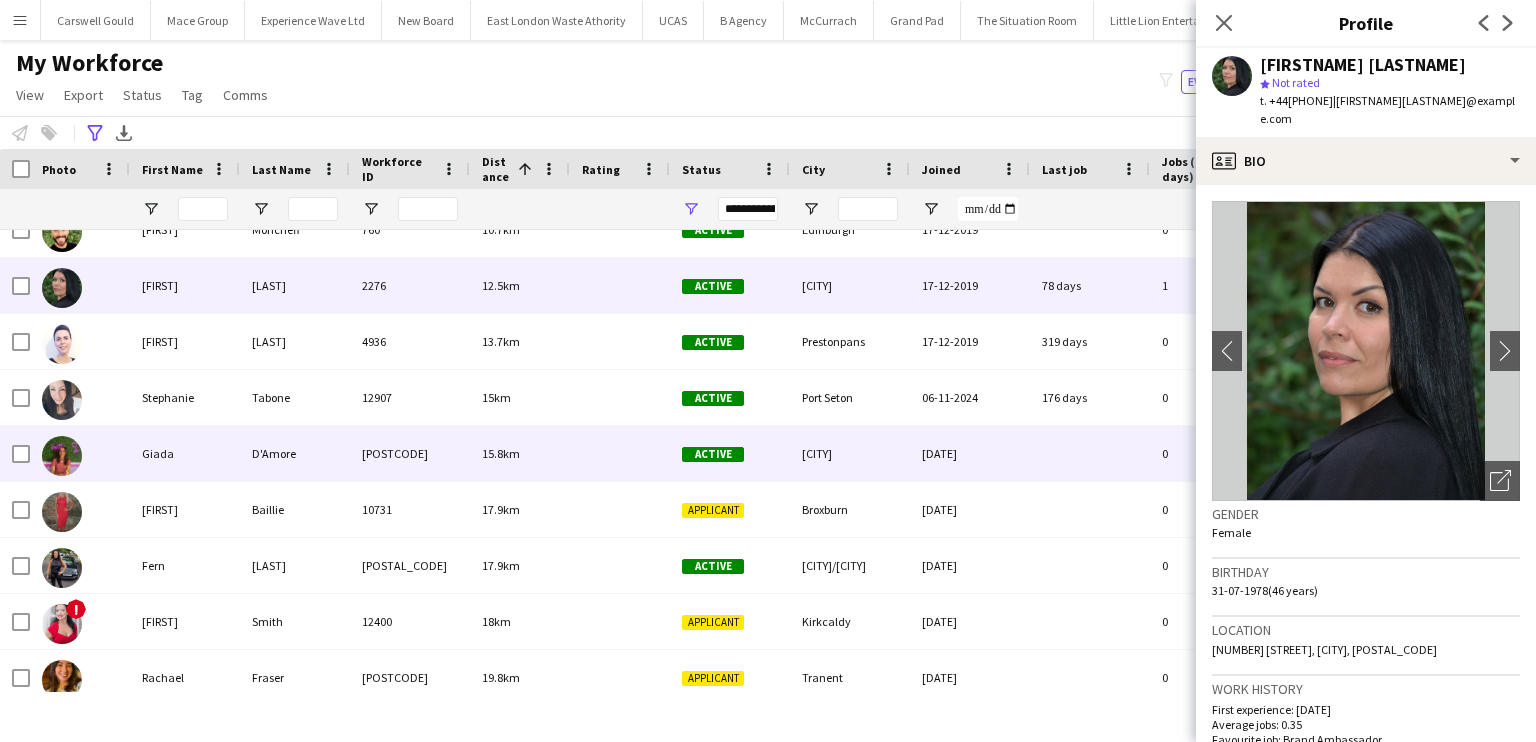 scroll, scrollTop: 1668, scrollLeft: 0, axis: vertical 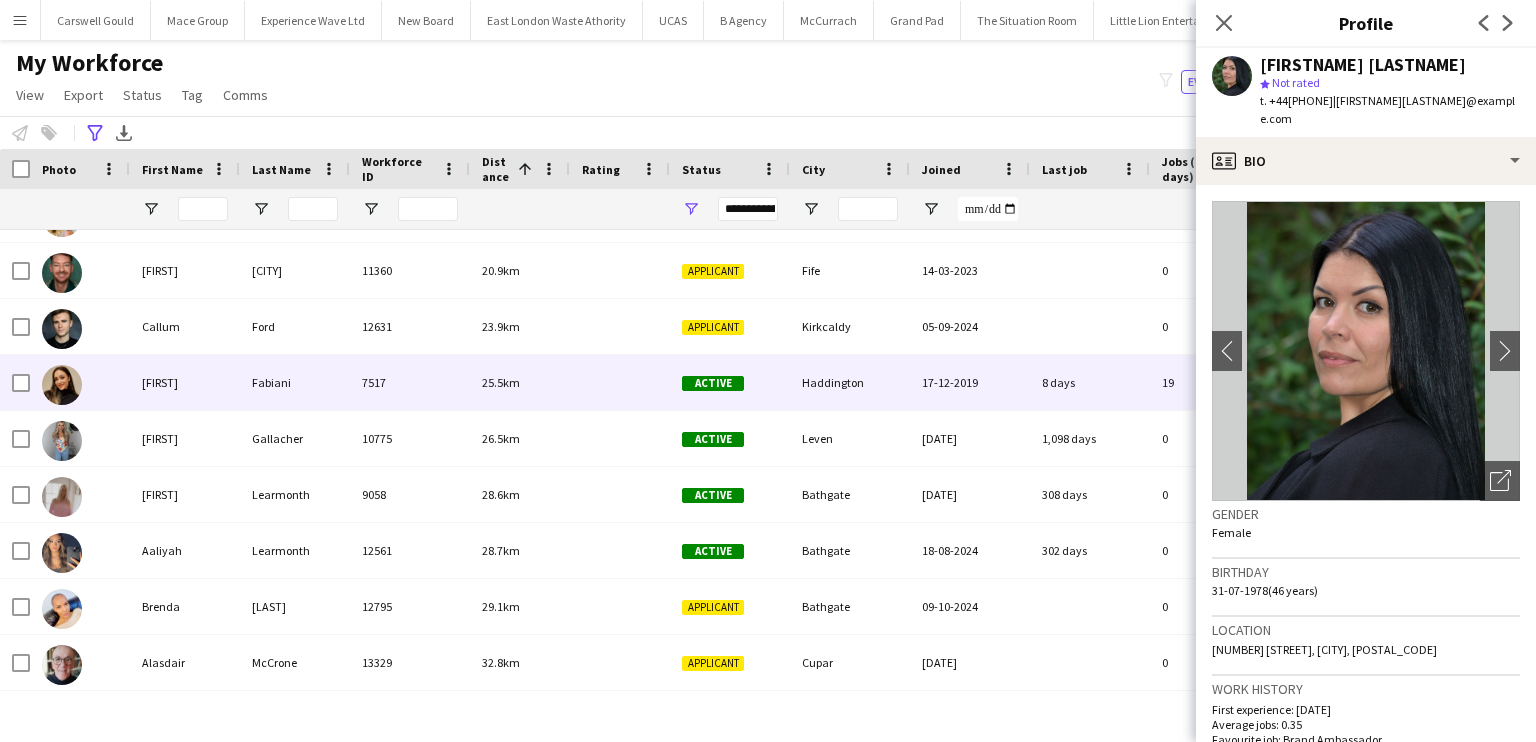 click on "Lara" at bounding box center [185, 382] 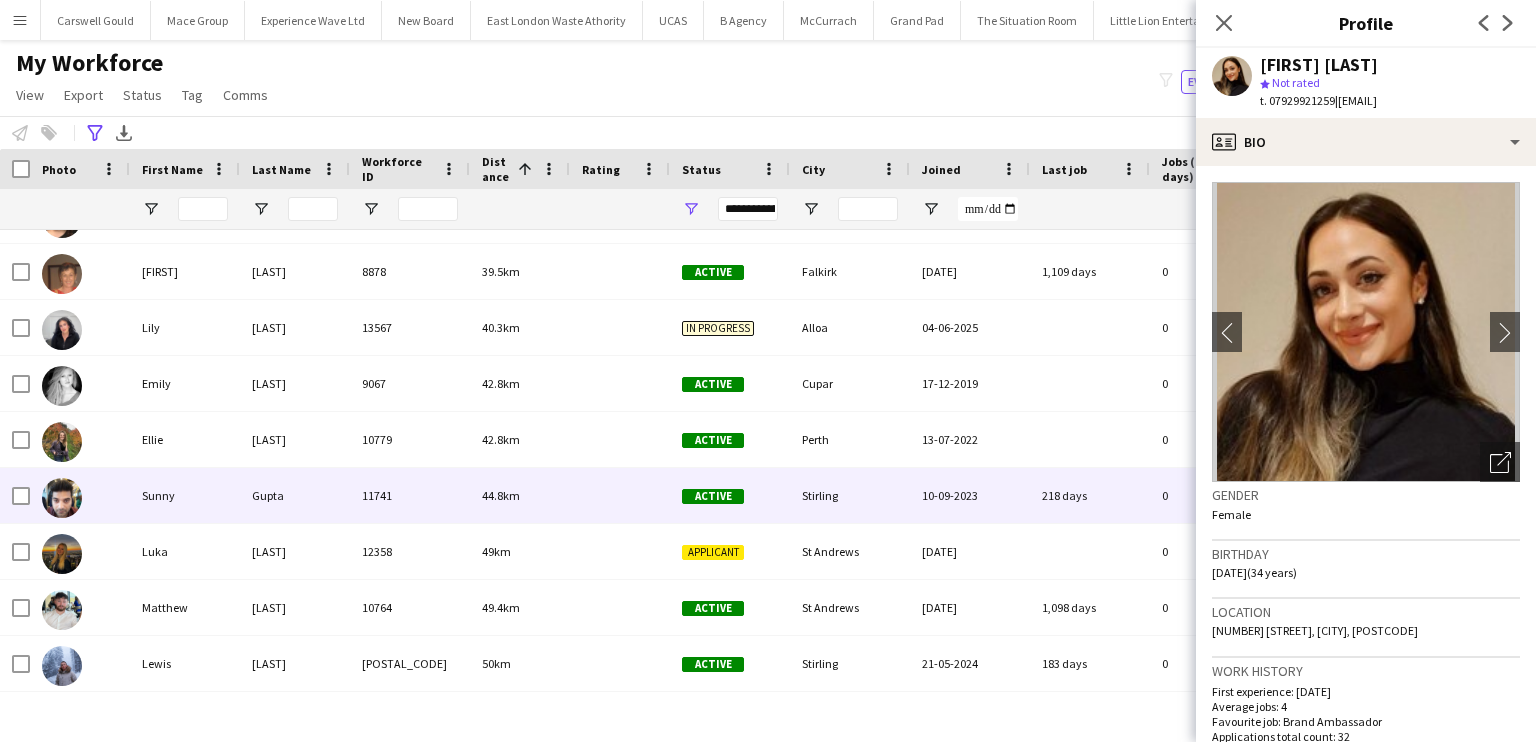 click on "Sunny" at bounding box center (185, 495) 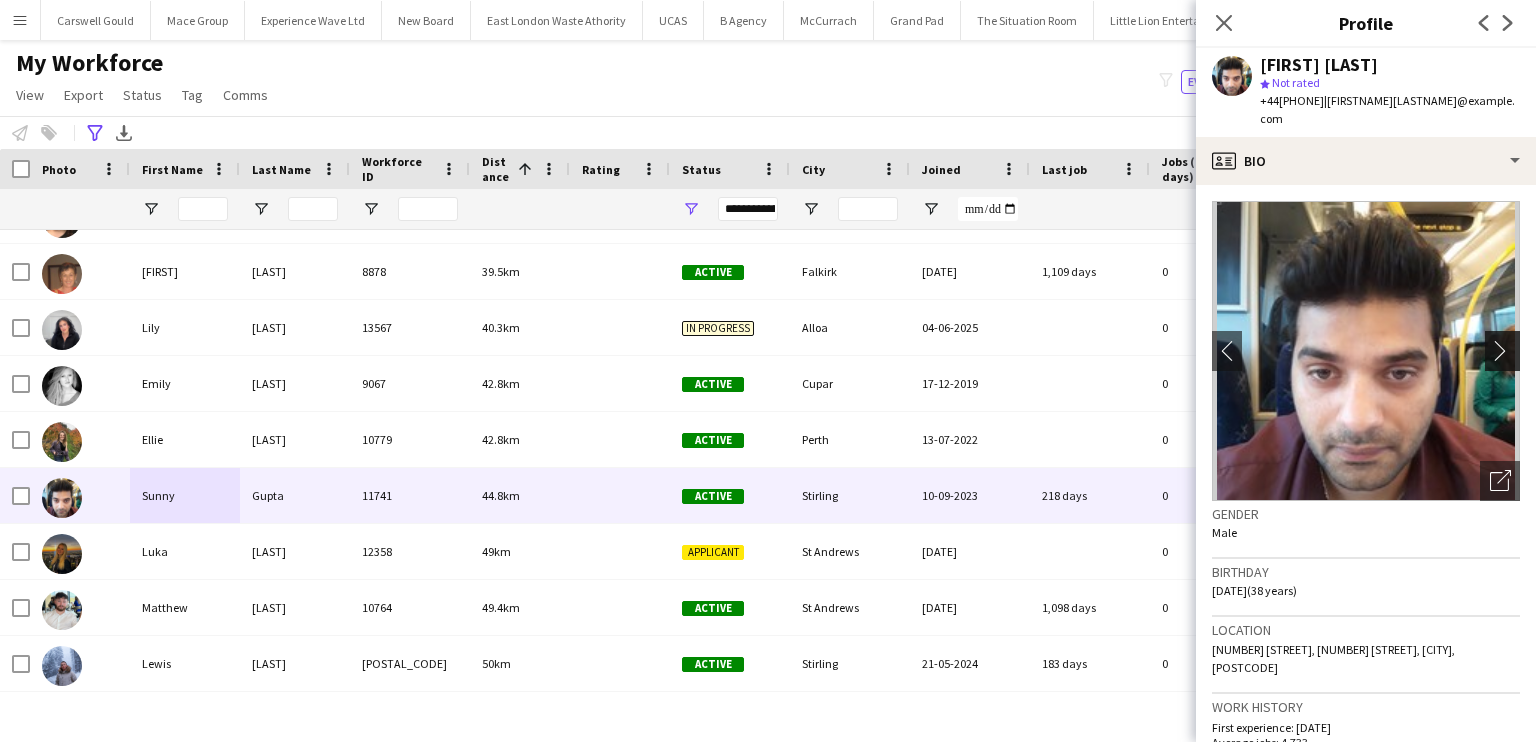 click on "chevron-right" 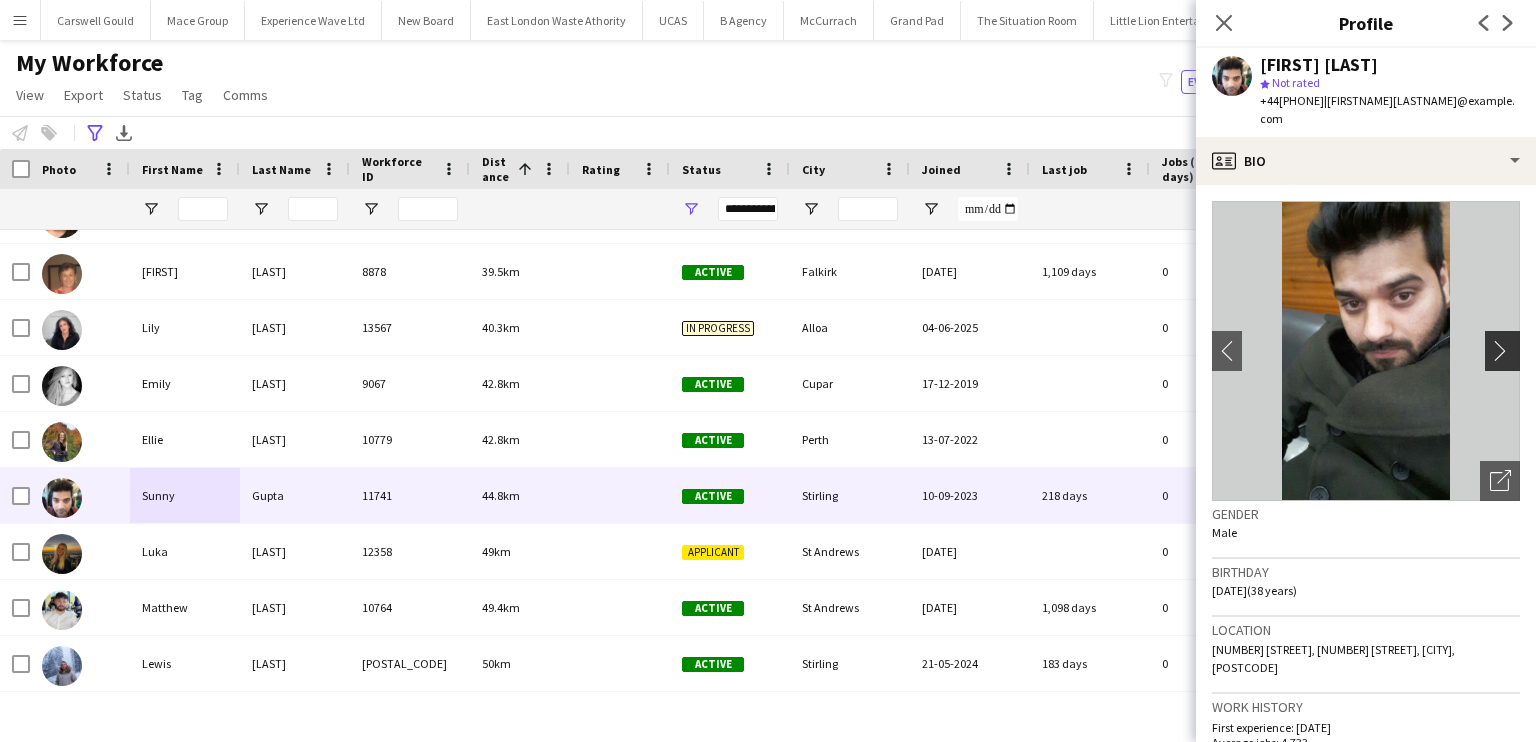 click on "chevron-right" 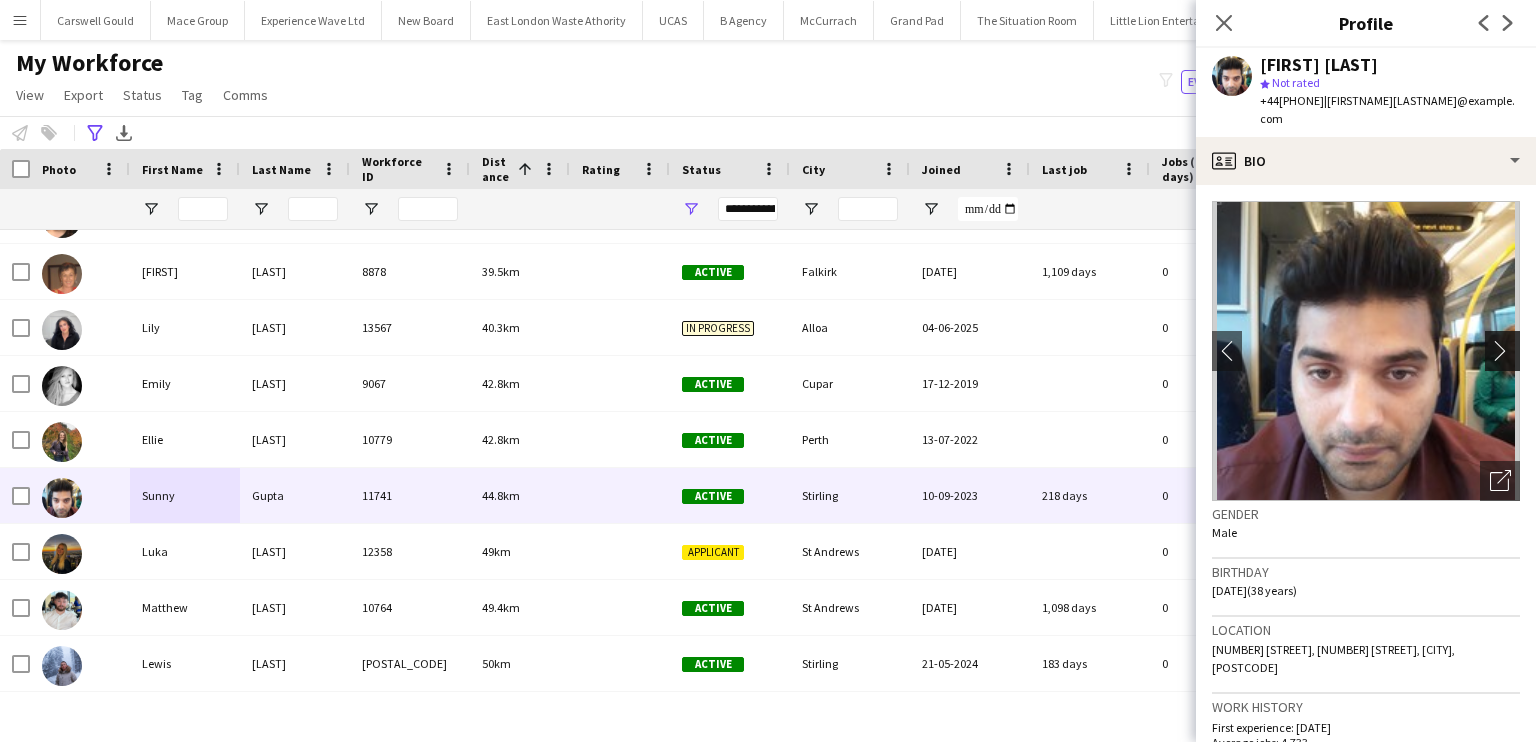 click on "chevron-right" 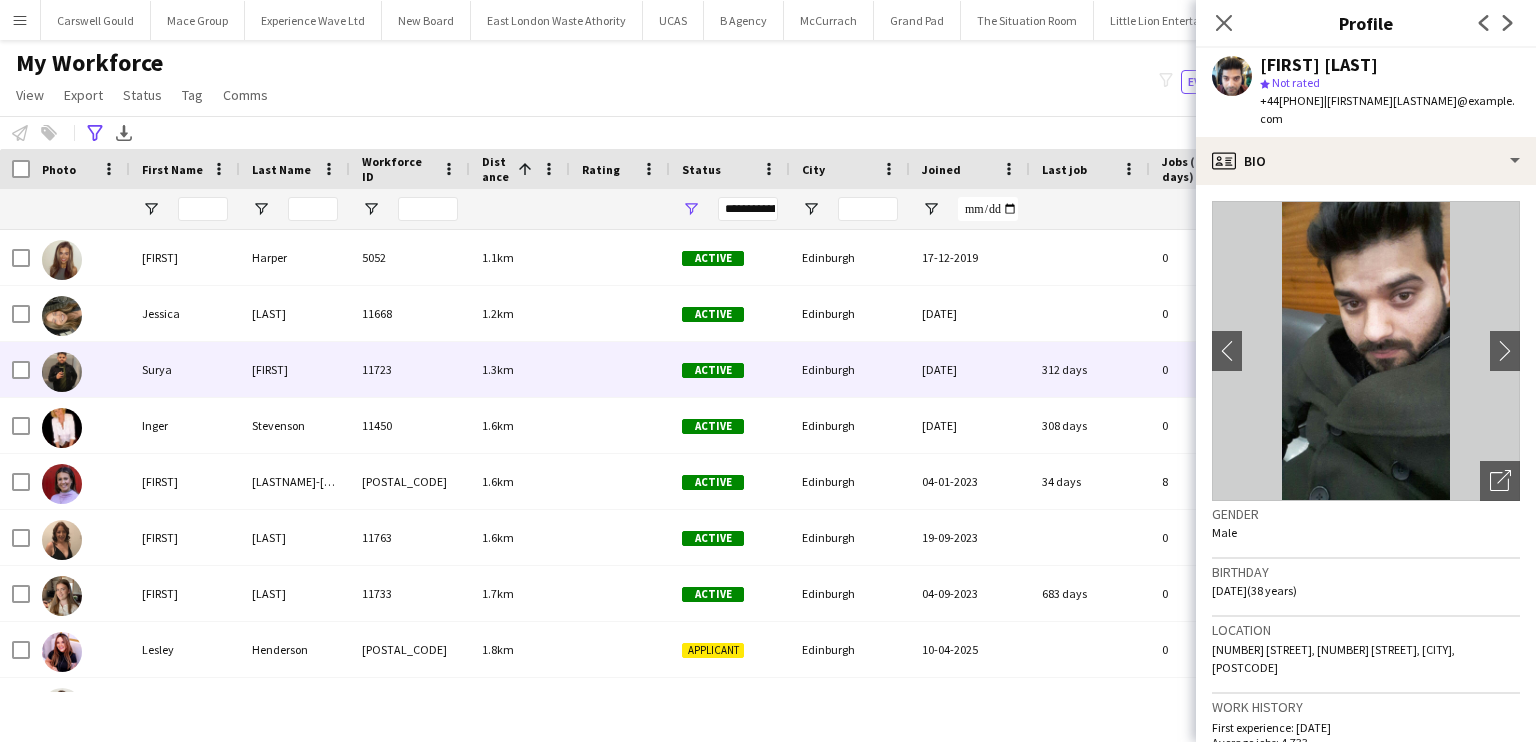 click on "Surya" at bounding box center (185, 369) 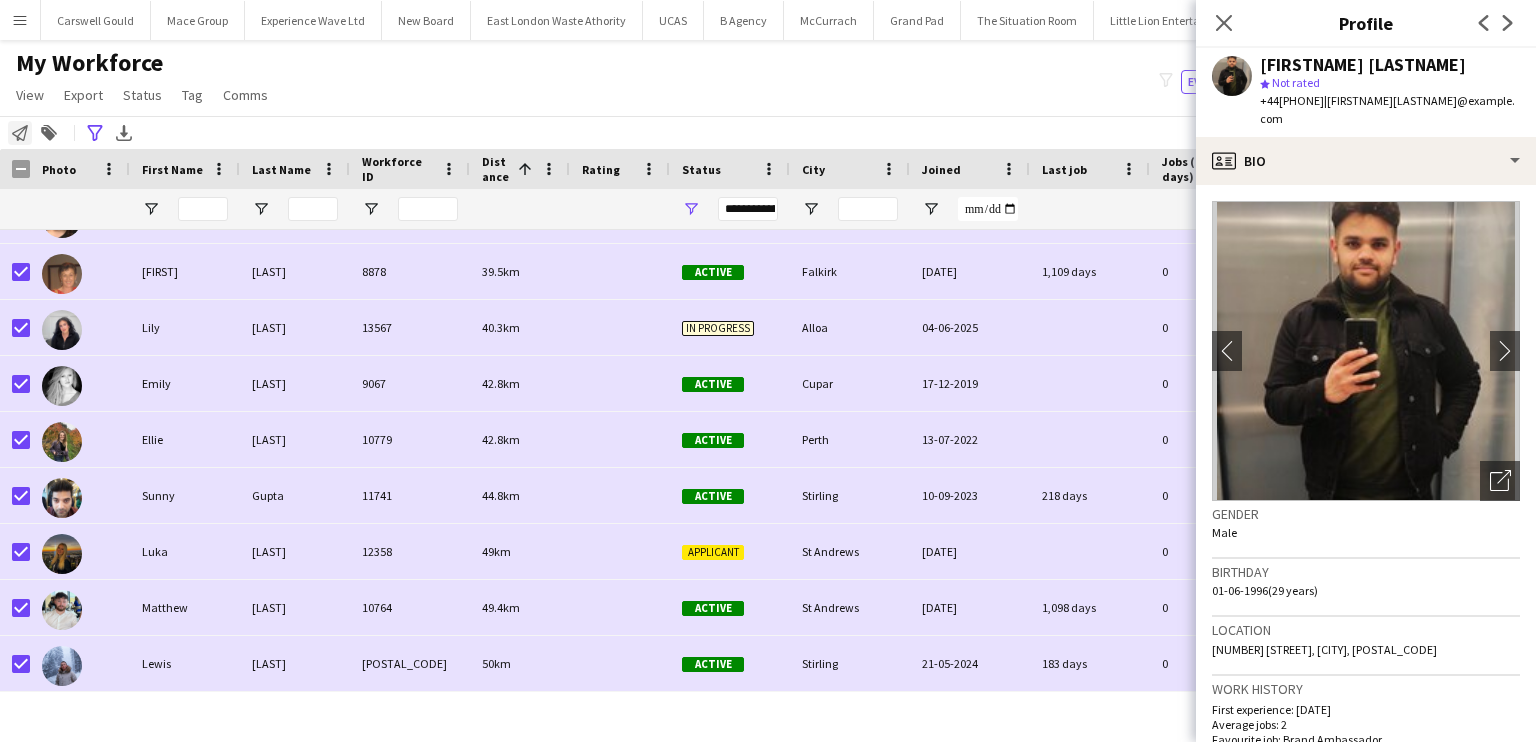 click 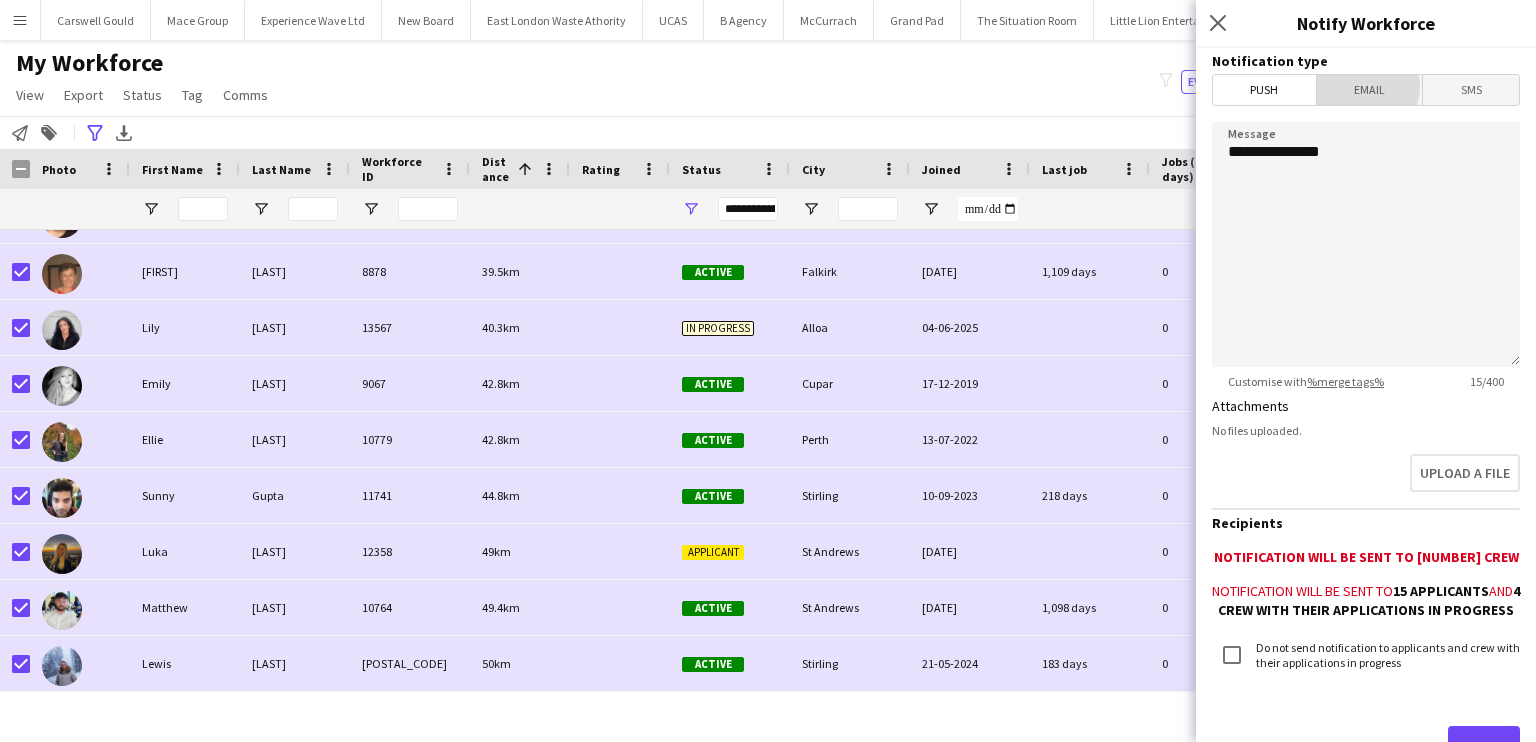 click on "Email" at bounding box center [1370, 90] 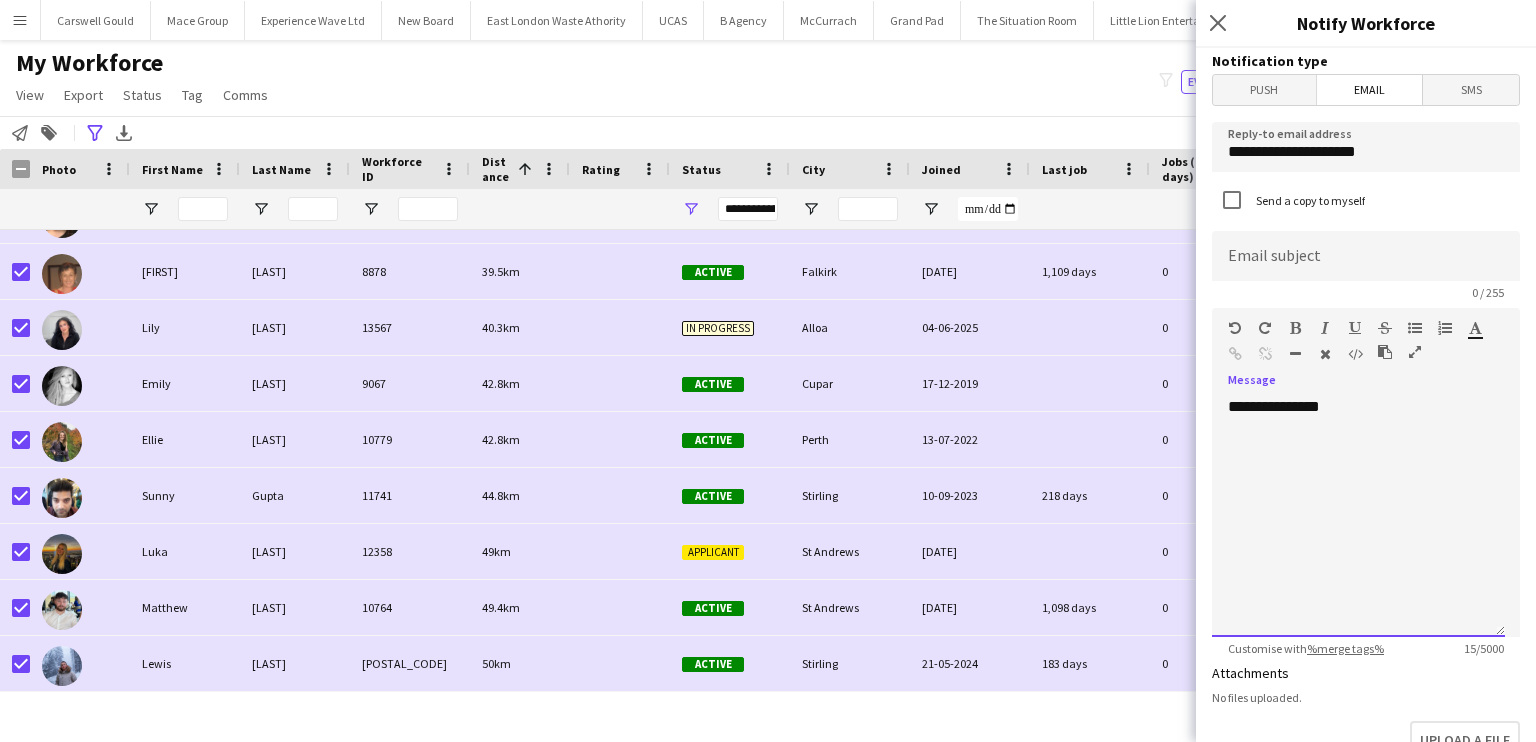 click on "**********" 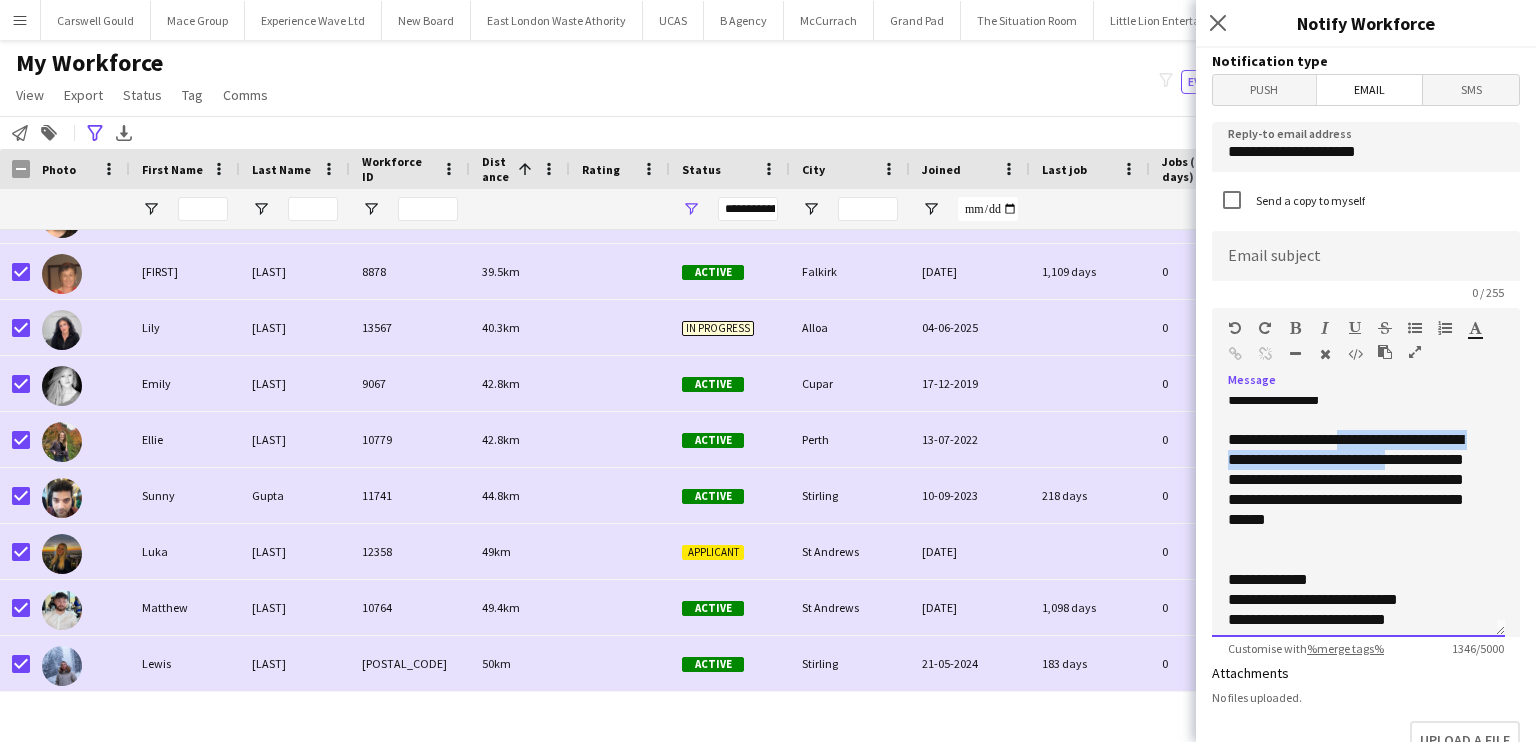 drag, startPoint x: 1311, startPoint y: 476, endPoint x: 1342, endPoint y: 438, distance: 49.0408 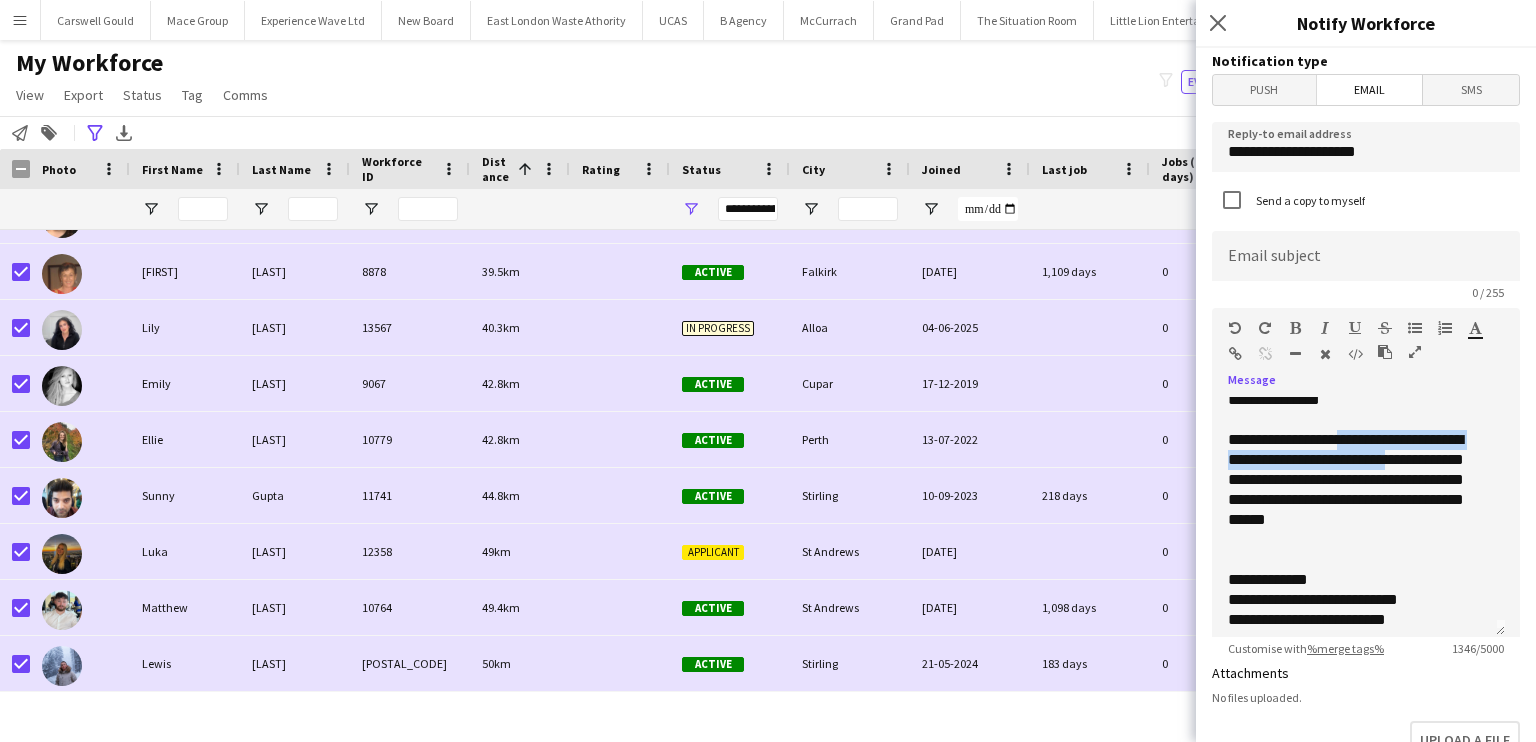 click at bounding box center [1295, 328] 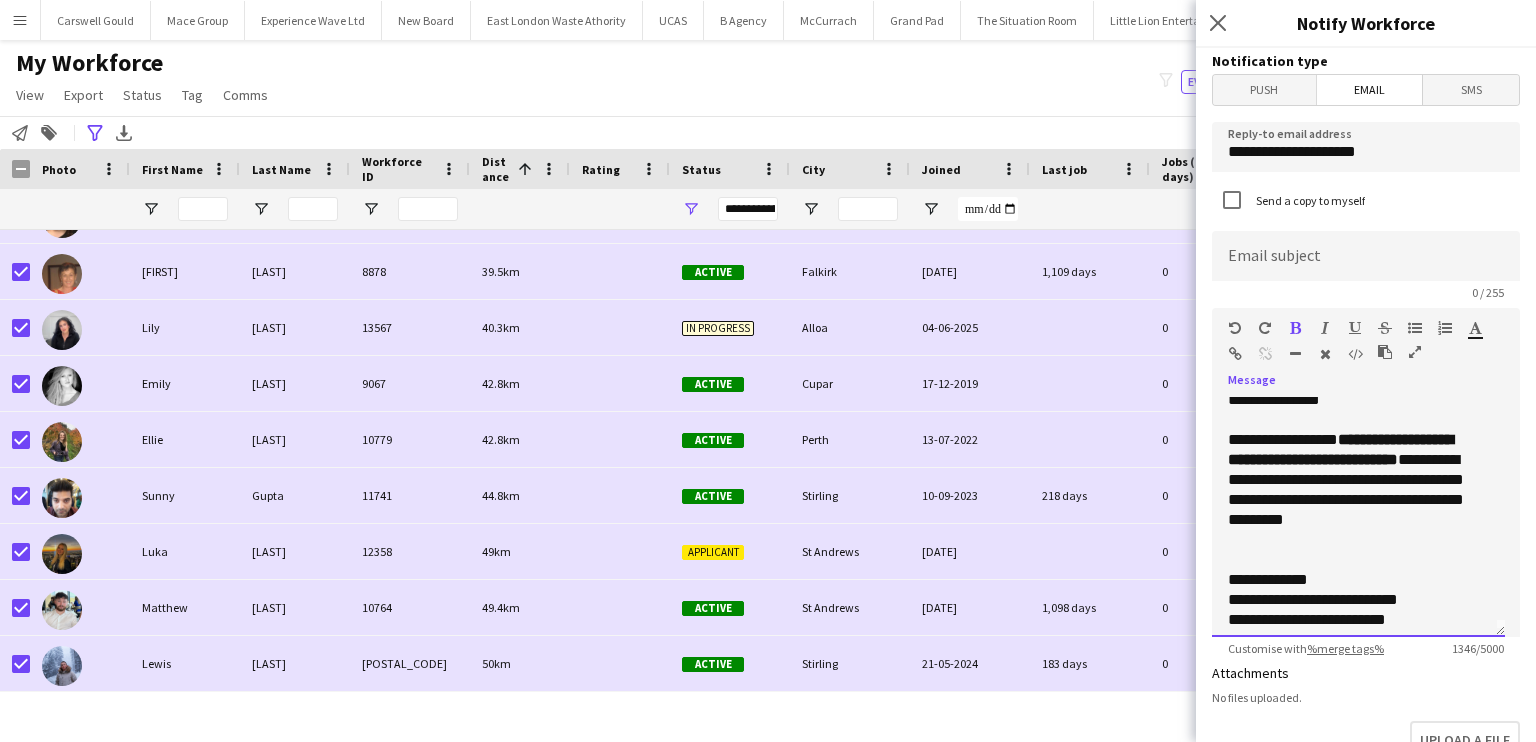 click on "**********" 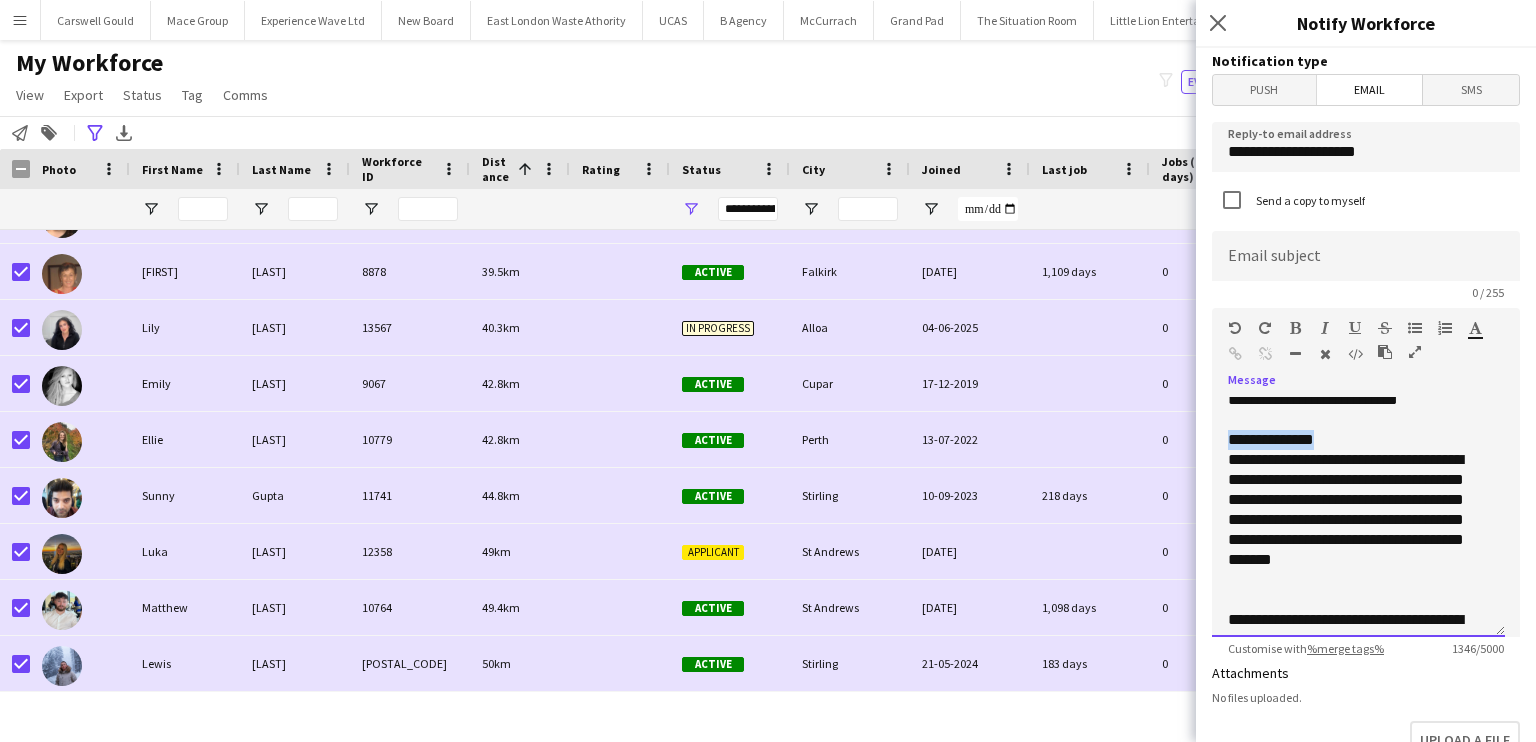 drag, startPoint x: 1348, startPoint y: 433, endPoint x: 1228, endPoint y: 436, distance: 120.03749 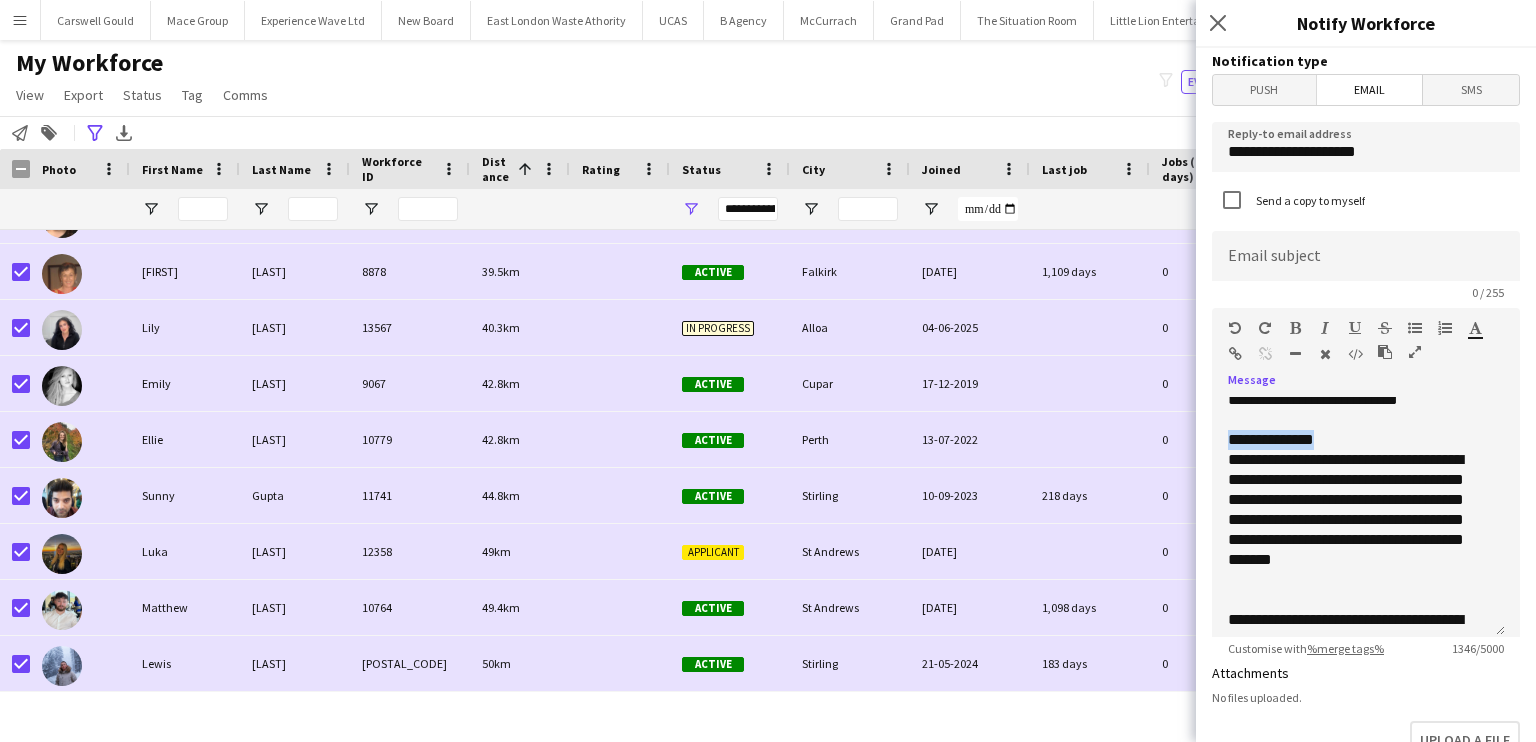 click at bounding box center [1295, 328] 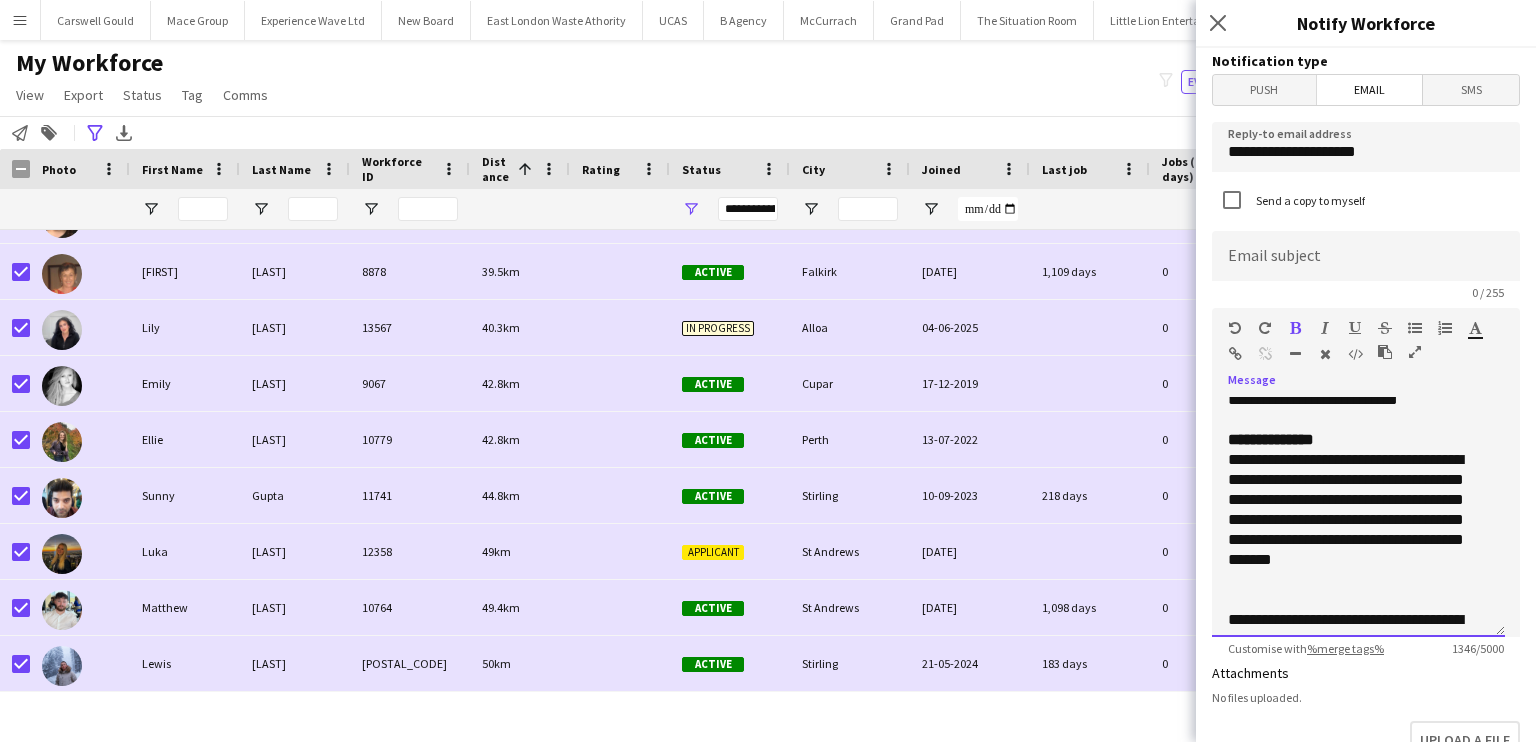 click on "**********" 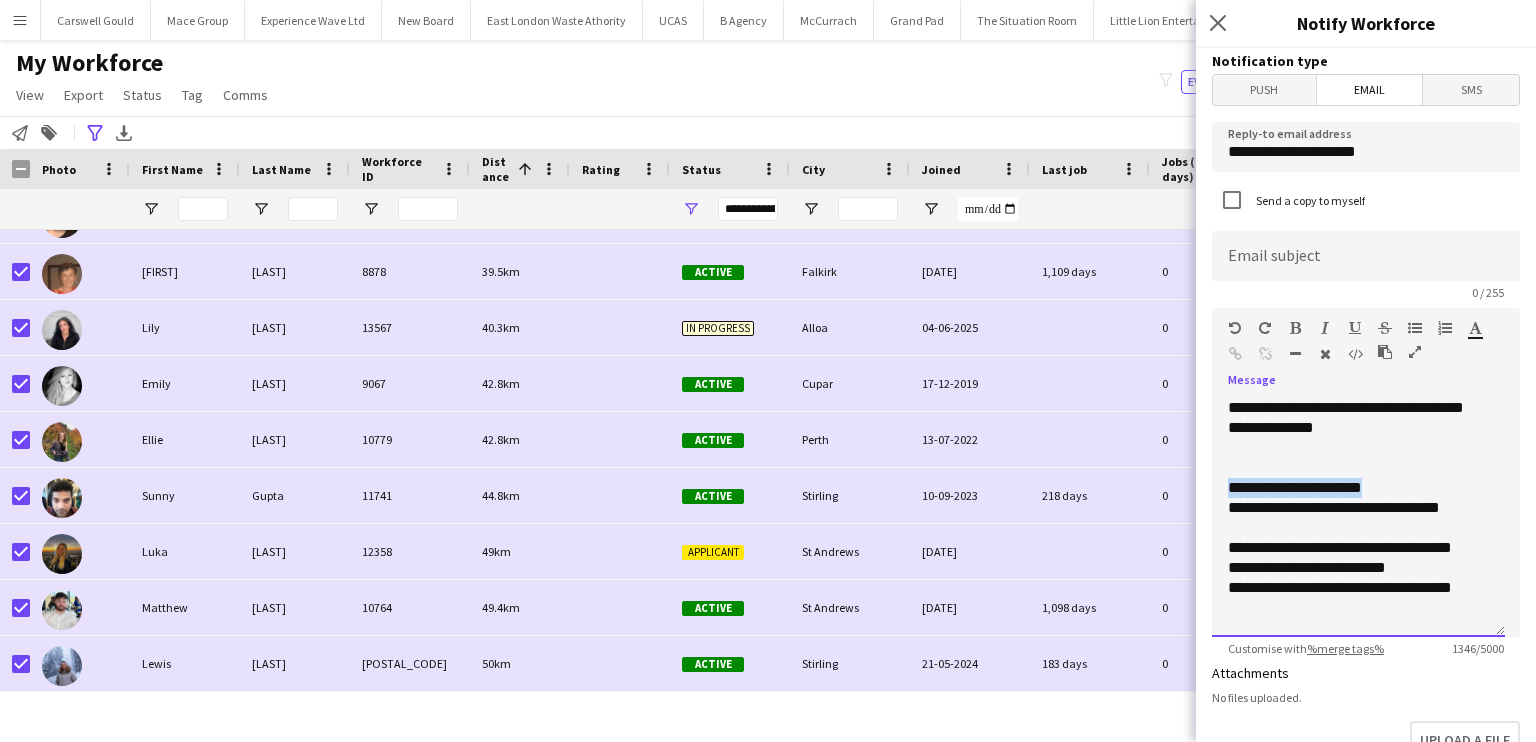 drag, startPoint x: 1399, startPoint y: 489, endPoint x: 1231, endPoint y: 480, distance: 168.2409 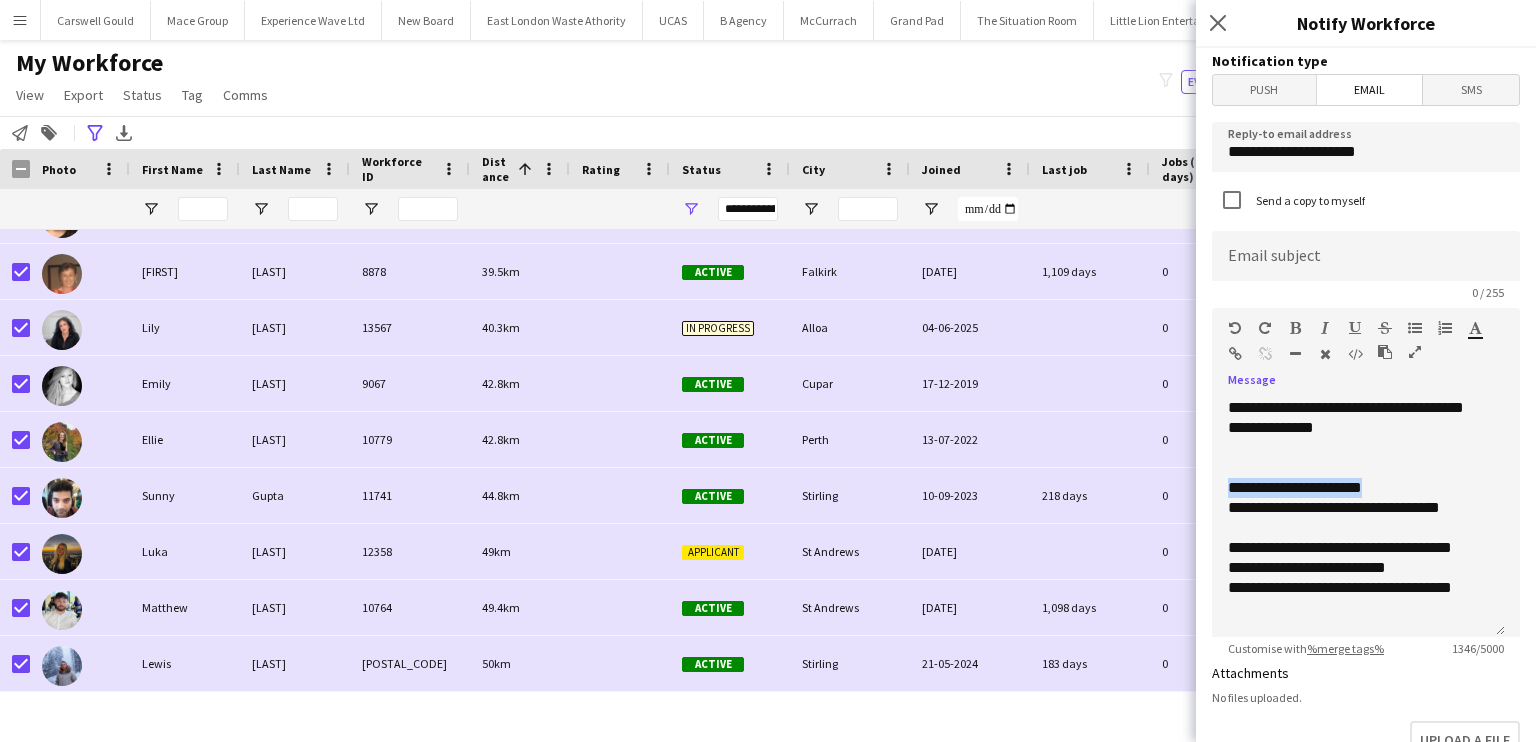 click at bounding box center [1295, 328] 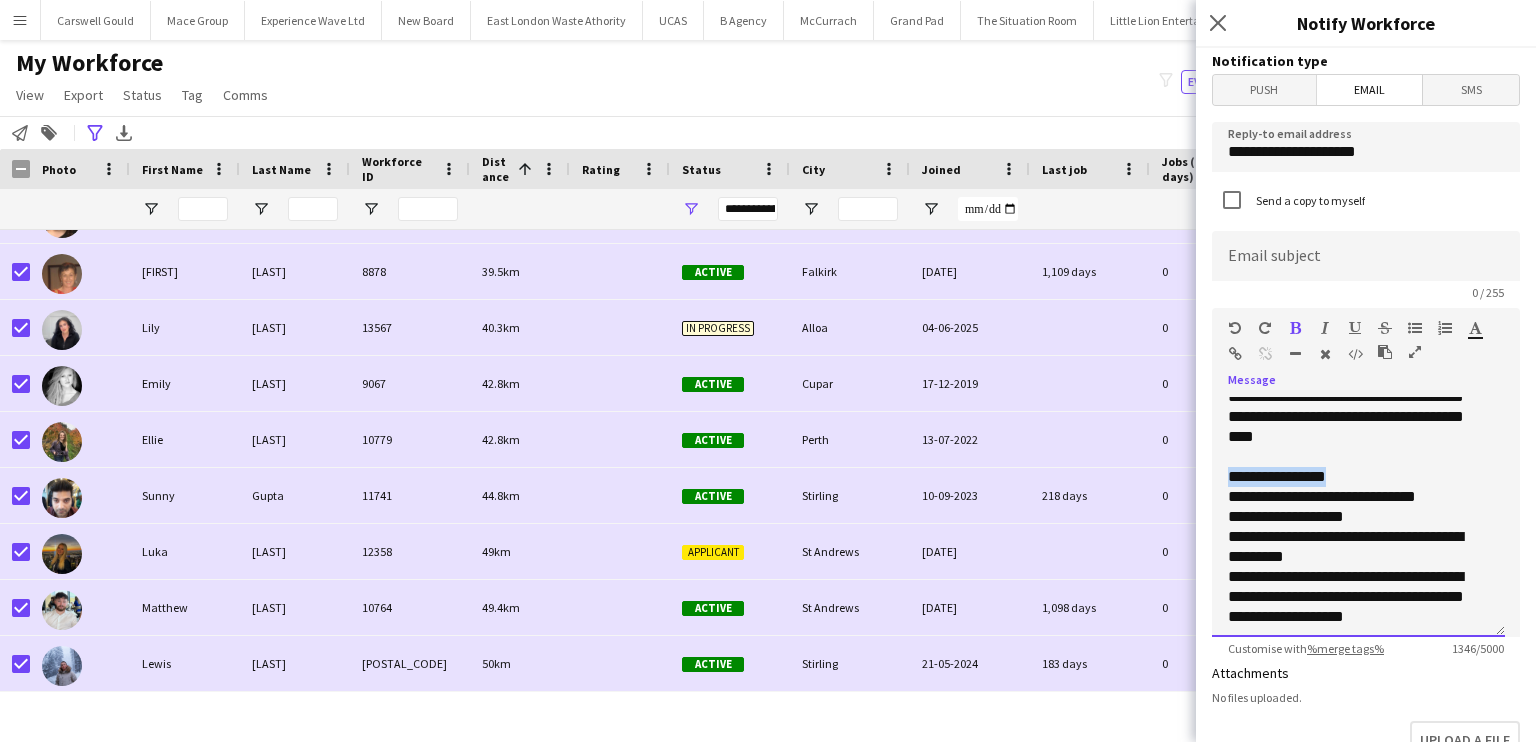 drag, startPoint x: 1364, startPoint y: 473, endPoint x: 1220, endPoint y: 472, distance: 144.00348 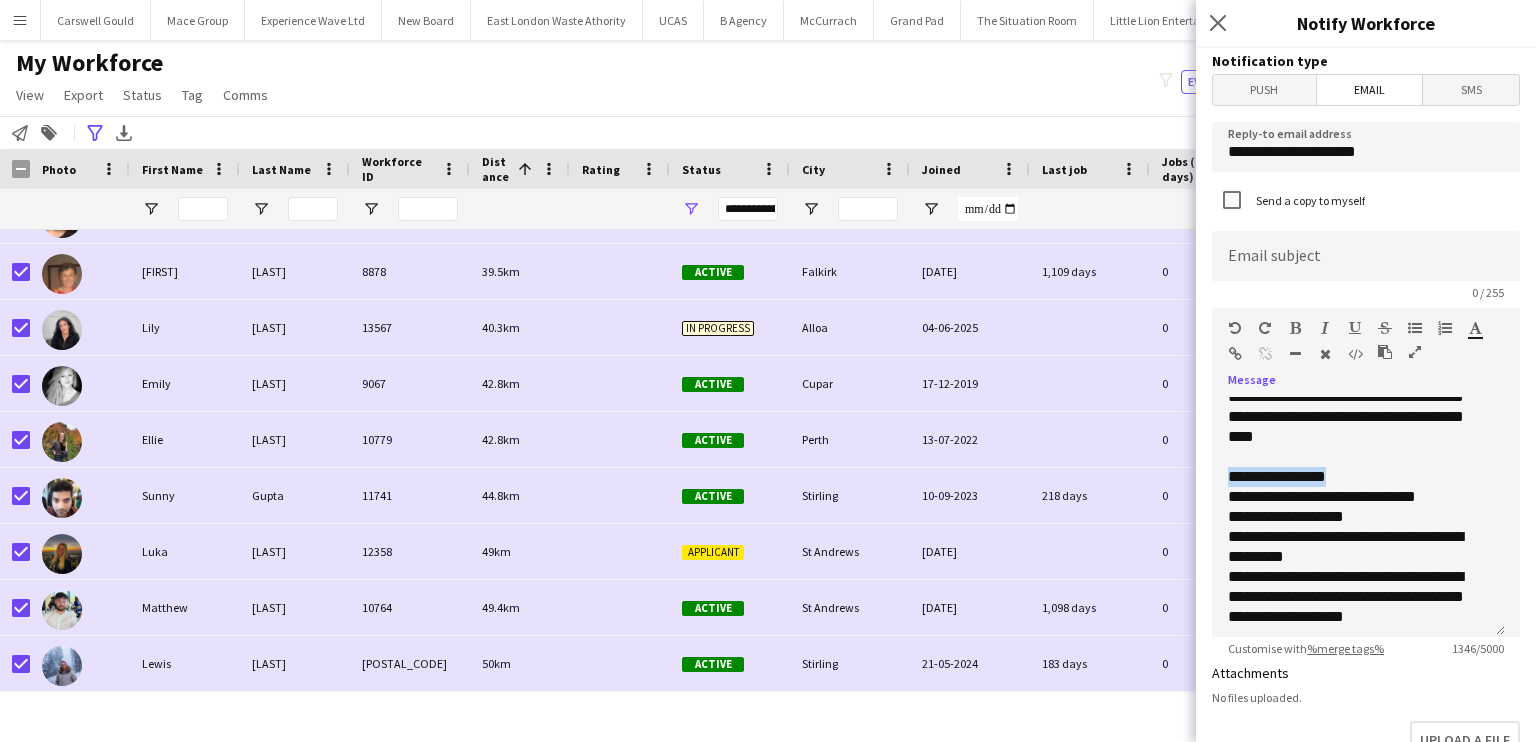 click at bounding box center [1295, 328] 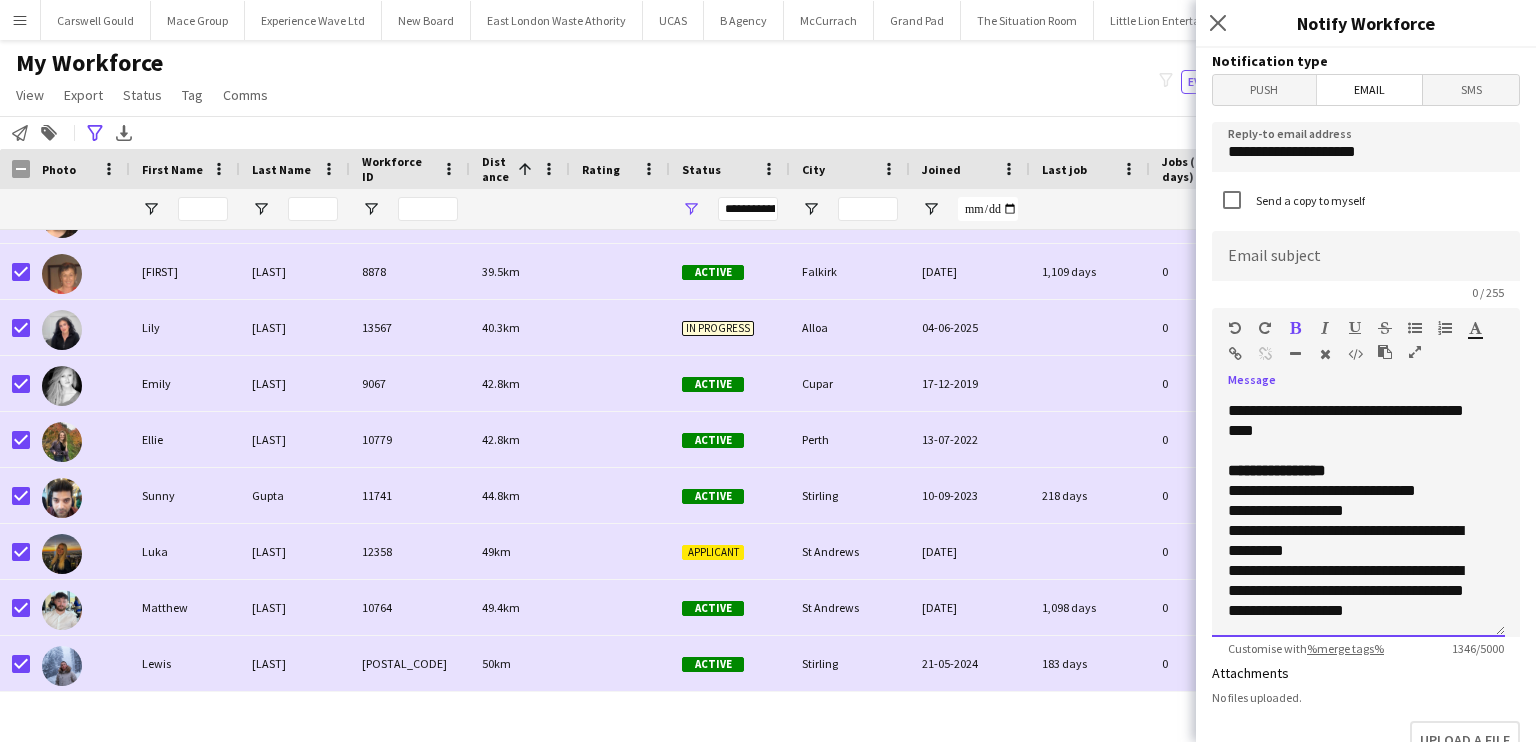 click on "**********" 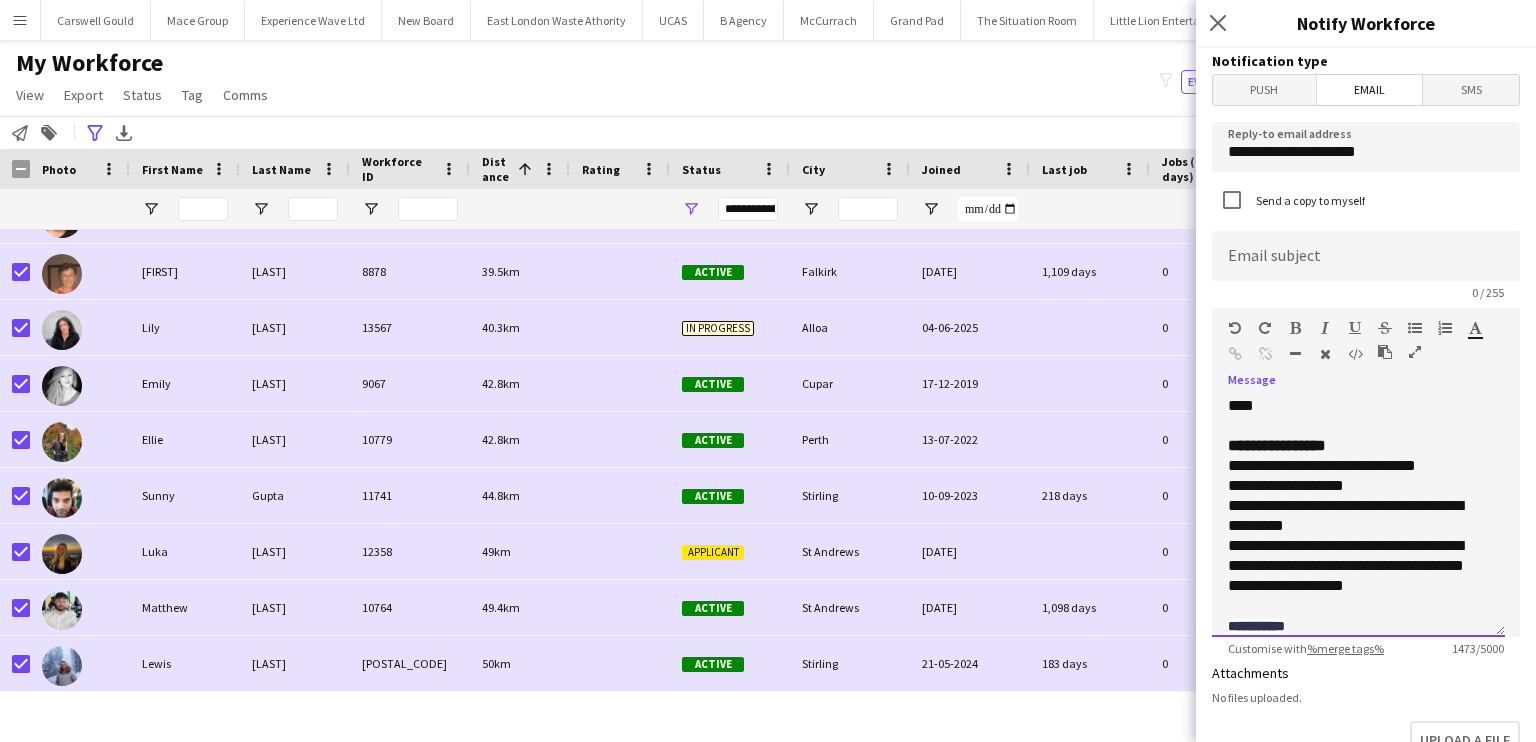scroll, scrollTop: 1067, scrollLeft: 0, axis: vertical 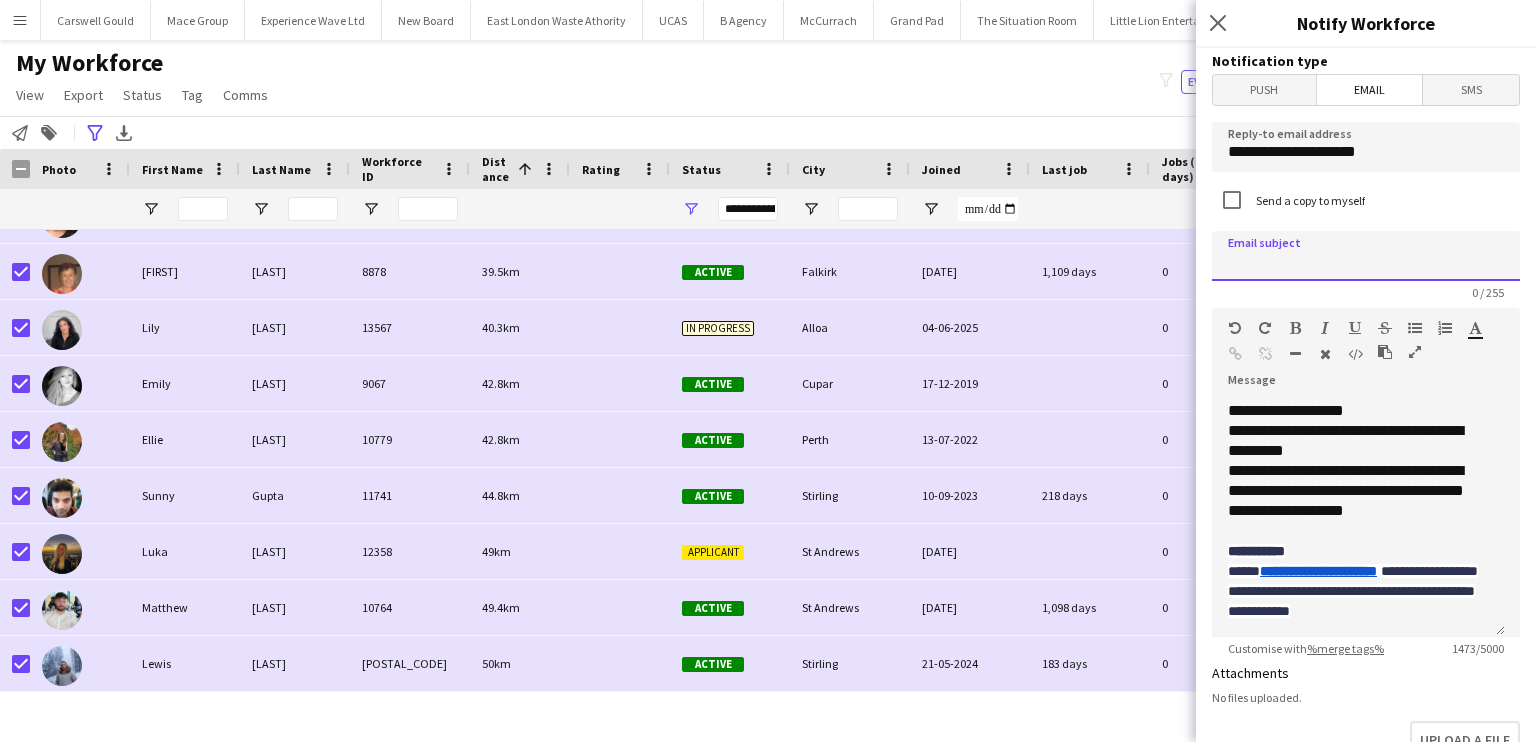 click 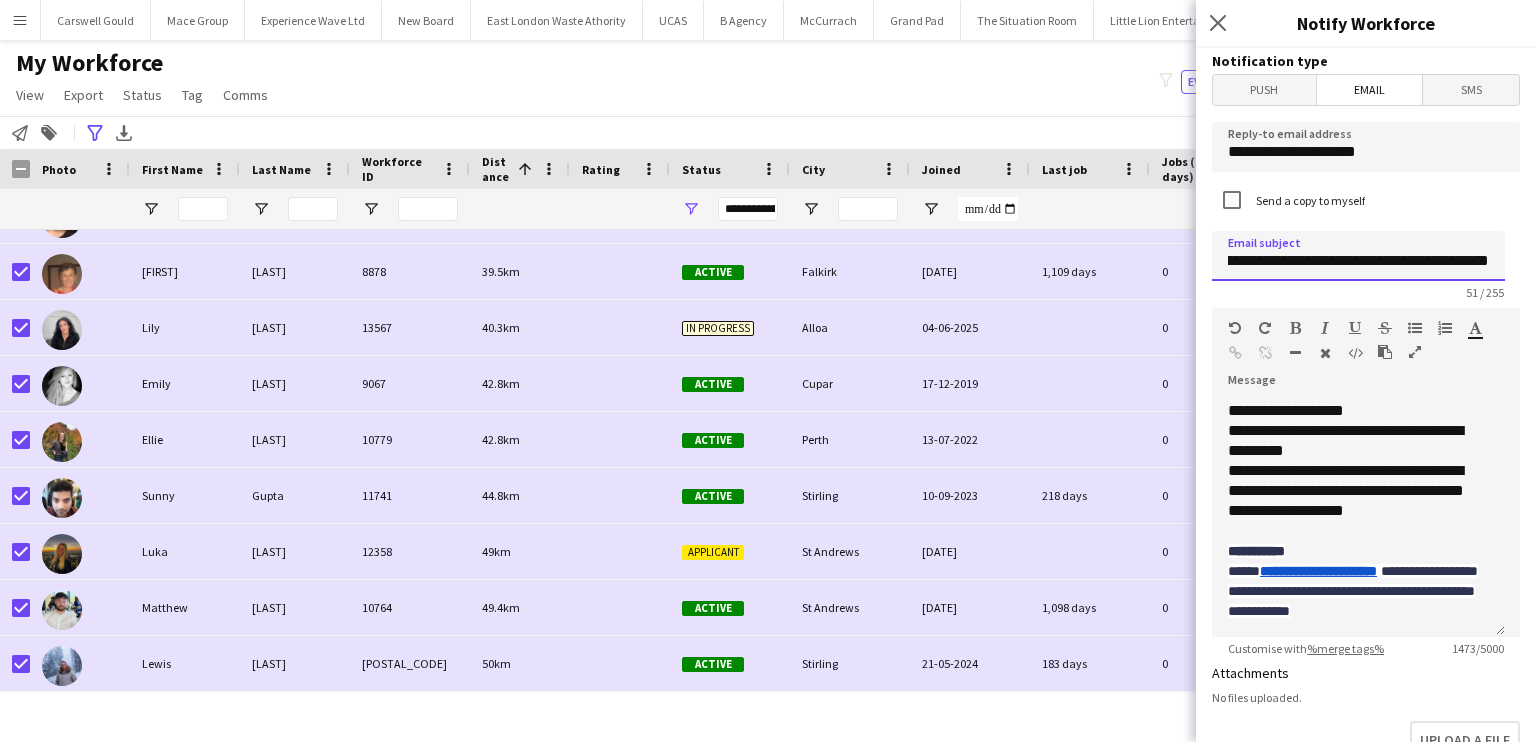 scroll, scrollTop: 0, scrollLeft: 96, axis: horizontal 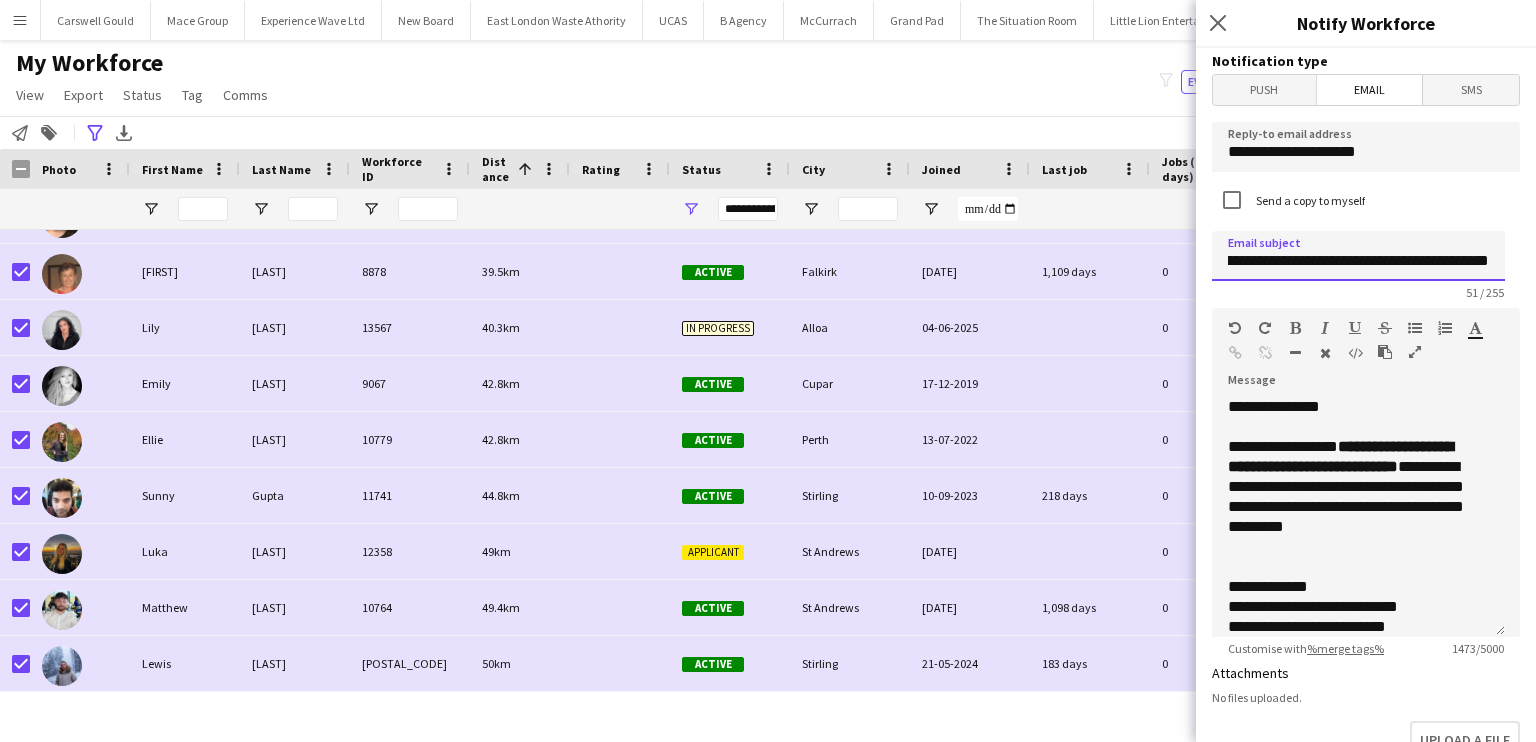 click on "**********" 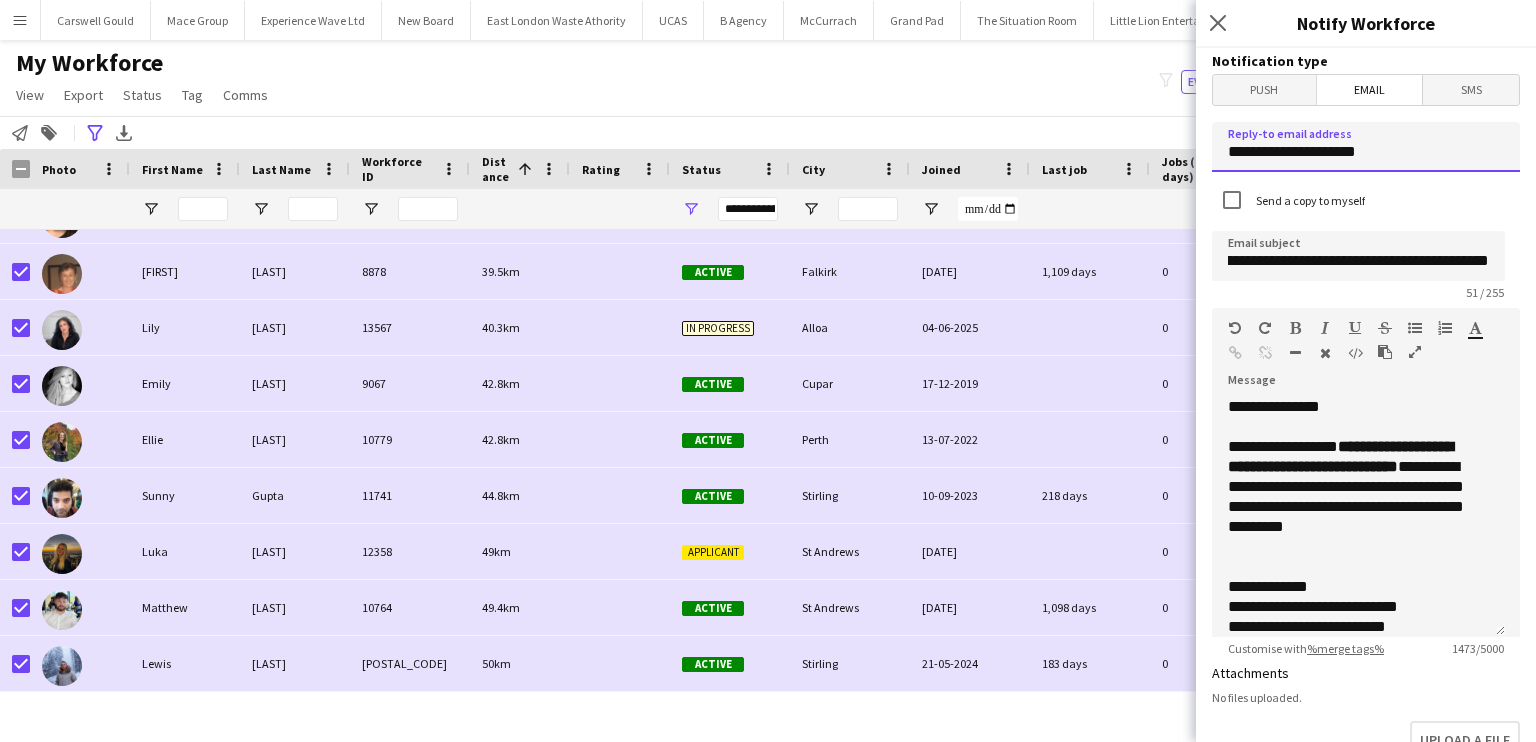 scroll, scrollTop: 0, scrollLeft: 0, axis: both 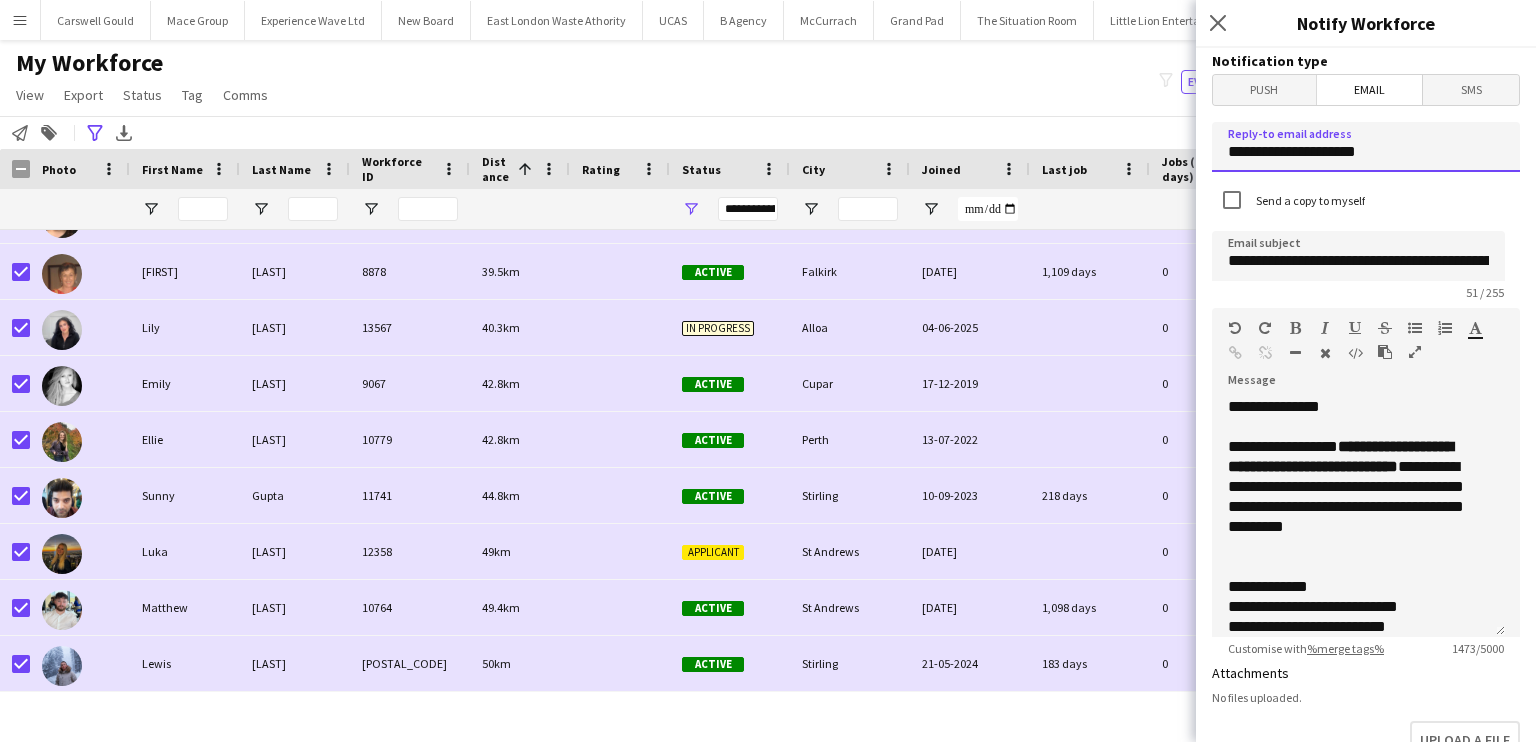 drag, startPoint x: 1397, startPoint y: 152, endPoint x: 1168, endPoint y: 159, distance: 229.10696 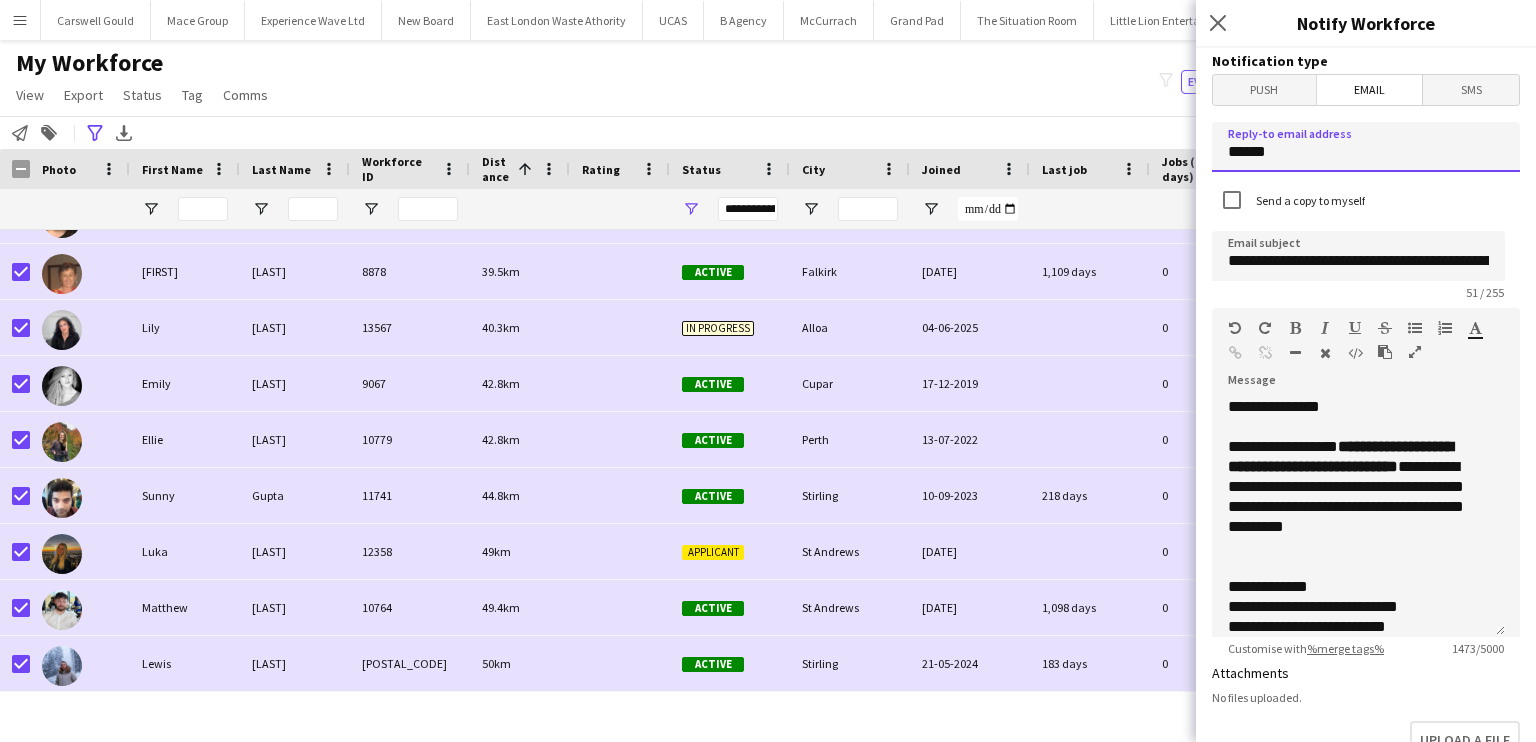 type on "**********" 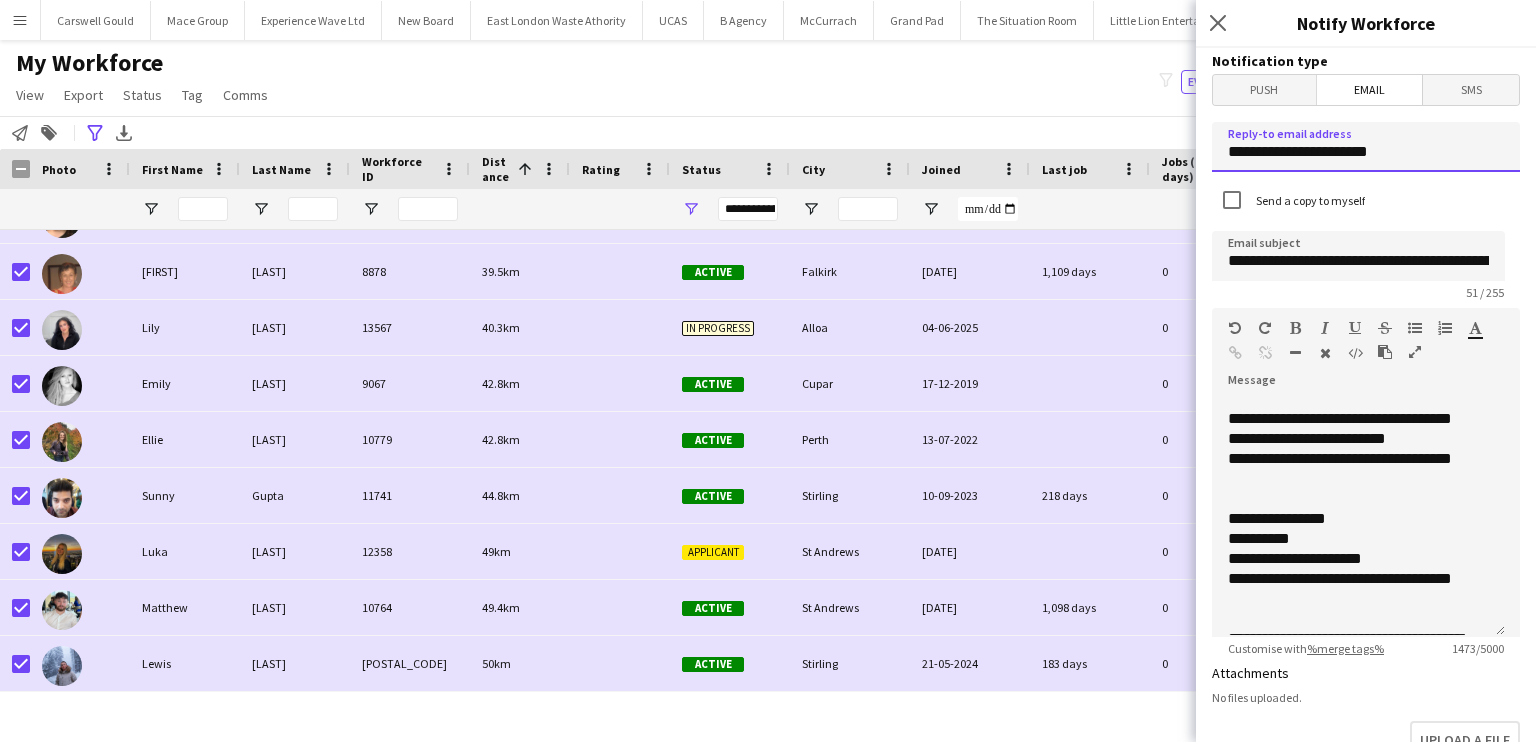 scroll, scrollTop: 1084, scrollLeft: 0, axis: vertical 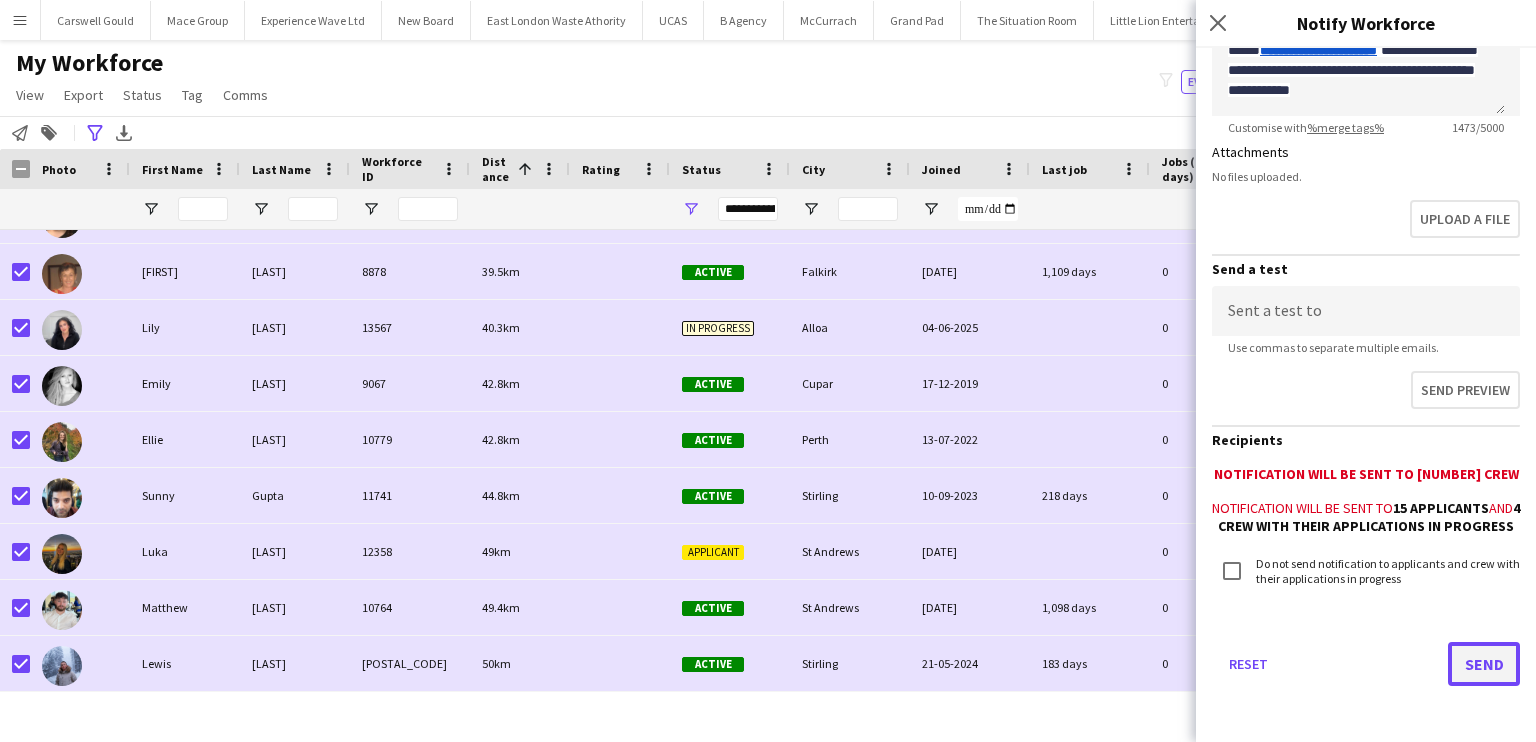 click on "Send" 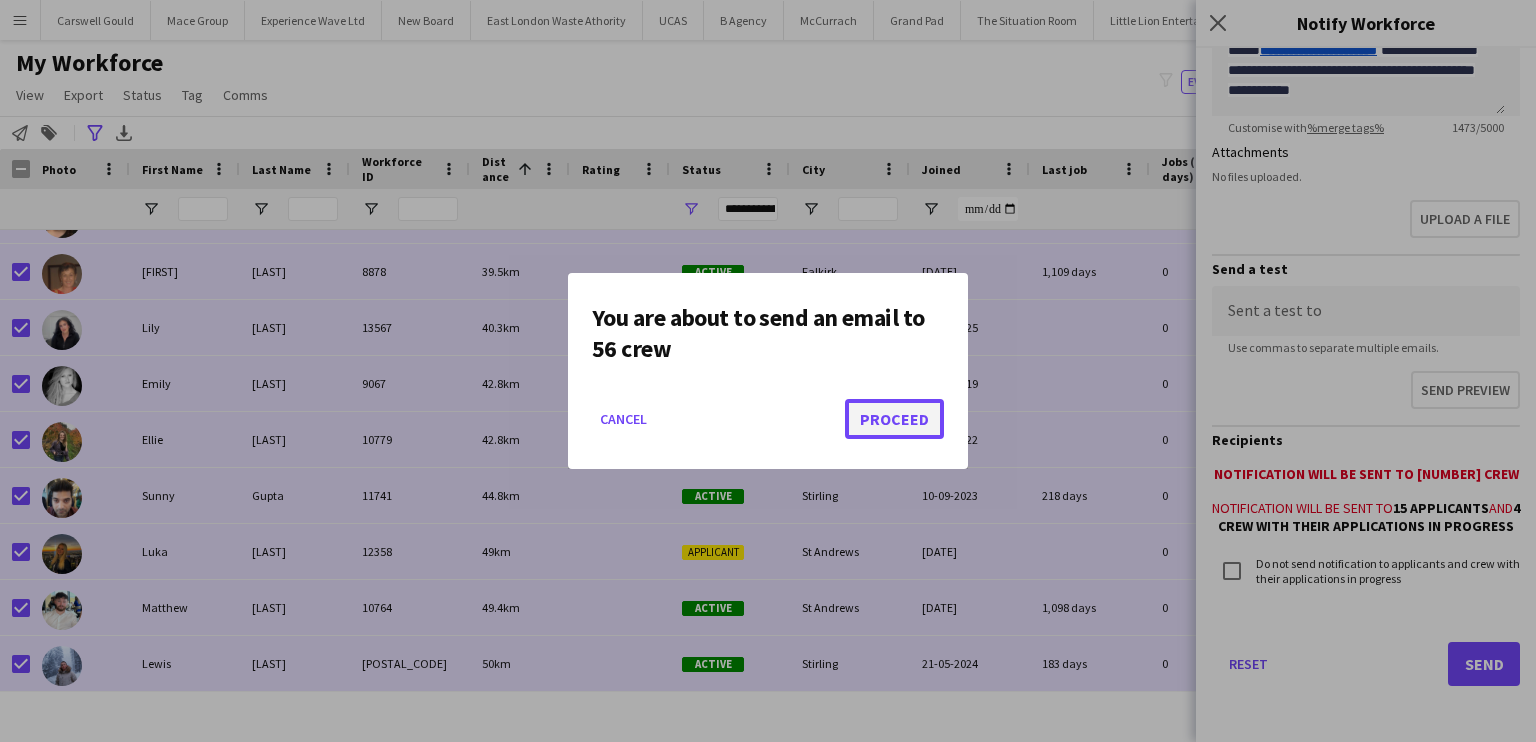 click on "Proceed" 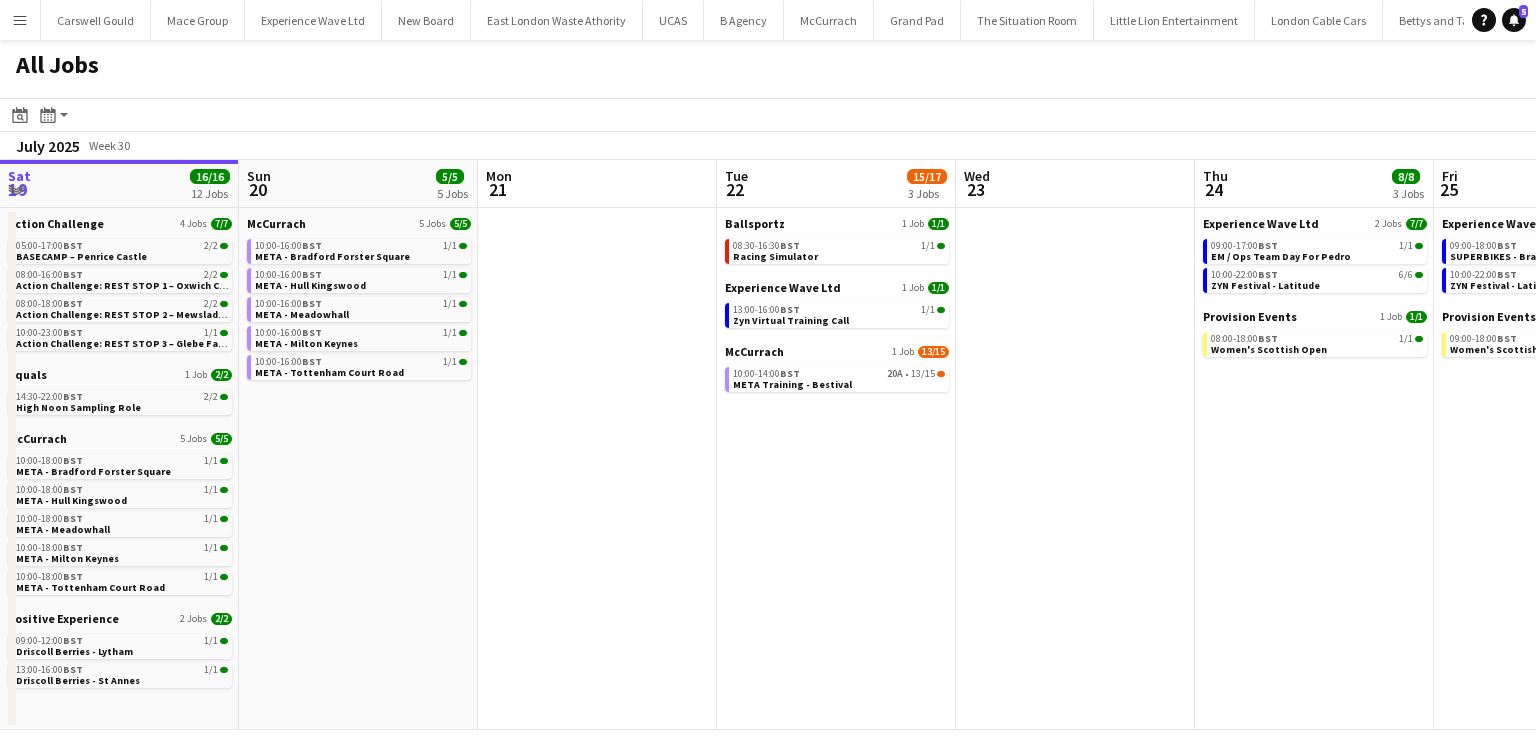 scroll, scrollTop: 0, scrollLeft: 0, axis: both 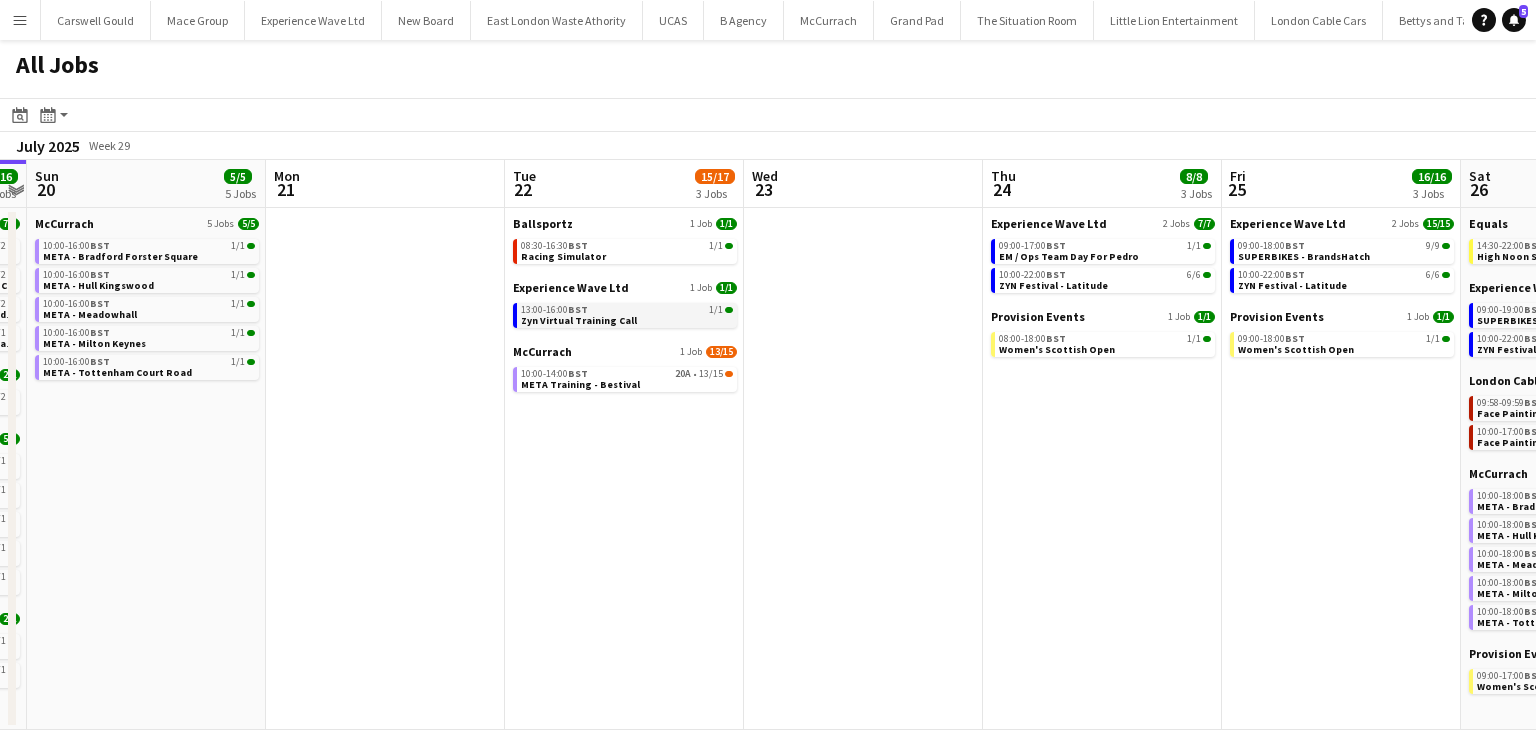 click on "BST" at bounding box center [578, 309] 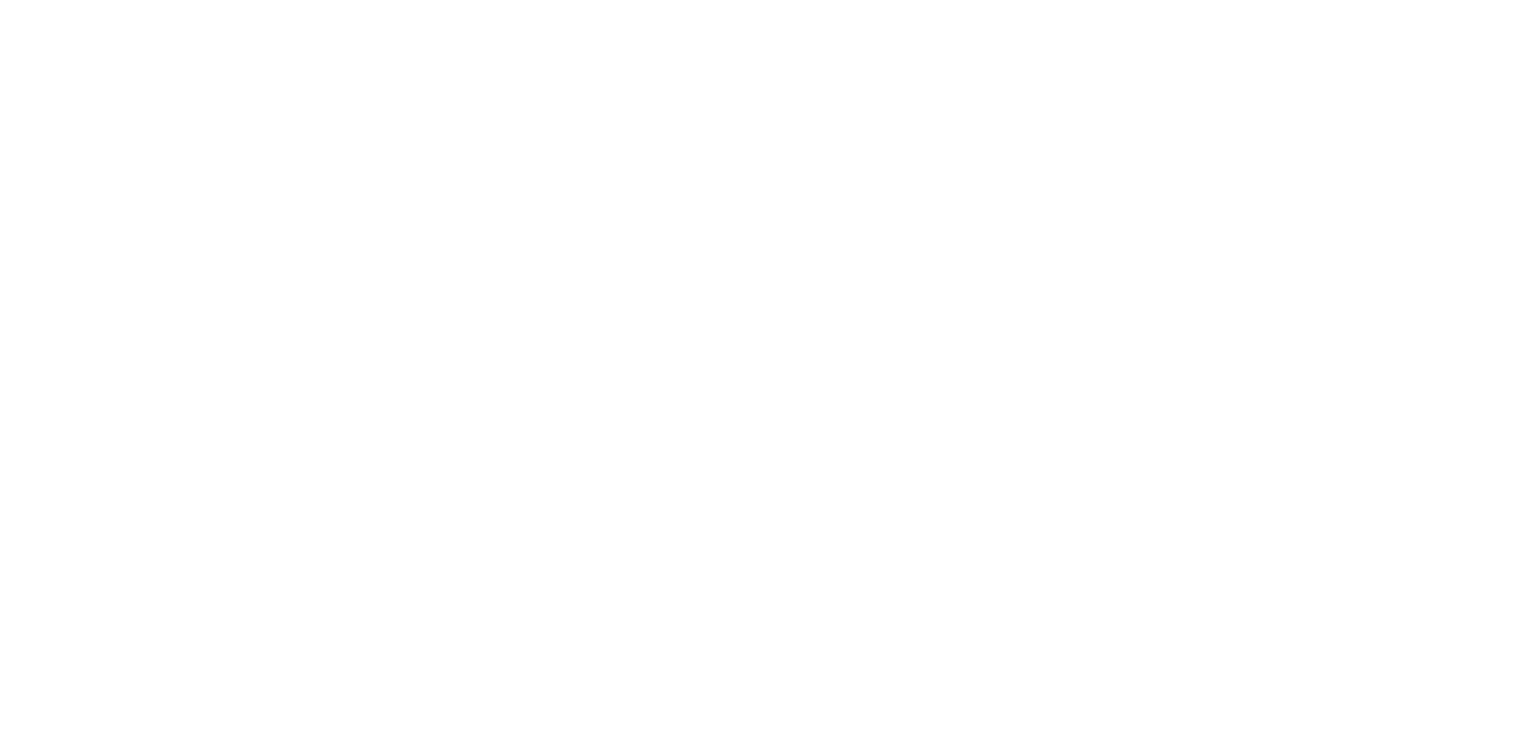 scroll, scrollTop: 0, scrollLeft: 0, axis: both 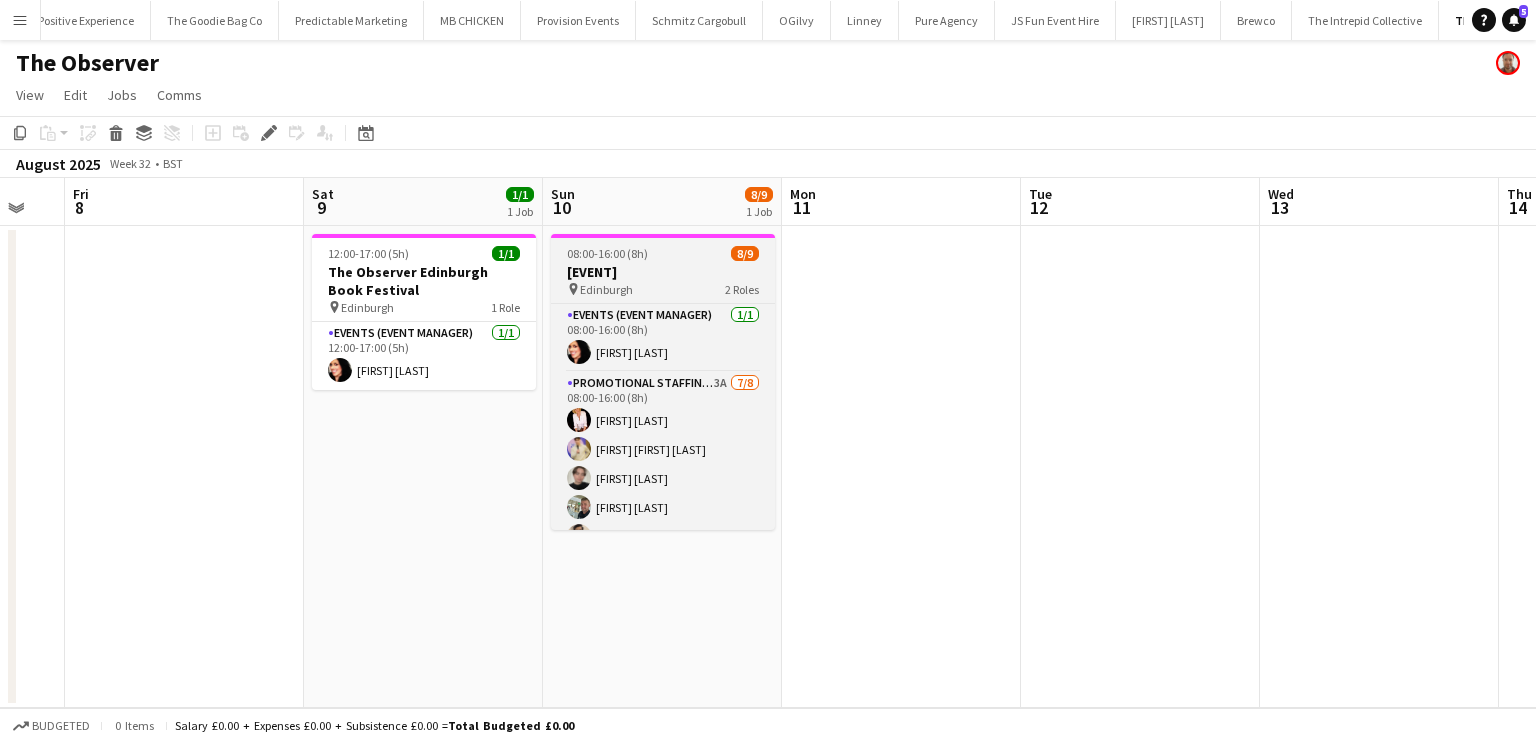click on "The Observer - Edinburgh Book Festival" at bounding box center [663, 272] 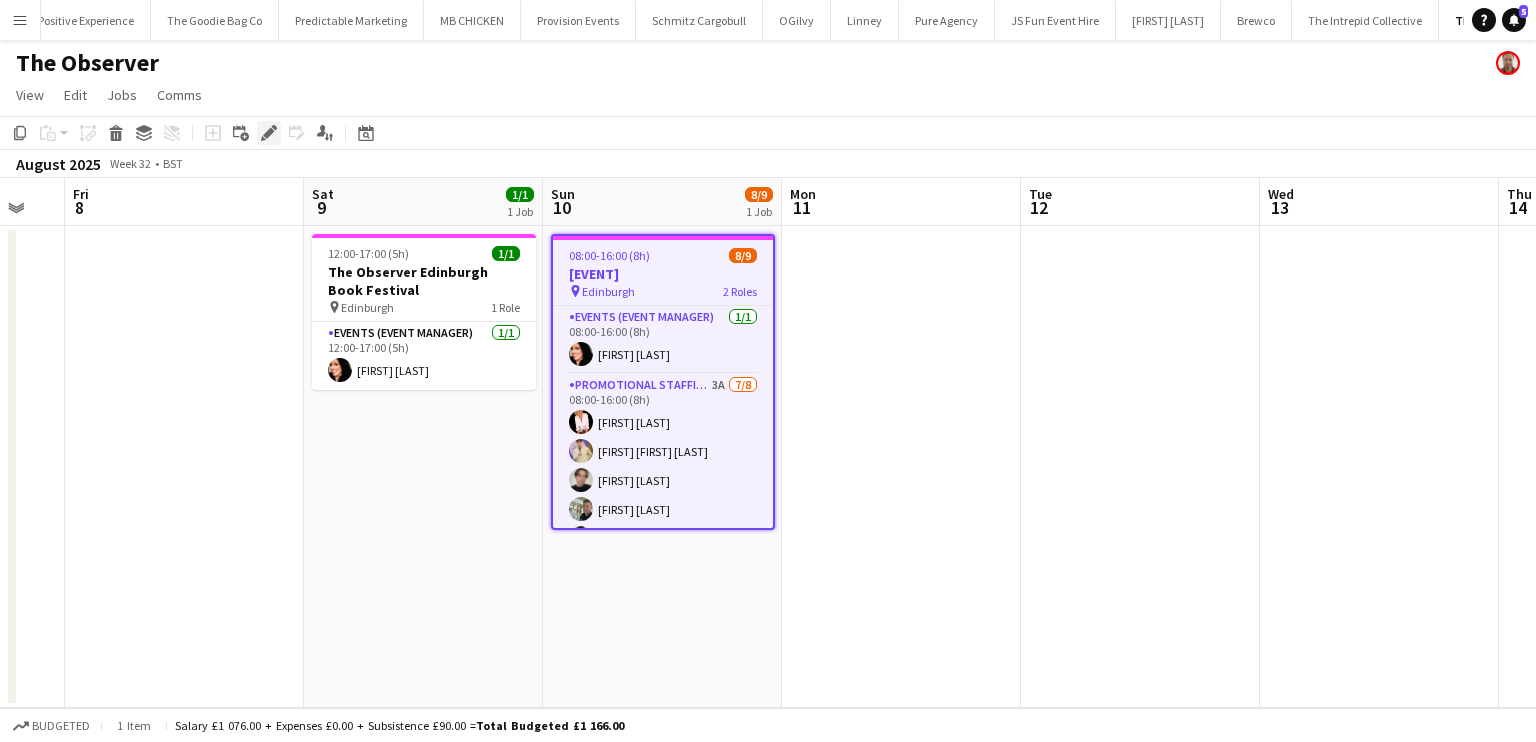 click 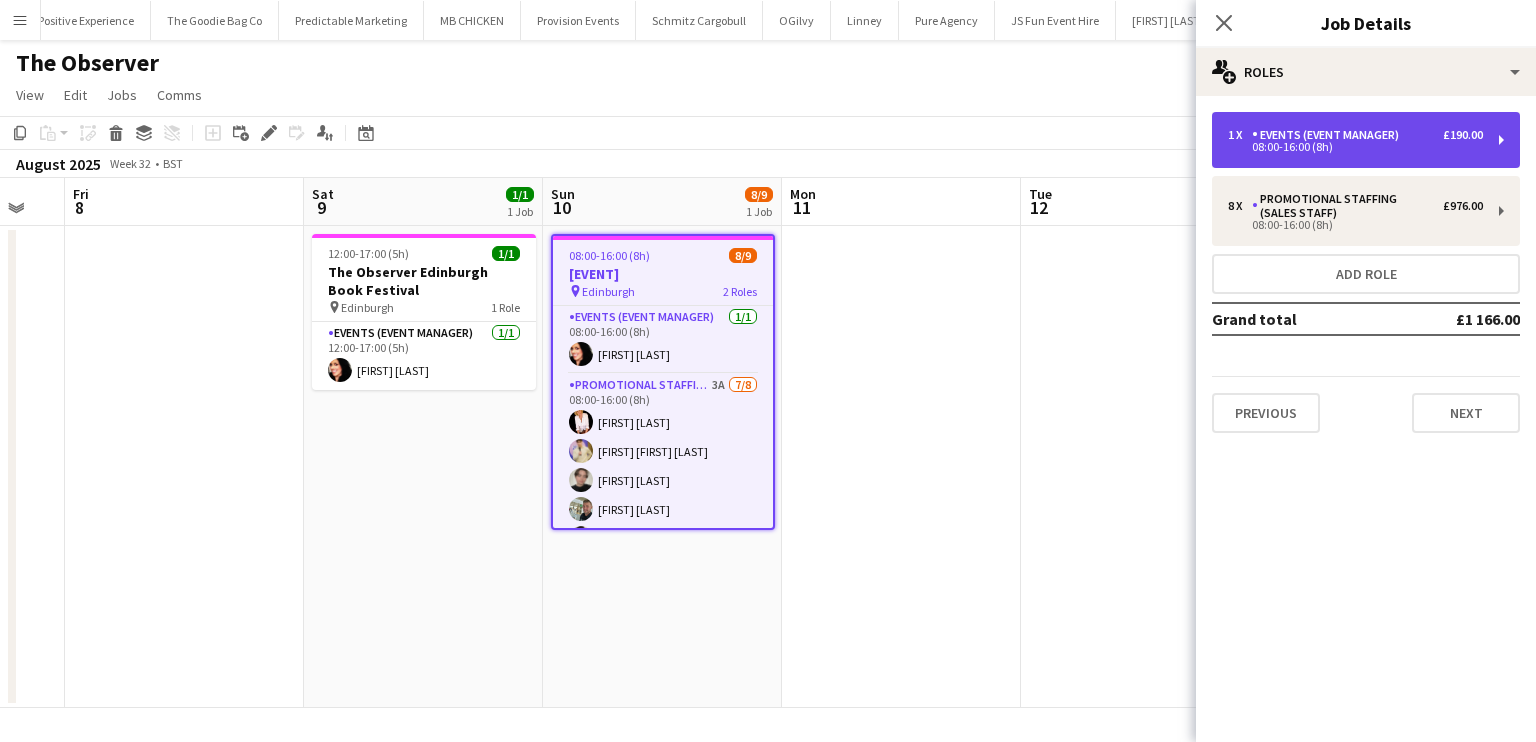 click on "1 x   Events (Event Manager)   £190.00   08:00-16:00 (8h)" at bounding box center [1366, 140] 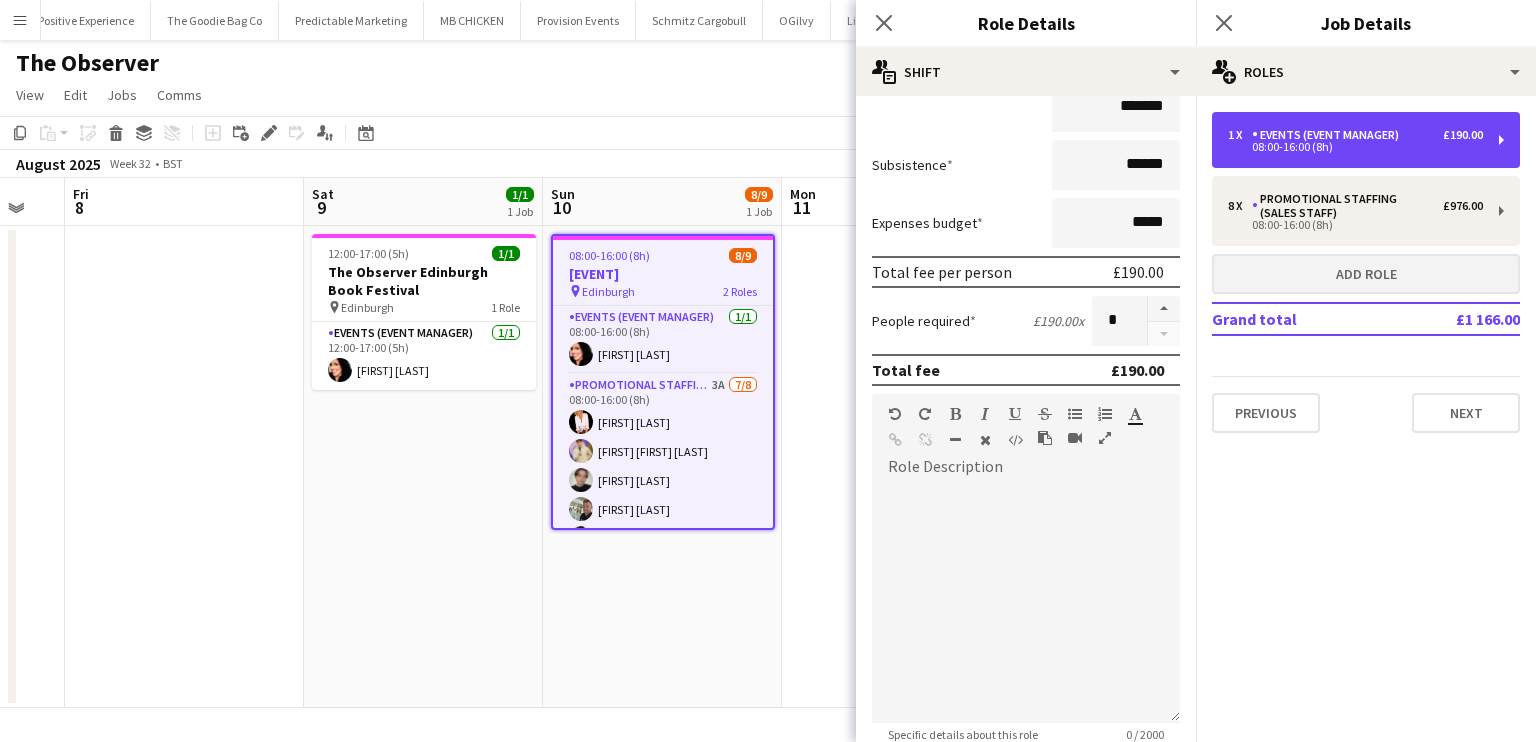 scroll, scrollTop: 208, scrollLeft: 0, axis: vertical 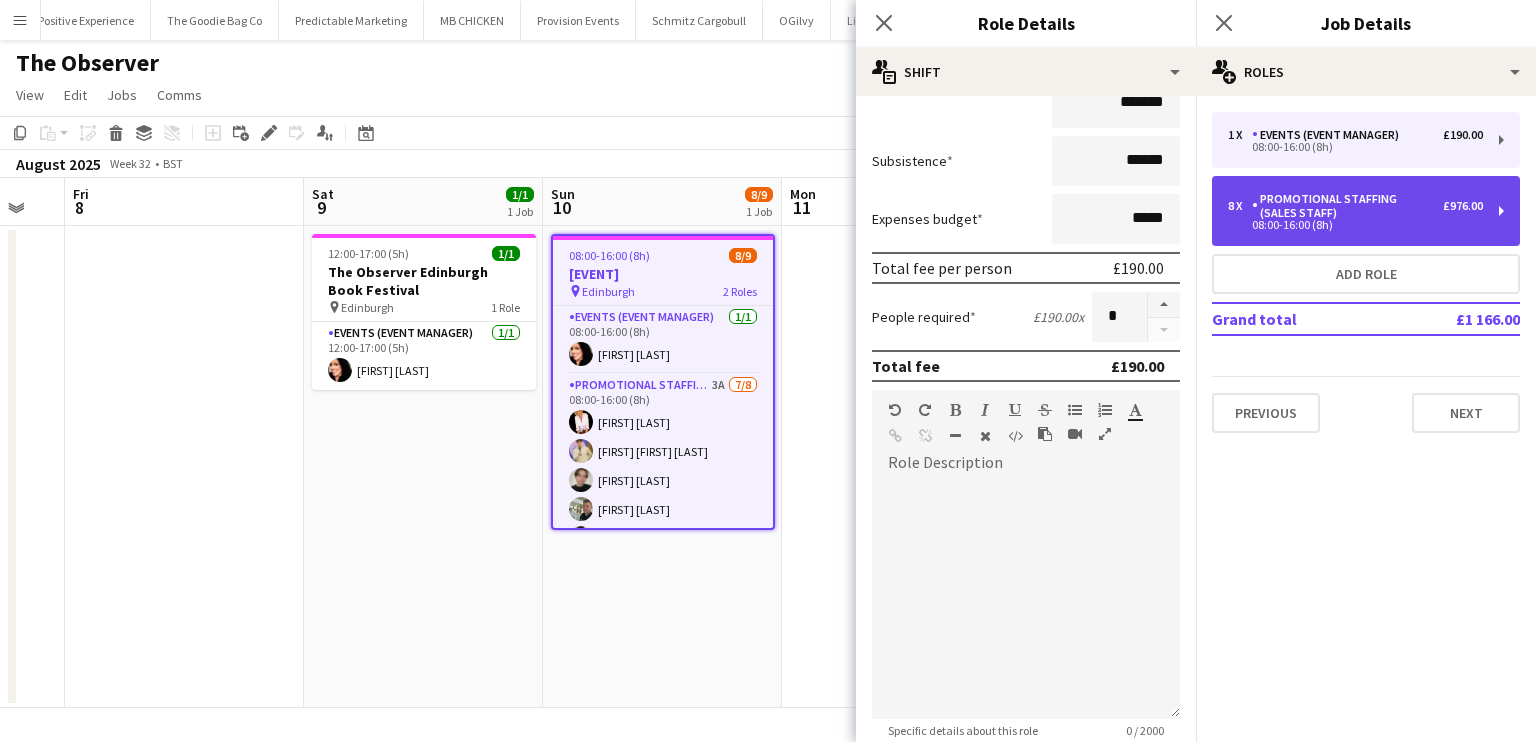 click on "£976.00" at bounding box center [1463, 206] 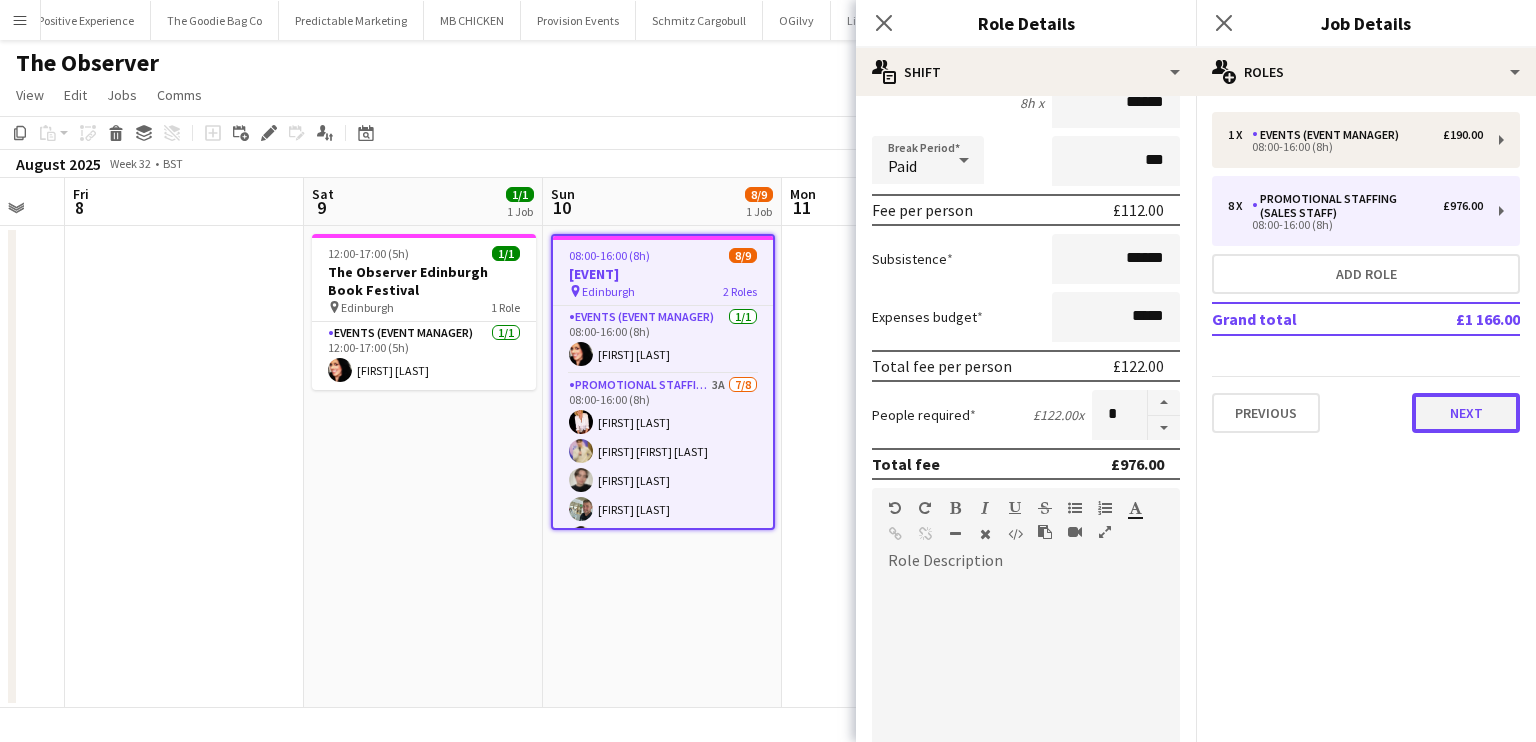 click on "Next" at bounding box center [1466, 413] 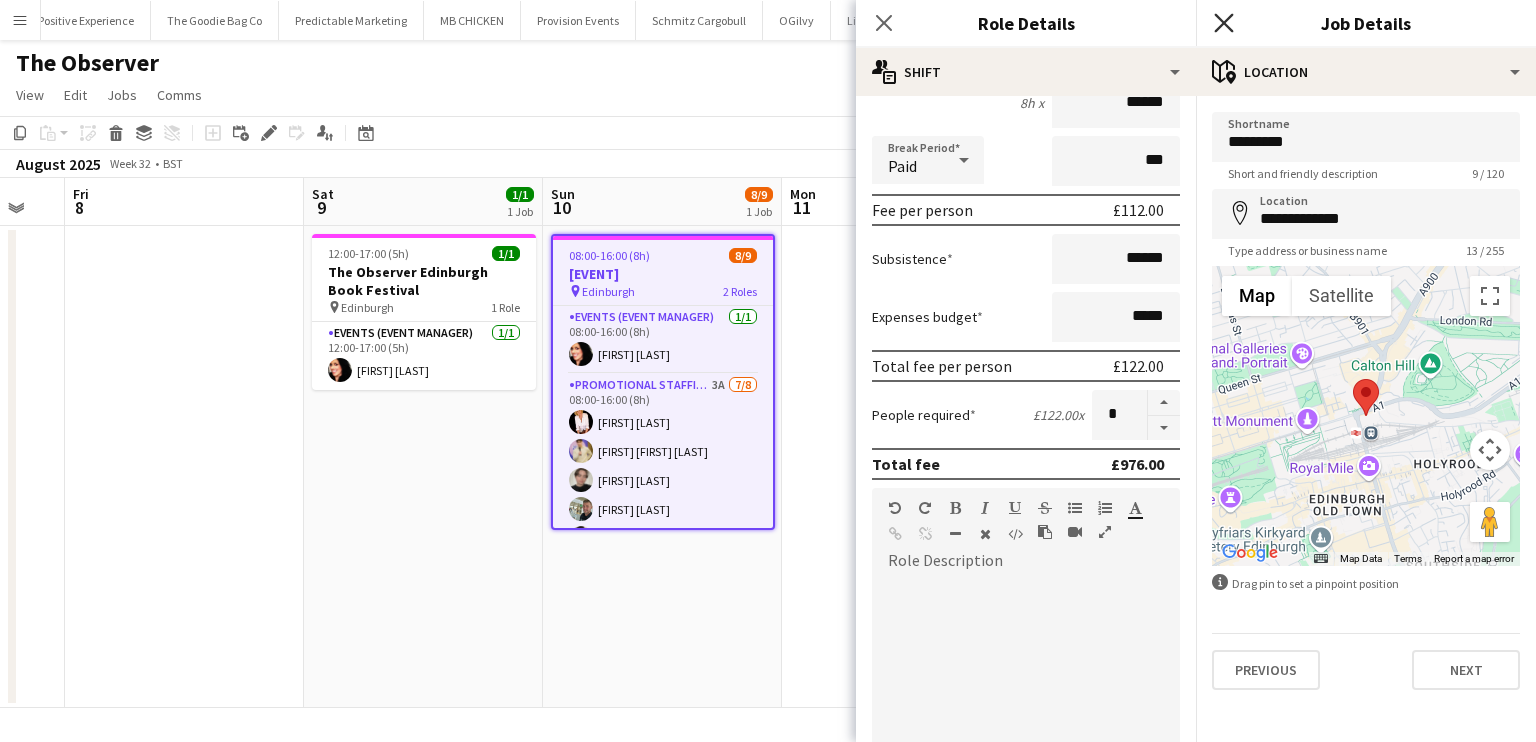 click on "Close pop-in" 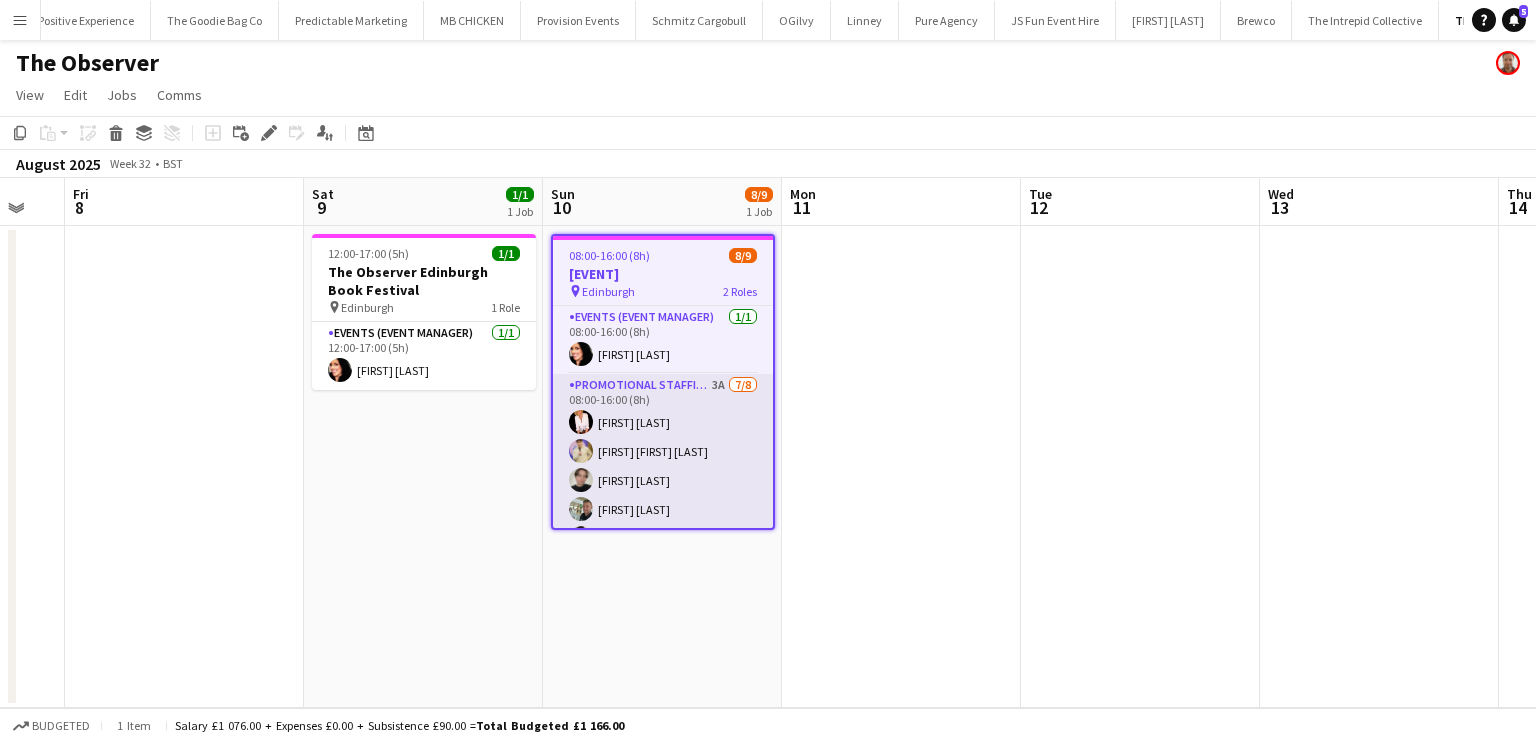 scroll, scrollTop: 134, scrollLeft: 0, axis: vertical 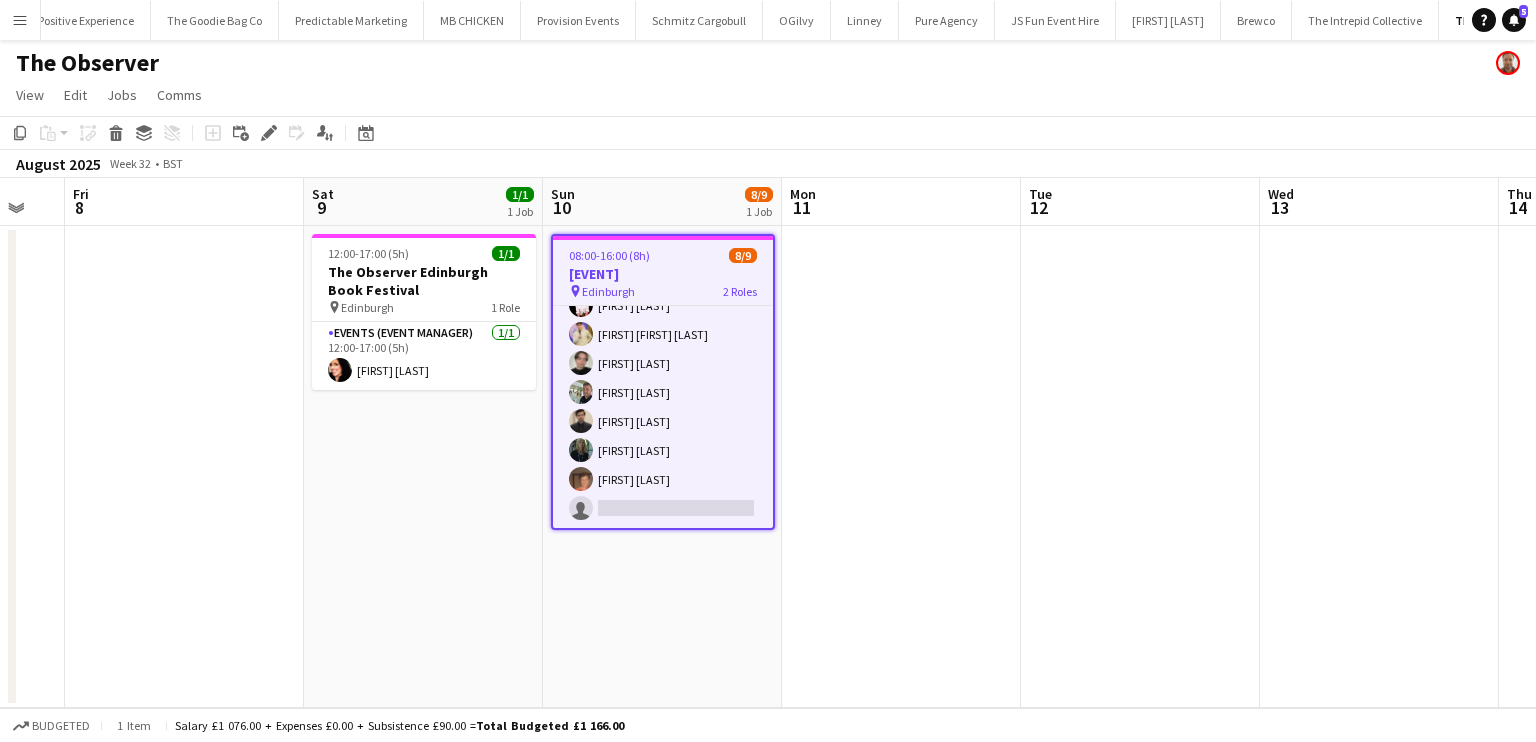 click on "The Observer - Edinburgh Book Festival" at bounding box center [663, 274] 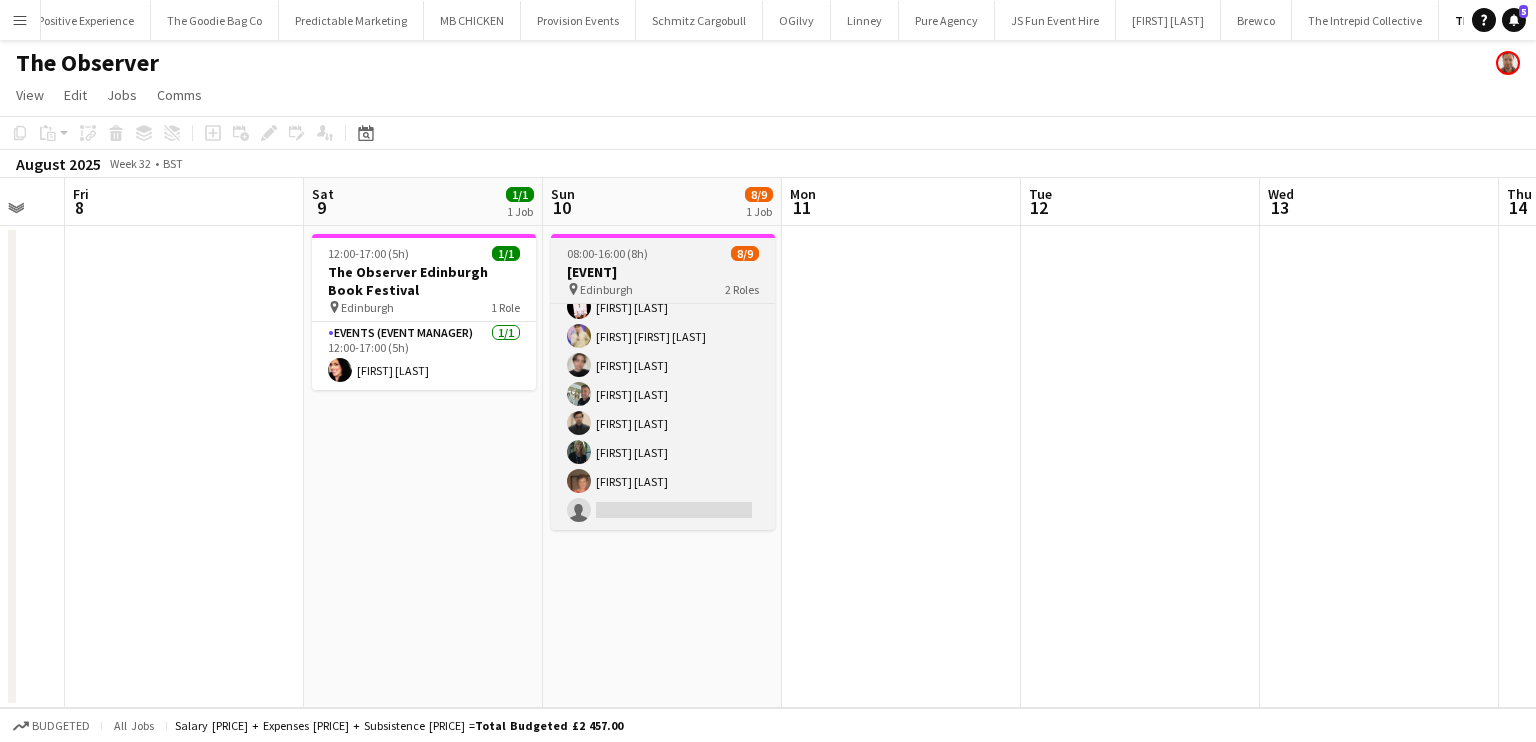 click on "The Observer - Edinburgh Book Festival" at bounding box center [663, 272] 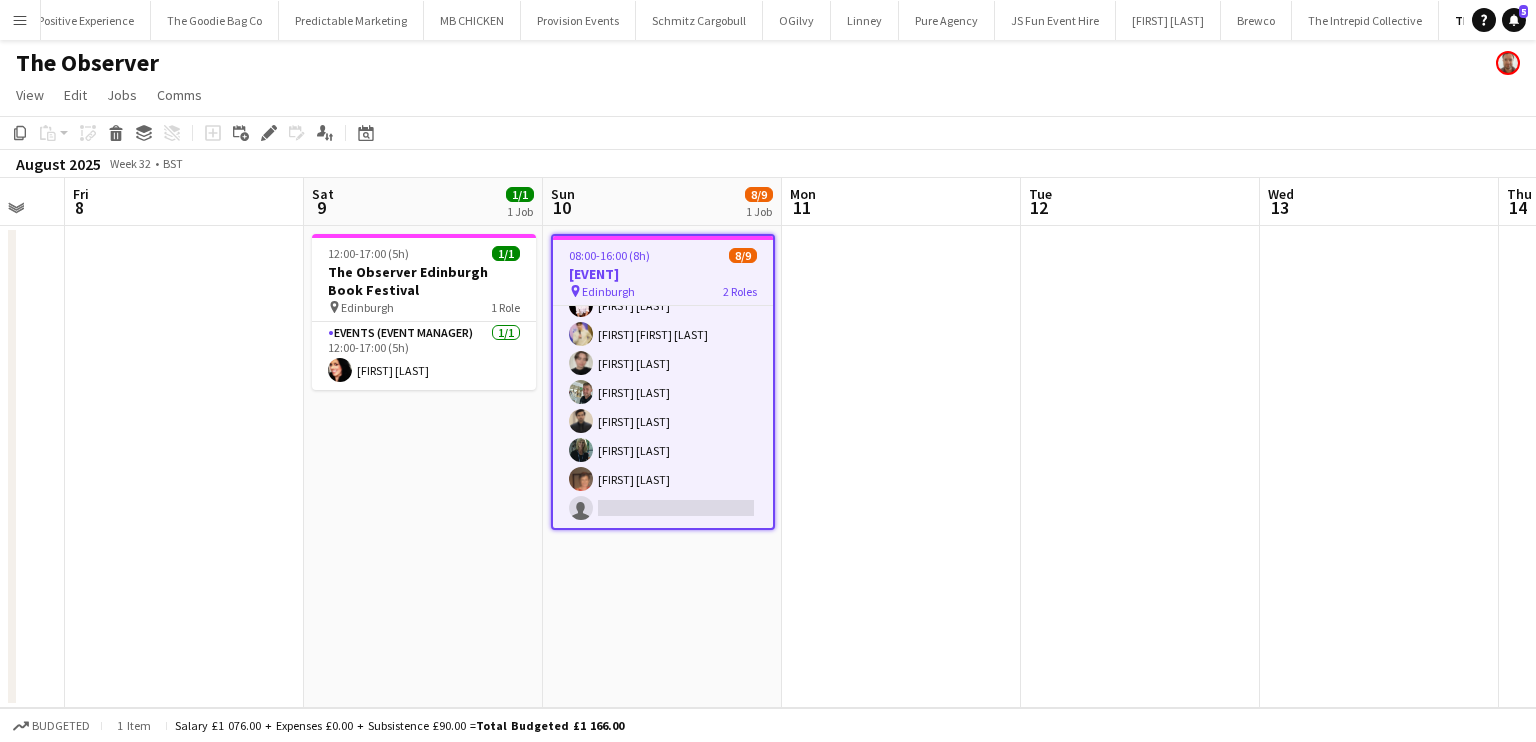 scroll, scrollTop: 134, scrollLeft: 0, axis: vertical 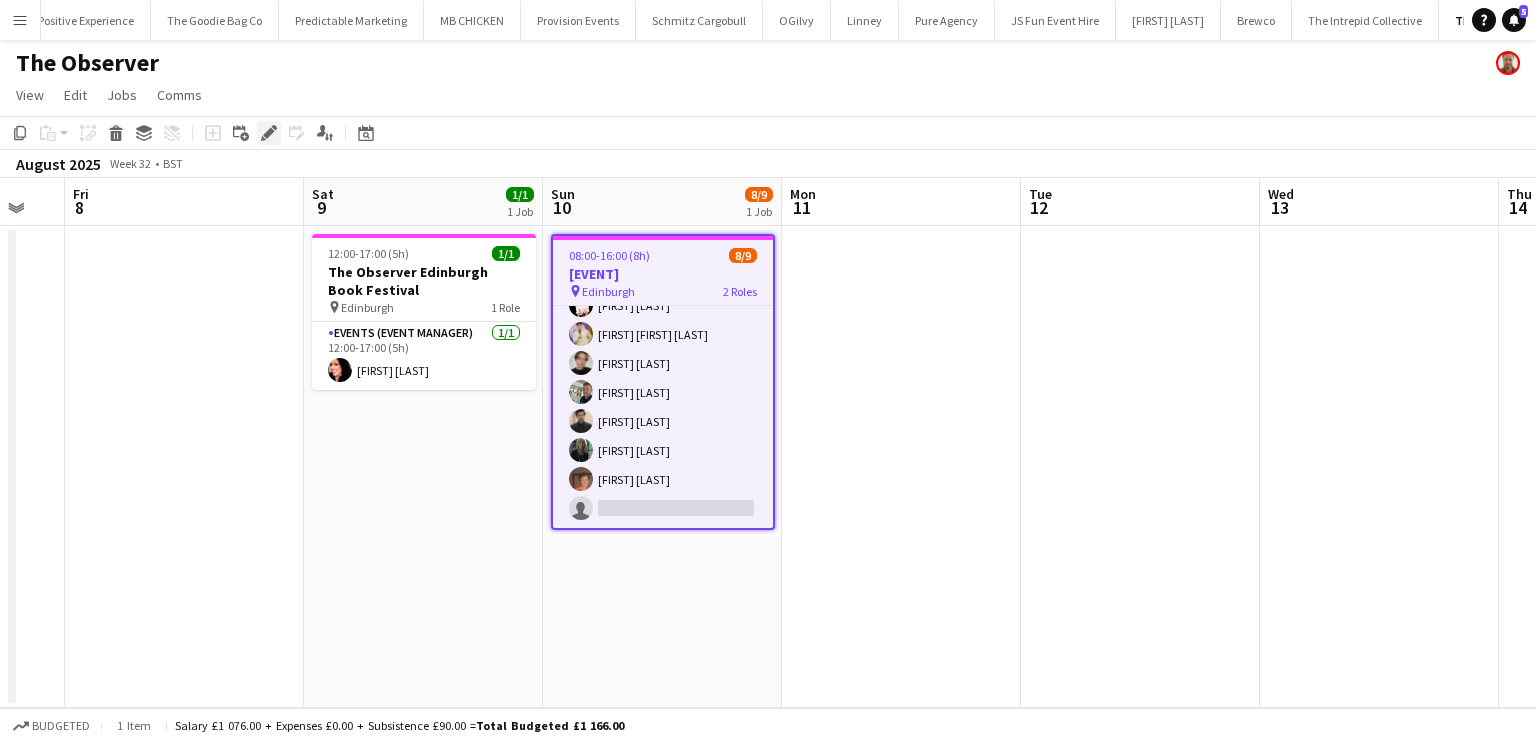 click on "Edit" at bounding box center (269, 133) 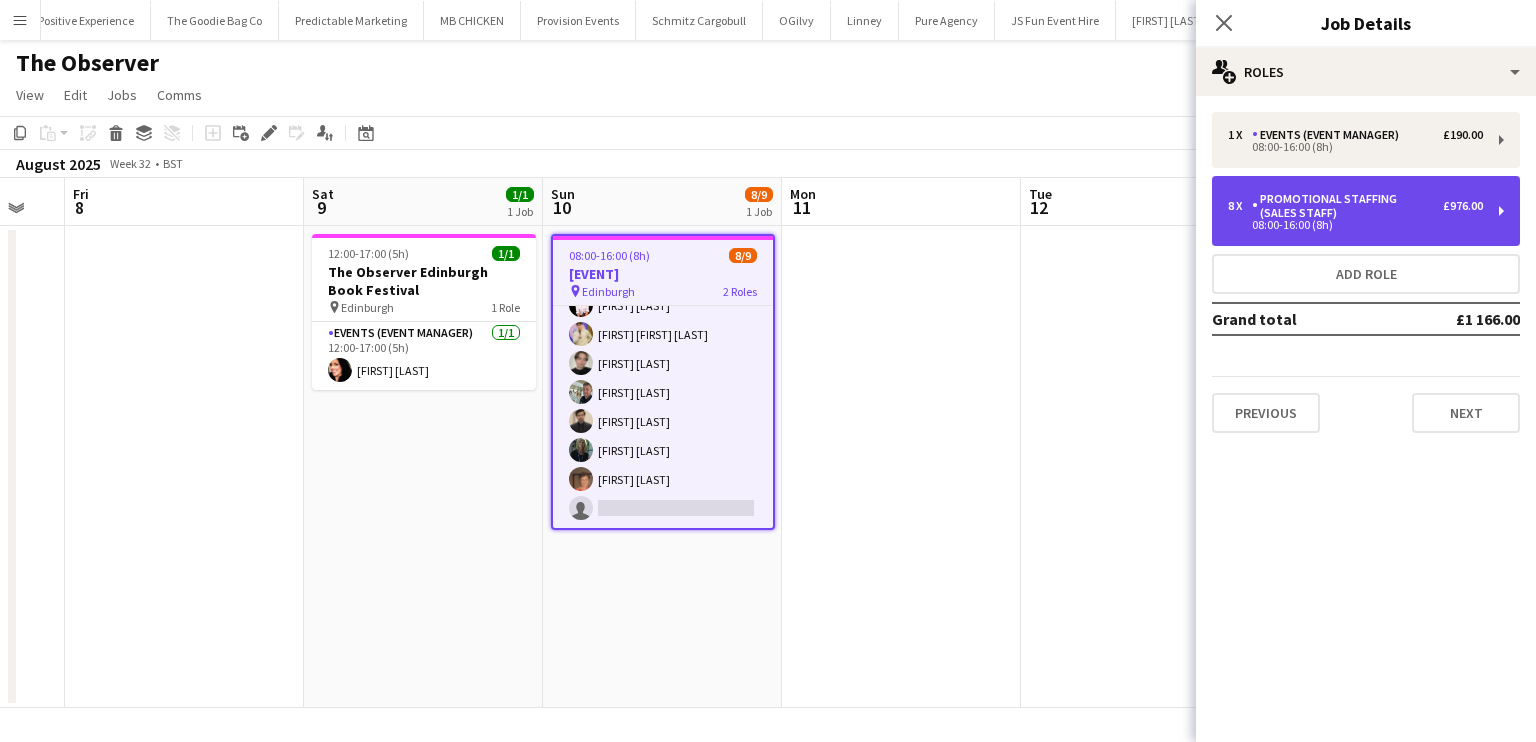 click on "Promotional Staffing (Sales Staff)" at bounding box center [1347, 206] 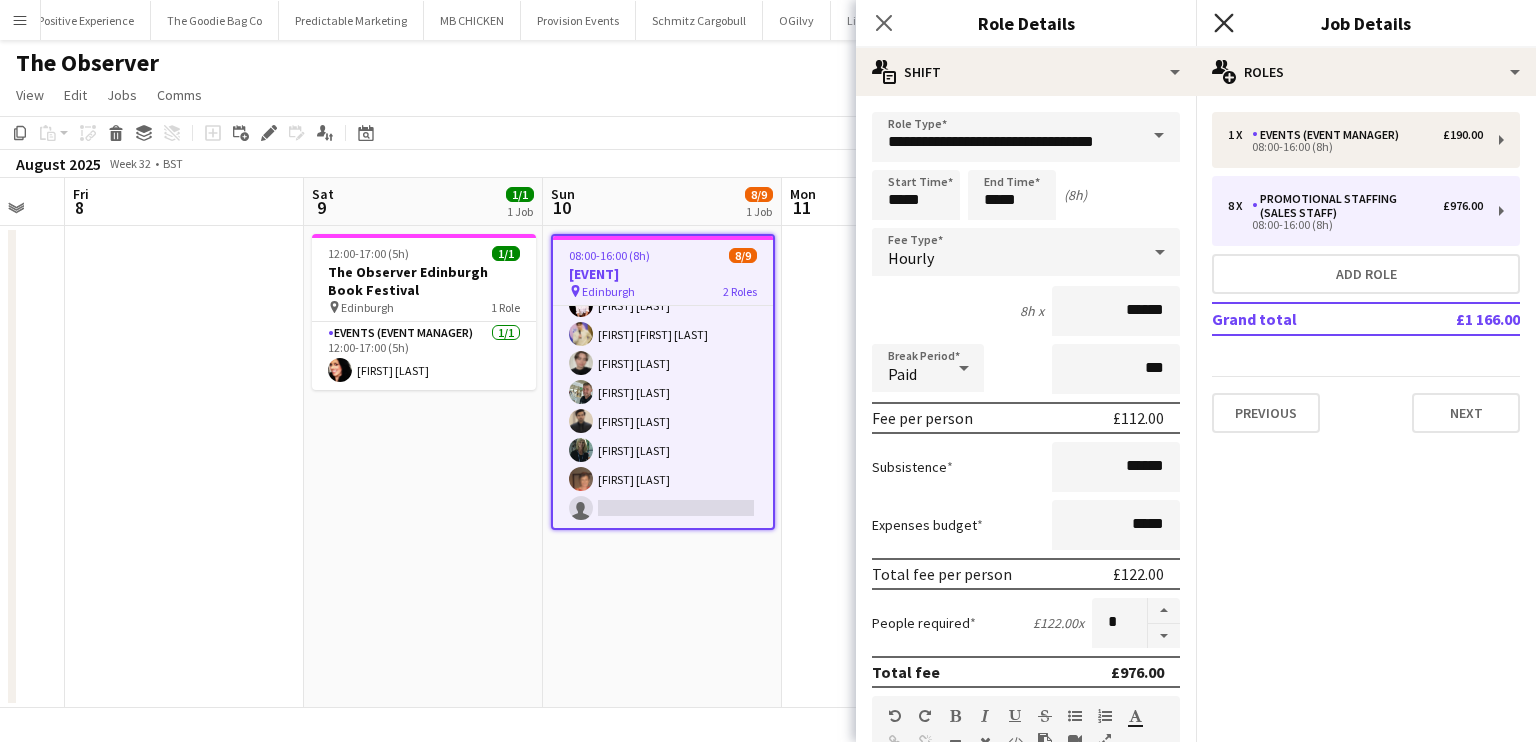 click on "Close pop-in" 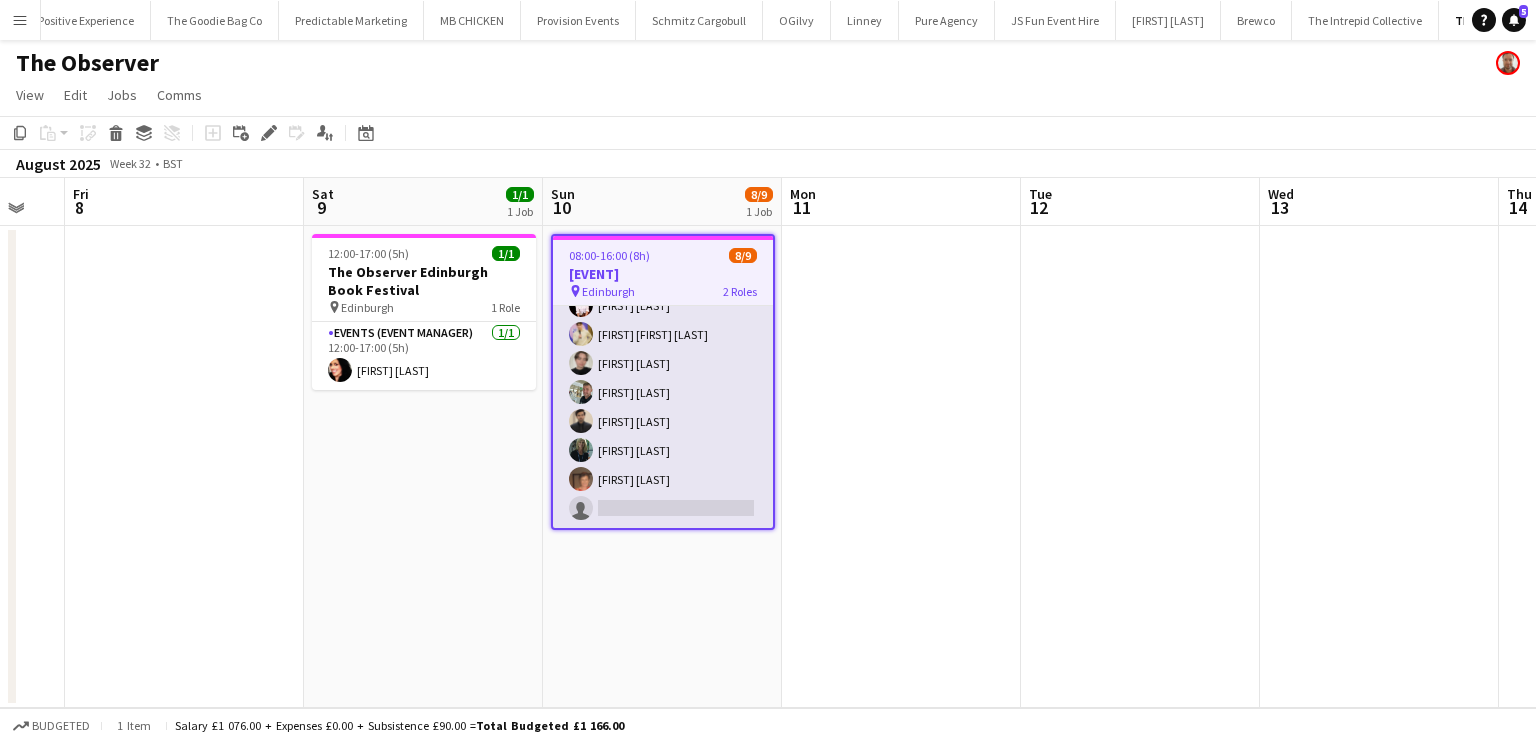 scroll, scrollTop: 134, scrollLeft: 0, axis: vertical 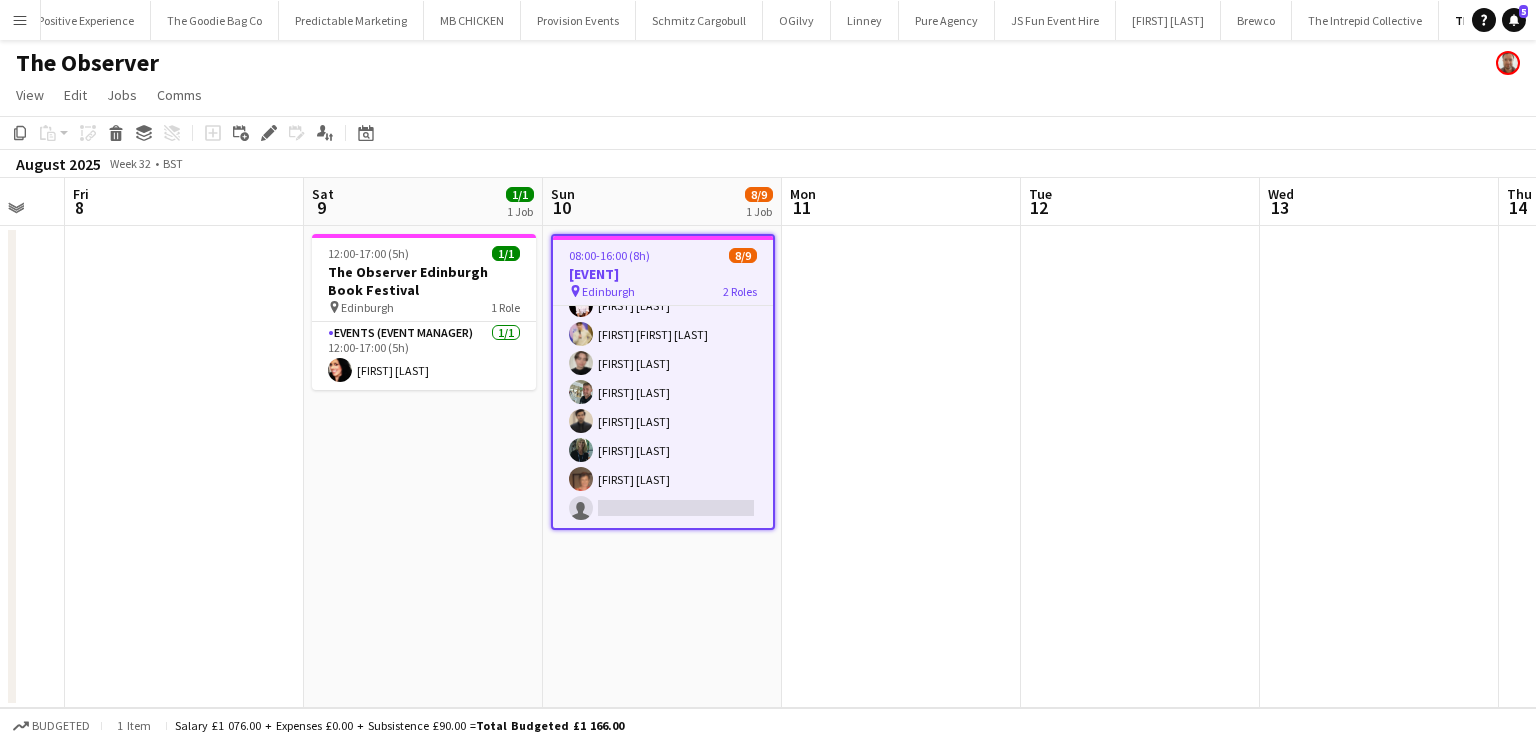 click on "Menu" at bounding box center [20, 20] 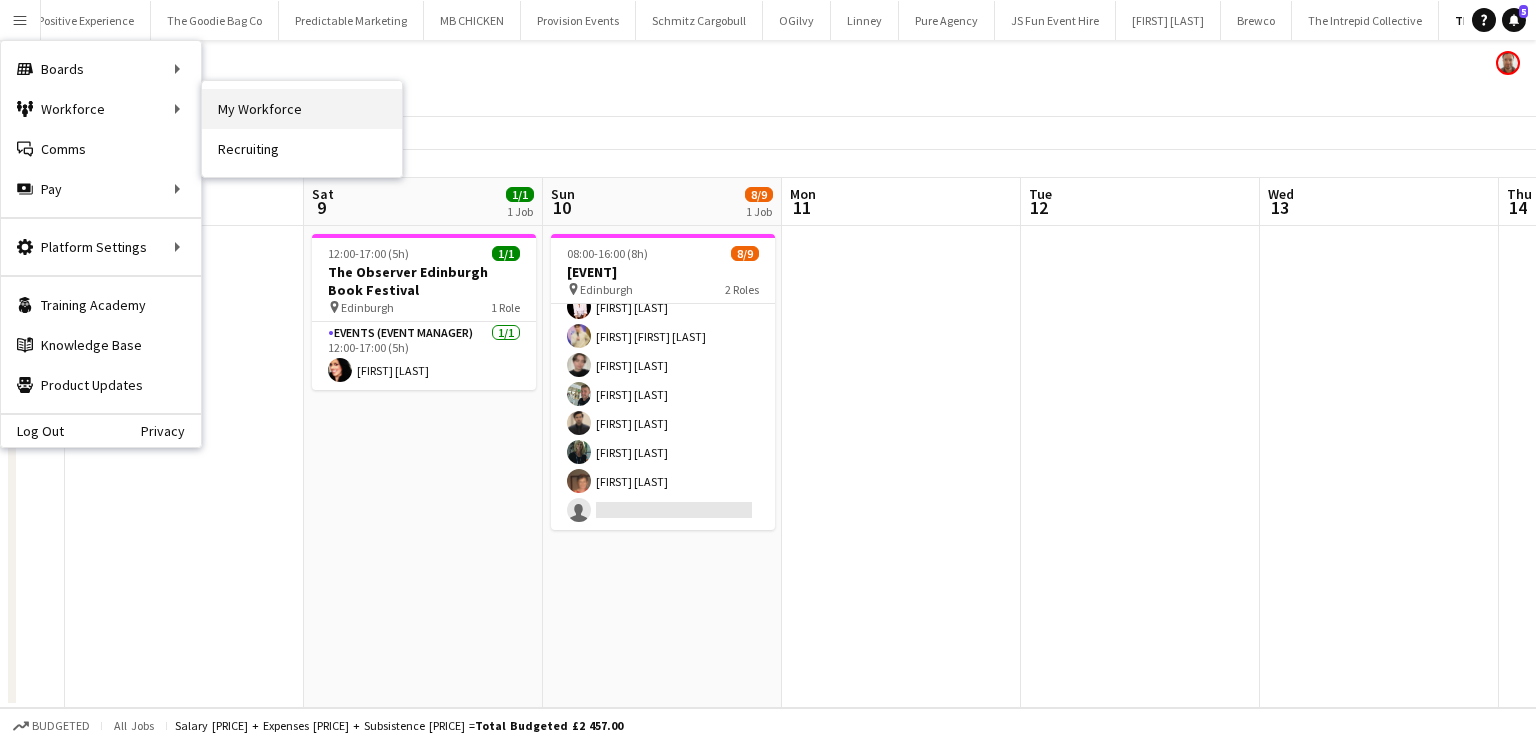 click on "My Workforce" at bounding box center (302, 109) 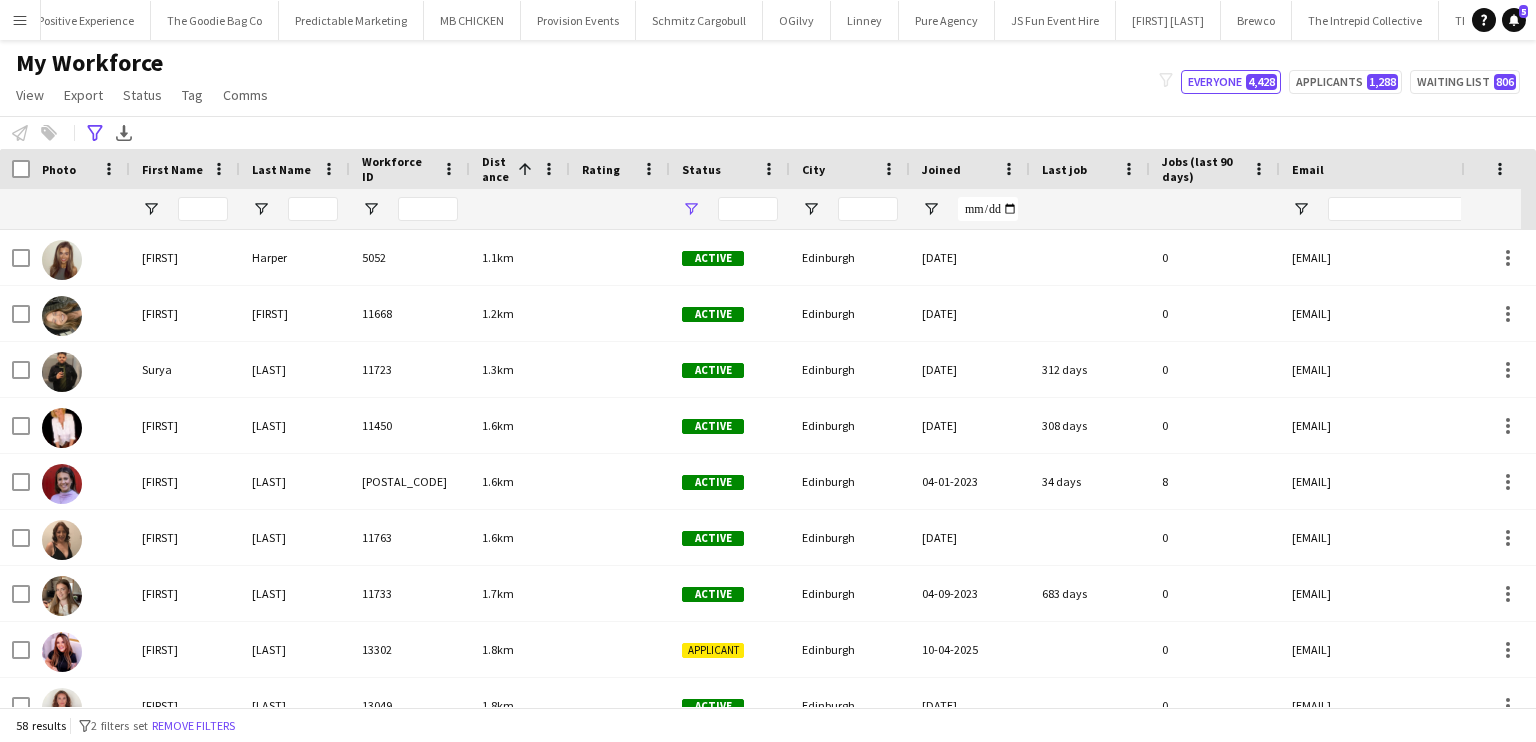 type on "**********" 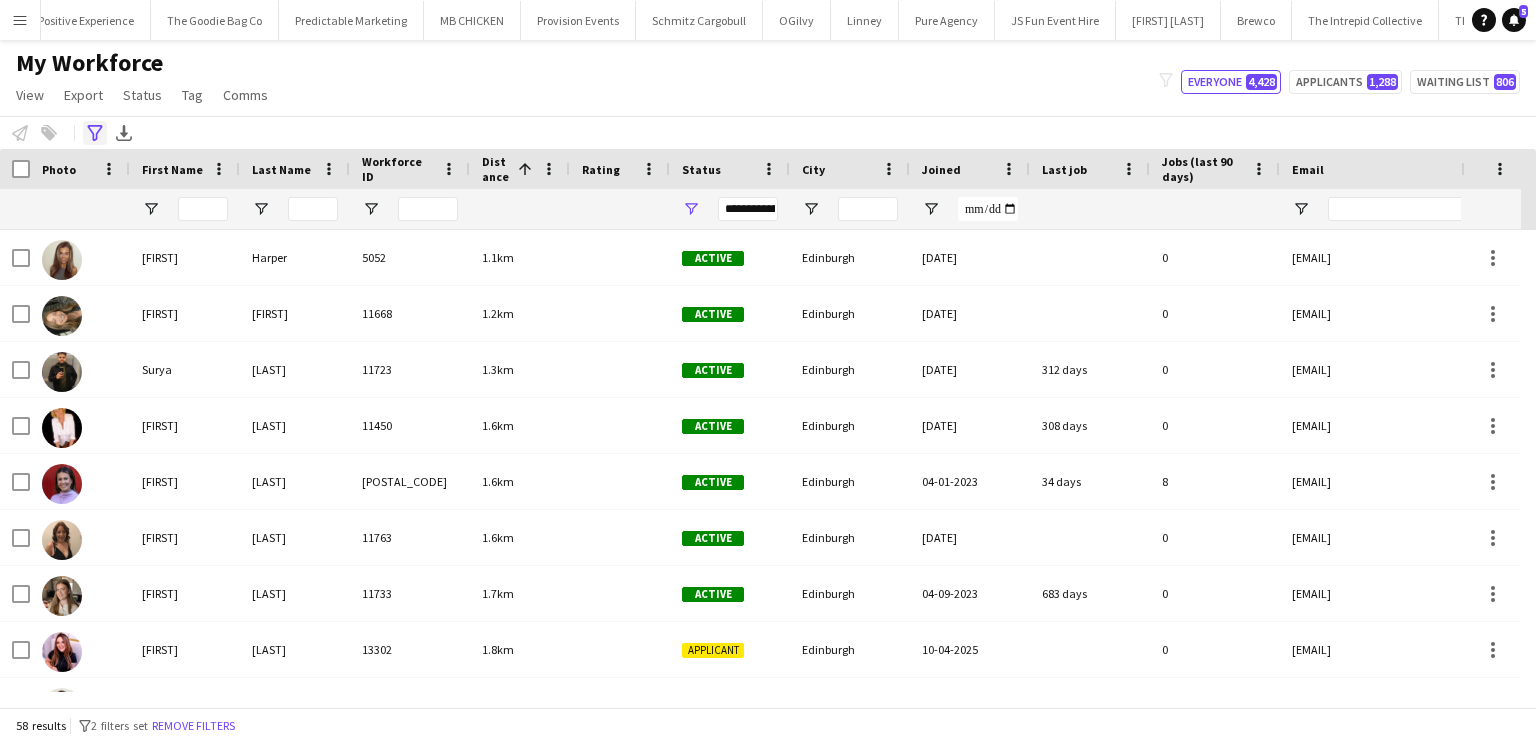 click 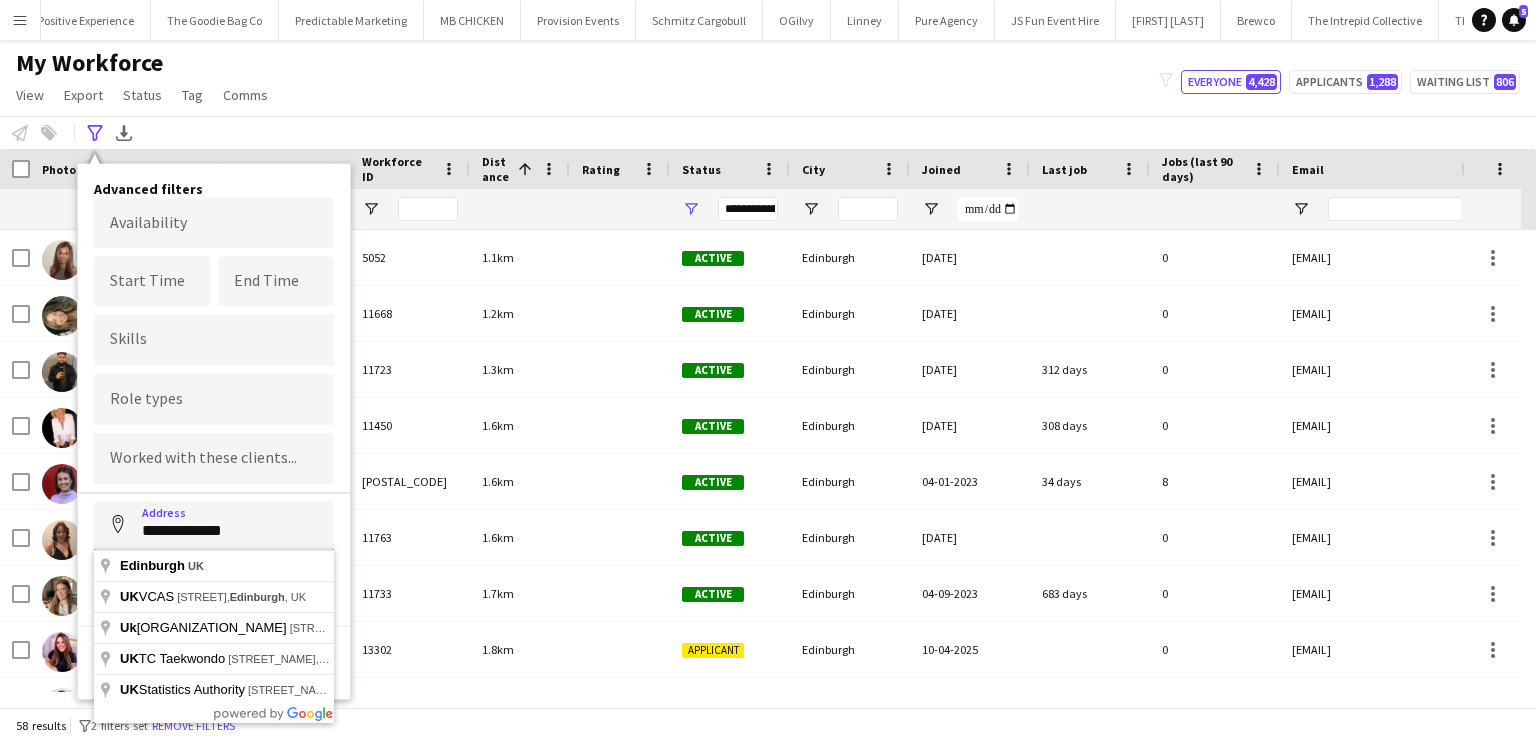 drag, startPoint x: 245, startPoint y: 514, endPoint x: 96, endPoint y: 504, distance: 149.33519 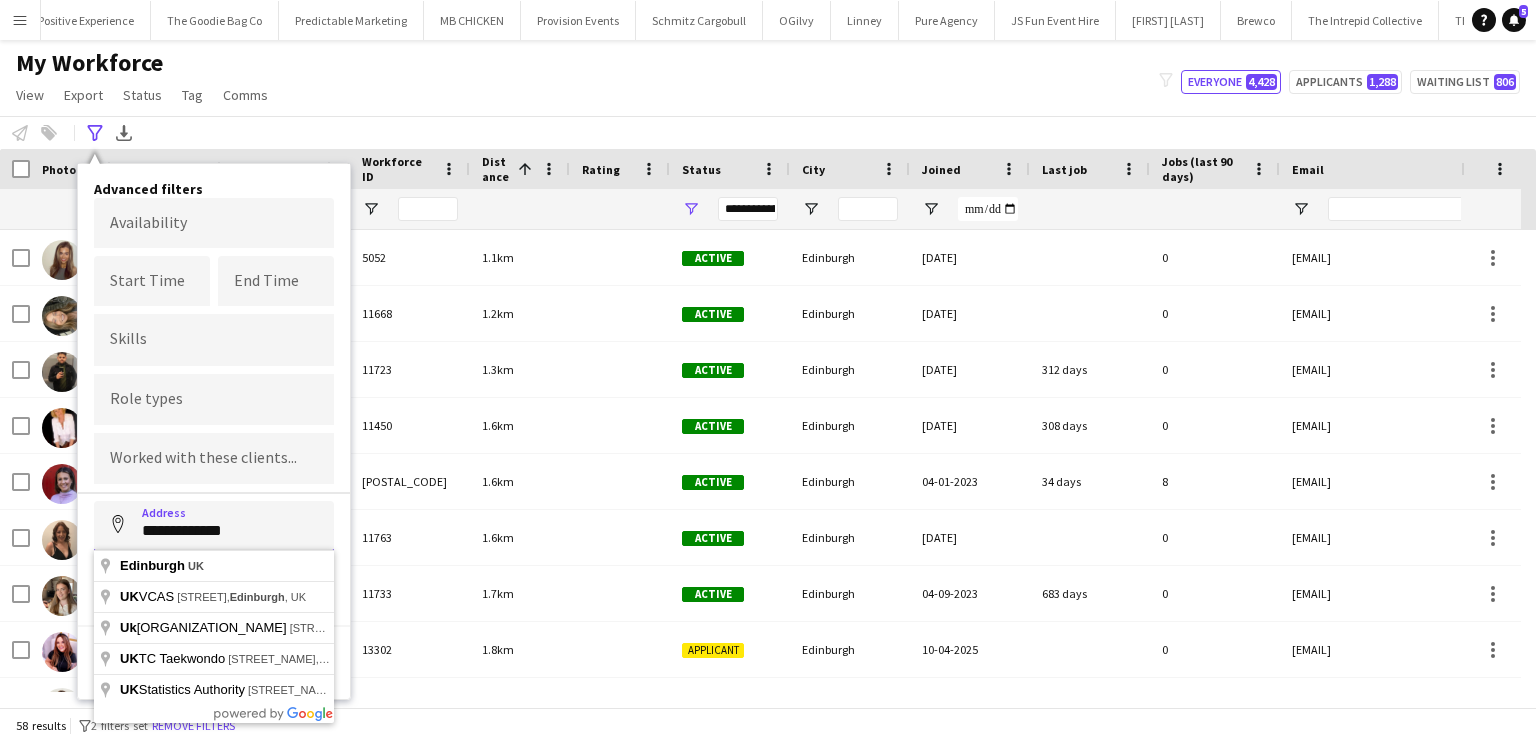 click on "**********" at bounding box center [214, 526] 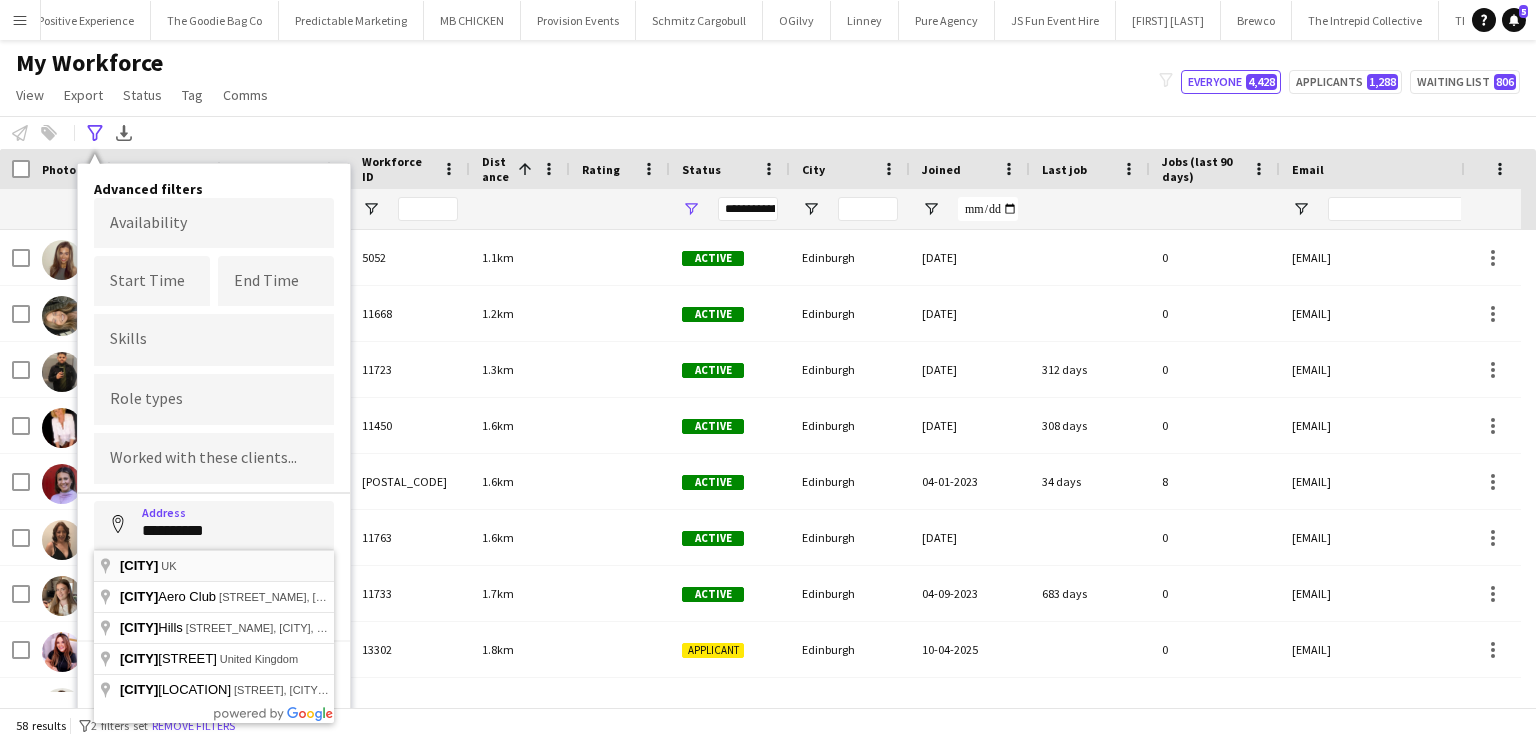 type on "**********" 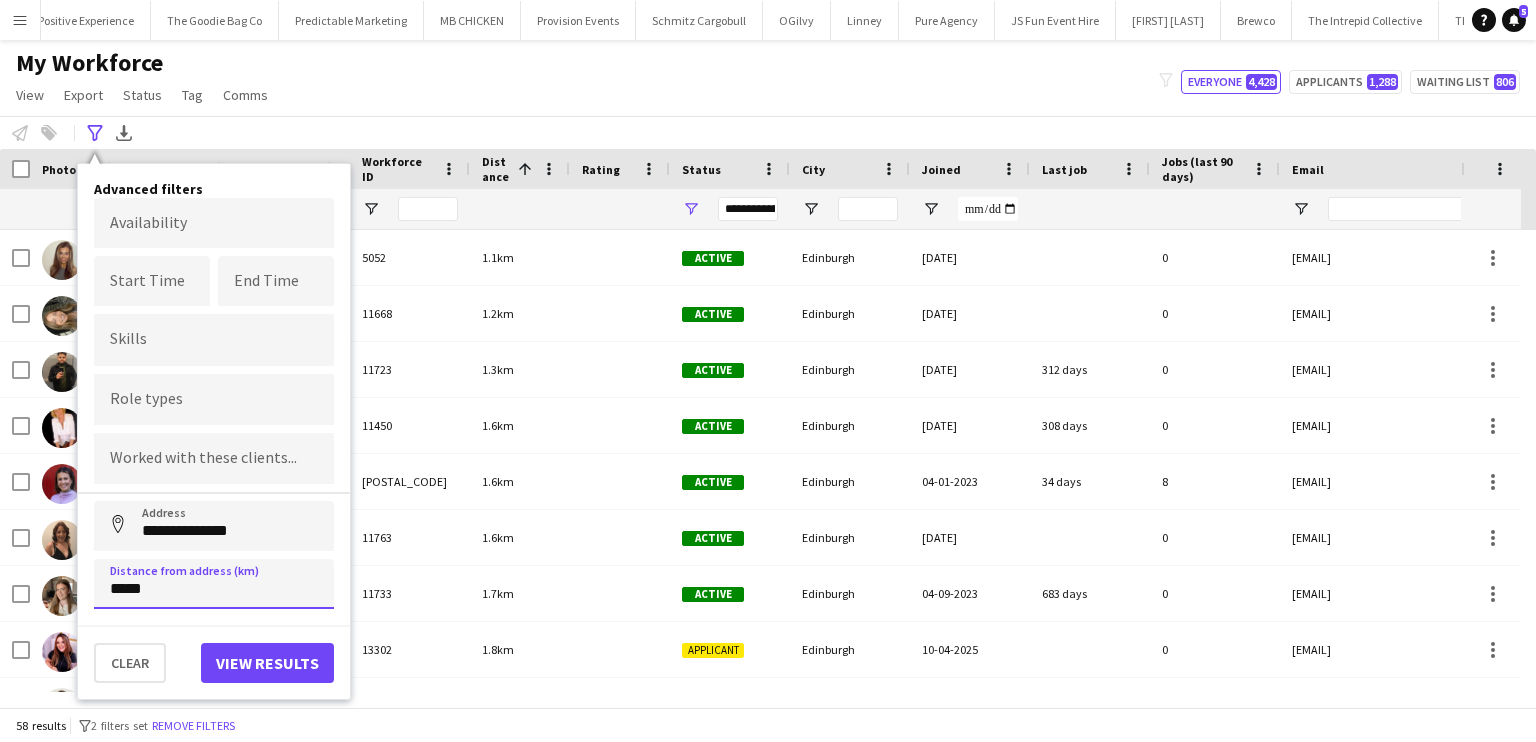 click on "*****" at bounding box center [214, 584] 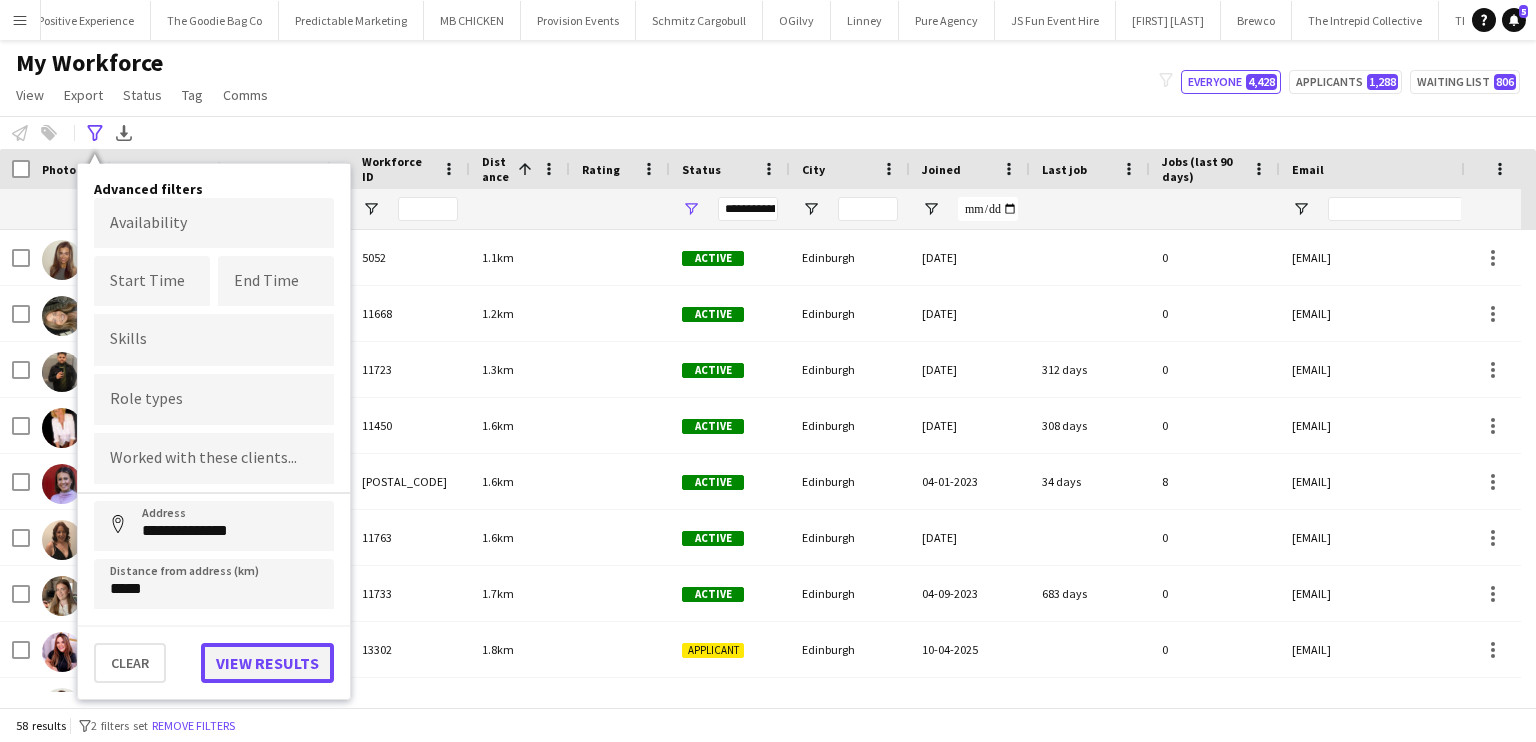 click on "View results" at bounding box center (267, 663) 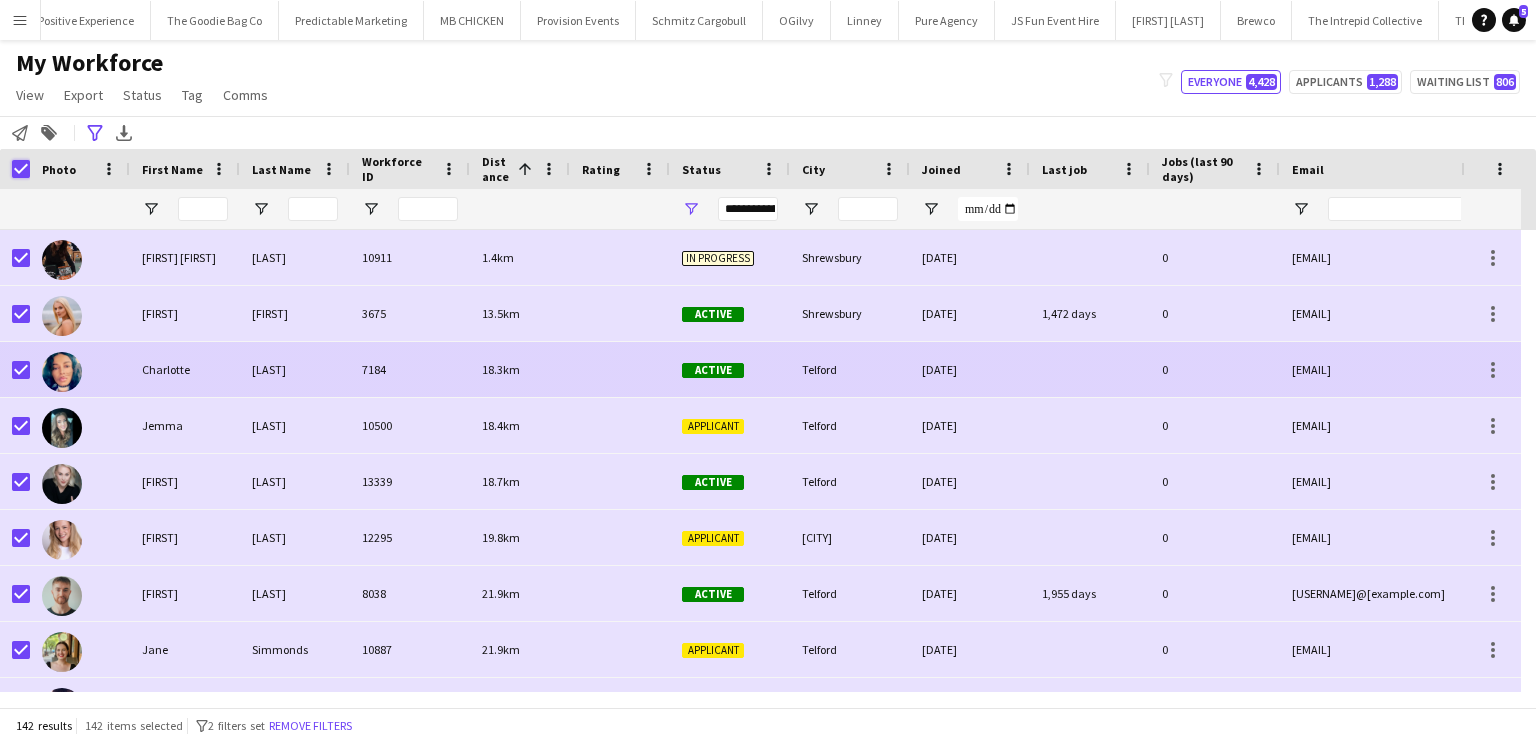 scroll, scrollTop: 128, scrollLeft: 0, axis: vertical 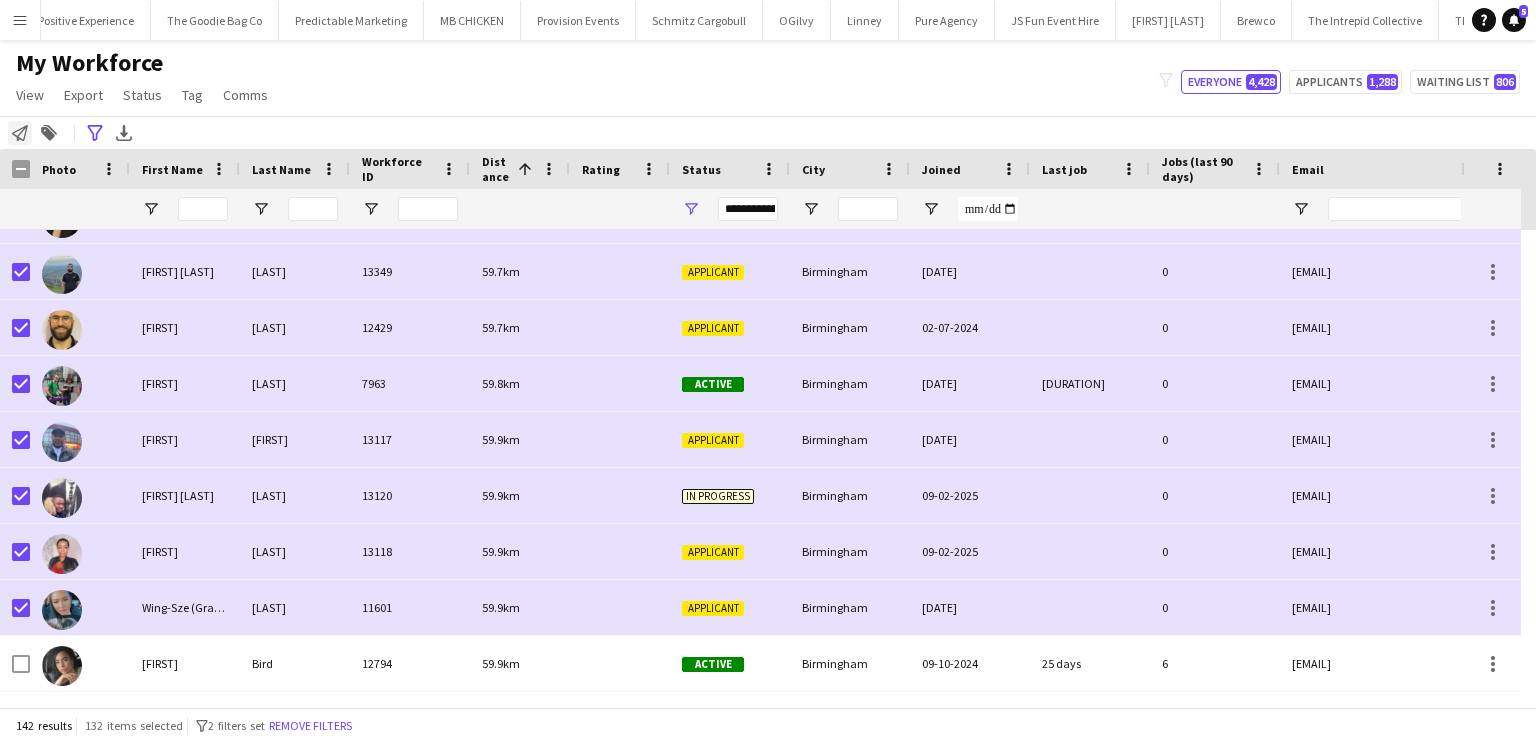 click 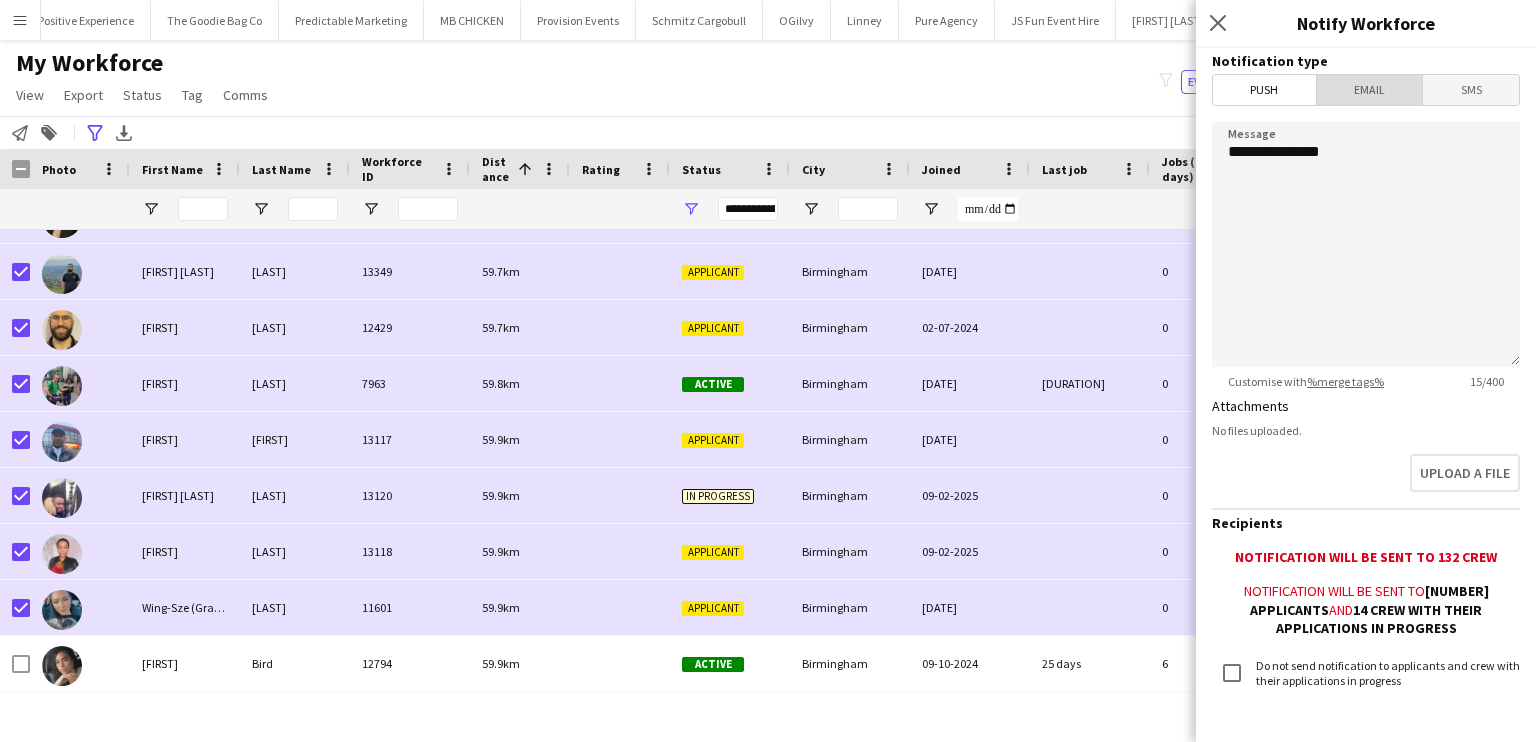 click on "Email" at bounding box center (1370, 90) 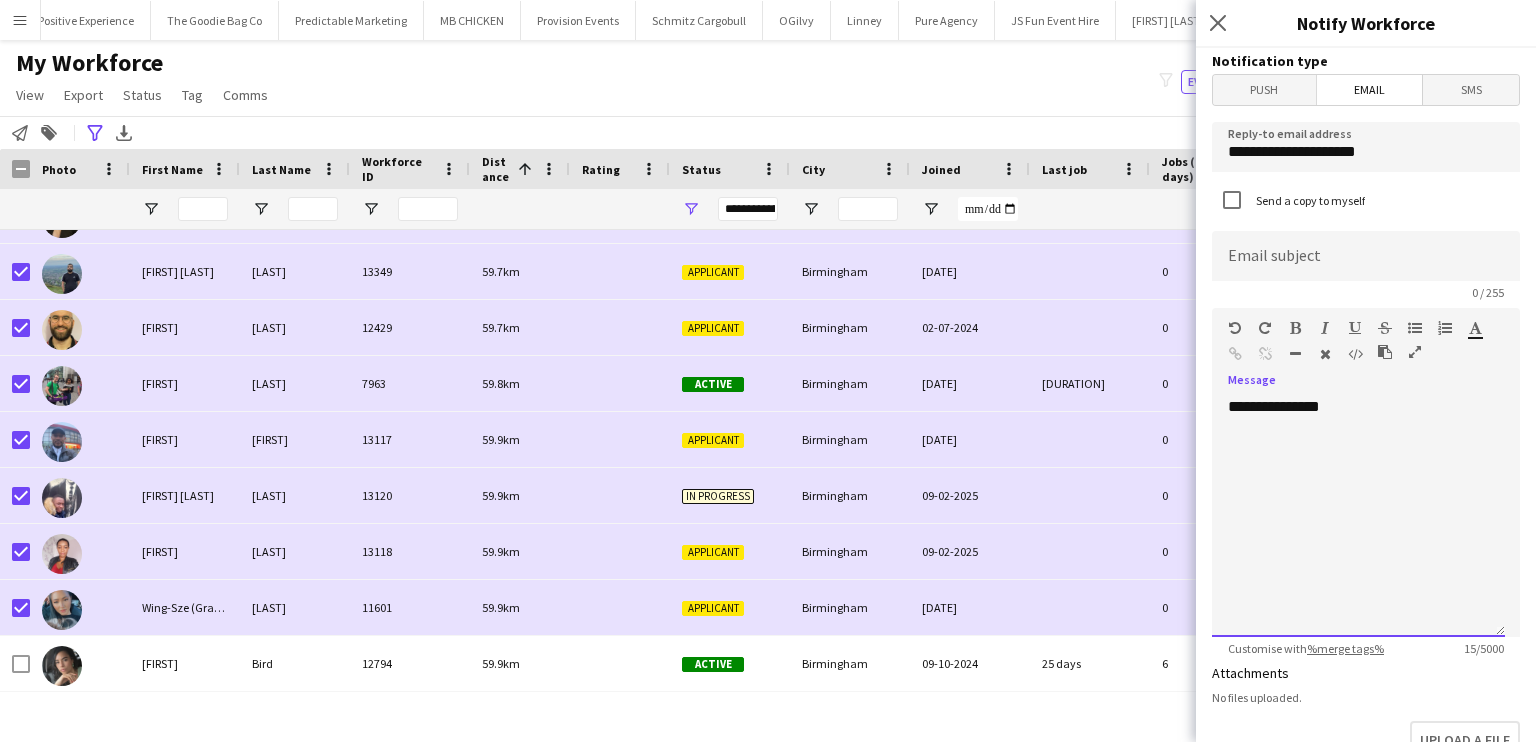 click on "**********" 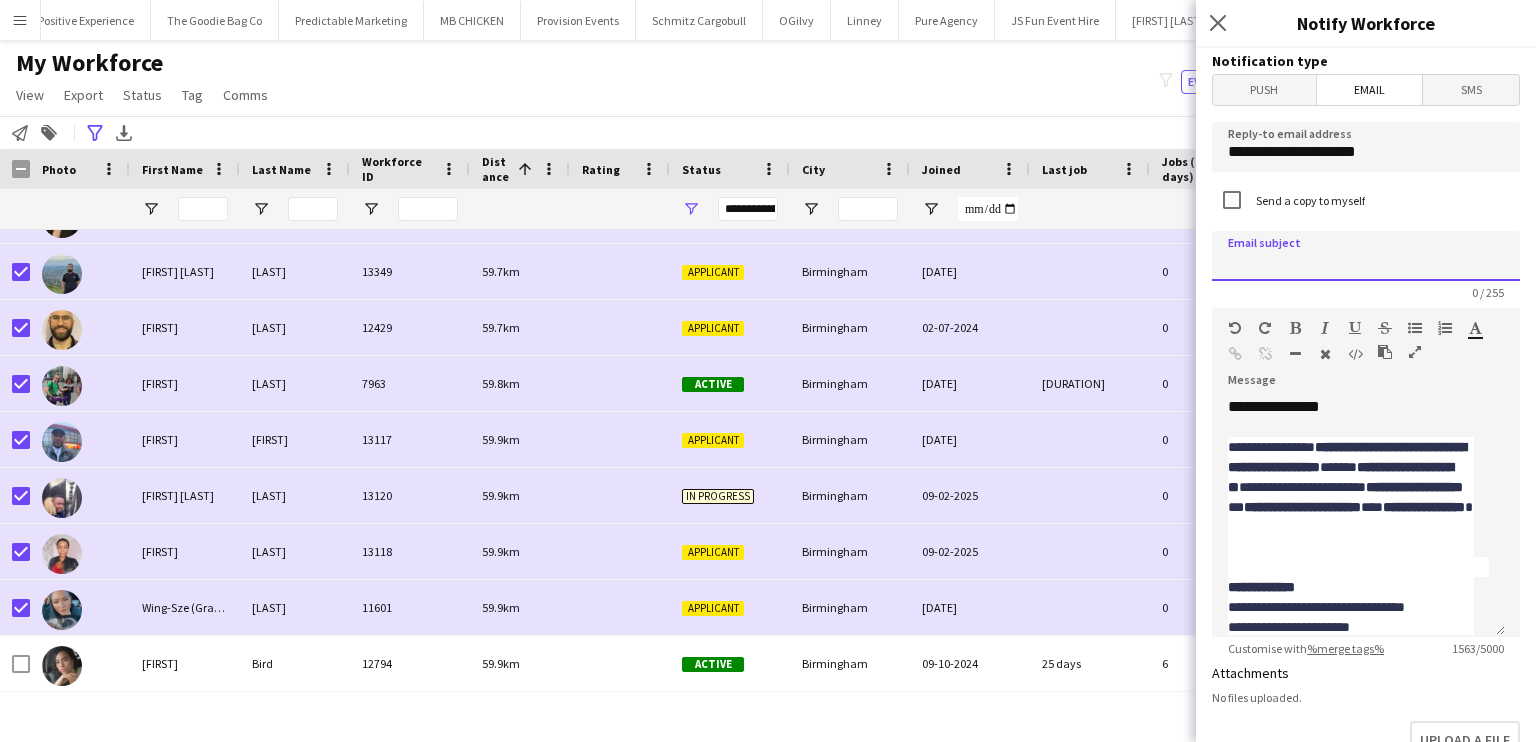 click 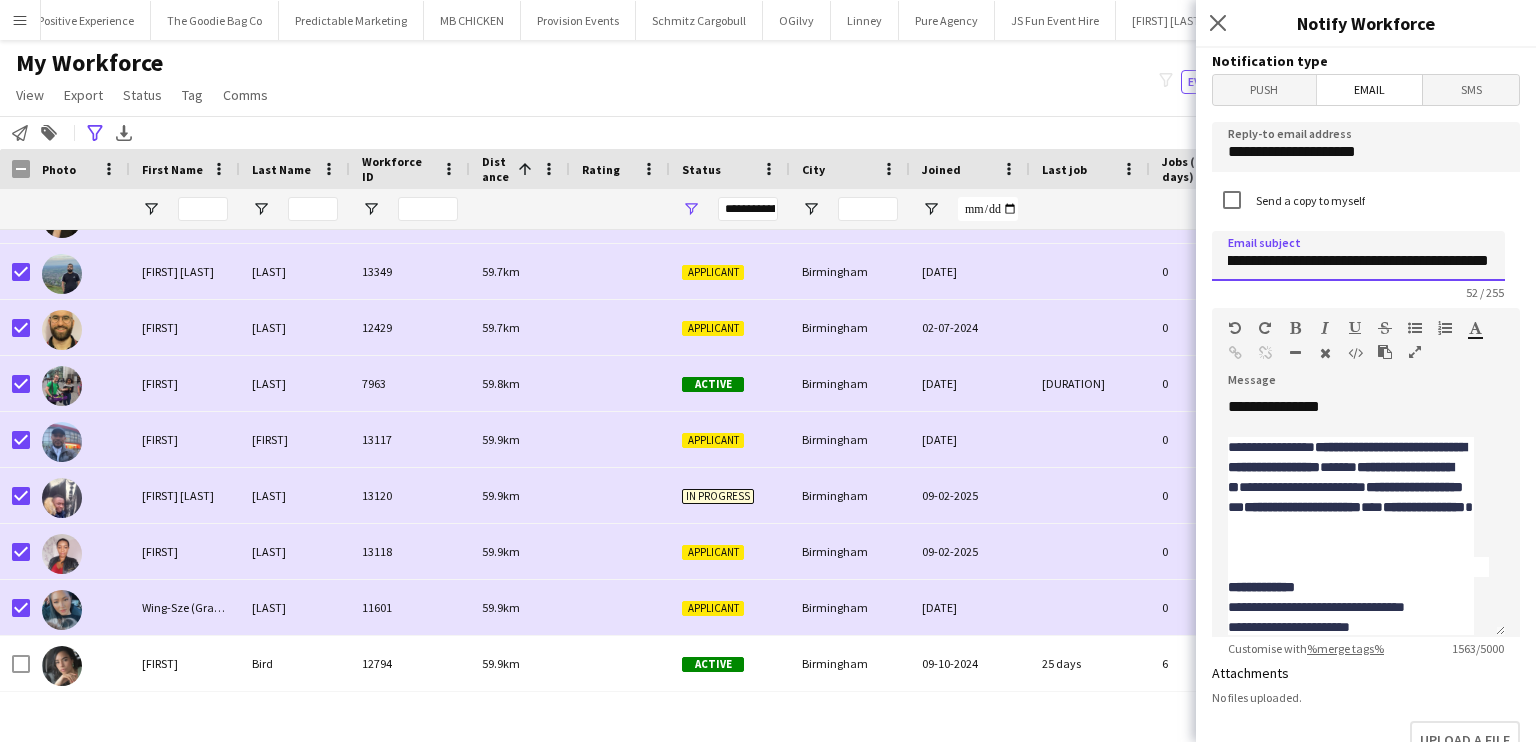 type on "**********" 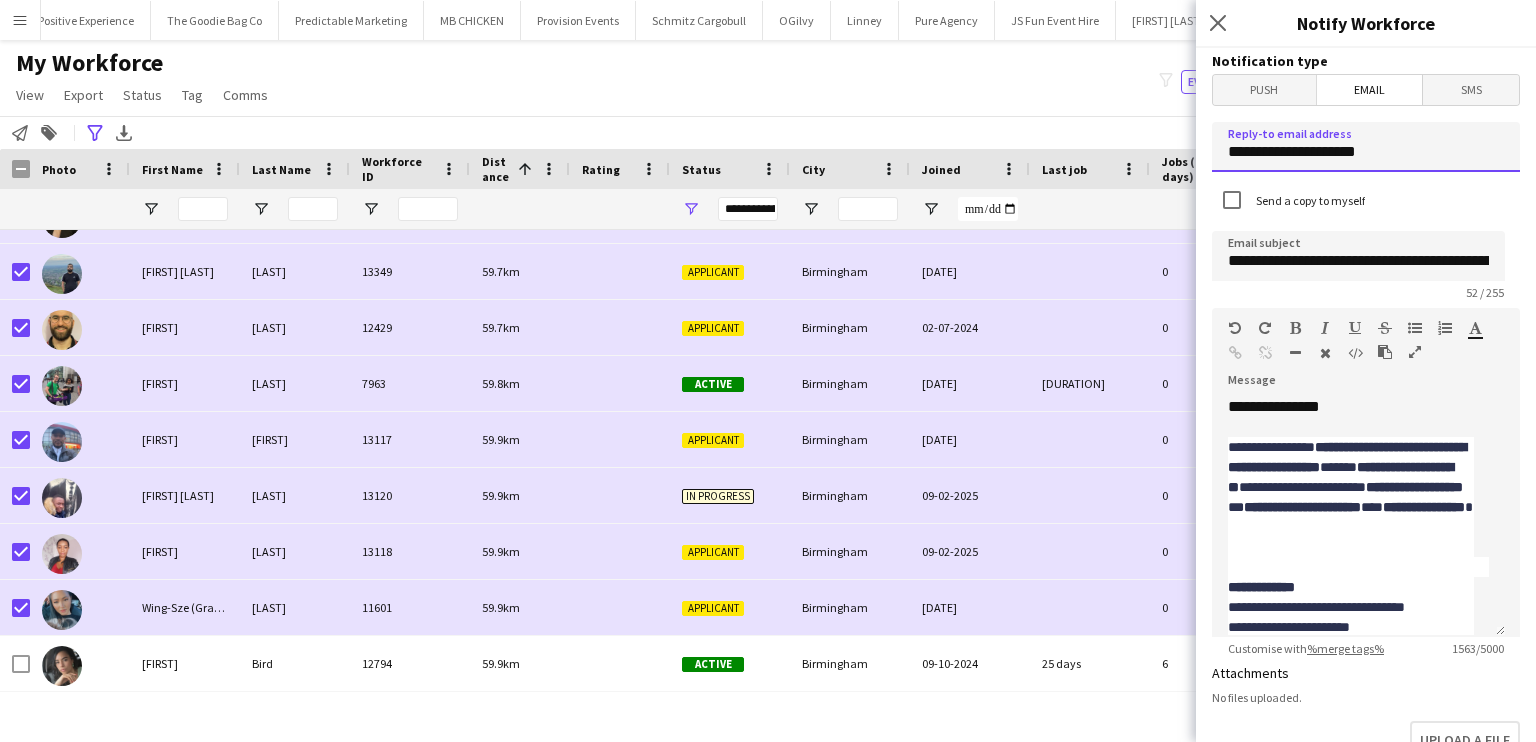 drag, startPoint x: 1400, startPoint y: 152, endPoint x: 1056, endPoint y: 124, distance: 345.13766 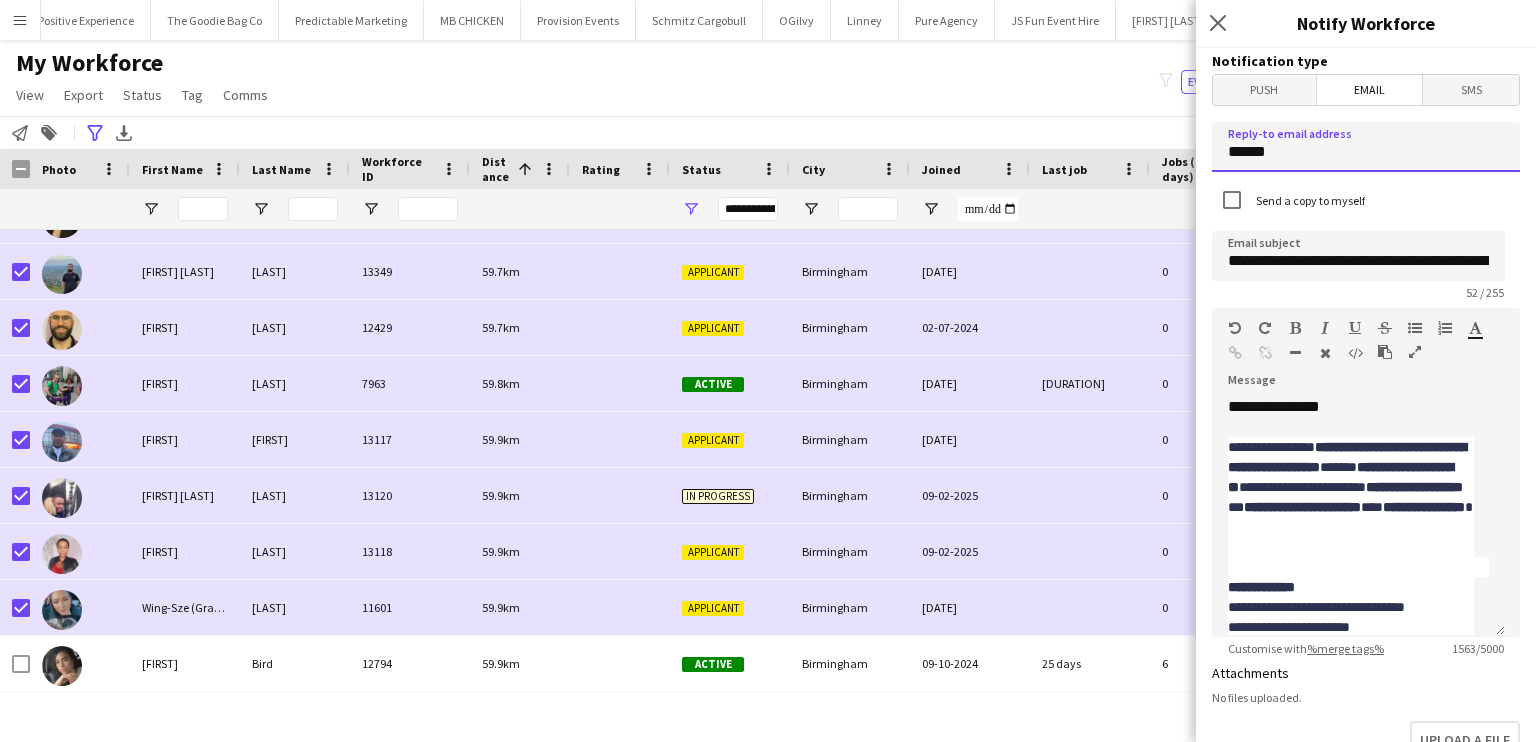 type on "**********" 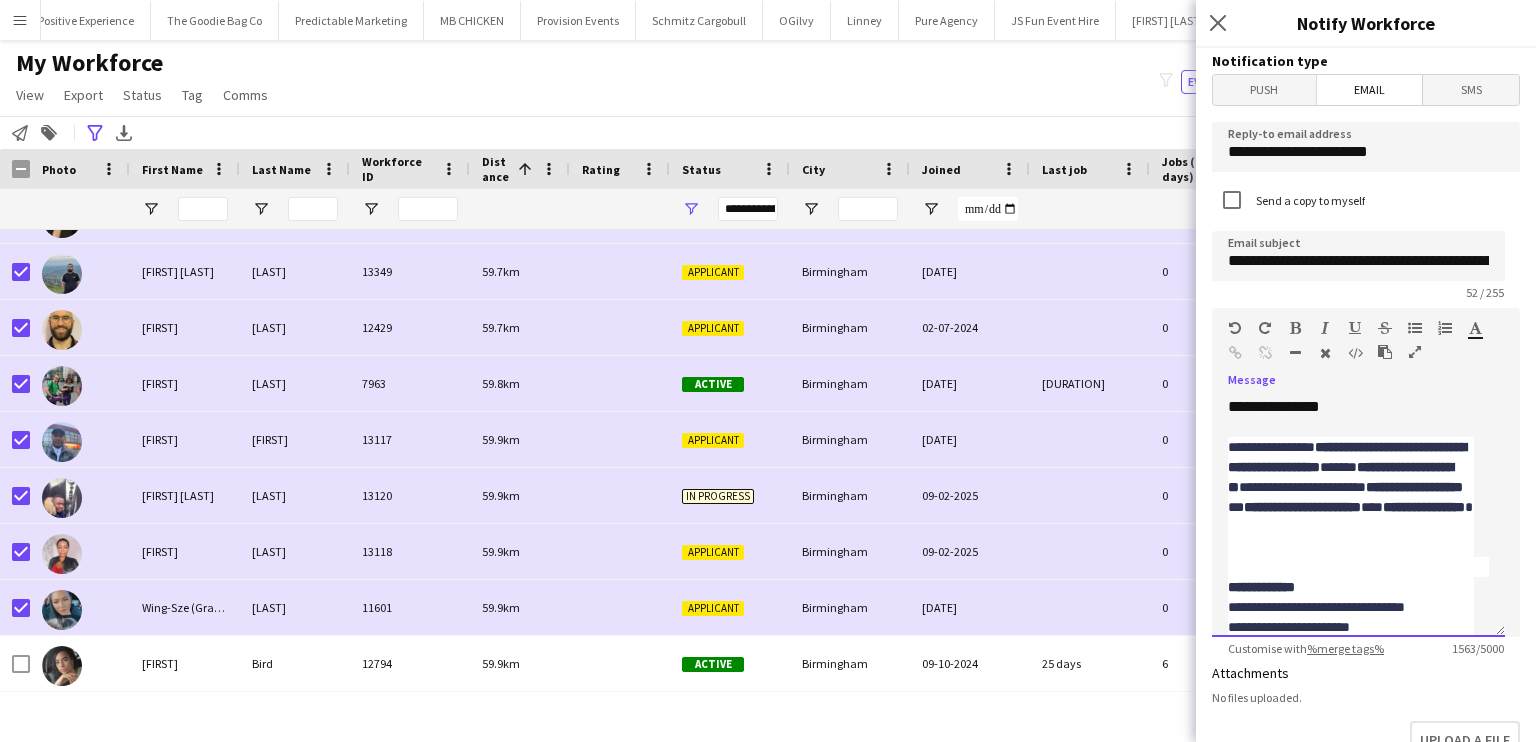click on "**********" 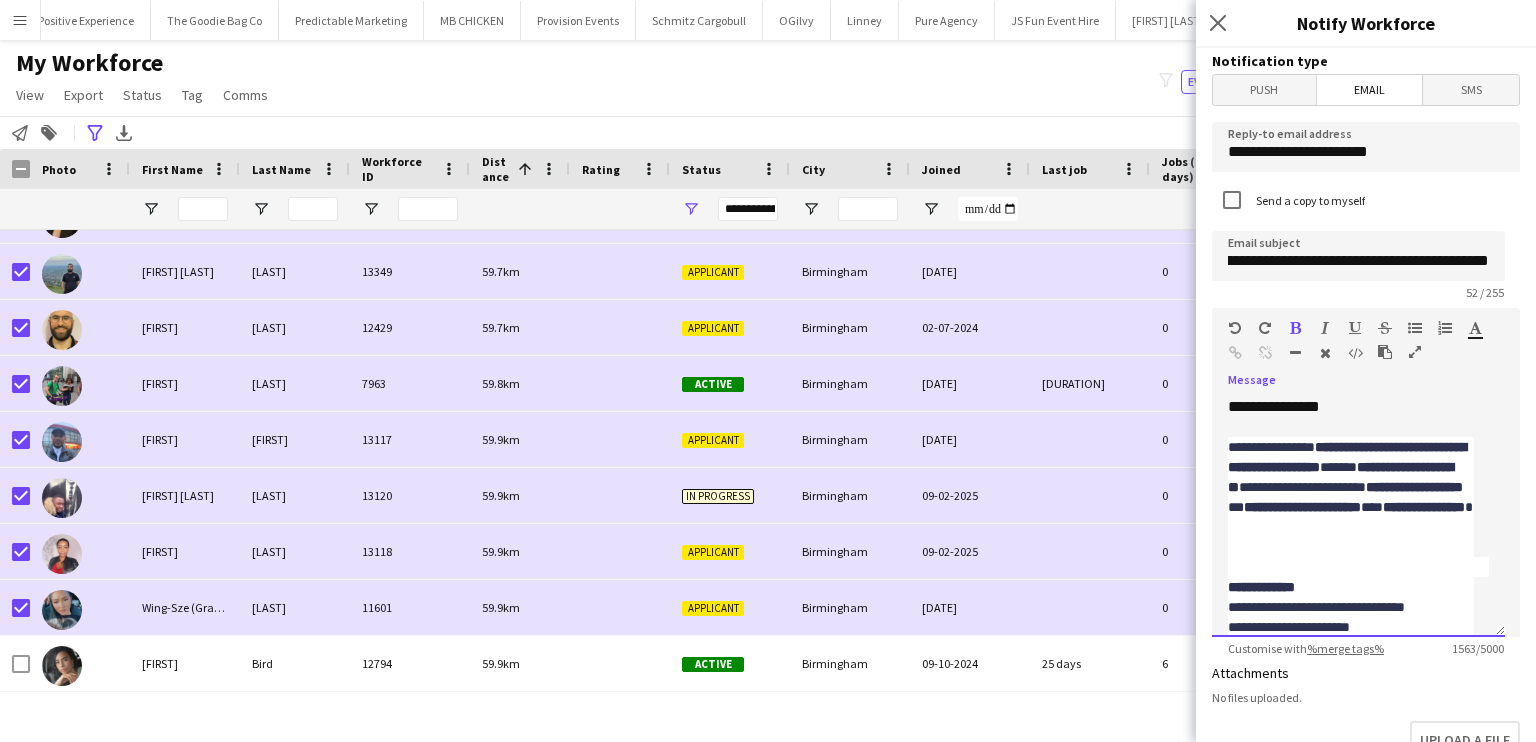 scroll, scrollTop: 1076, scrollLeft: 0, axis: vertical 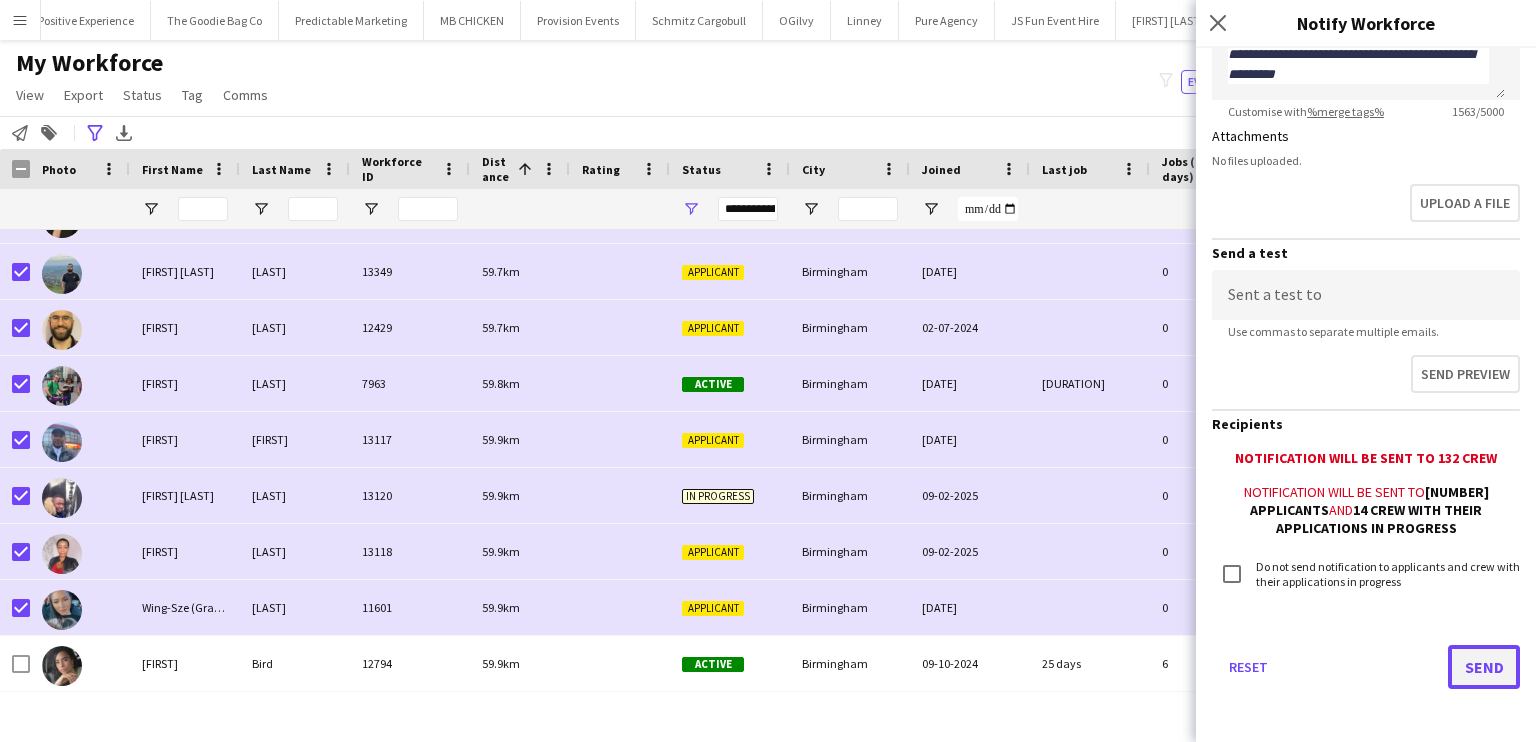 click on "Send" 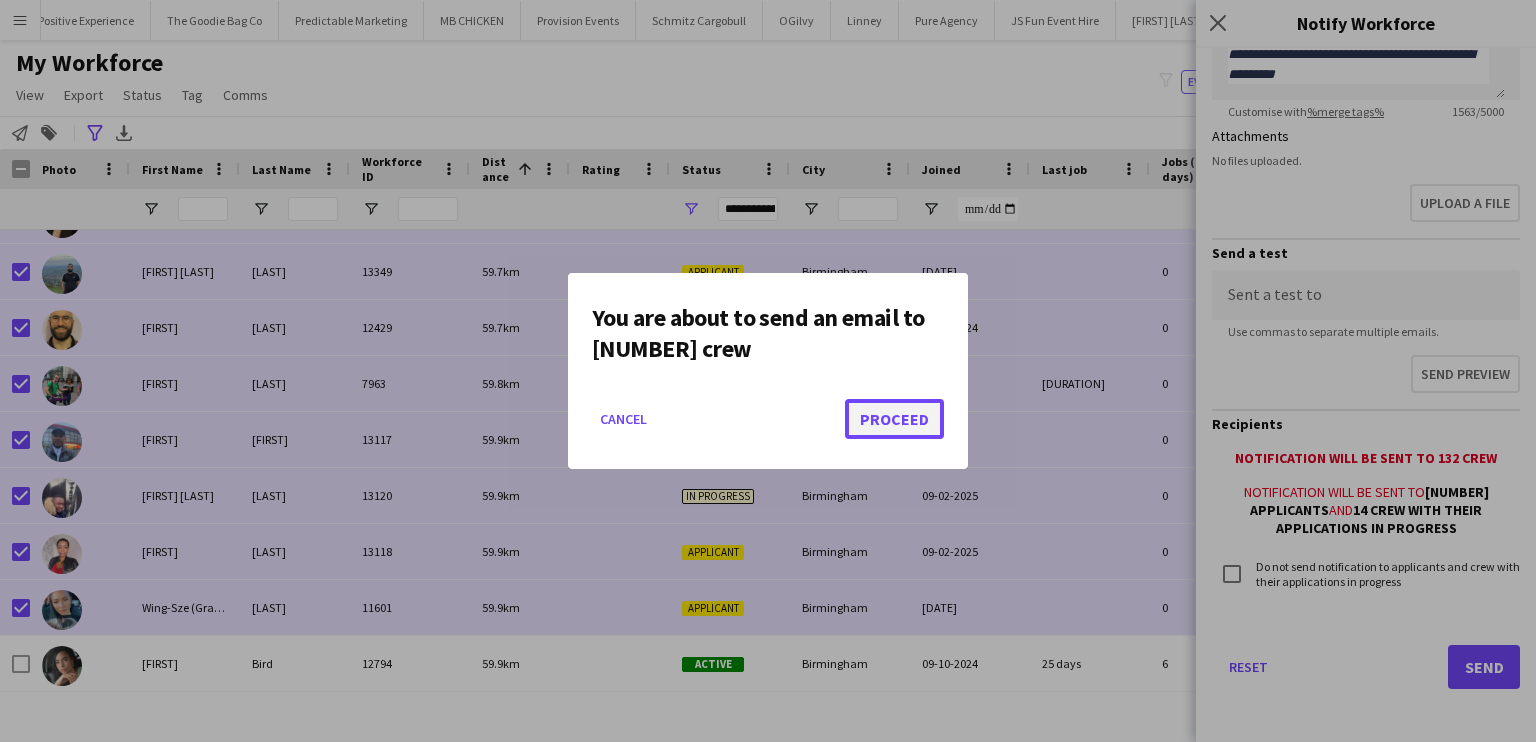 click on "Proceed" 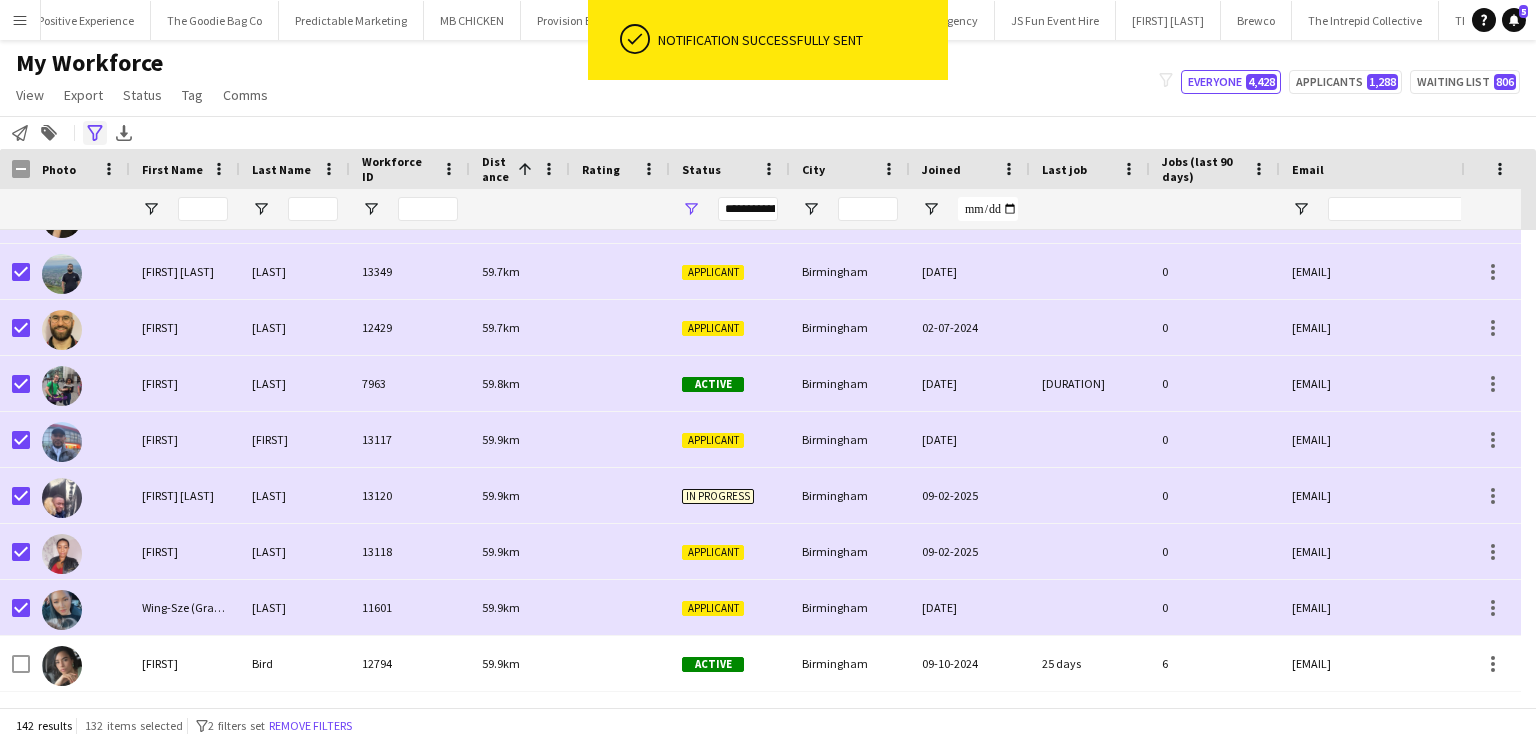click on "Advanced filters" 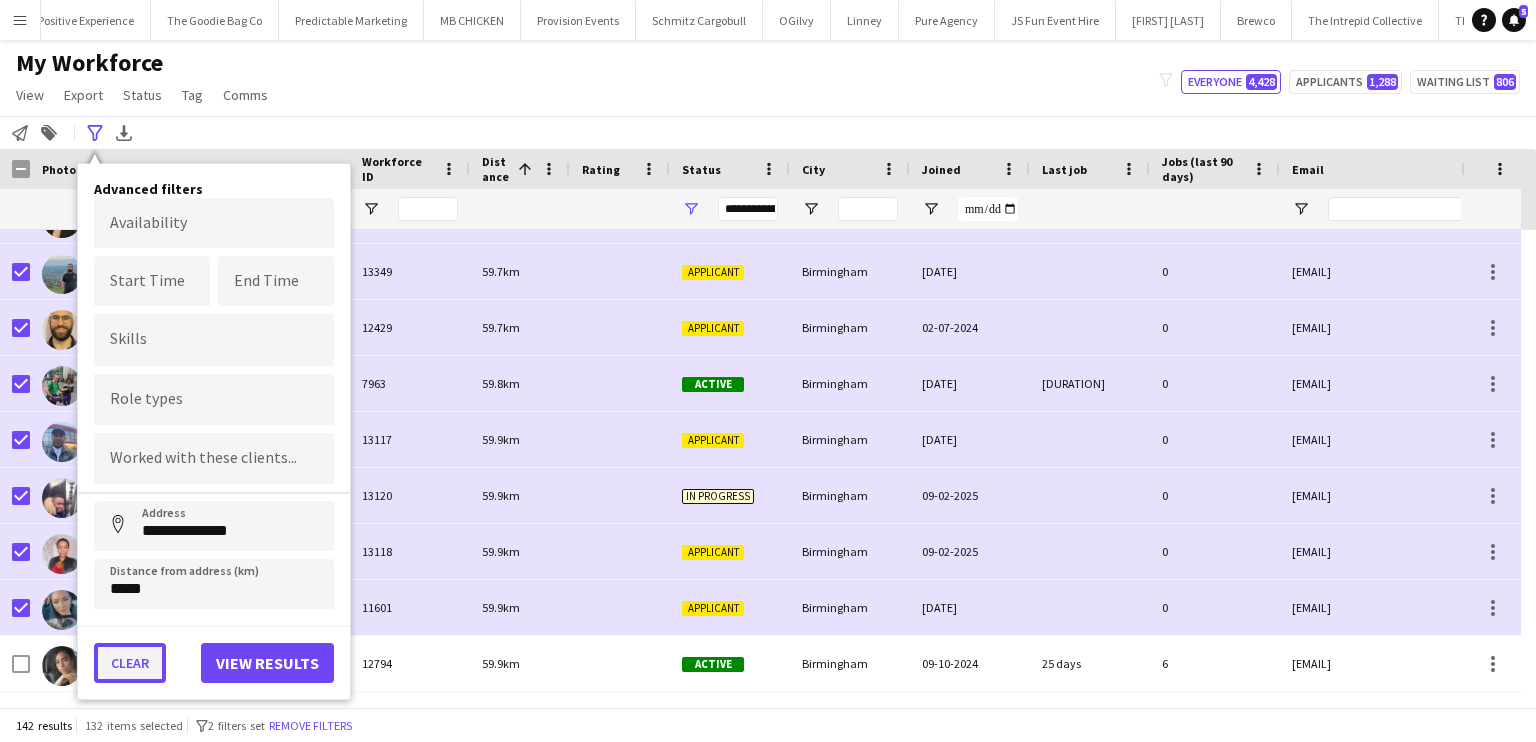 click on "Clear" at bounding box center (130, 663) 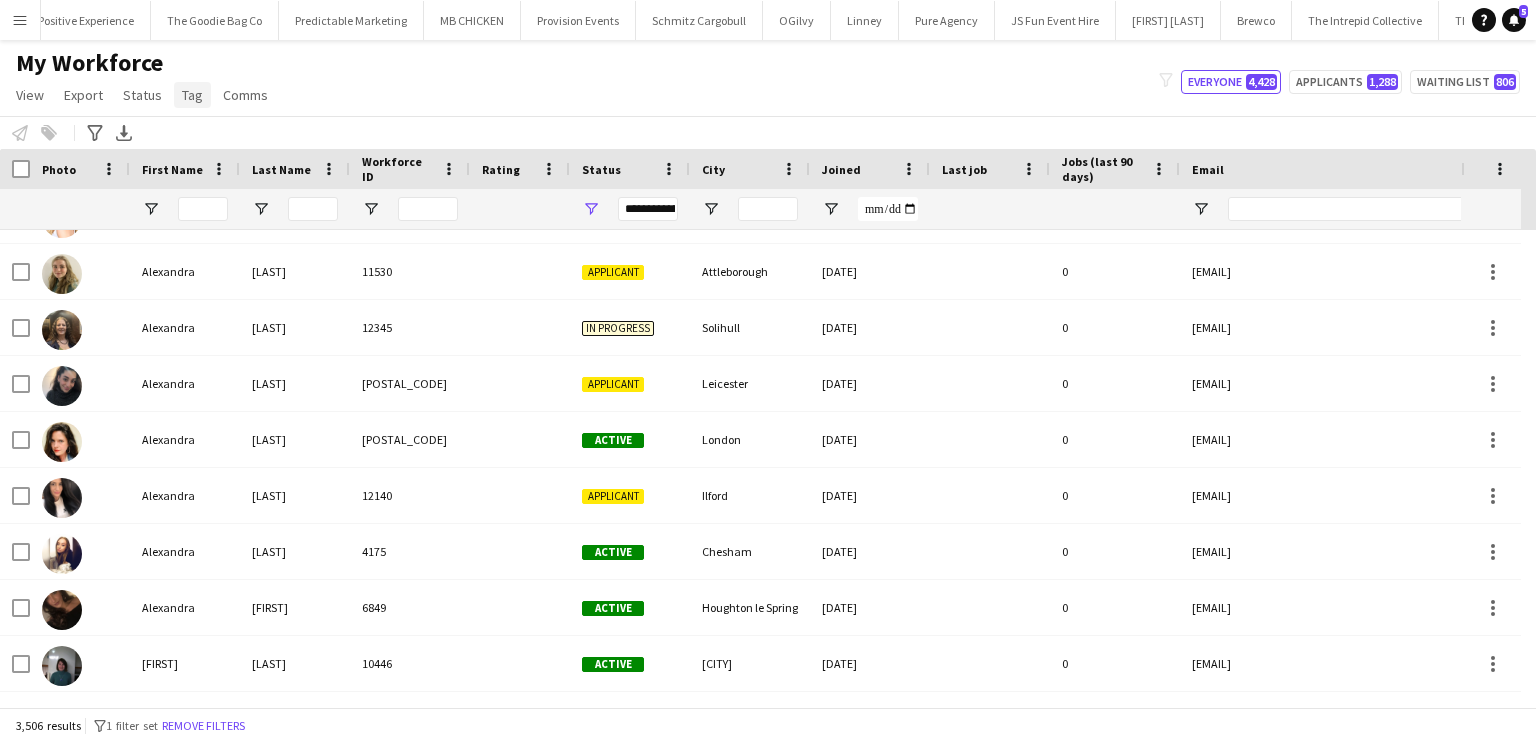 click on "Tag" 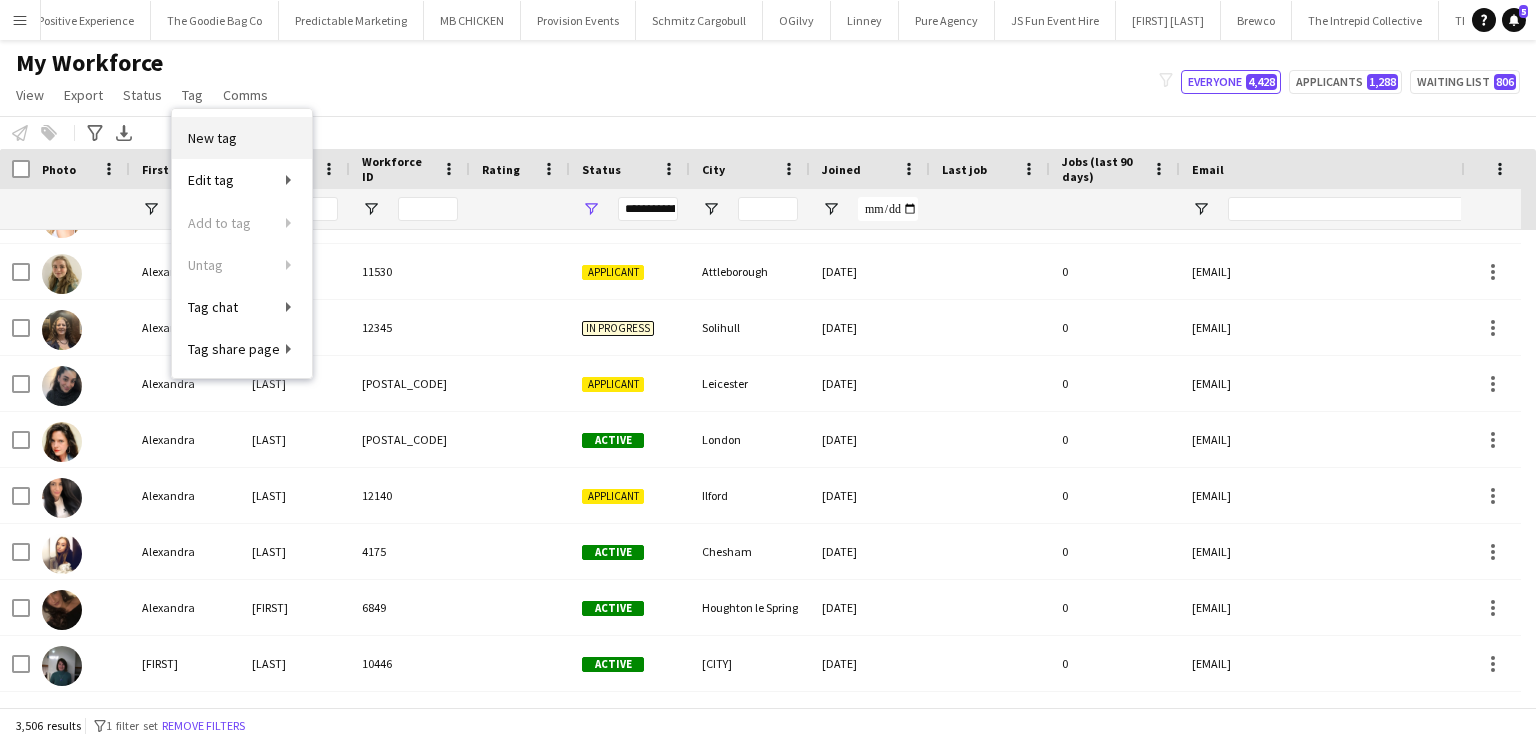 click on "New tag" at bounding box center (242, 138) 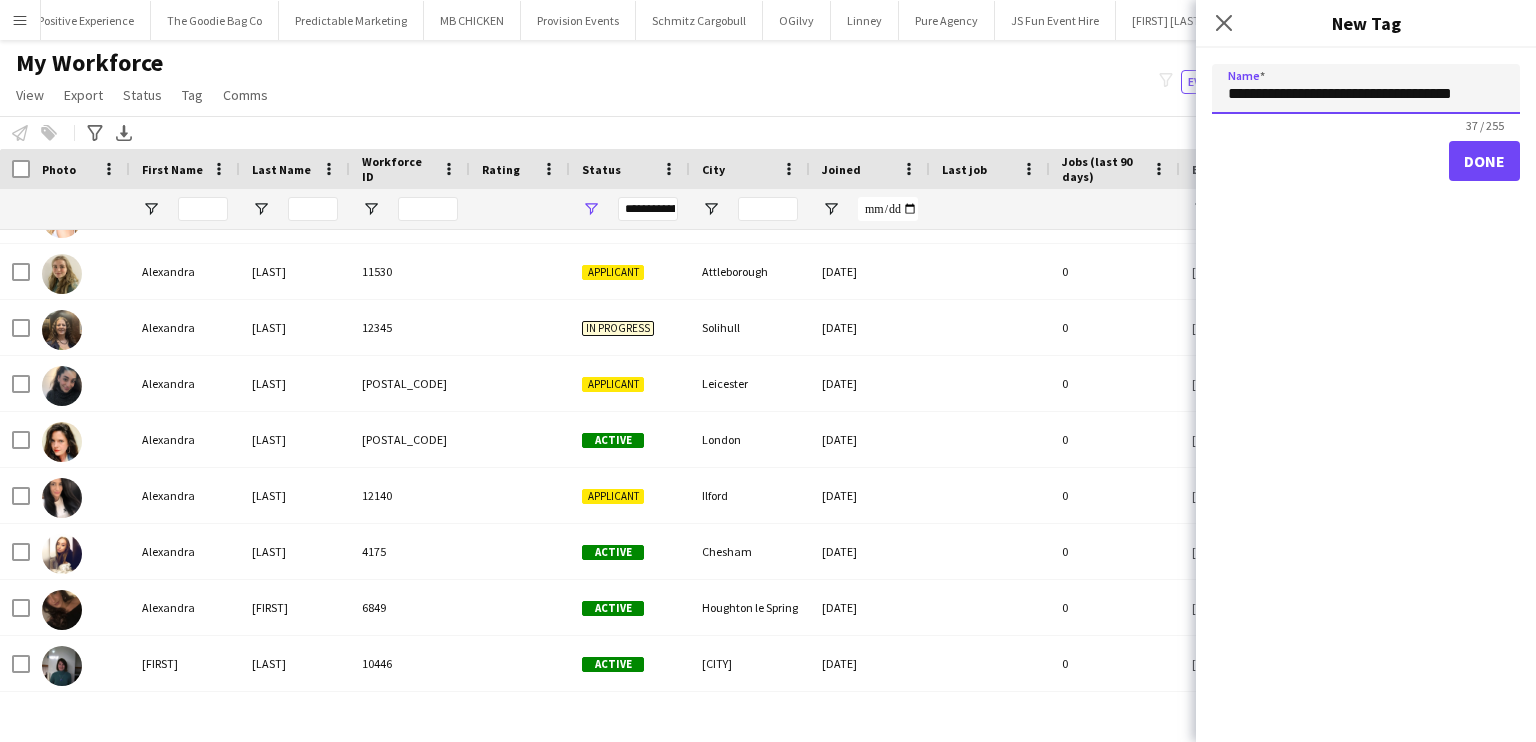 type on "**********" 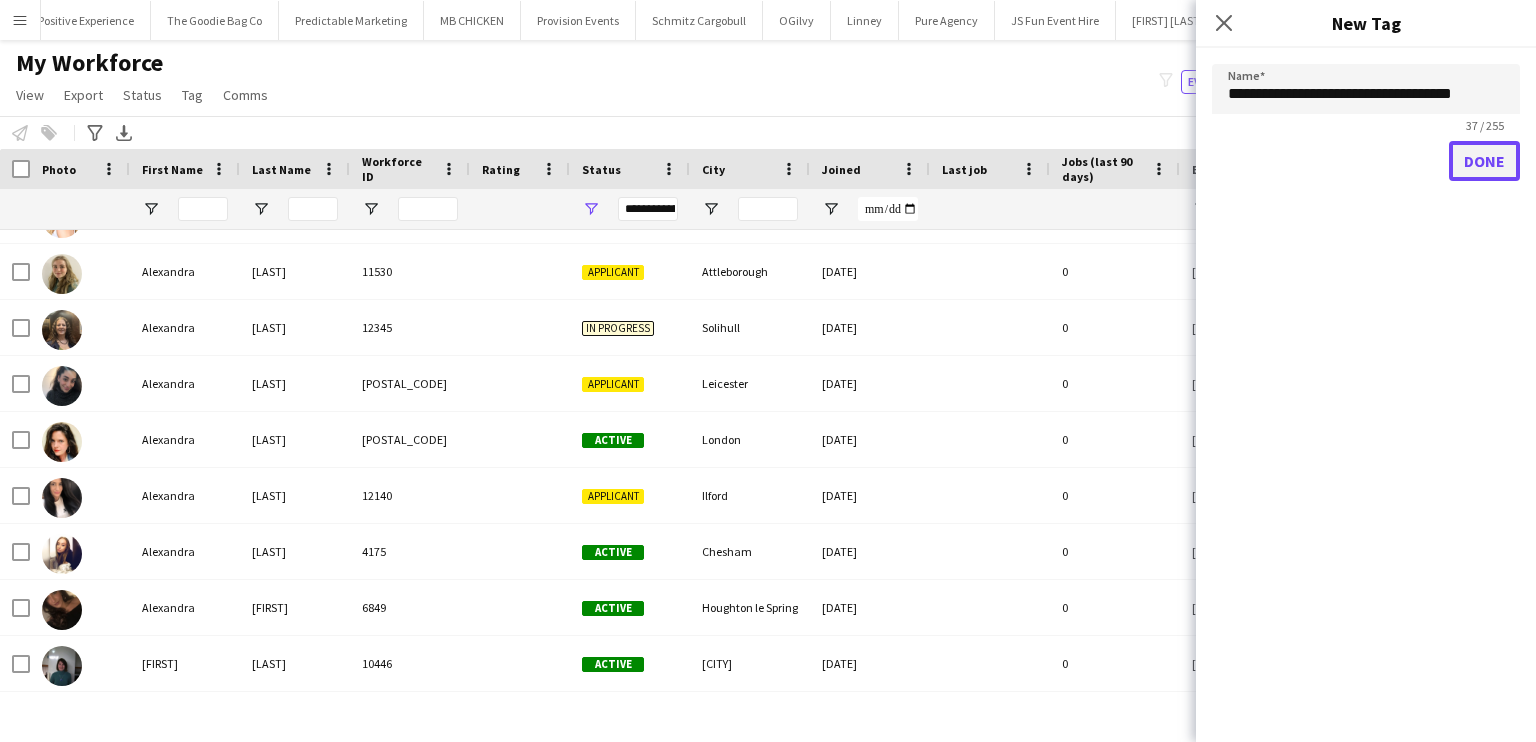click on "Done" 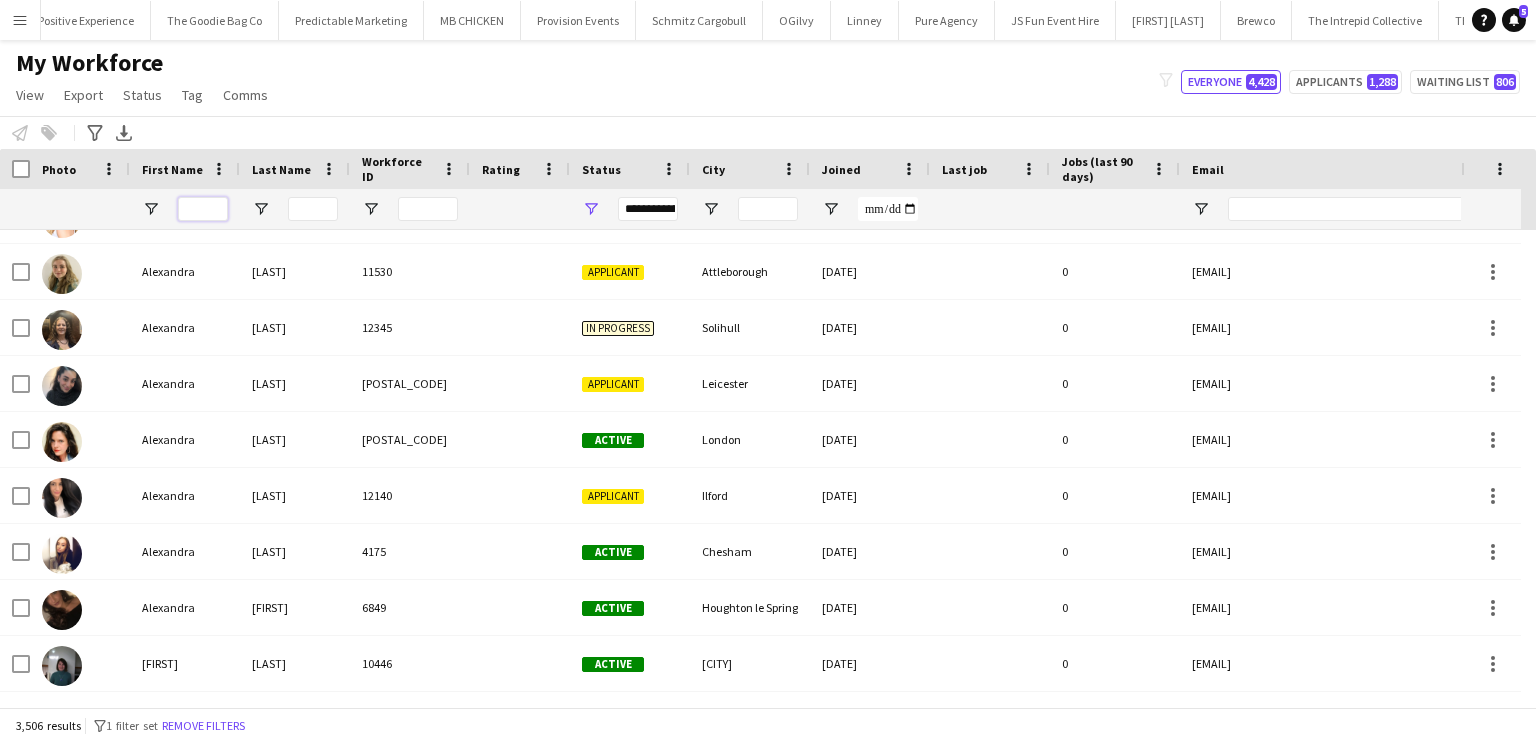 click at bounding box center (203, 209) 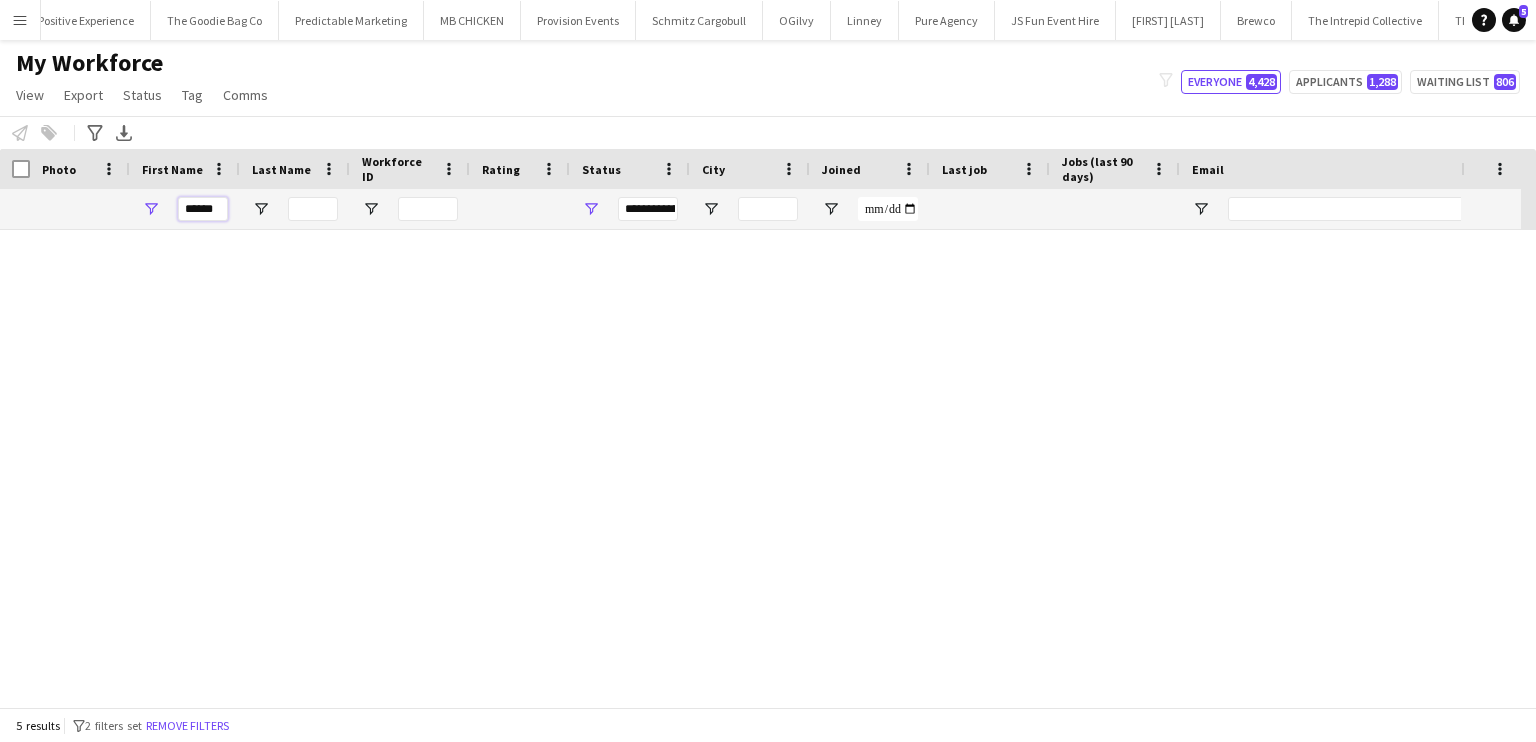 scroll, scrollTop: 0, scrollLeft: 0, axis: both 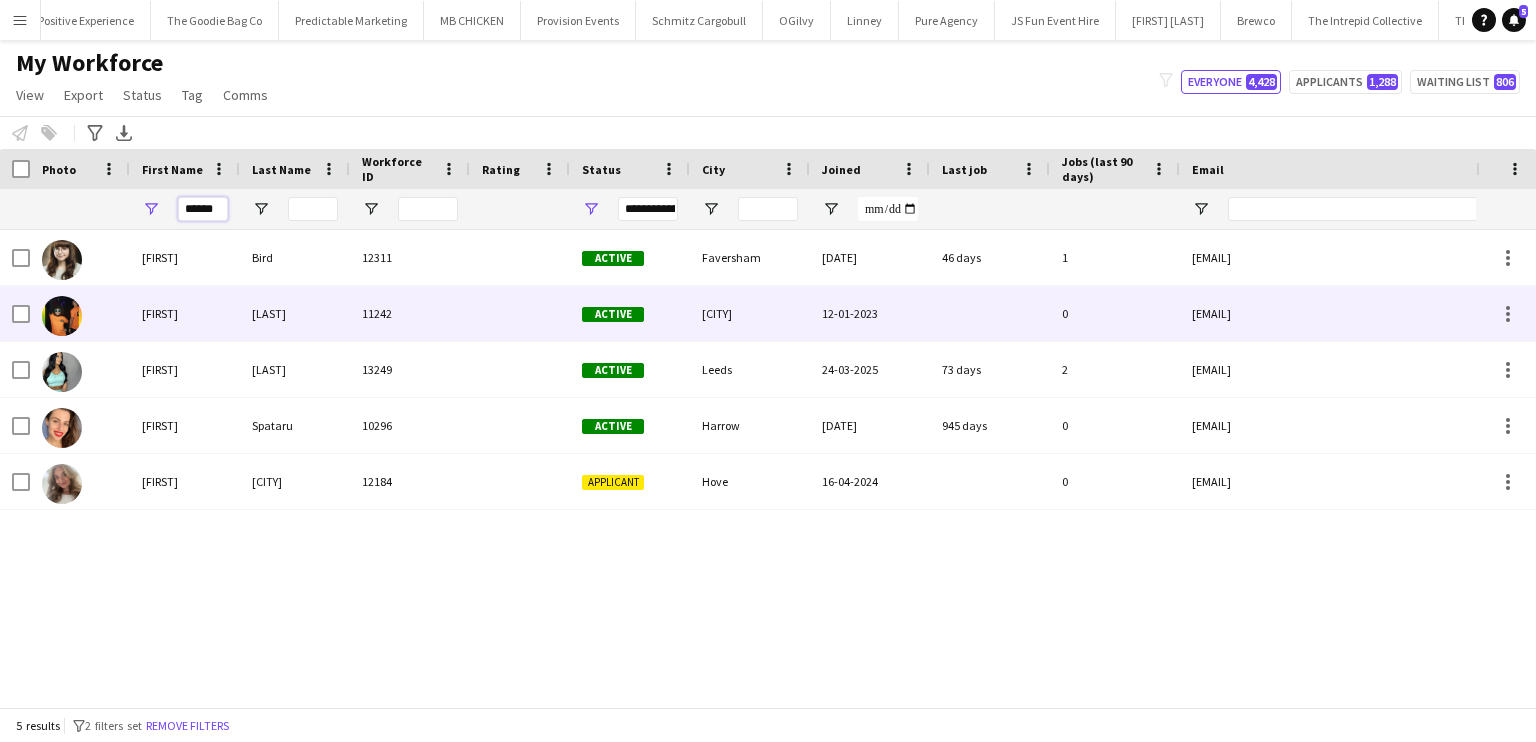 type on "******" 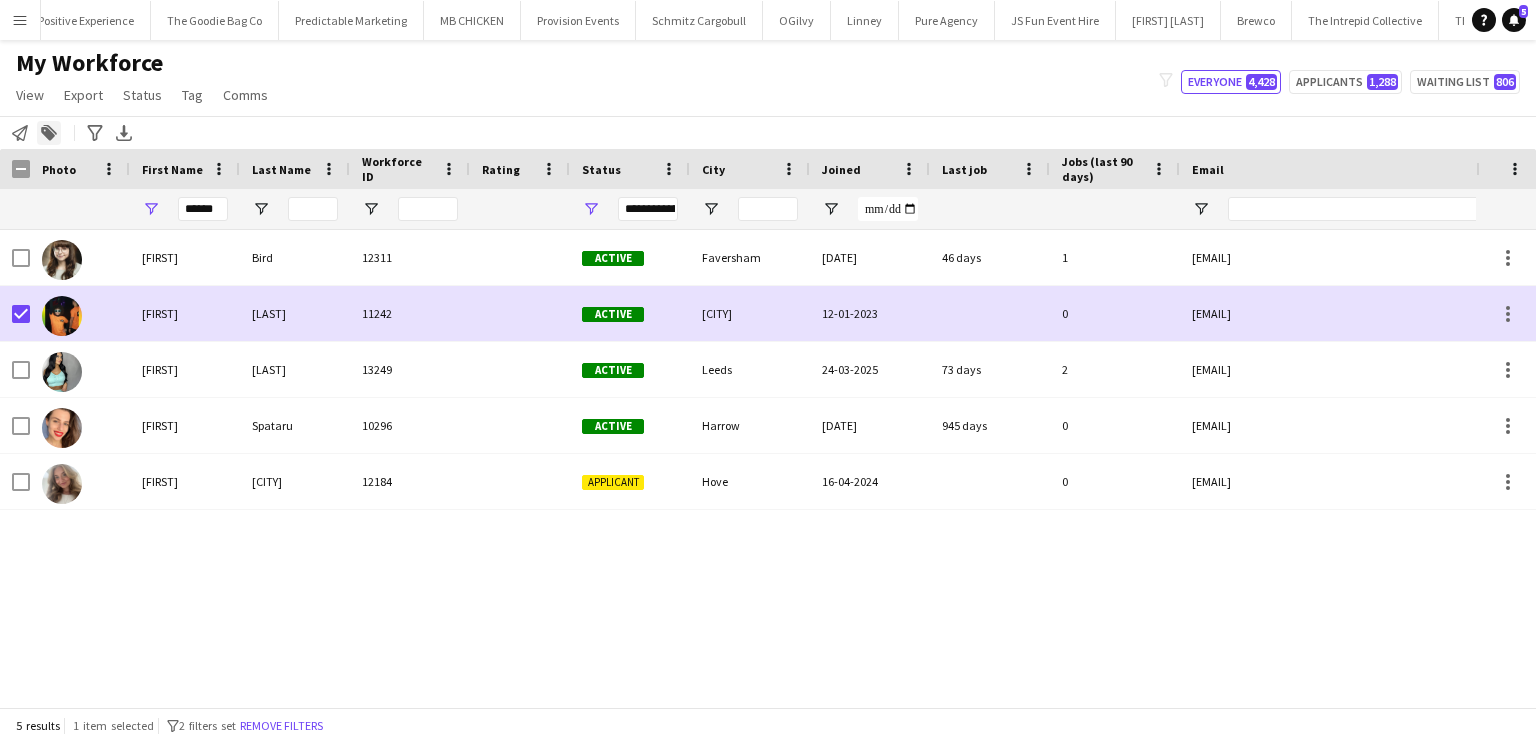 click on "Add to tag" 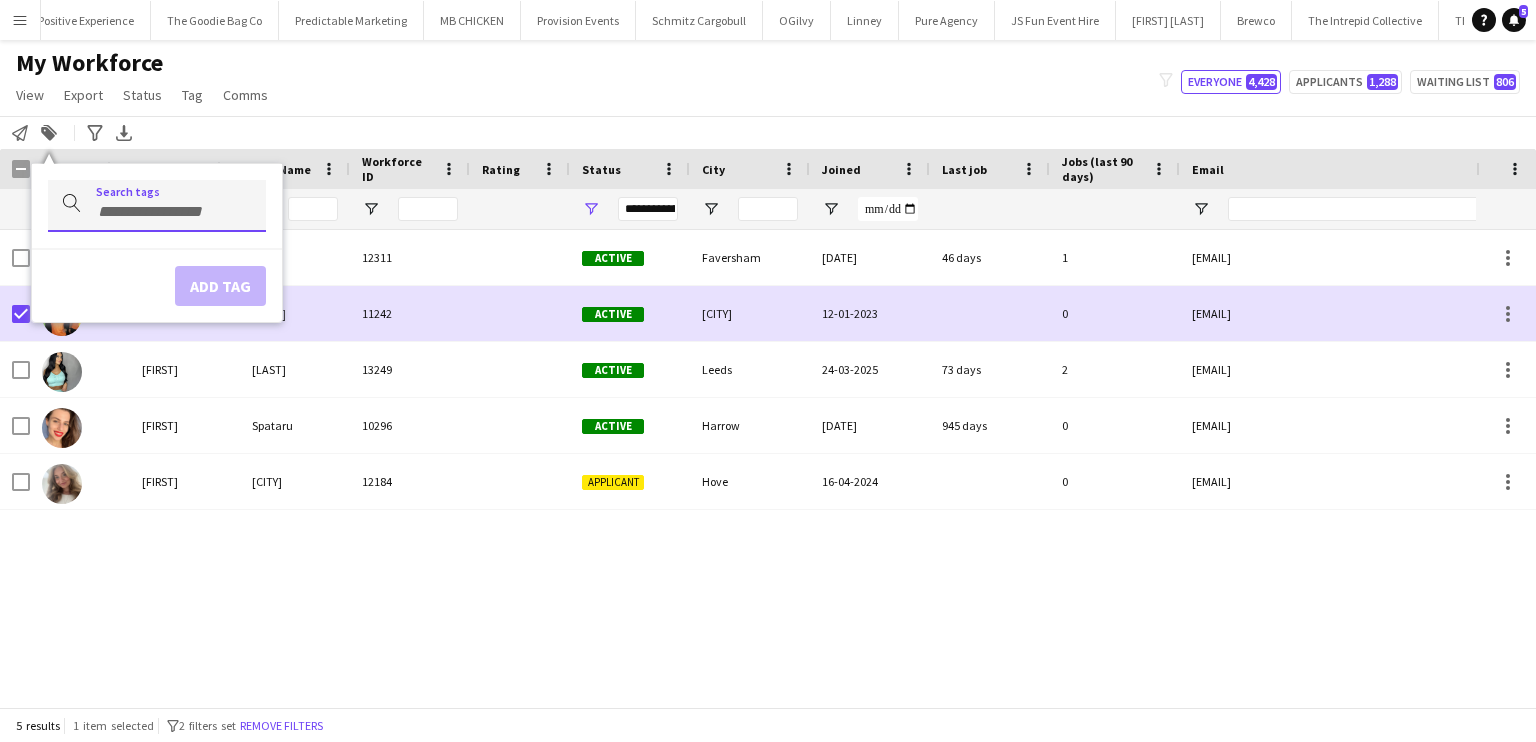 click at bounding box center [157, 205] 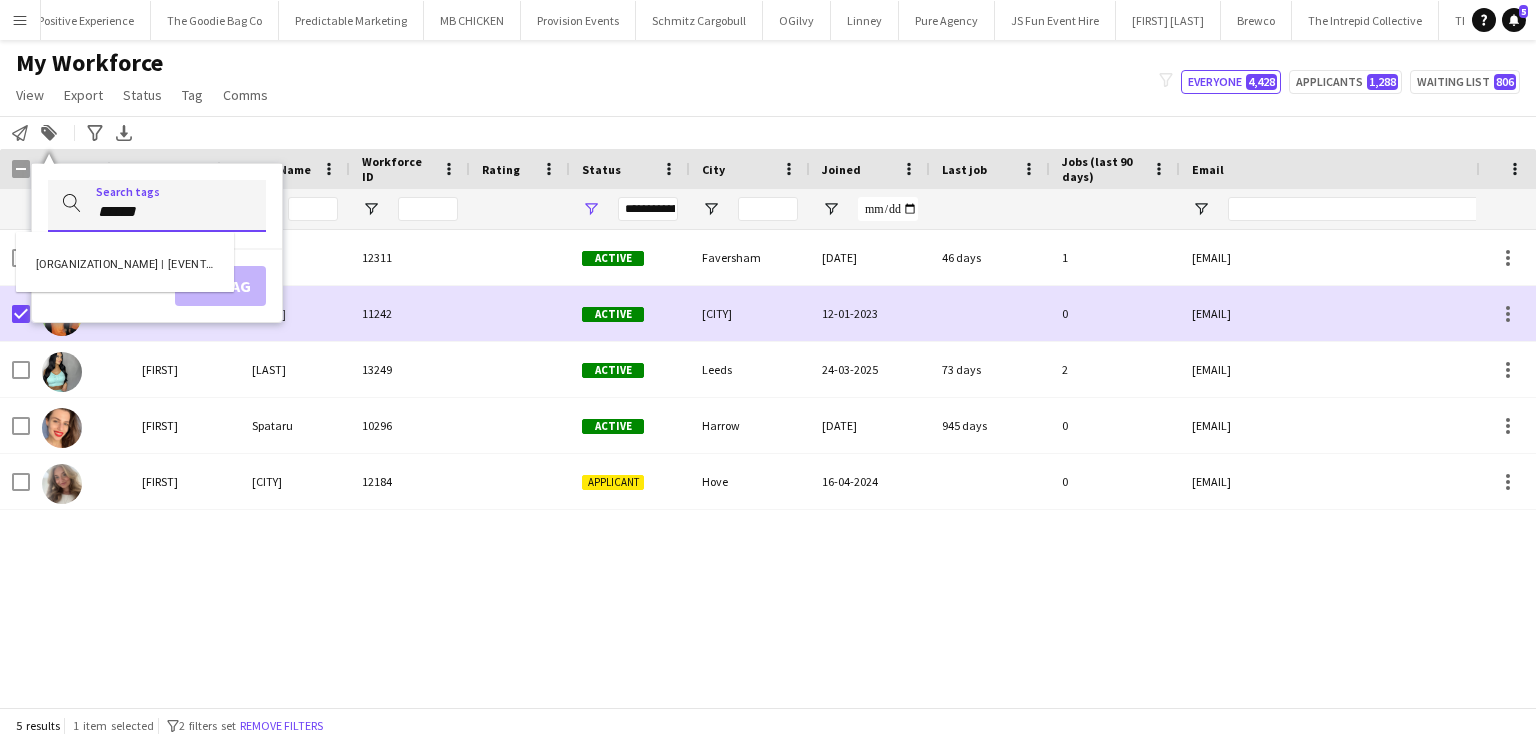 type on "******" 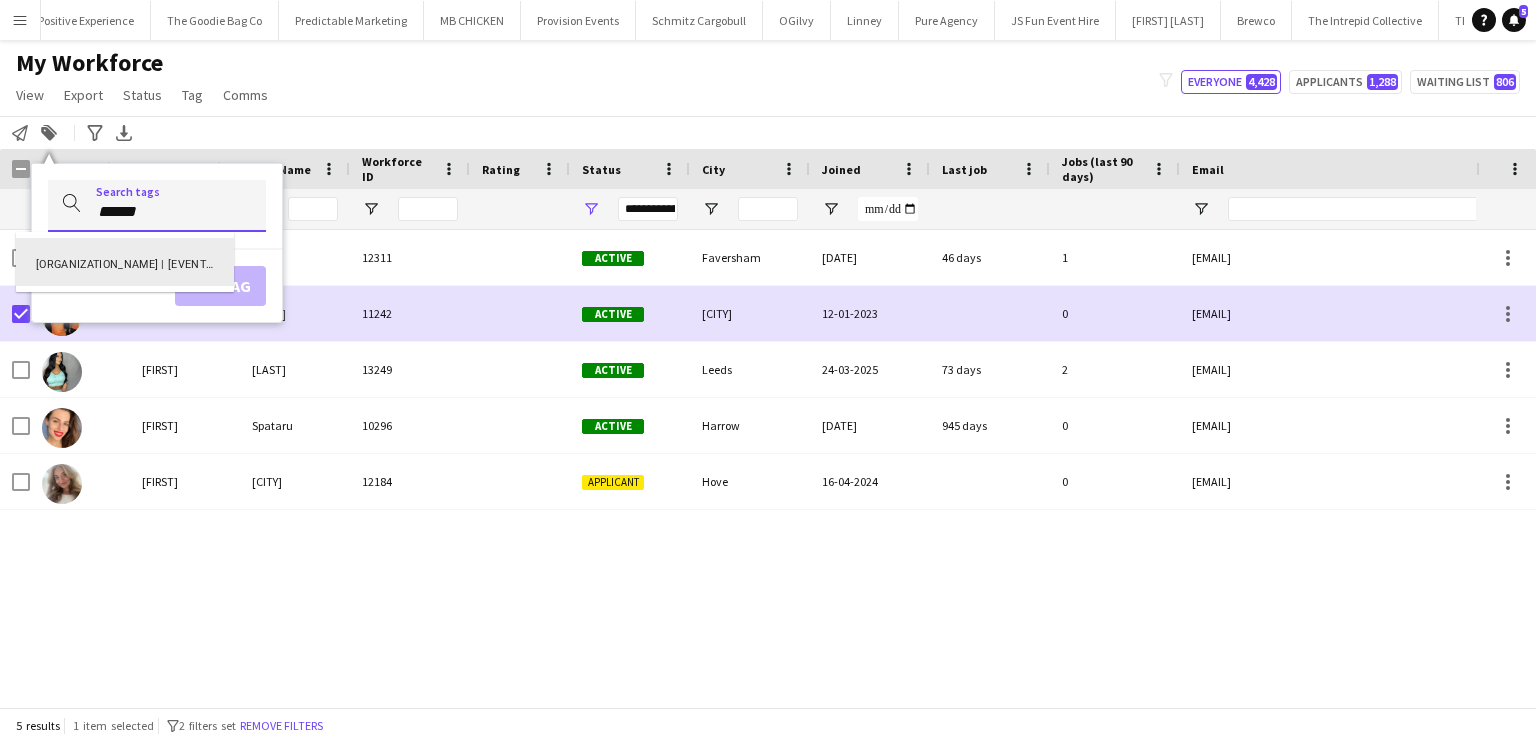 click on "Swan Centre | Spy School (6th August)" at bounding box center (125, 262) 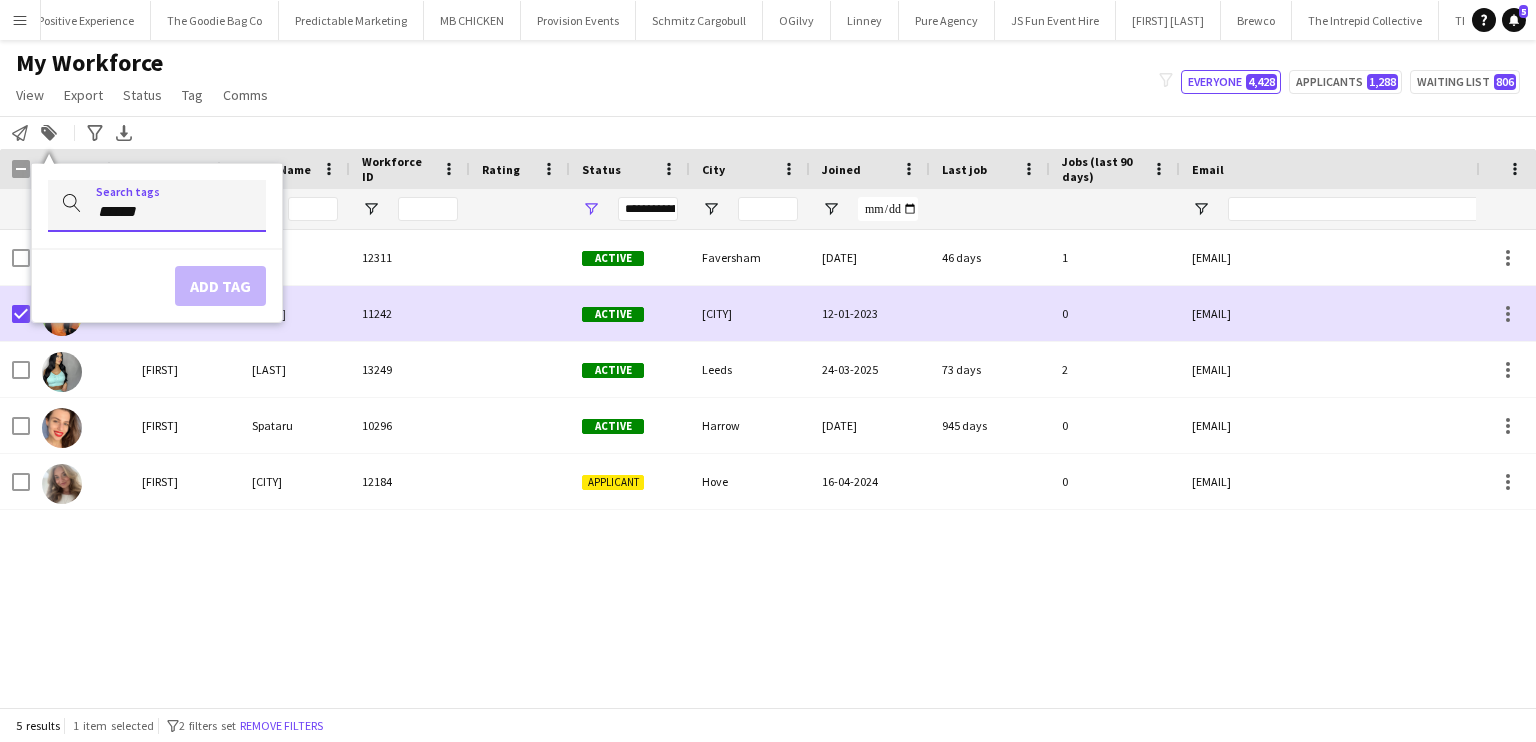 type 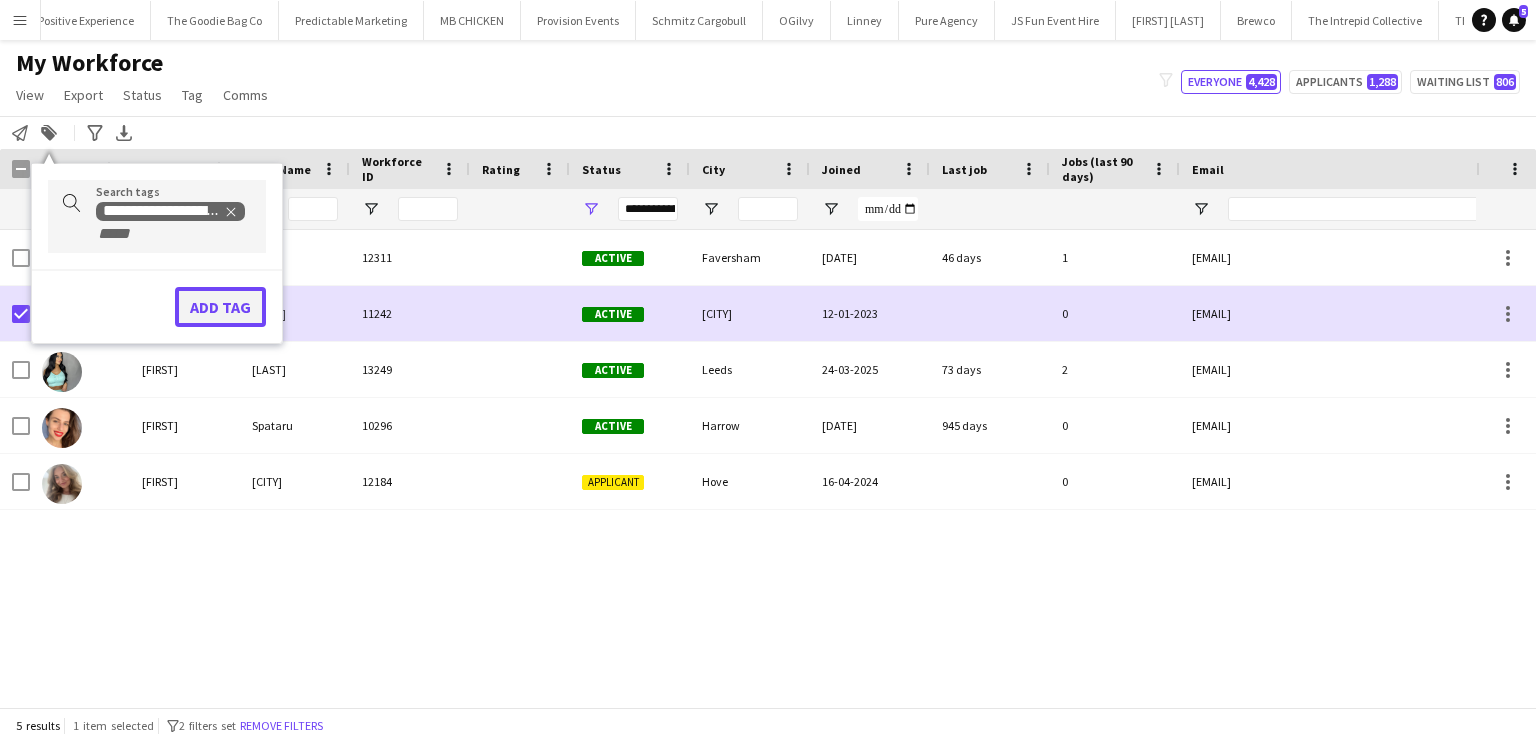 click on "Add tag" at bounding box center [220, 307] 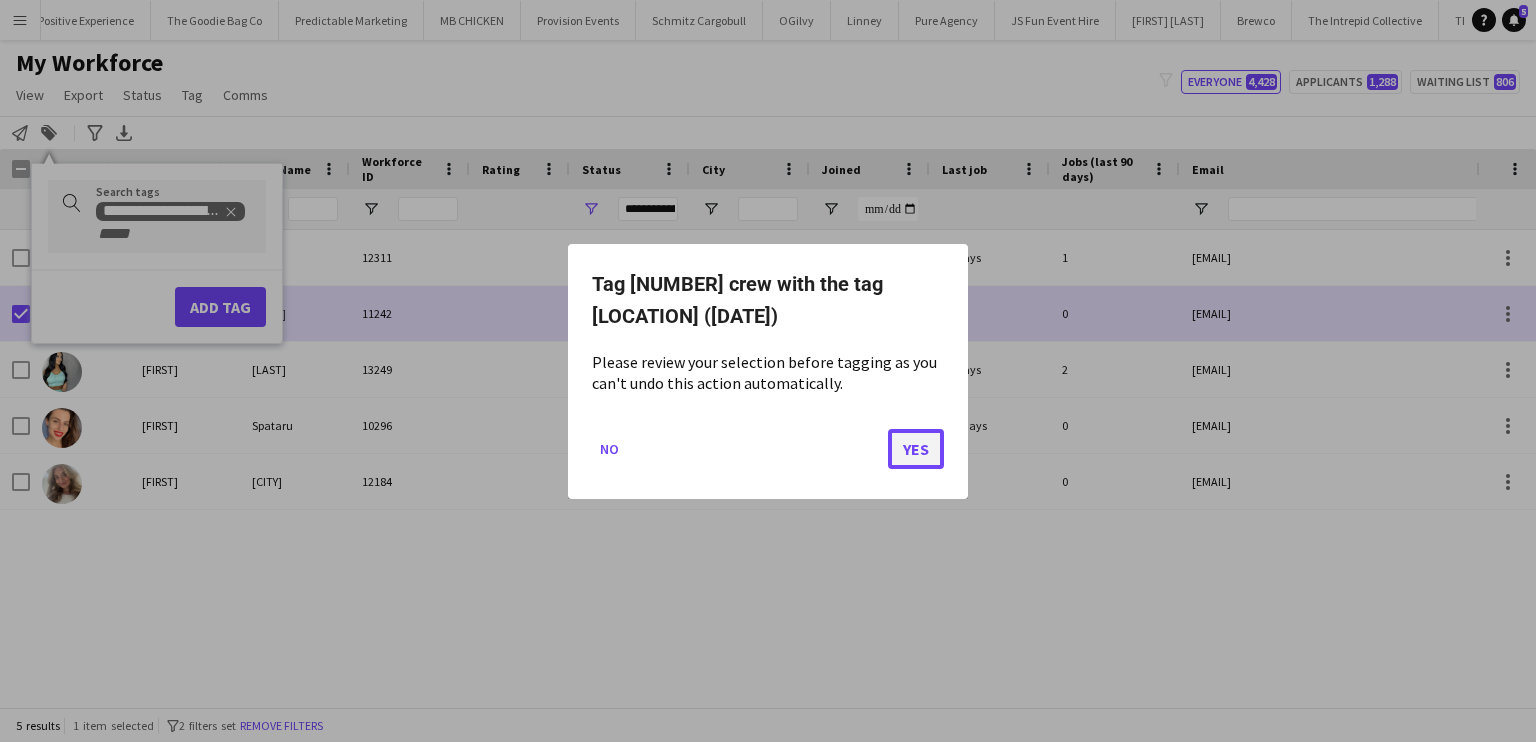 click on "Yes" 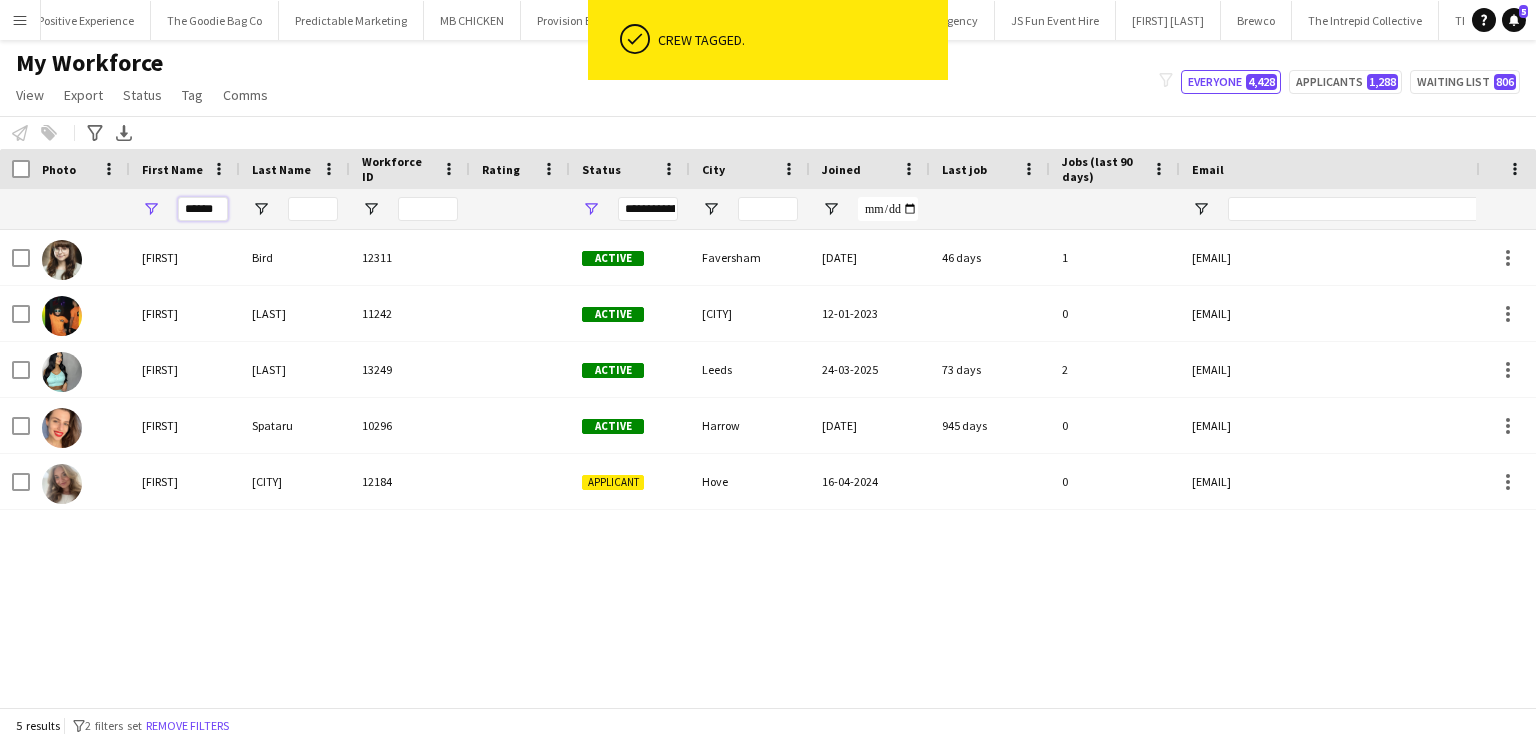 click on "******" at bounding box center (203, 209) 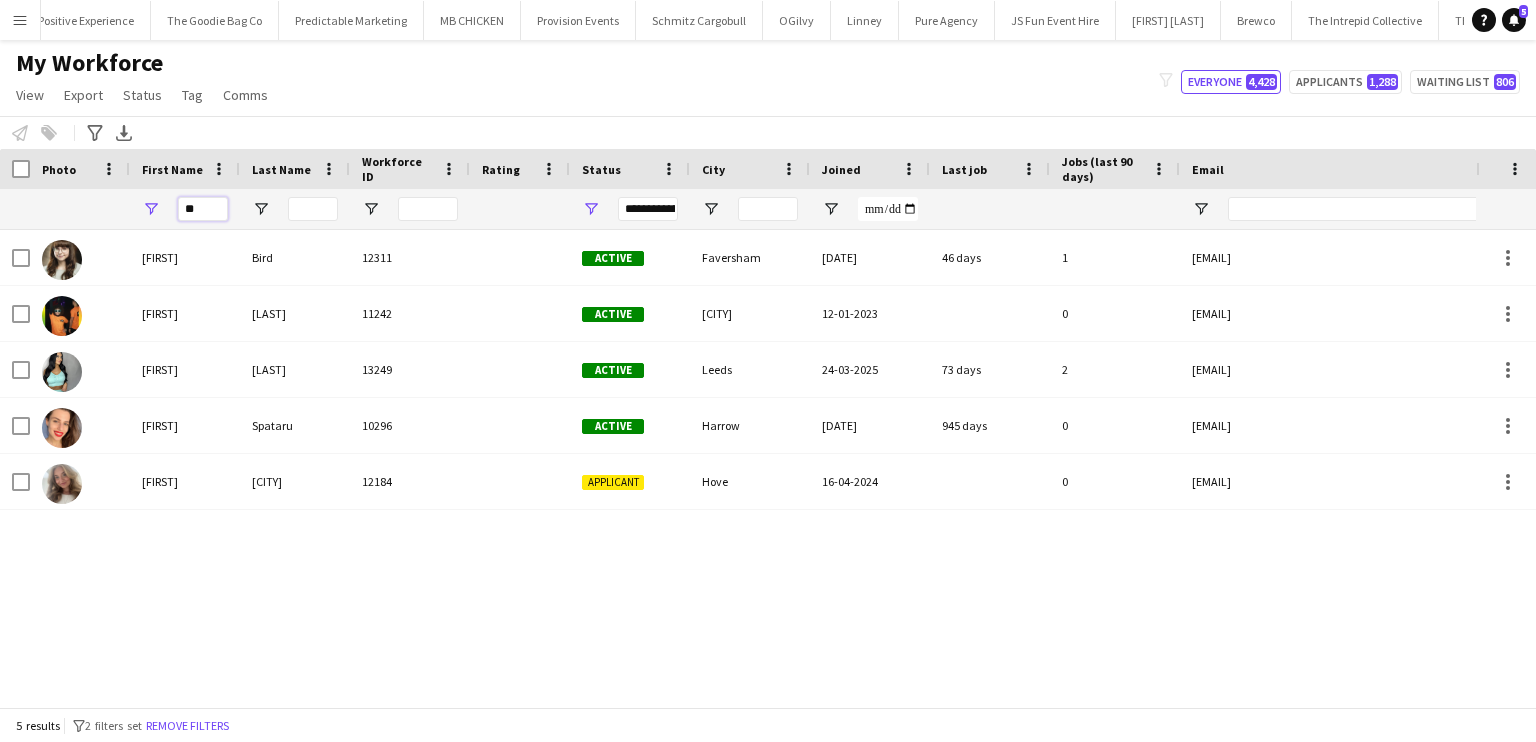 type on "*" 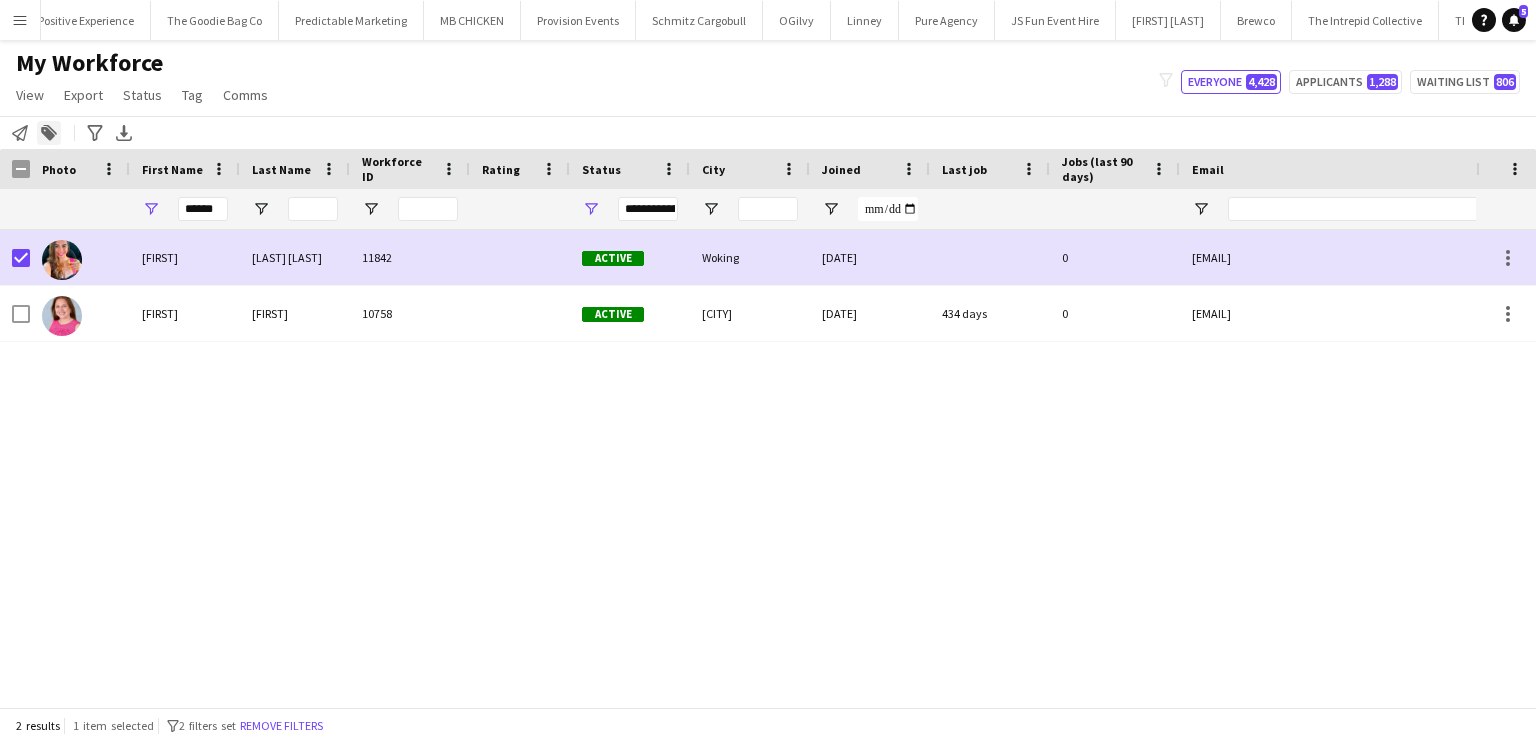 click 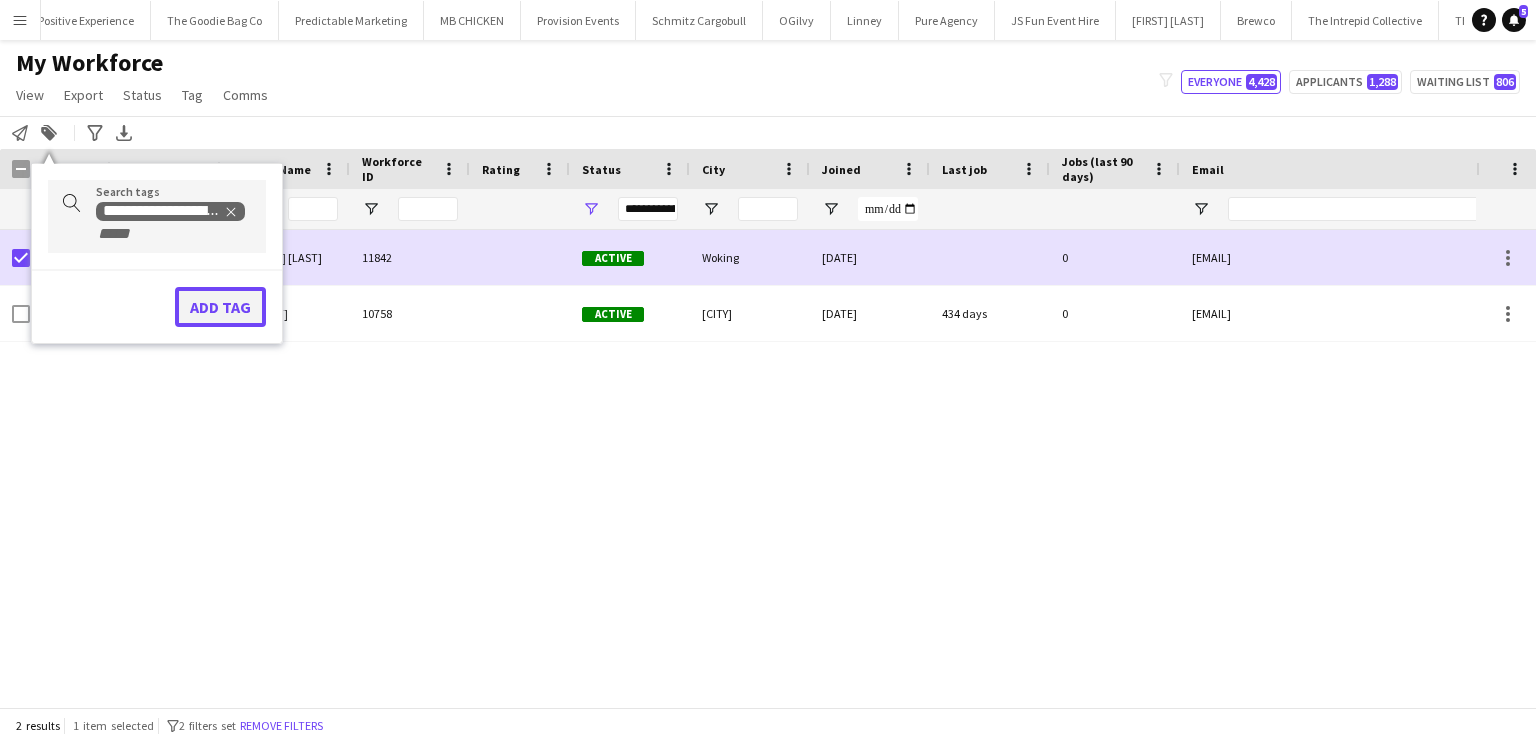 click on "Add tag" at bounding box center [220, 307] 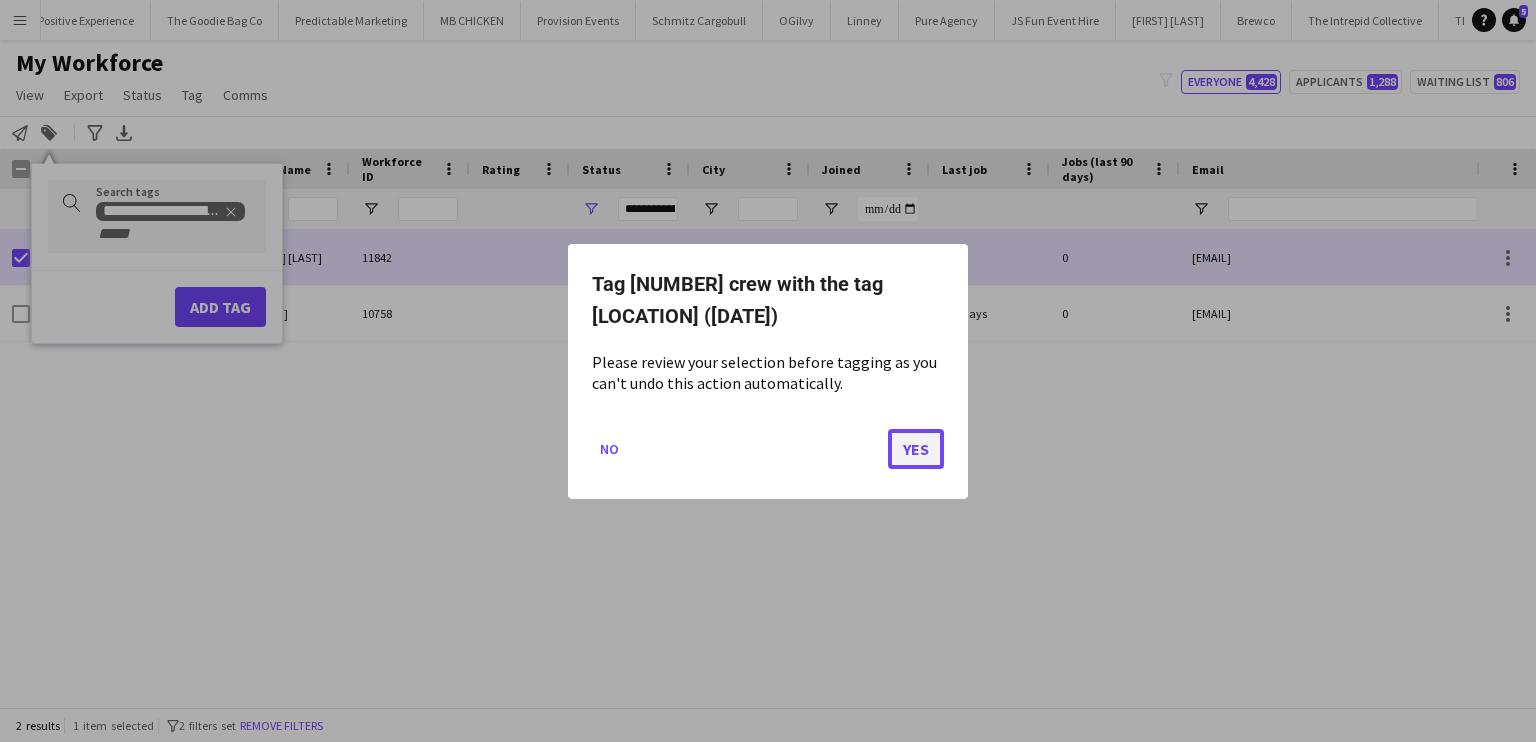 click on "Yes" 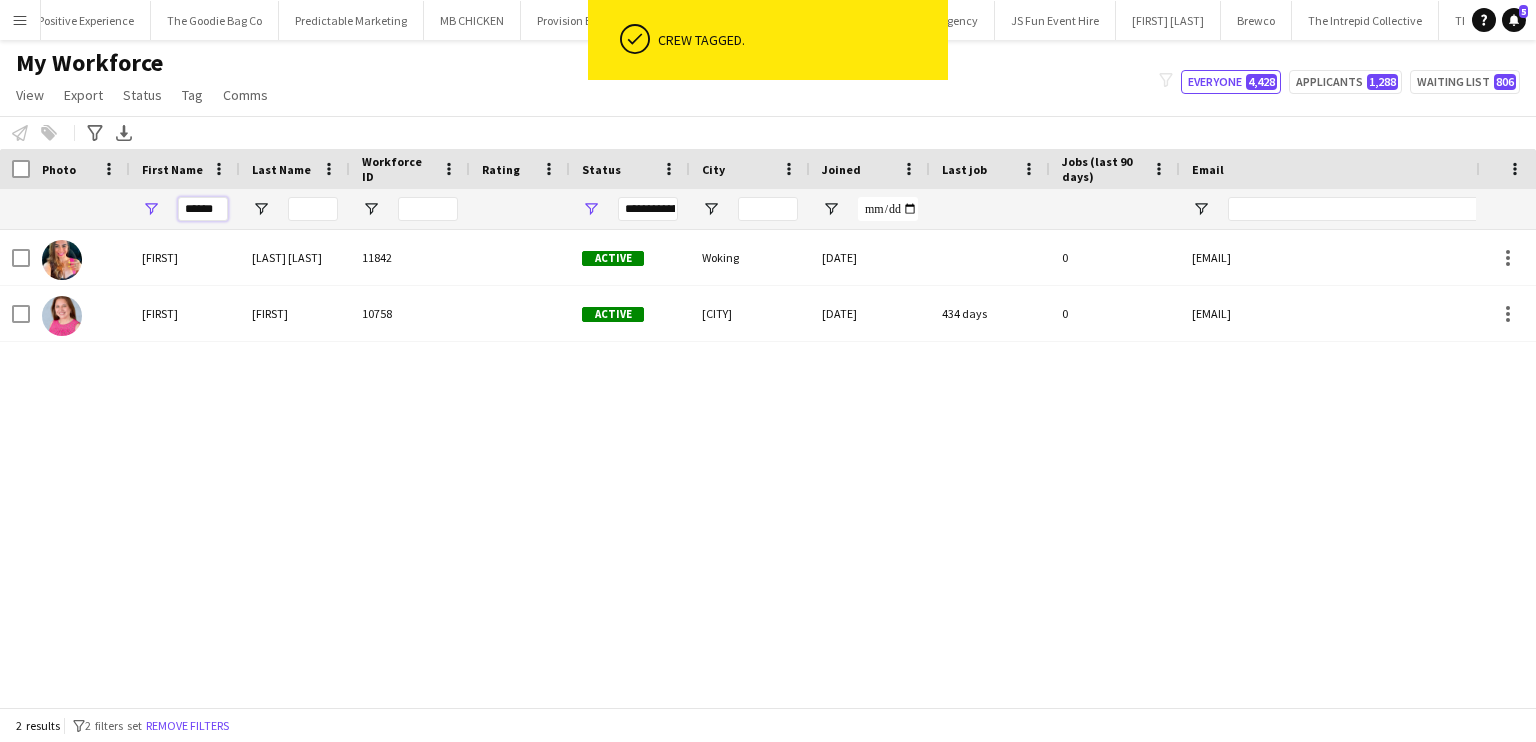 click on "******" at bounding box center (203, 209) 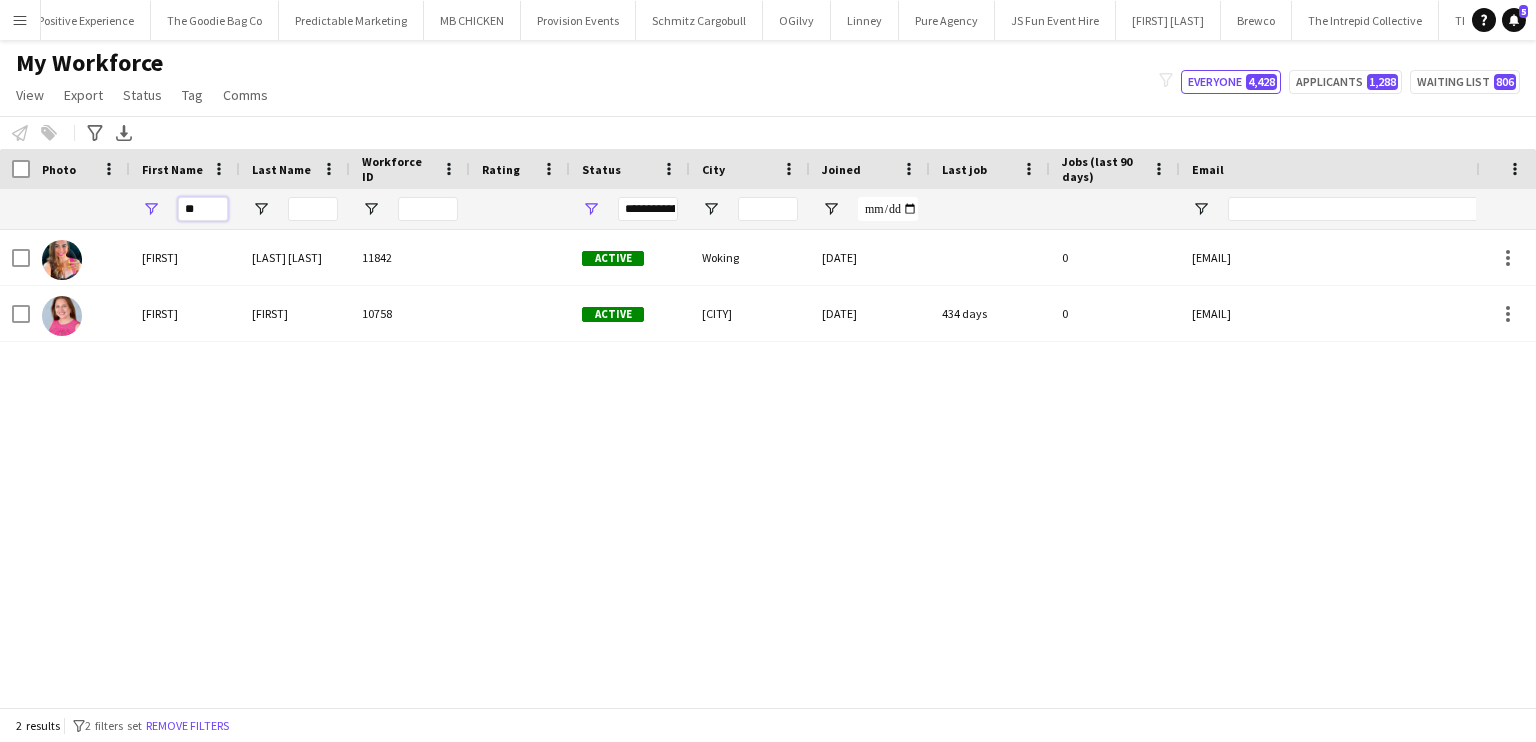 type on "*" 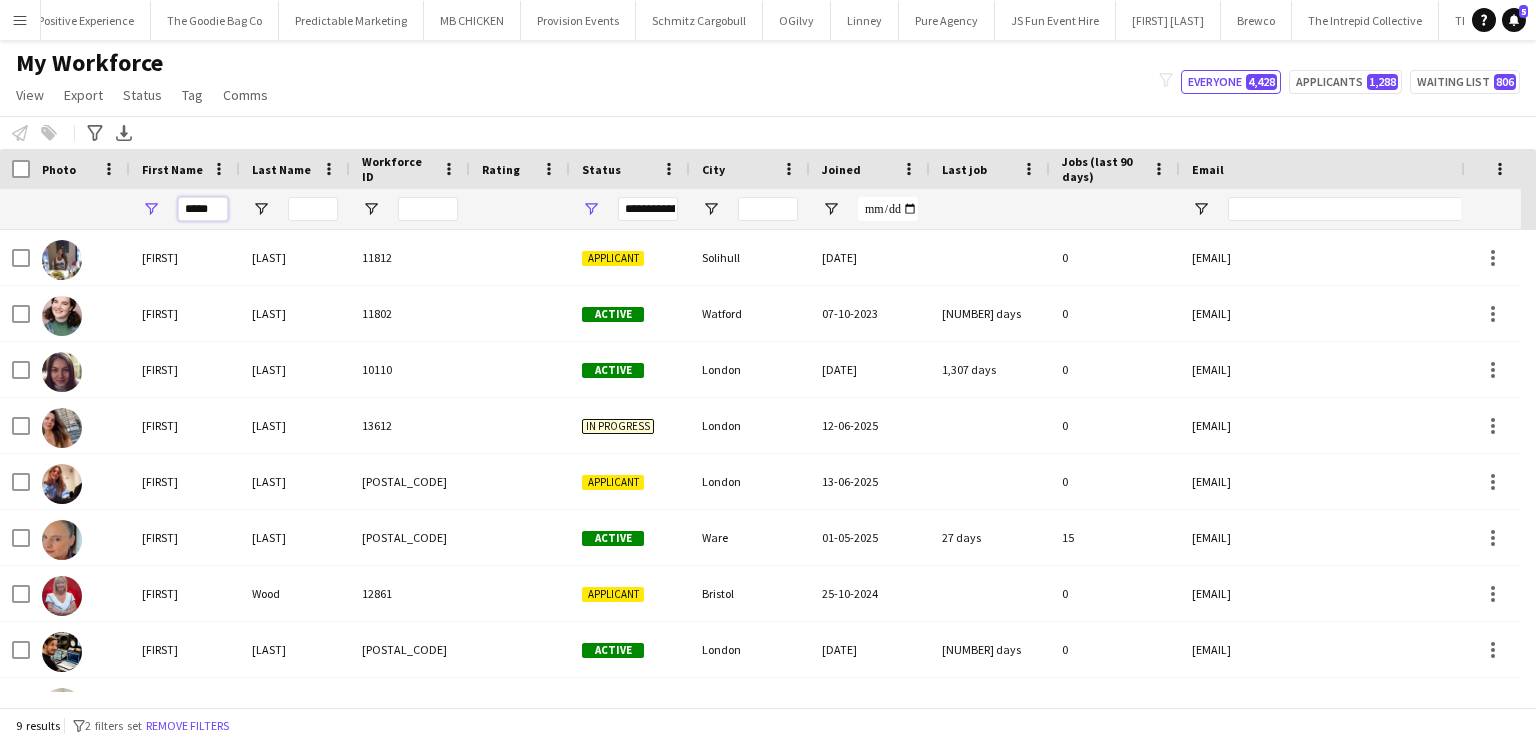type on "*****" 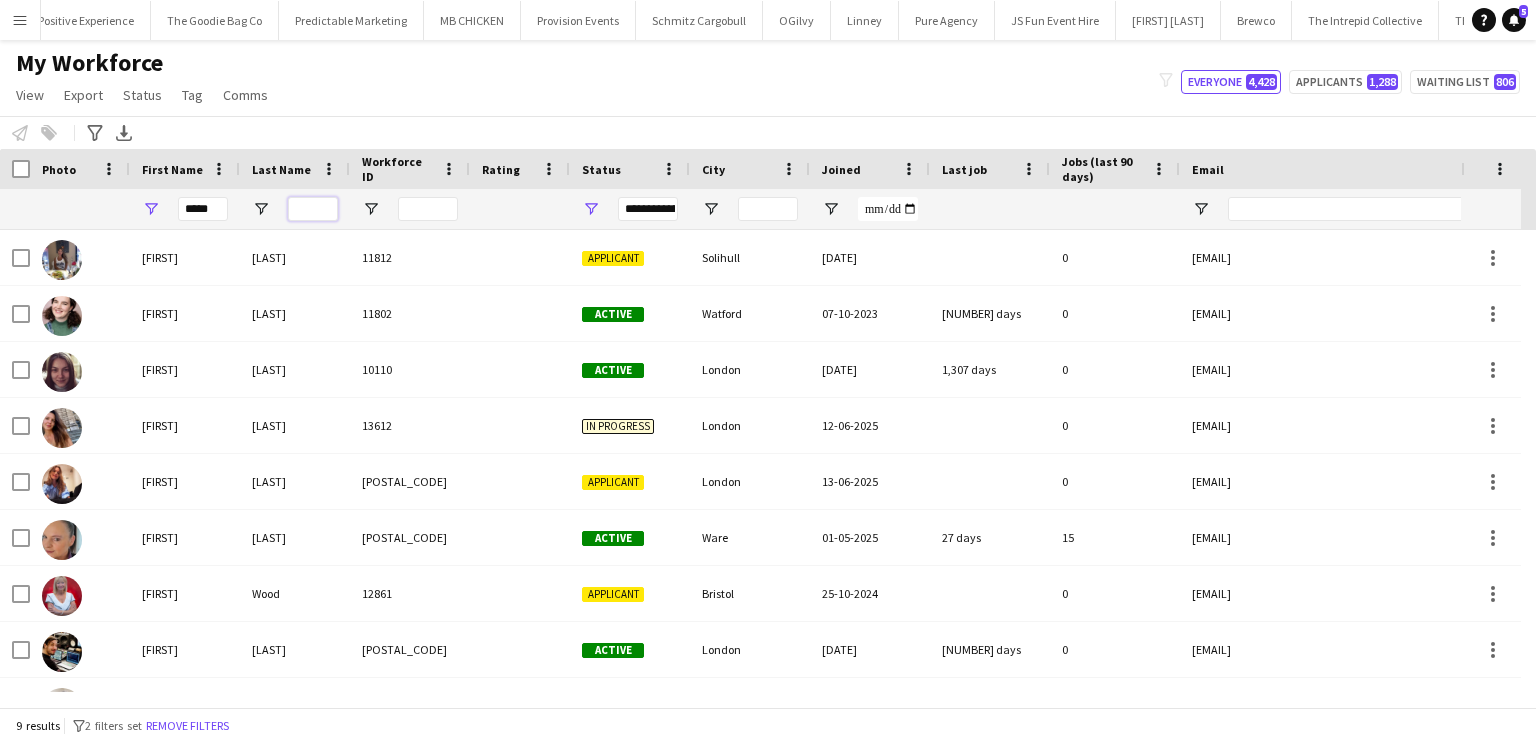 click at bounding box center [313, 209] 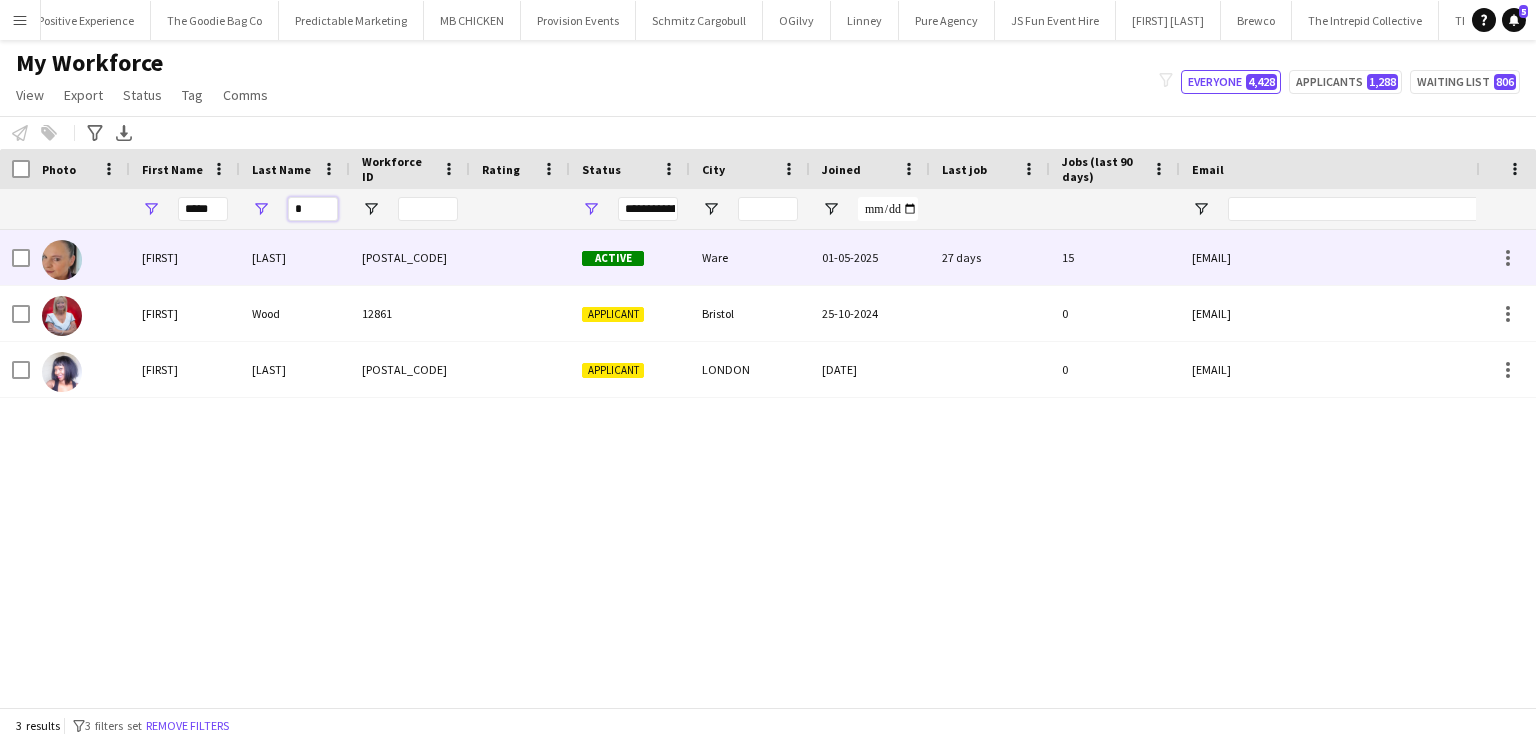 type on "*" 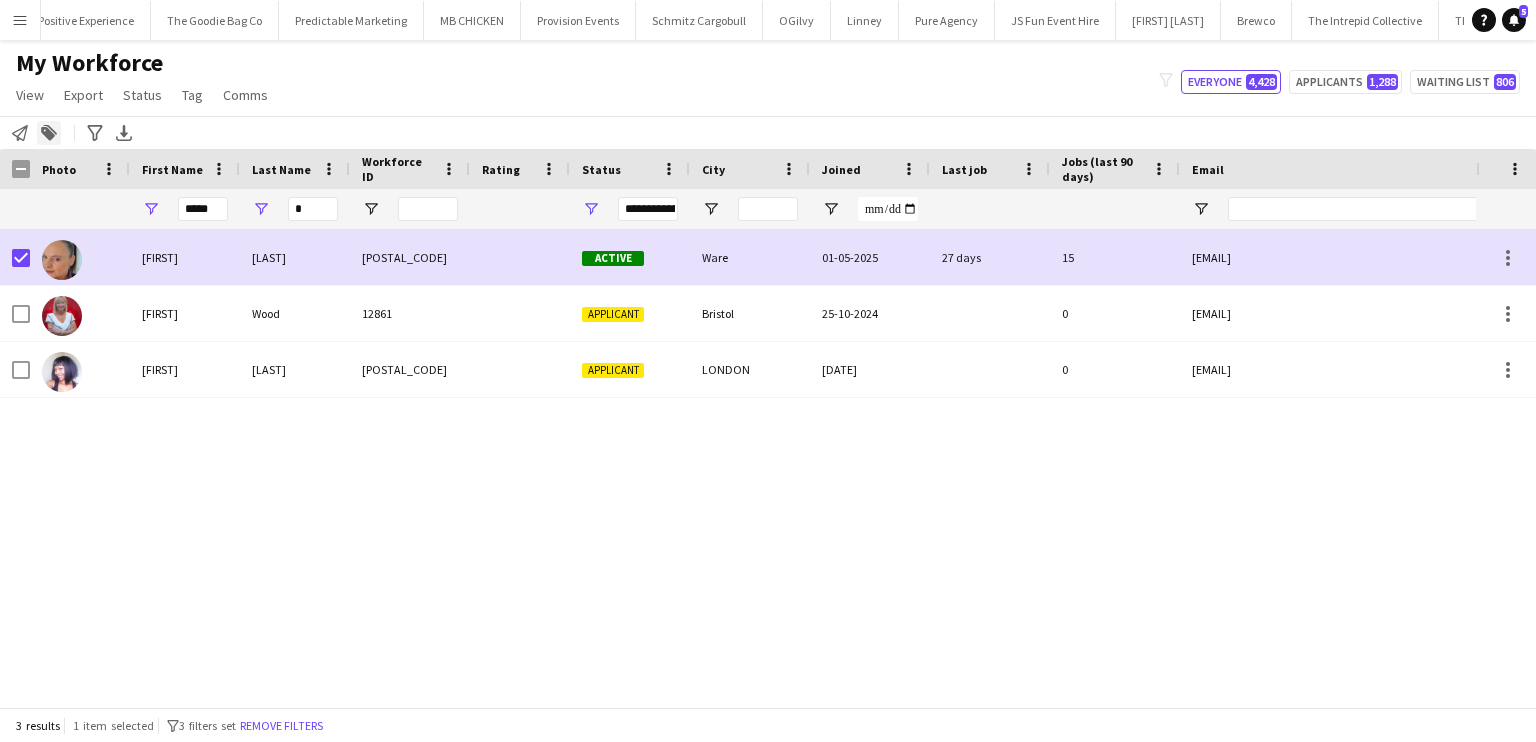 click 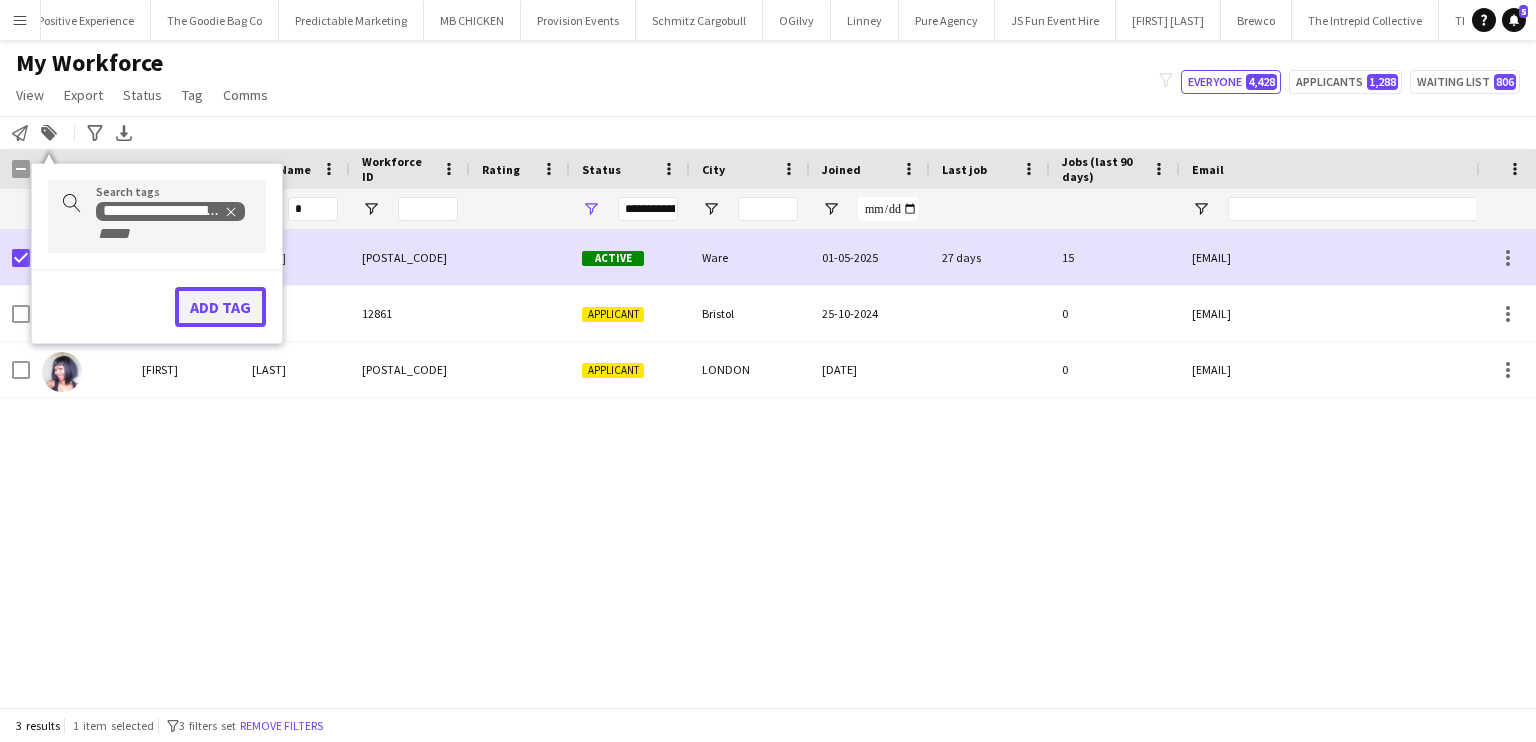 click on "Add tag" at bounding box center [220, 307] 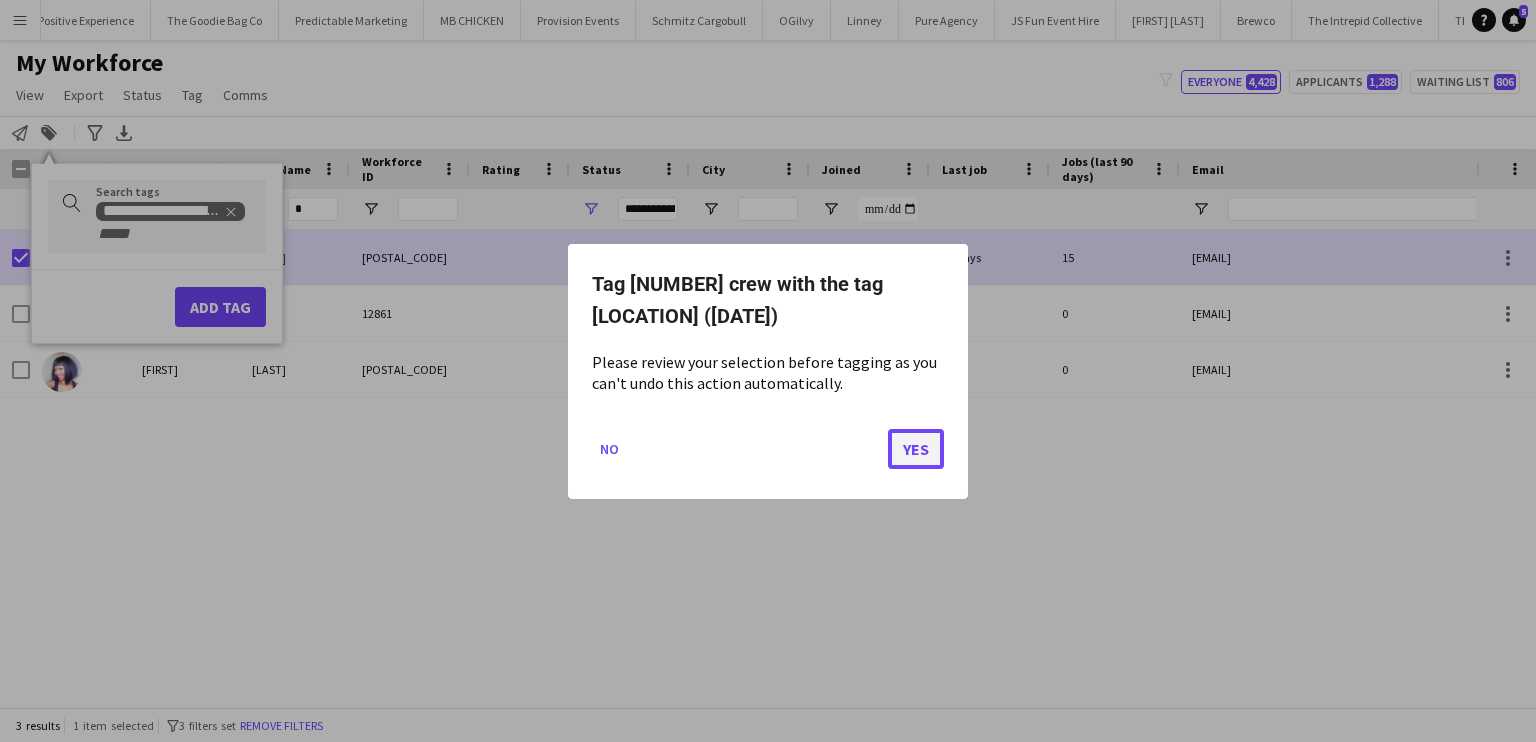 click on "Yes" 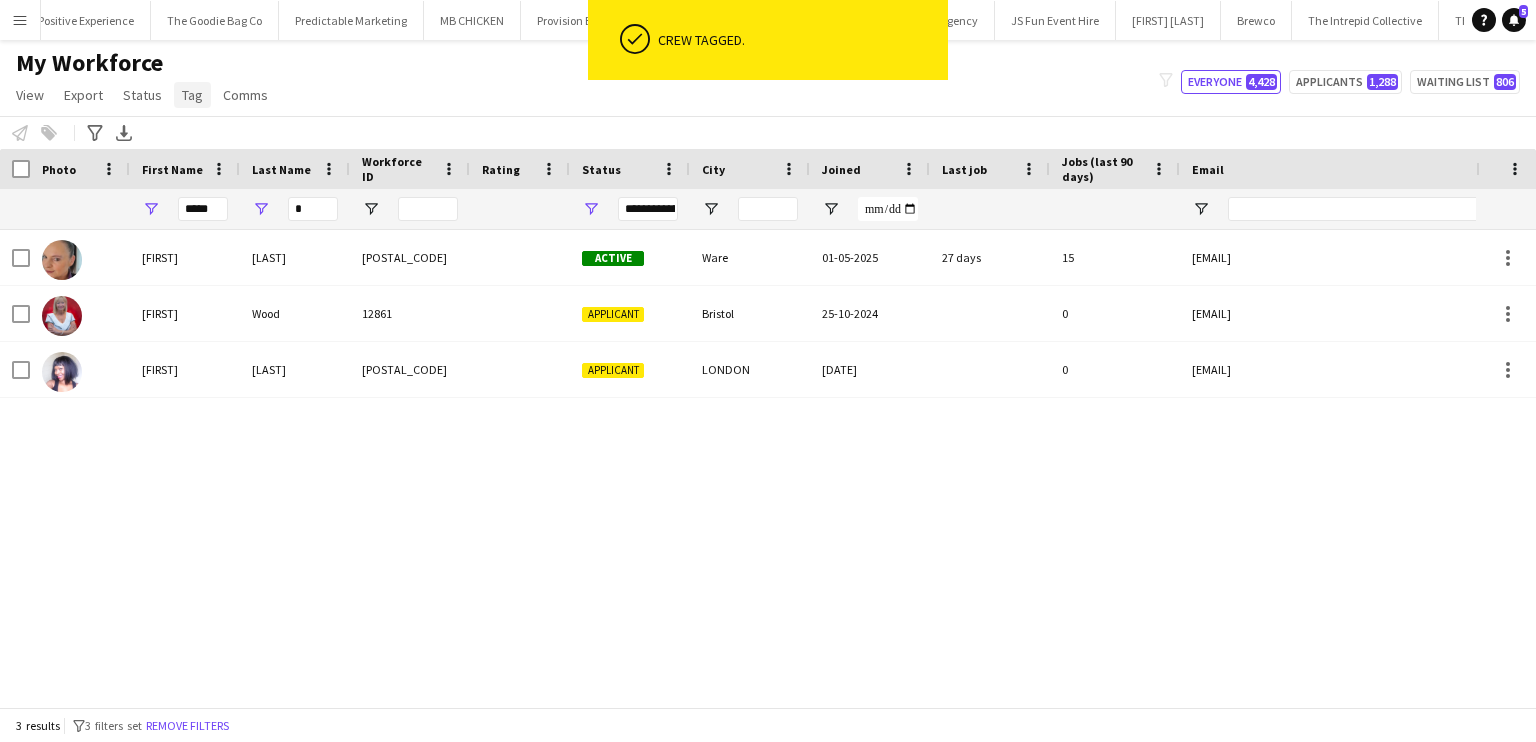 click on "Tag" 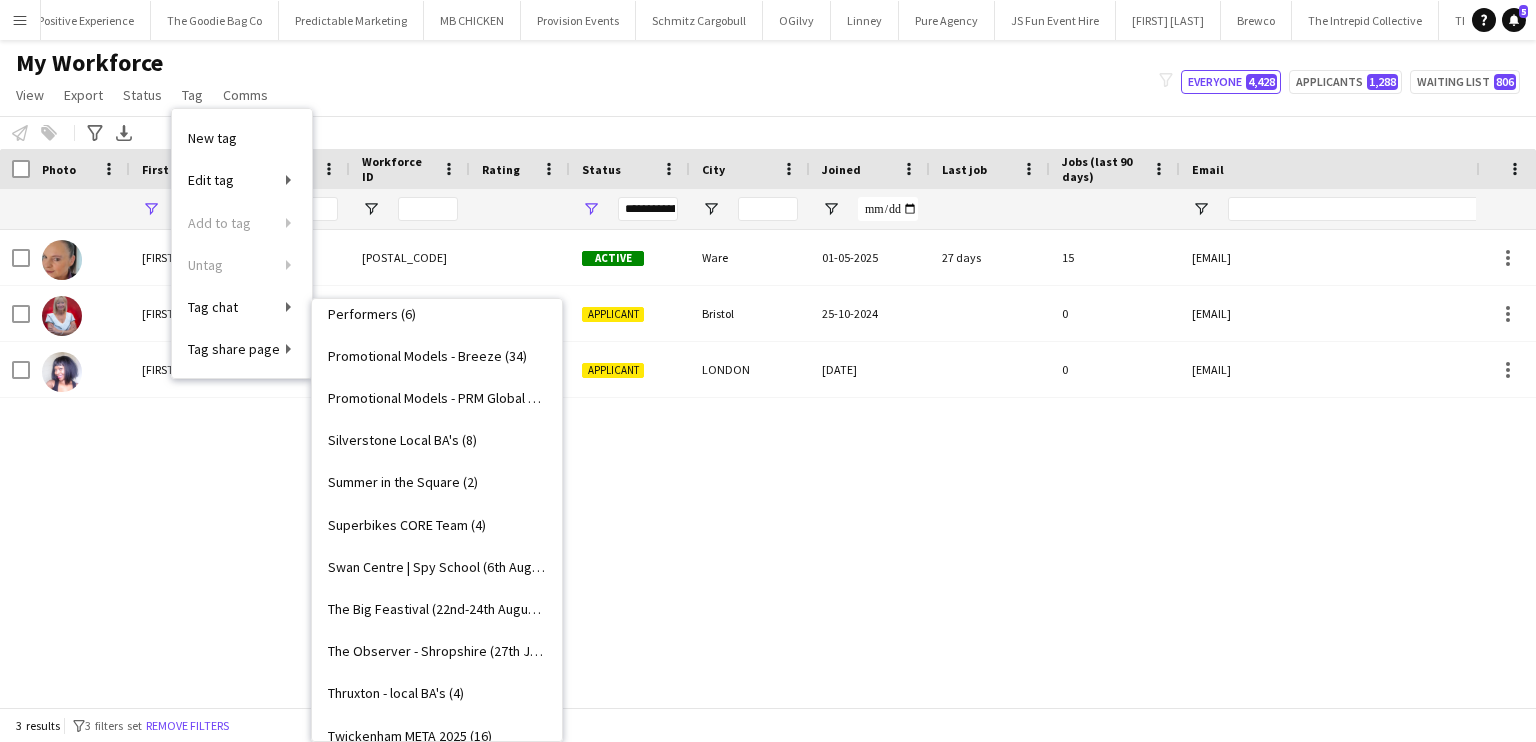 scroll, scrollTop: 1702, scrollLeft: 0, axis: vertical 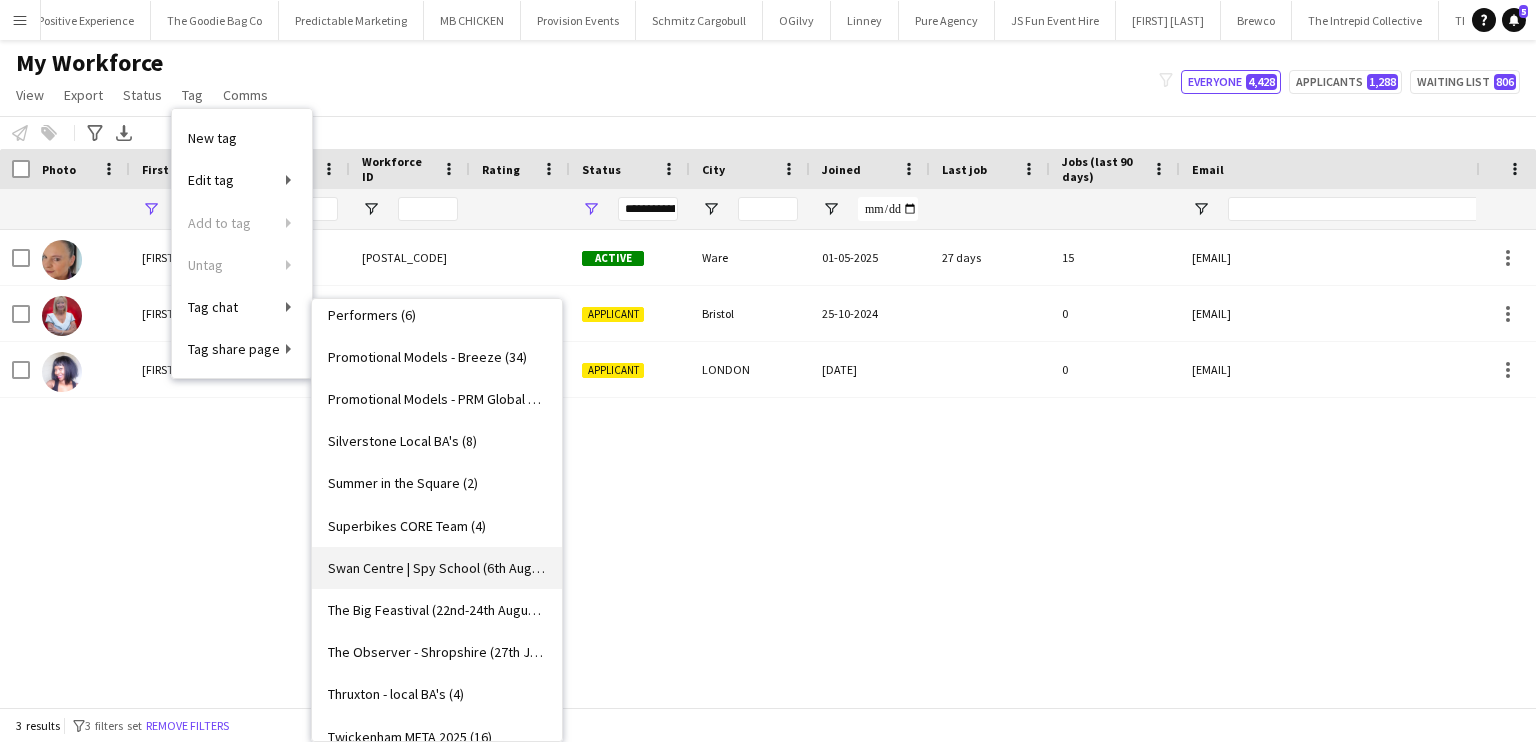 click on "Swan Centre | Spy School (6th August) (3)" at bounding box center (437, 568) 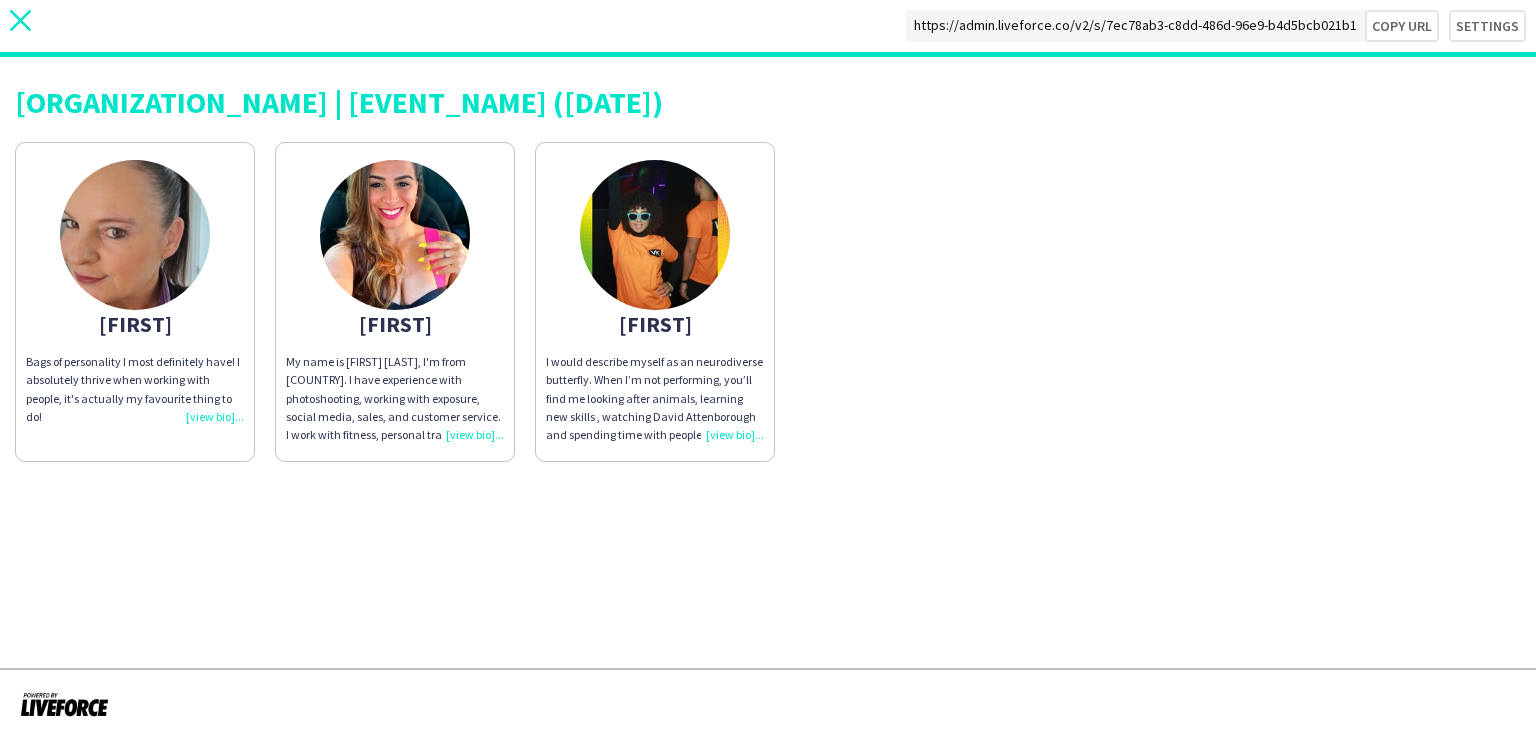 click 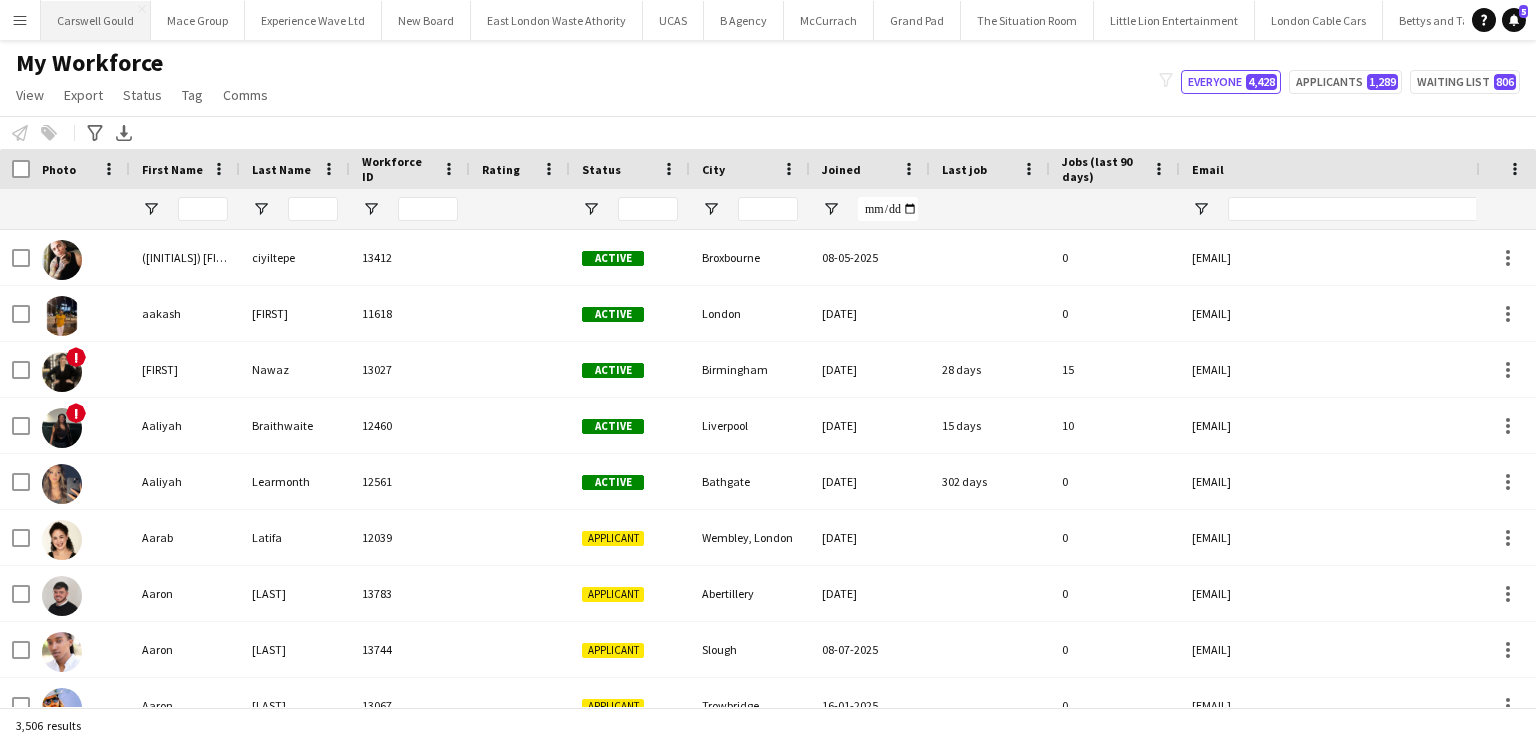 type on "*****" 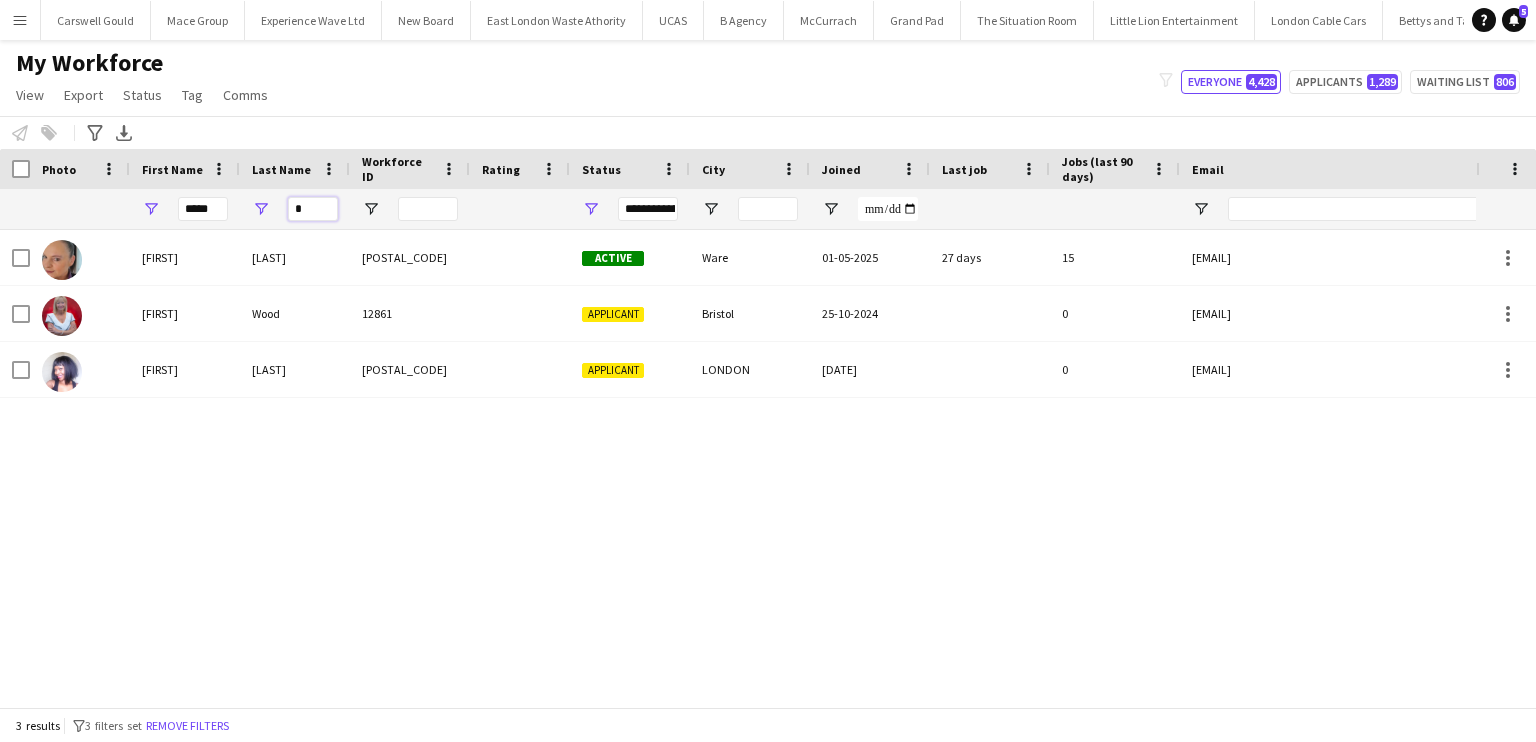 click on "*" at bounding box center (313, 209) 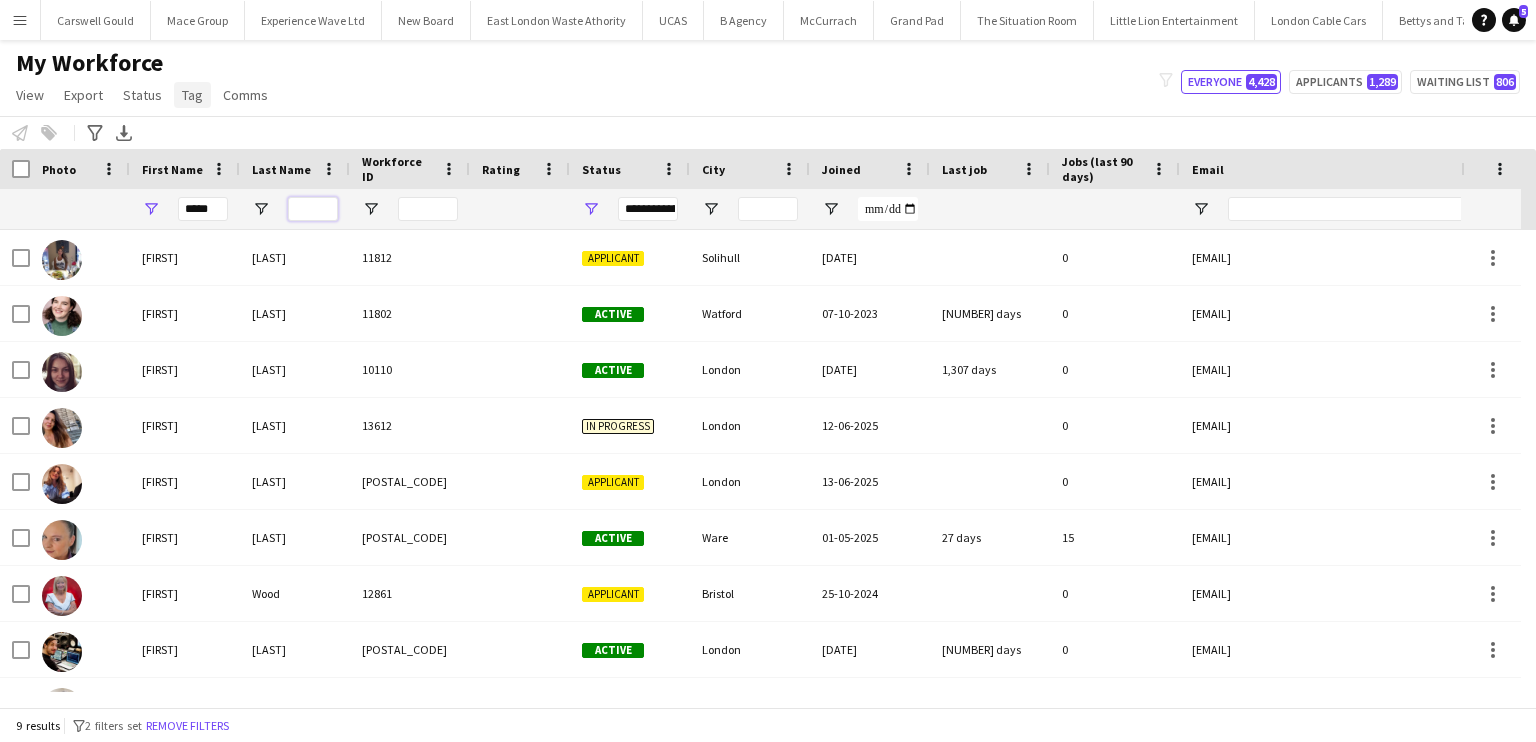 type 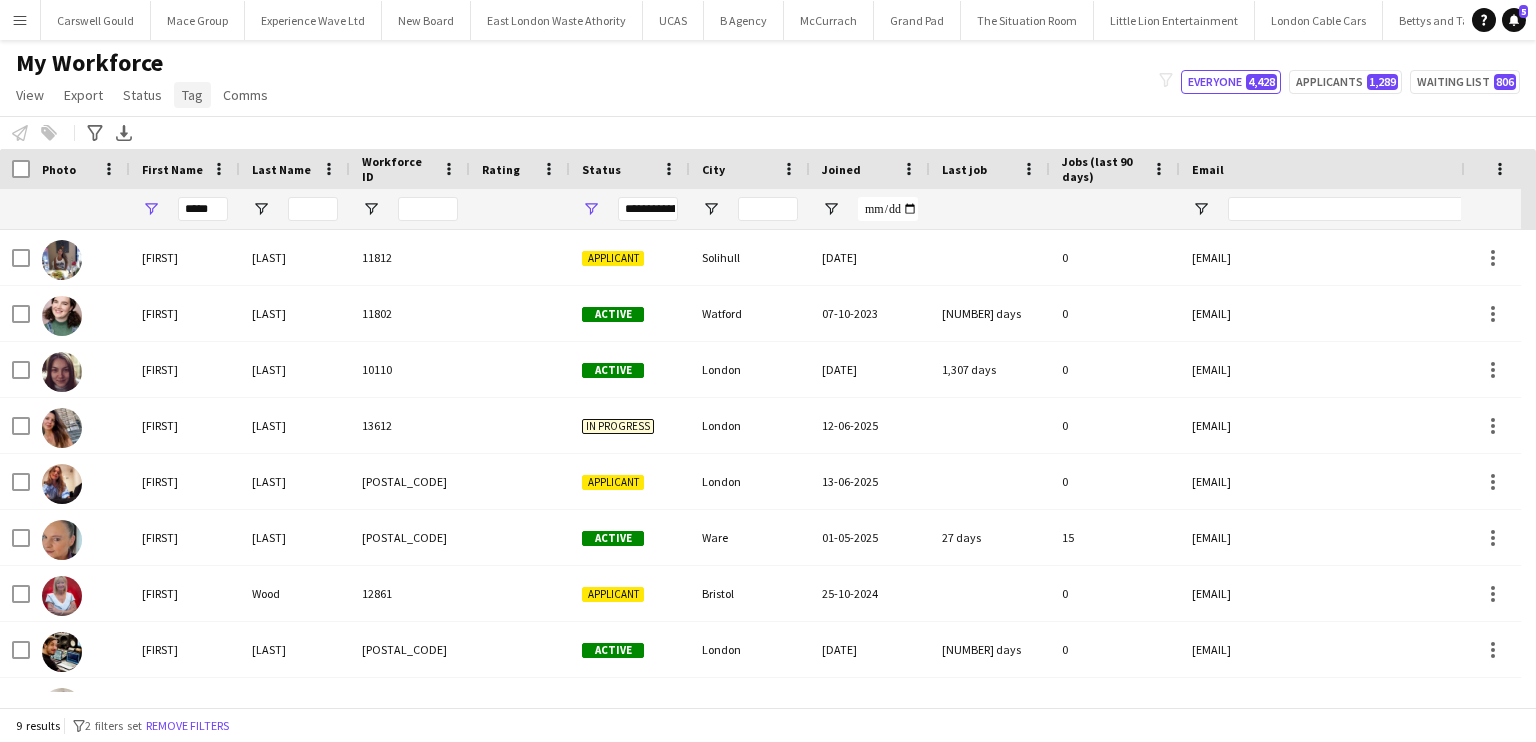click on "Tag" 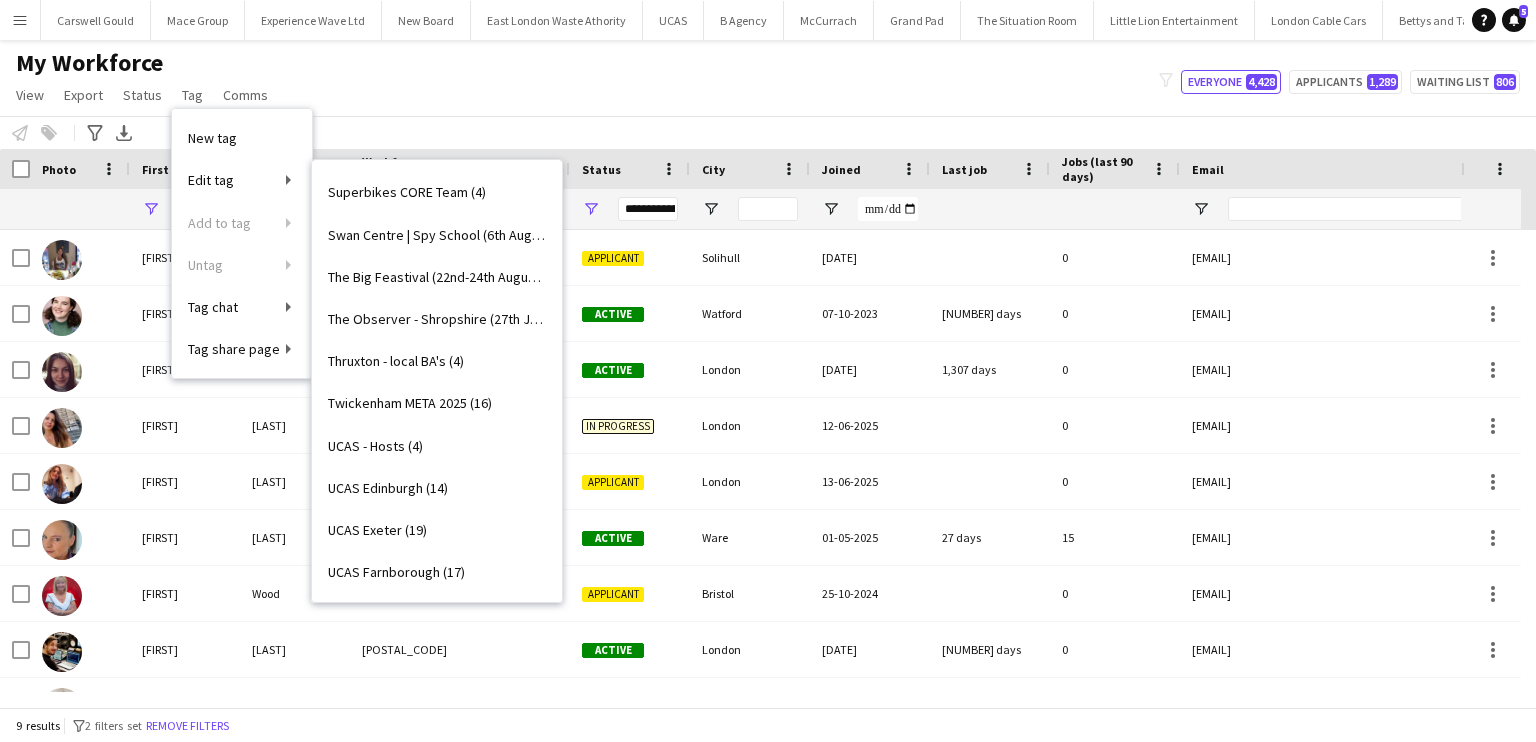 scroll, scrollTop: 1791, scrollLeft: 0, axis: vertical 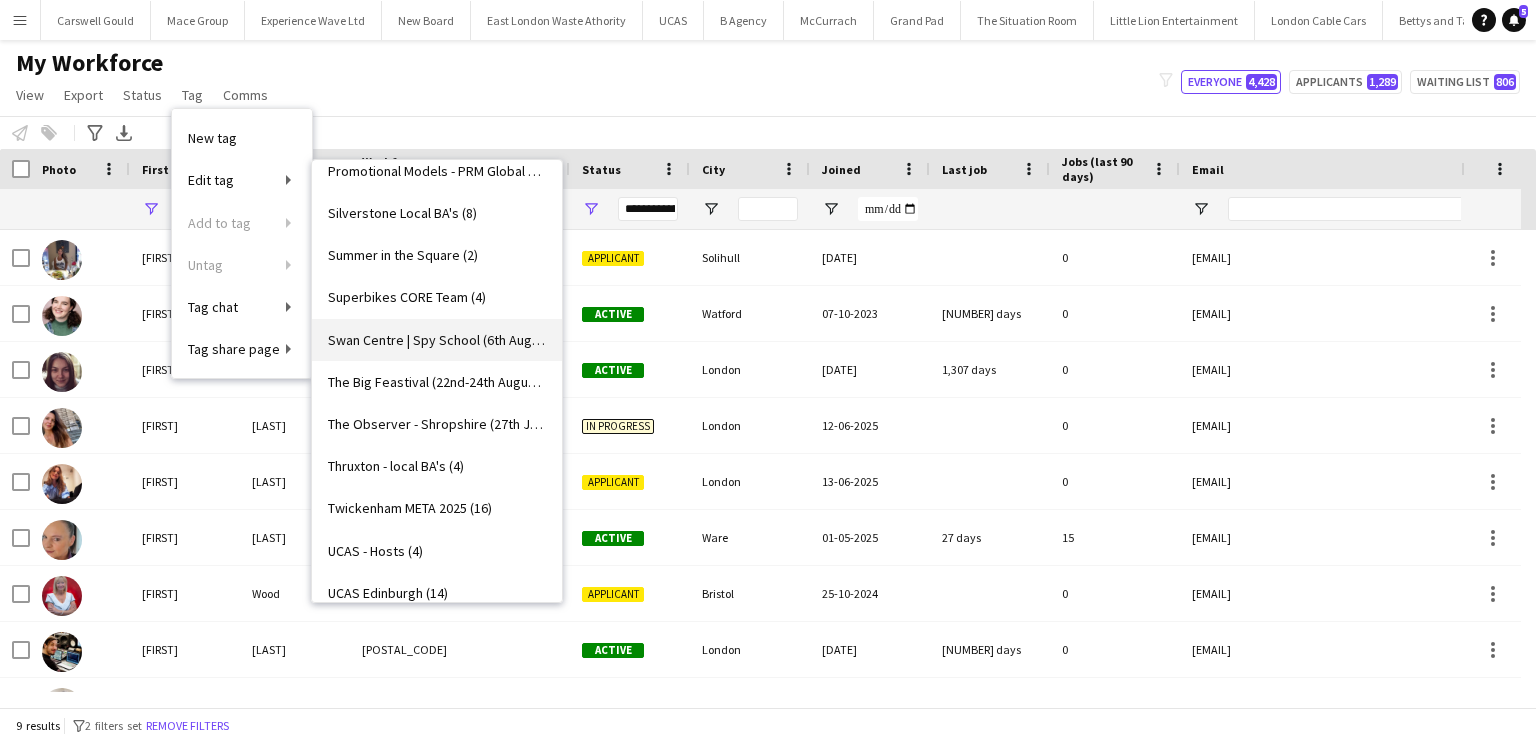 click on "Swan Centre | Spy School (6th August) (3)" at bounding box center (437, 340) 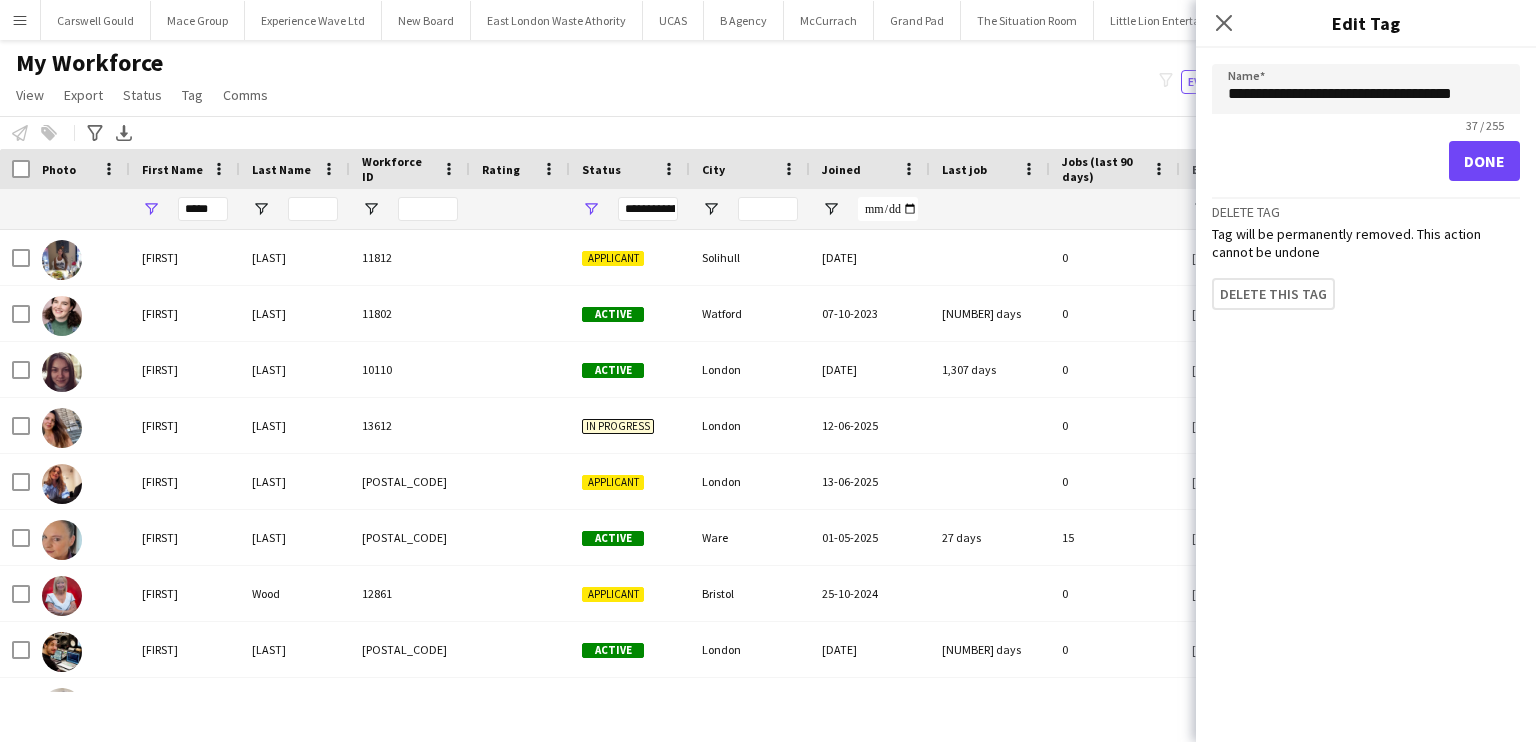 click on "My Workforce   View   Views  Default view New view Update view Delete view Edit name Customise view Customise filters Reset Filters Reset View Reset All  Export  Export as XLSX Export as PDF  Status  Edit  Tag  New tag  Edit tag  2025 Specalist Talent (7) BallSportz Driving Role (3) Ballsportz Racing Simulator (22nd July) (1) Bestival (31st July - 1st August) (14) BLUEWATER - Brewco - Promo Model (7) Bold Bean - Paddington Station (2) Bold Bean - Victoria Station (3) BP Pulse - Carfest 2025 (4) Brands Hatch - local BA's (4) Cadwell Park - local BA's (4) Car Fest 2025 (10) CarFest - Armor All  (3) Cloakroom - Summer in the Square (1) Core Staff - 5 Star Feedback (14) Core Staff - 5 Star Feedback London (12) Core Staff - Birmingham (33) Core Staff - Bristol (2) Core Staff - Glasgow (14) Core Staff - Liverpool (5) Core Staff - London (91) Core Staff - Manchester (31) Core Staff - Newcastle (3) CREATISAN - Event Managers (4) Donnington Park - local BA's (4) Driscolls Berries  (2) Florence Recruitment Call (20)" 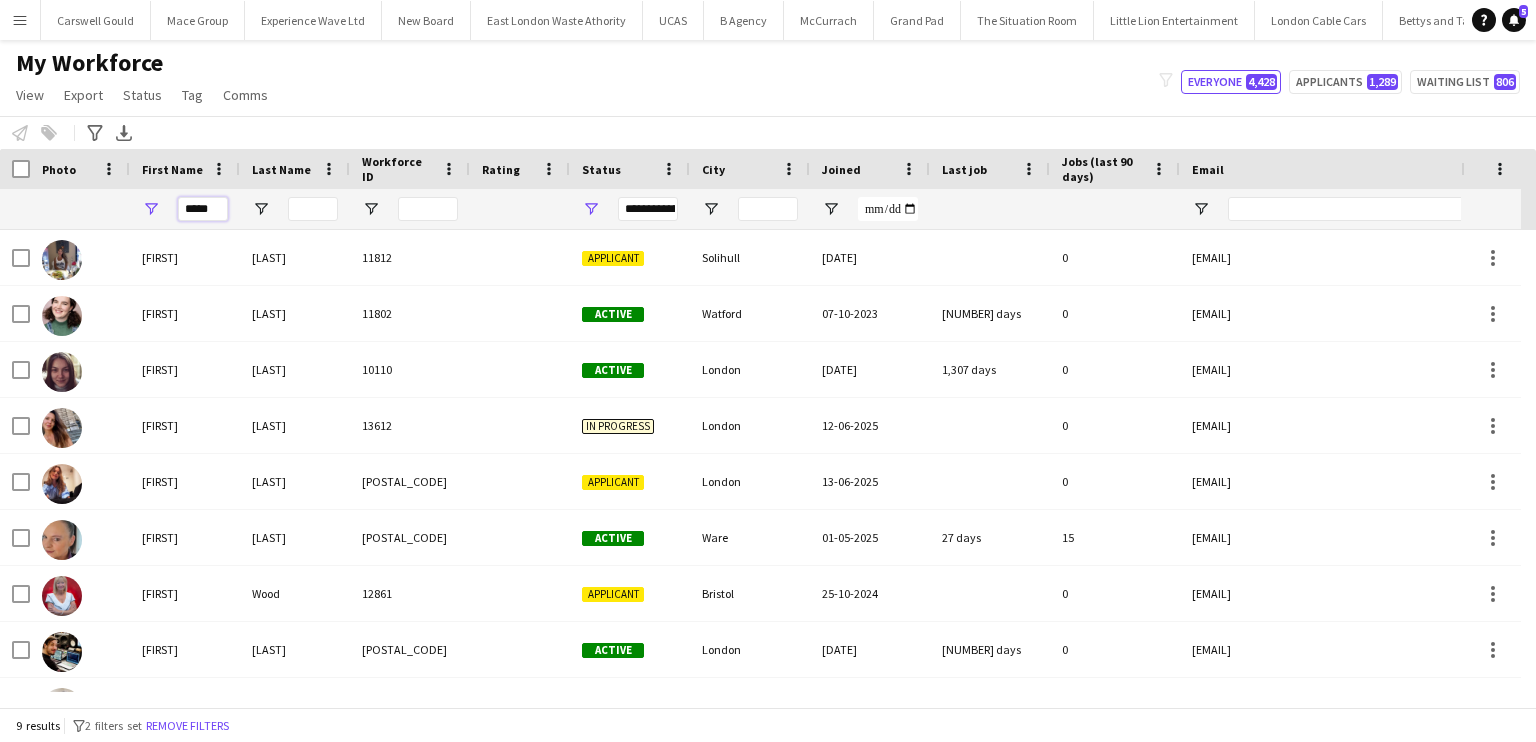 drag, startPoint x: 212, startPoint y: 213, endPoint x: 109, endPoint y: 216, distance: 103.04368 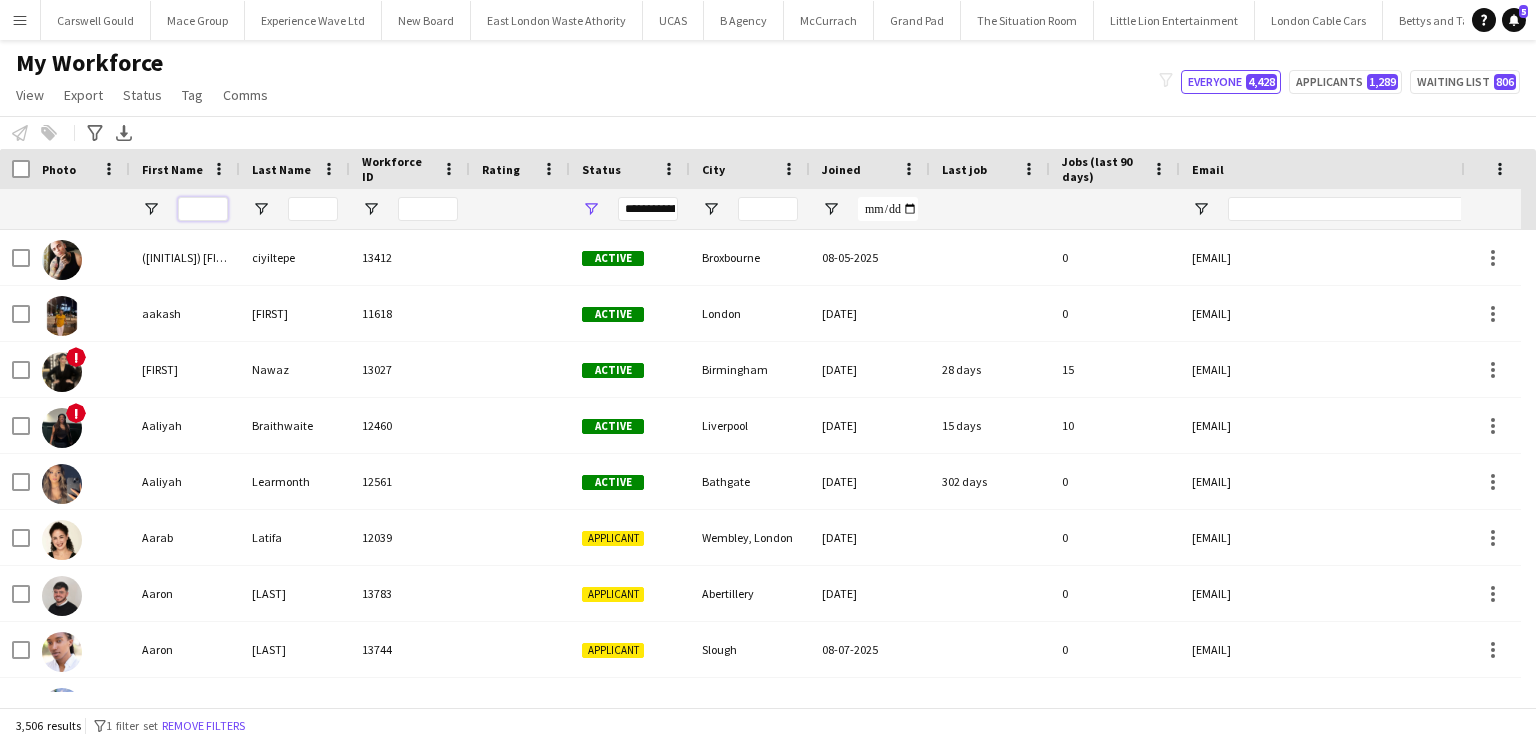 type 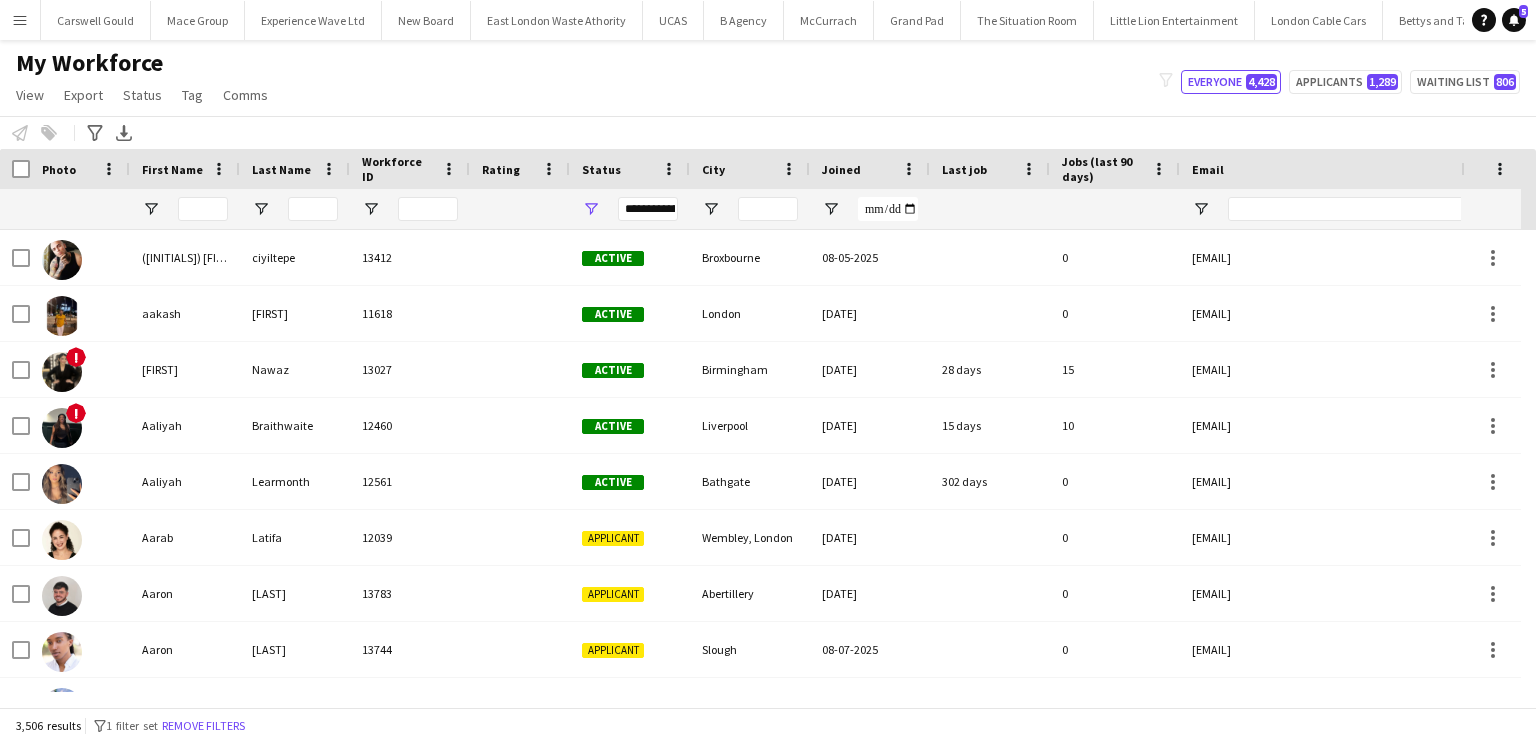 click on "View   Views  Default view New view Update view Delete view Edit name Customise view Customise filters Reset Filters Reset View Reset All  Export  Export as XLSX Export as PDF  Status  Edit  Tag  New tag  Edit tag  2025 Specalist Talent (7) BallSportz Driving Role (3) Ballsportz Racing Simulator (22nd July) (1) Bestival (31st July - 1st August) (14) BLUEWATER - Brewco - Promo Model (7) Bold Bean - Paddington Station (2) Bold Bean - Victoria Station (3) BP Pulse - Carfest 2025 (4) Brands Hatch - local BA's (4) Cadwell Park - local BA's (4) Car Fest 2025 (10) CarFest - Armor All  (3) Cloakroom - Summer in the Square (1) Core Staff - 5 Star Feedback (14) Core Staff - 5 Star Feedback London (12) Core Staff - Birmingham (33) Core Staff - Bristol (2) Core Staff - Glasgow (14) Core Staff - Liverpool (5) Core Staff - London (91) Core Staff - Manchester (31) Core Staff - Newcastle (3) CREATISAN - Event Managers (4) Donnington Park - local BA's (4) Driscolls Berries  (2) Event Managers - Yorkshire Tea (5)  Add to tag" 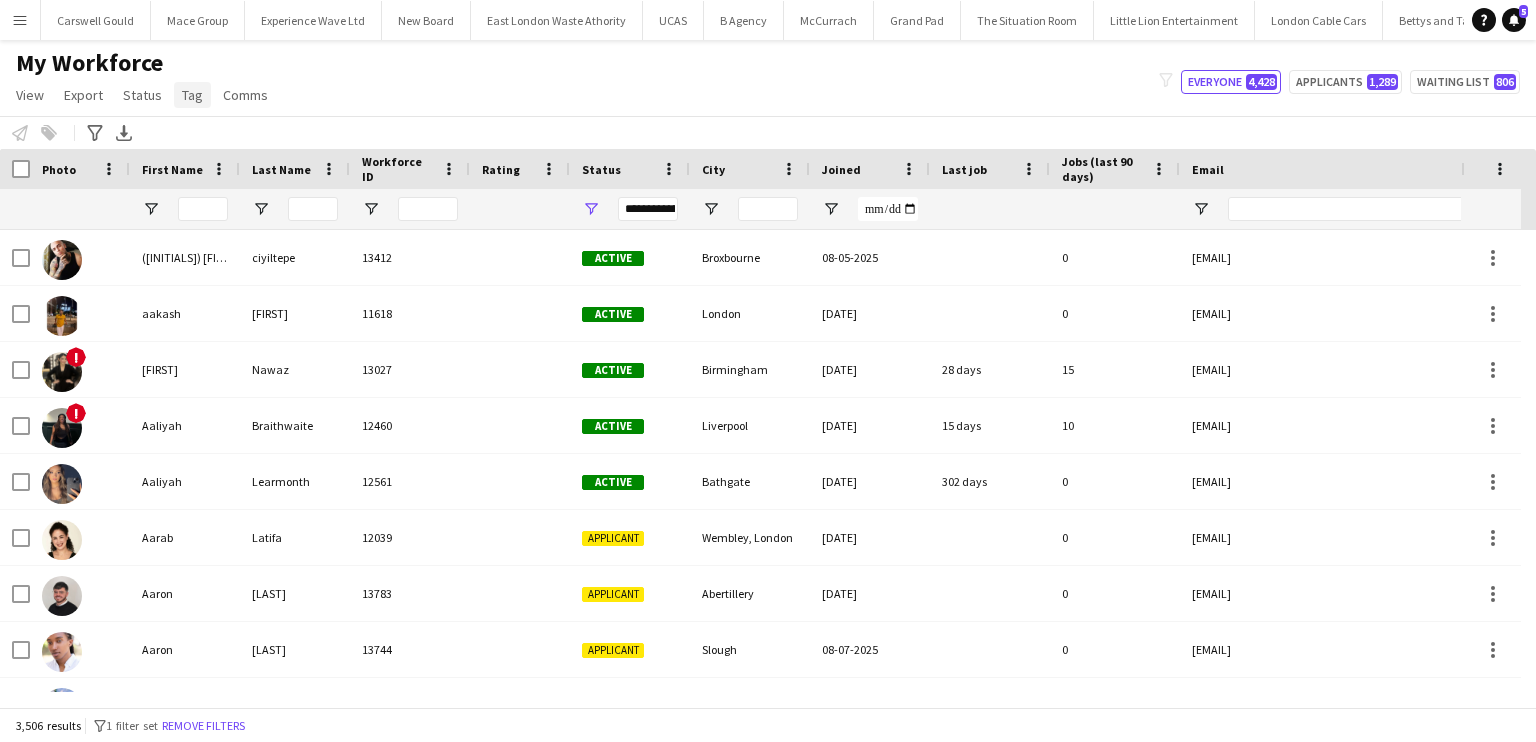 click on "Tag" 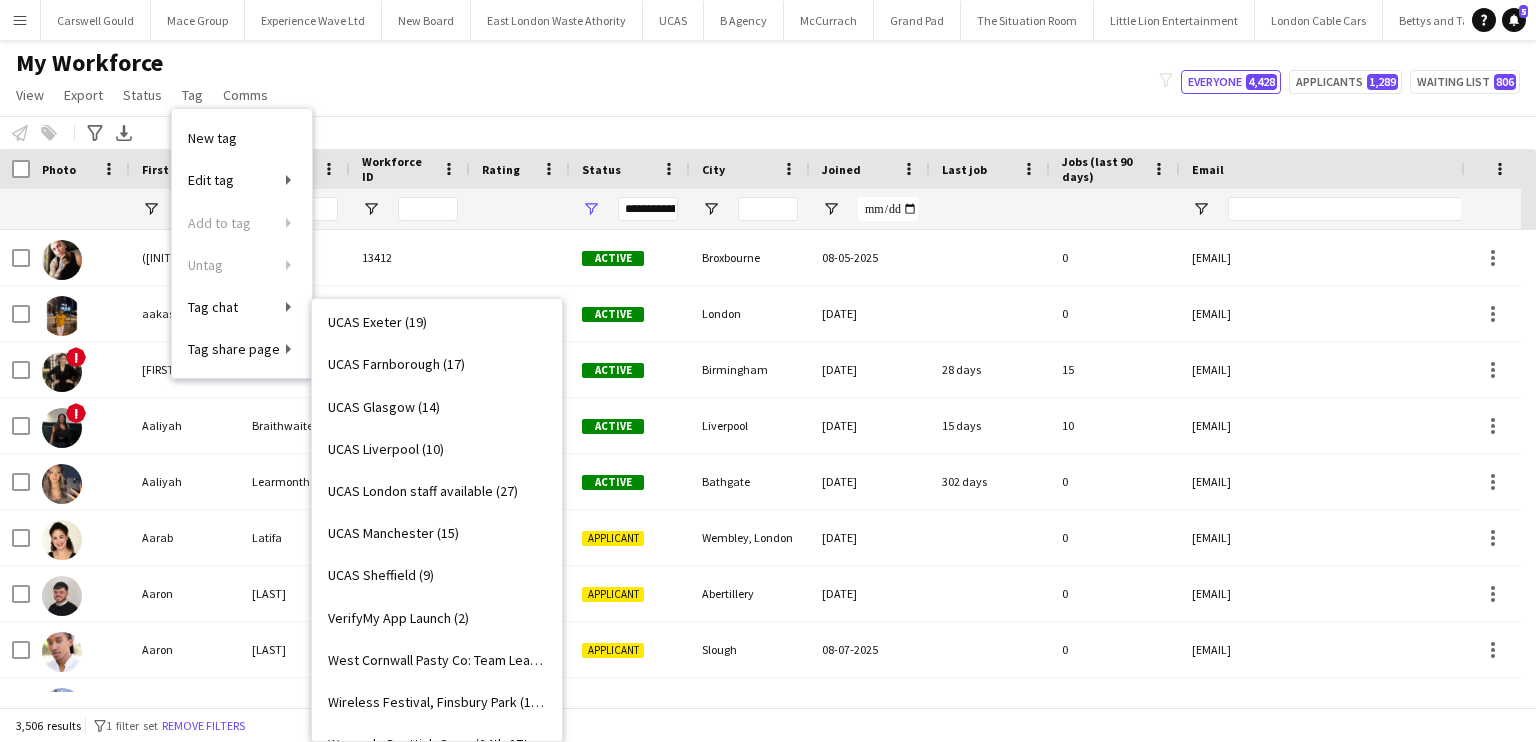 scroll, scrollTop: 1794, scrollLeft: 0, axis: vertical 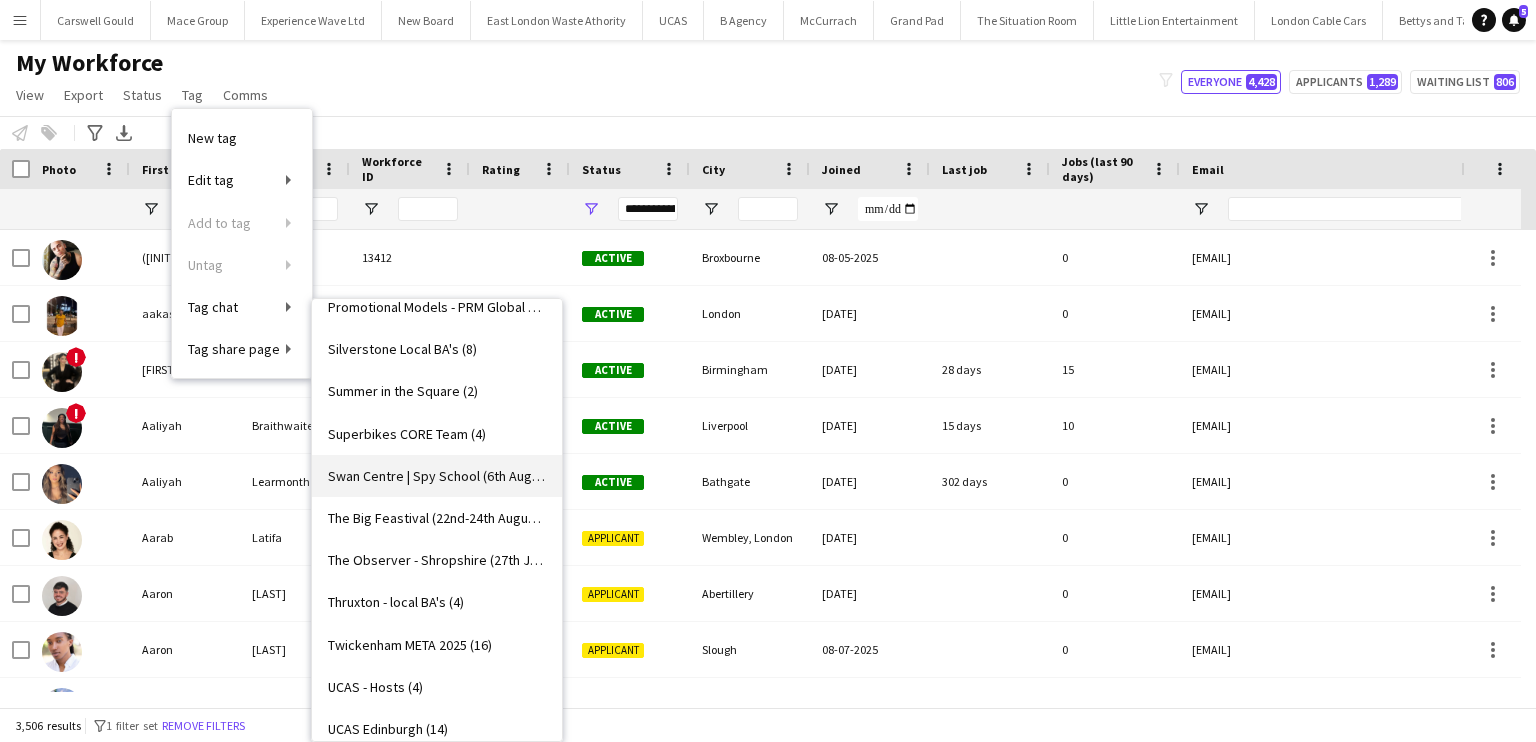 click on "Swan Centre | Spy School (6th August) (3)" at bounding box center [437, 476] 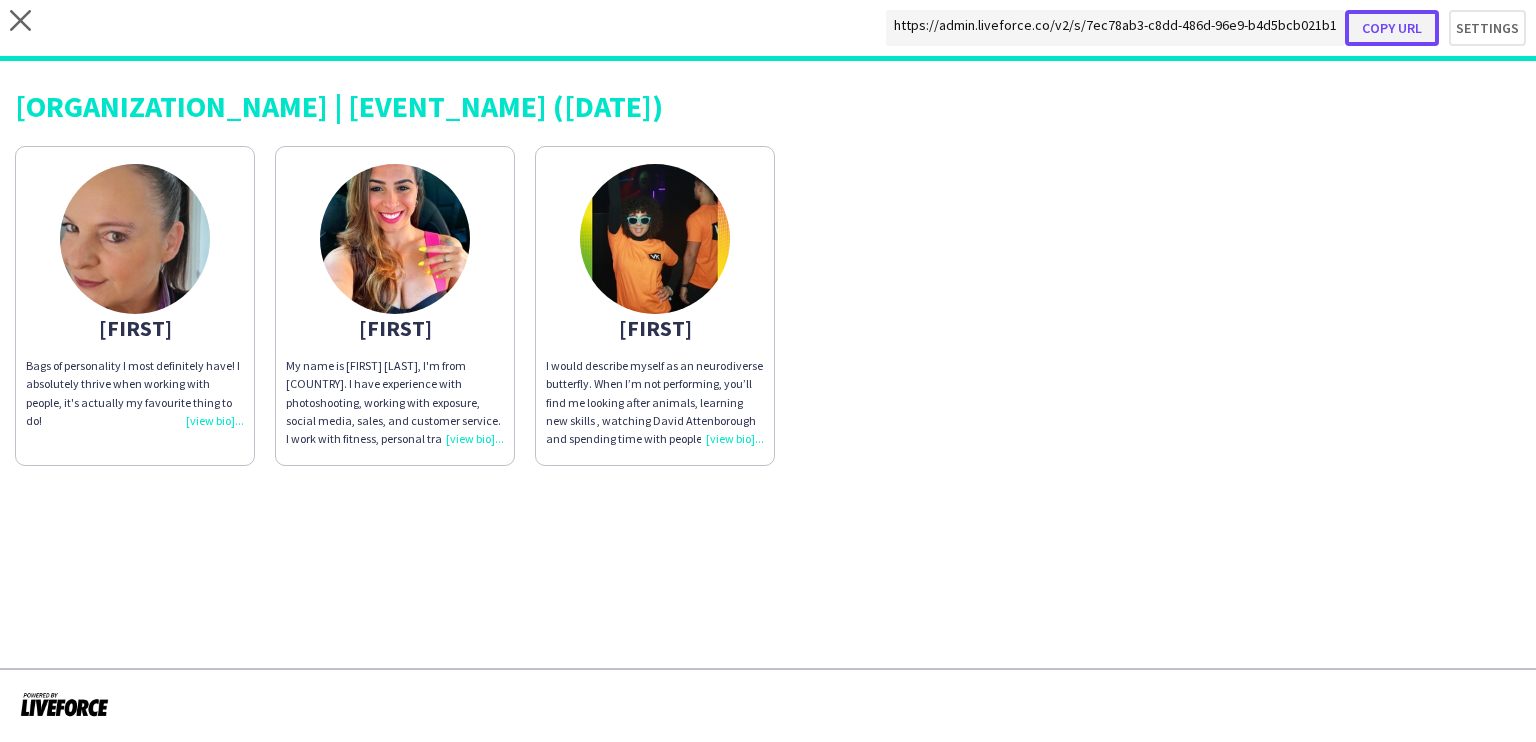 click on "Copy url" 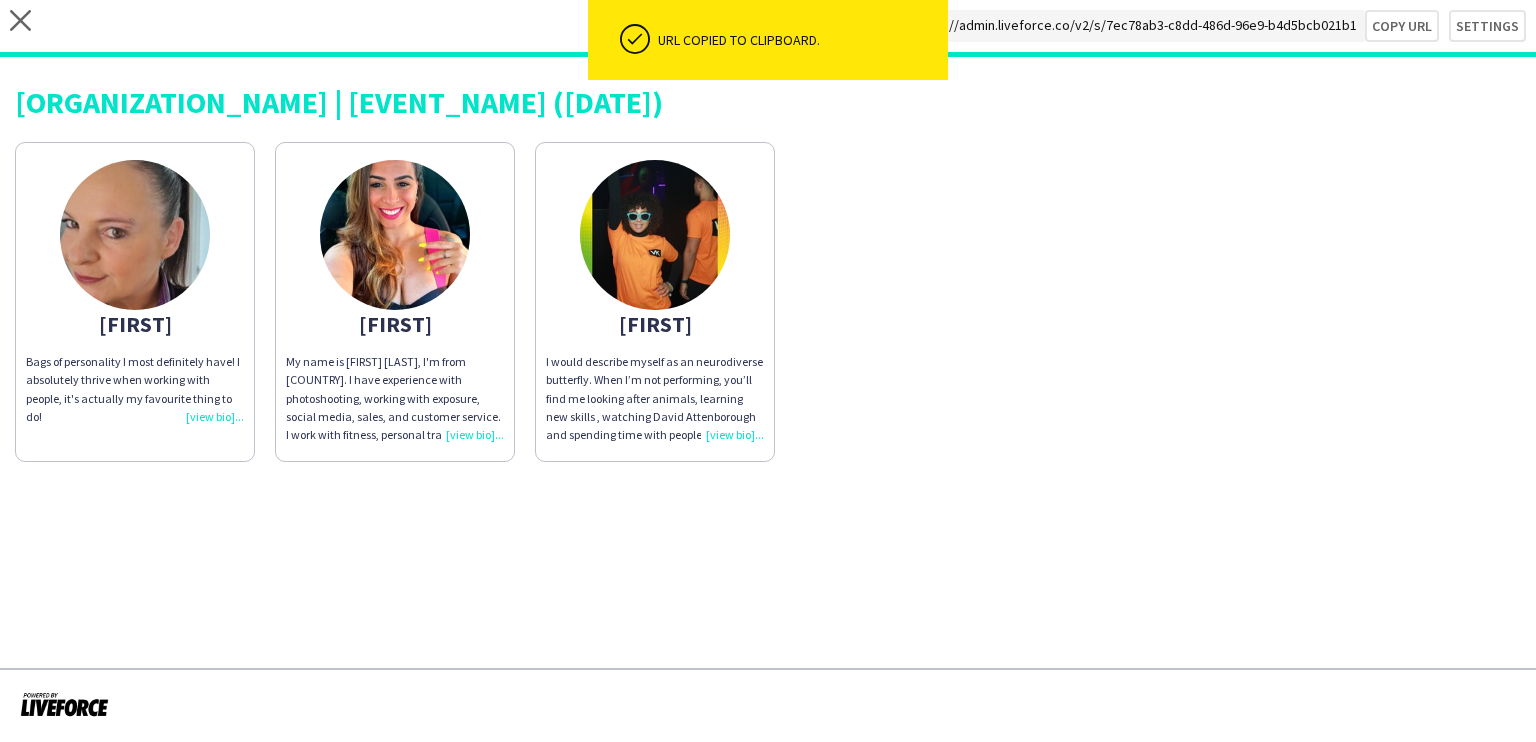 click on "Bags of personality I most definitely have! I absolutely thrive when working with people, it's actually my favourite thing to do!" 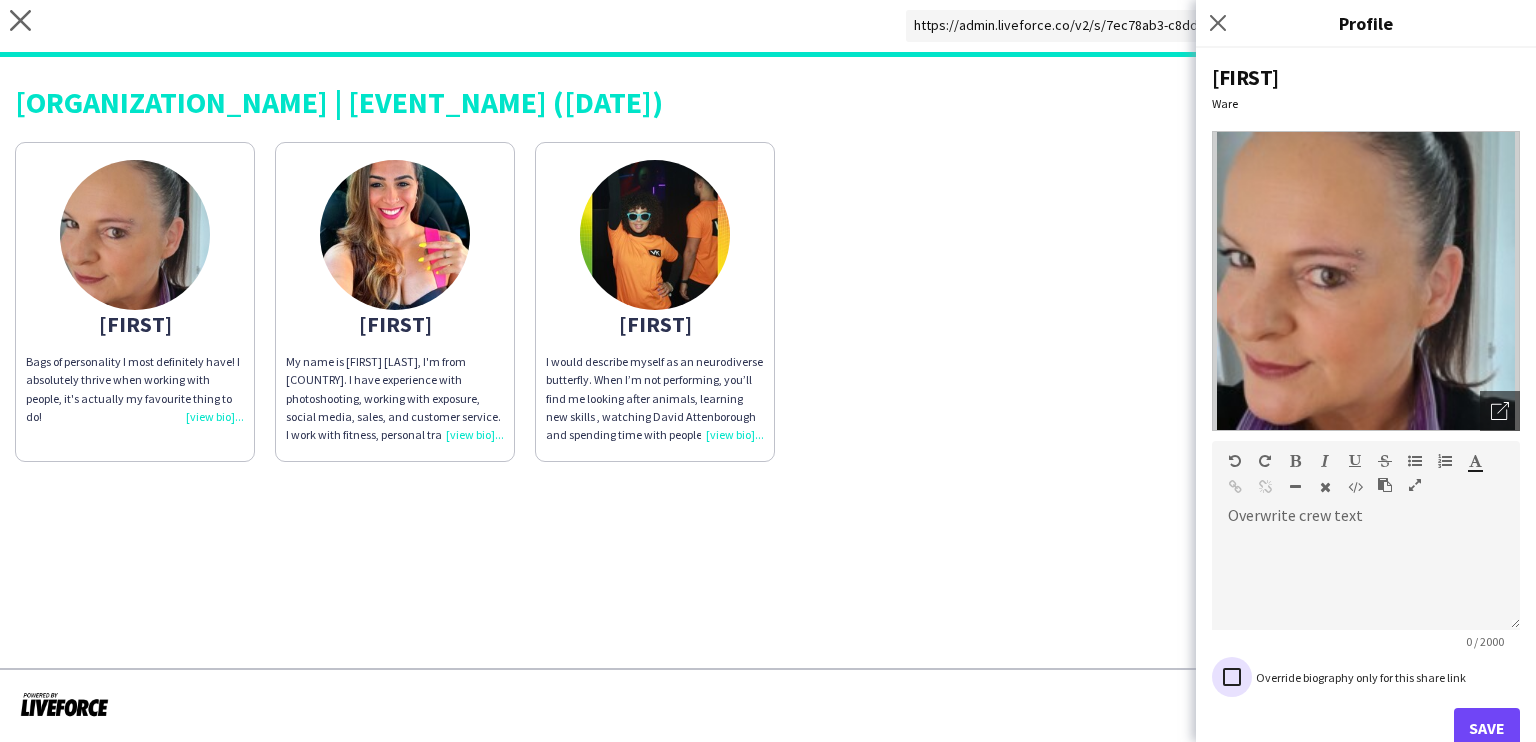 scroll, scrollTop: 88, scrollLeft: 0, axis: vertical 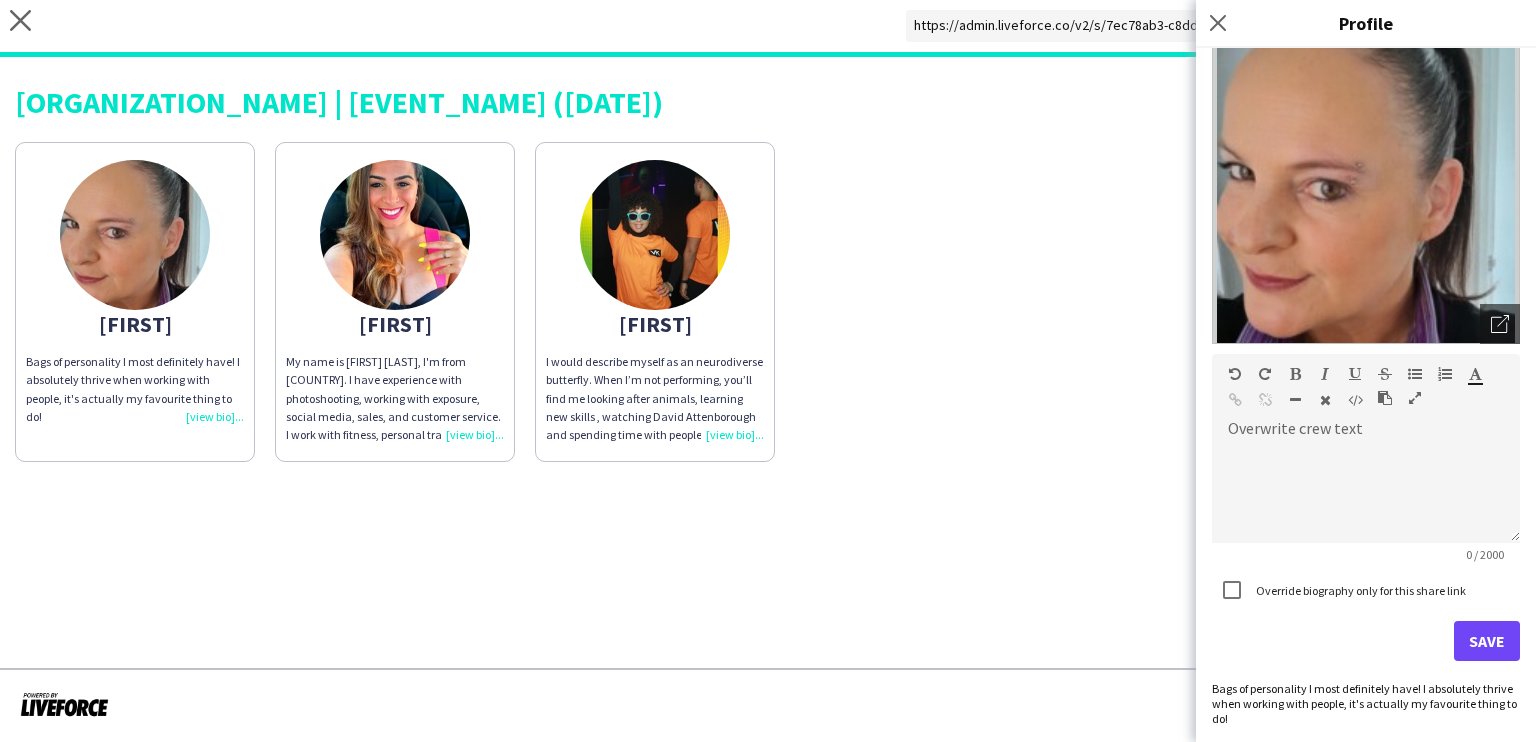 click on "Bags of personality I most definitely have! I absolutely thrive when working with people, it's actually my favourite thing to do!" 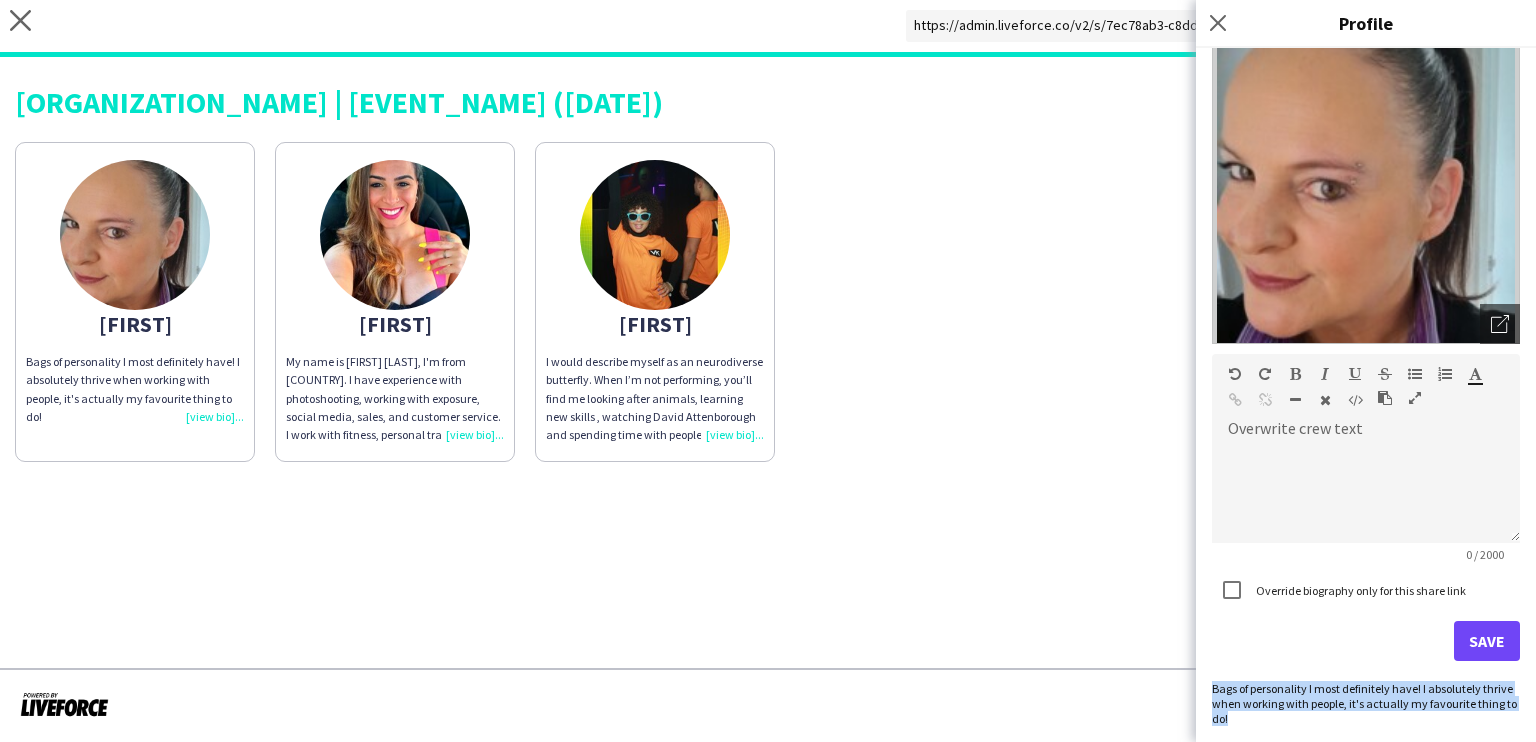 drag, startPoint x: 1296, startPoint y: 720, endPoint x: 1201, endPoint y: 673, distance: 105.99056 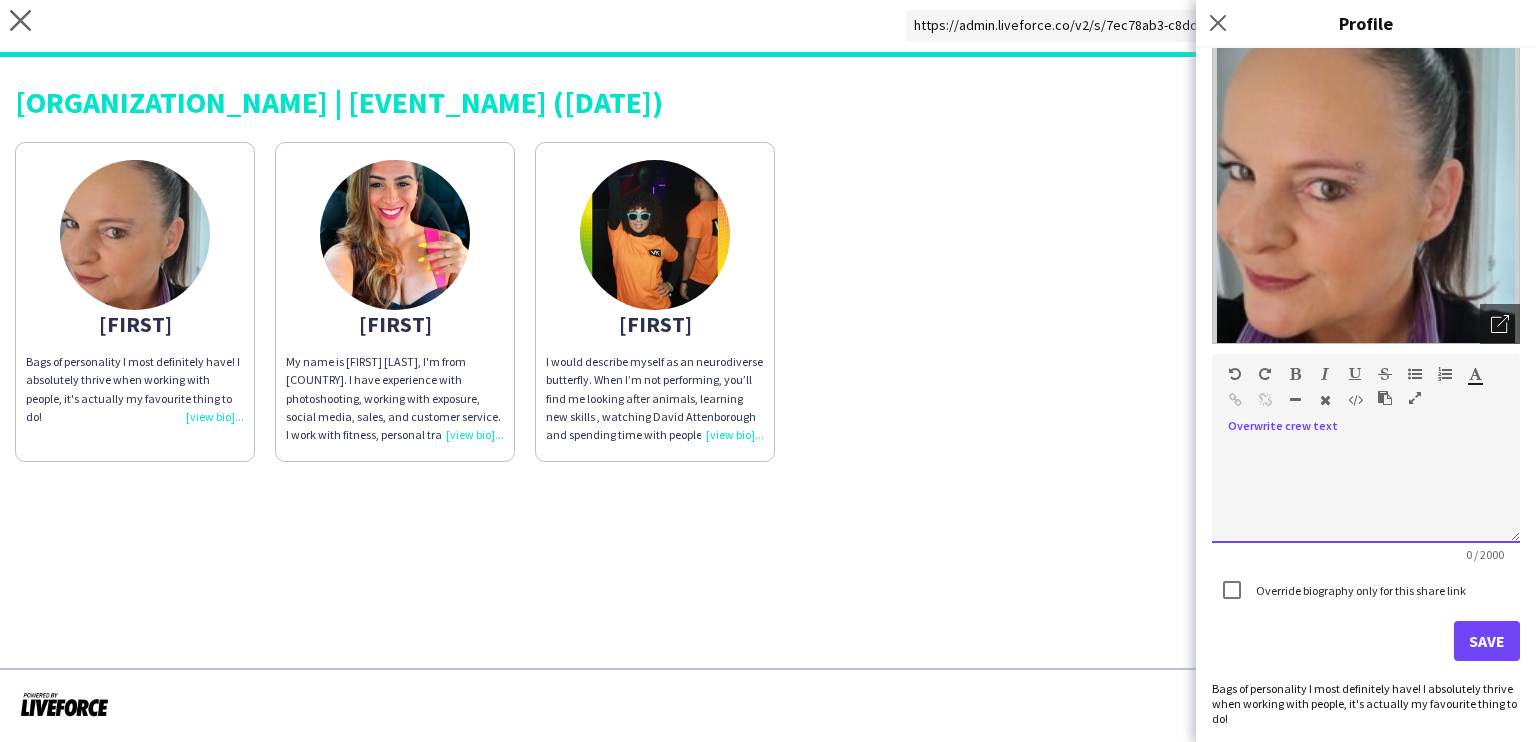click at bounding box center [1366, 493] 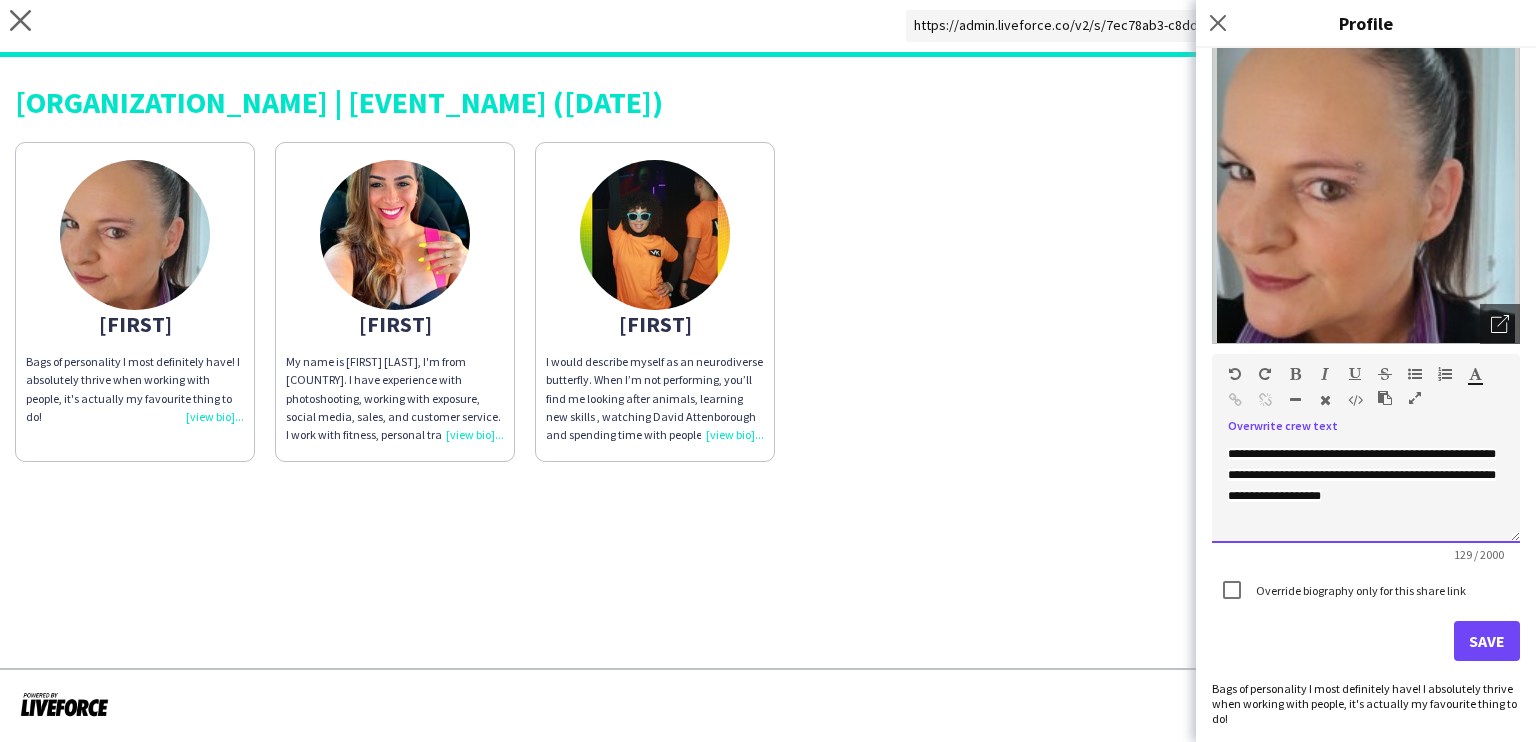 click on "**********" at bounding box center (1362, 475) 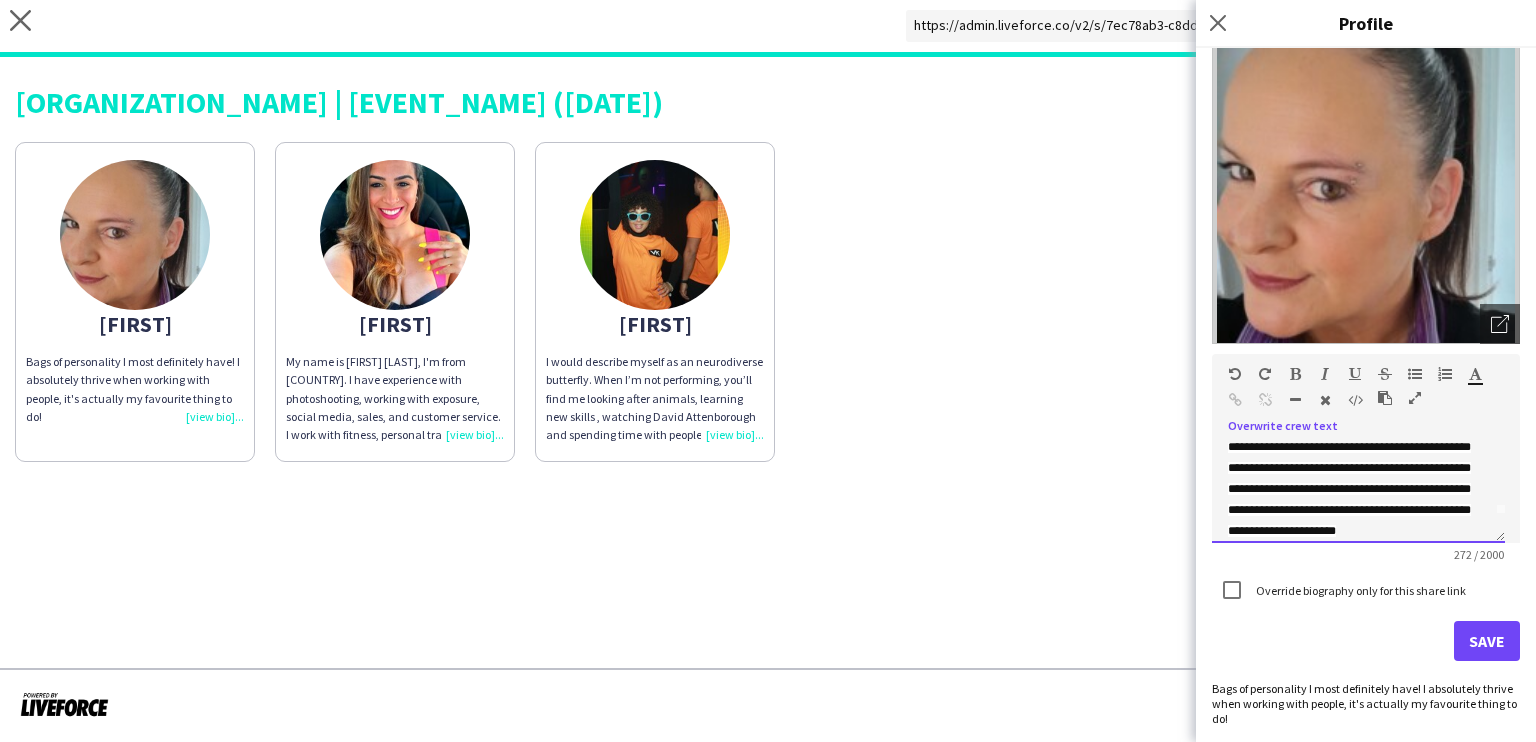 scroll, scrollTop: 50, scrollLeft: 0, axis: vertical 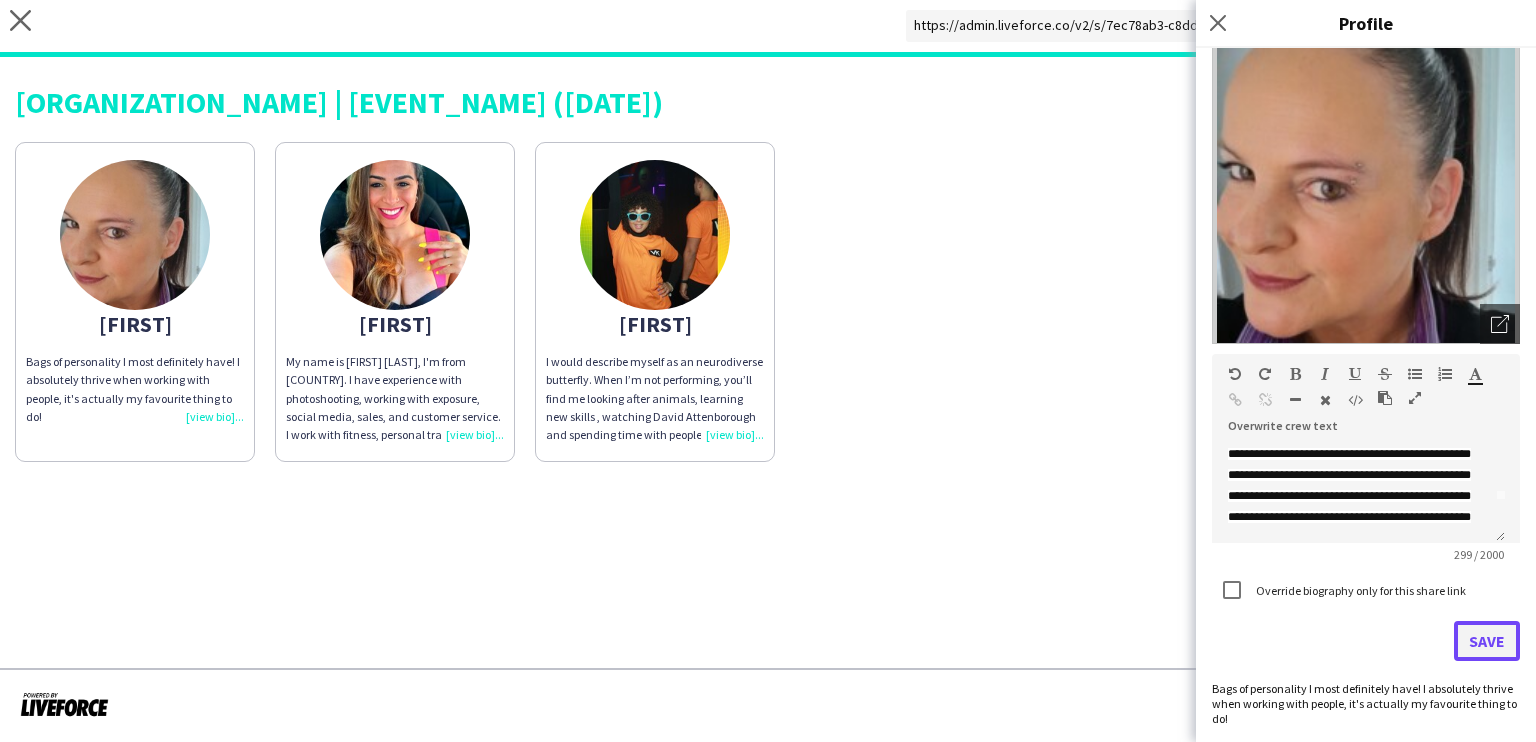 click on "Save" 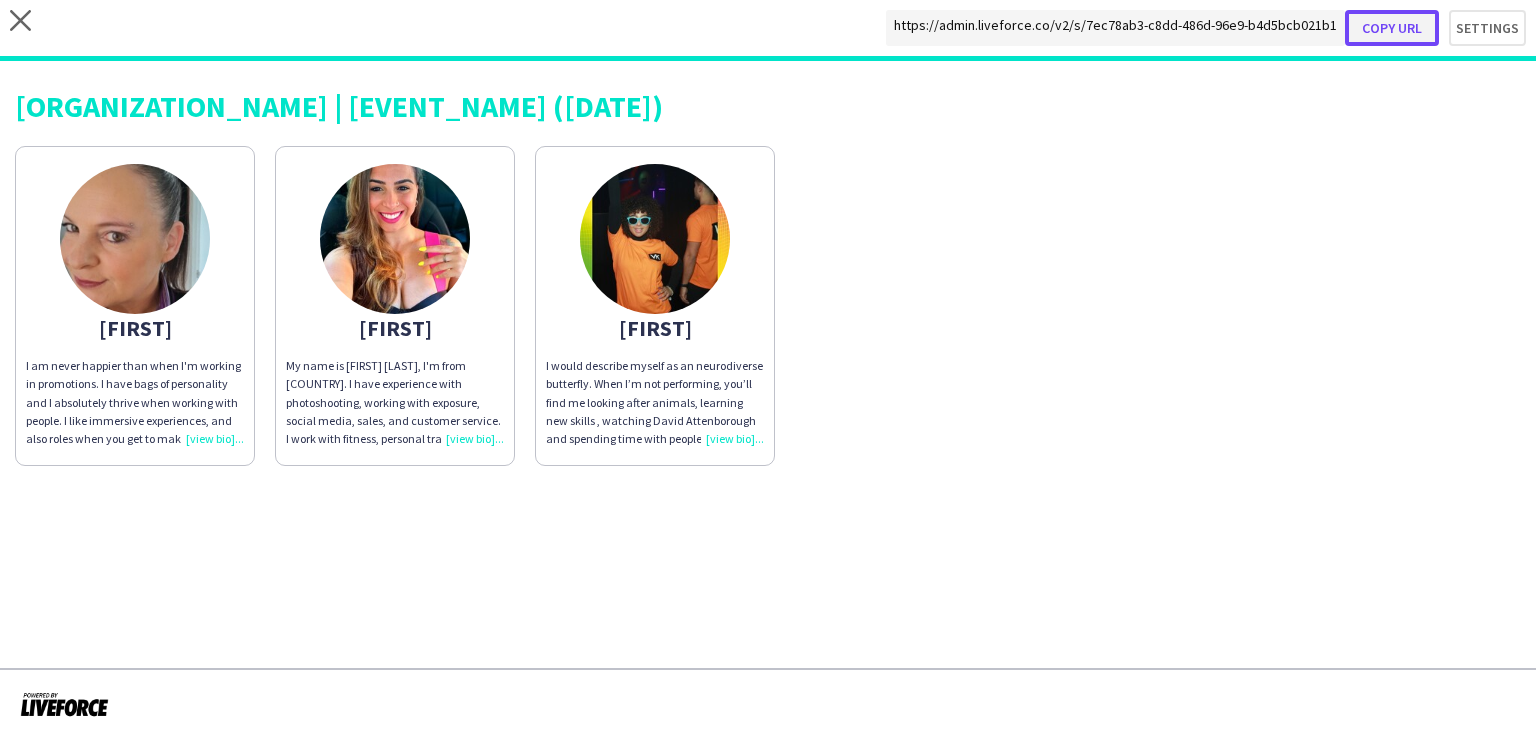click on "Copy url" 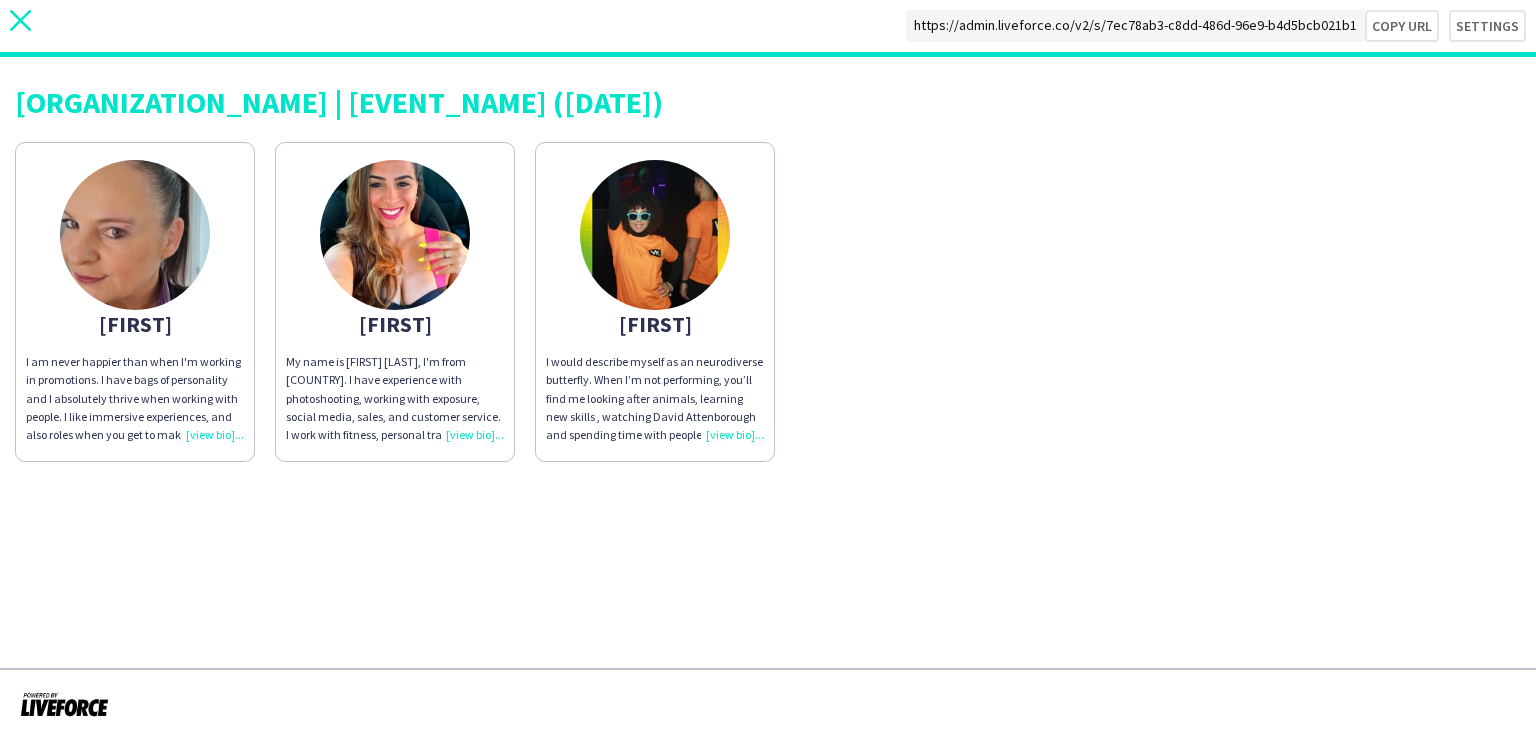 click on "close" 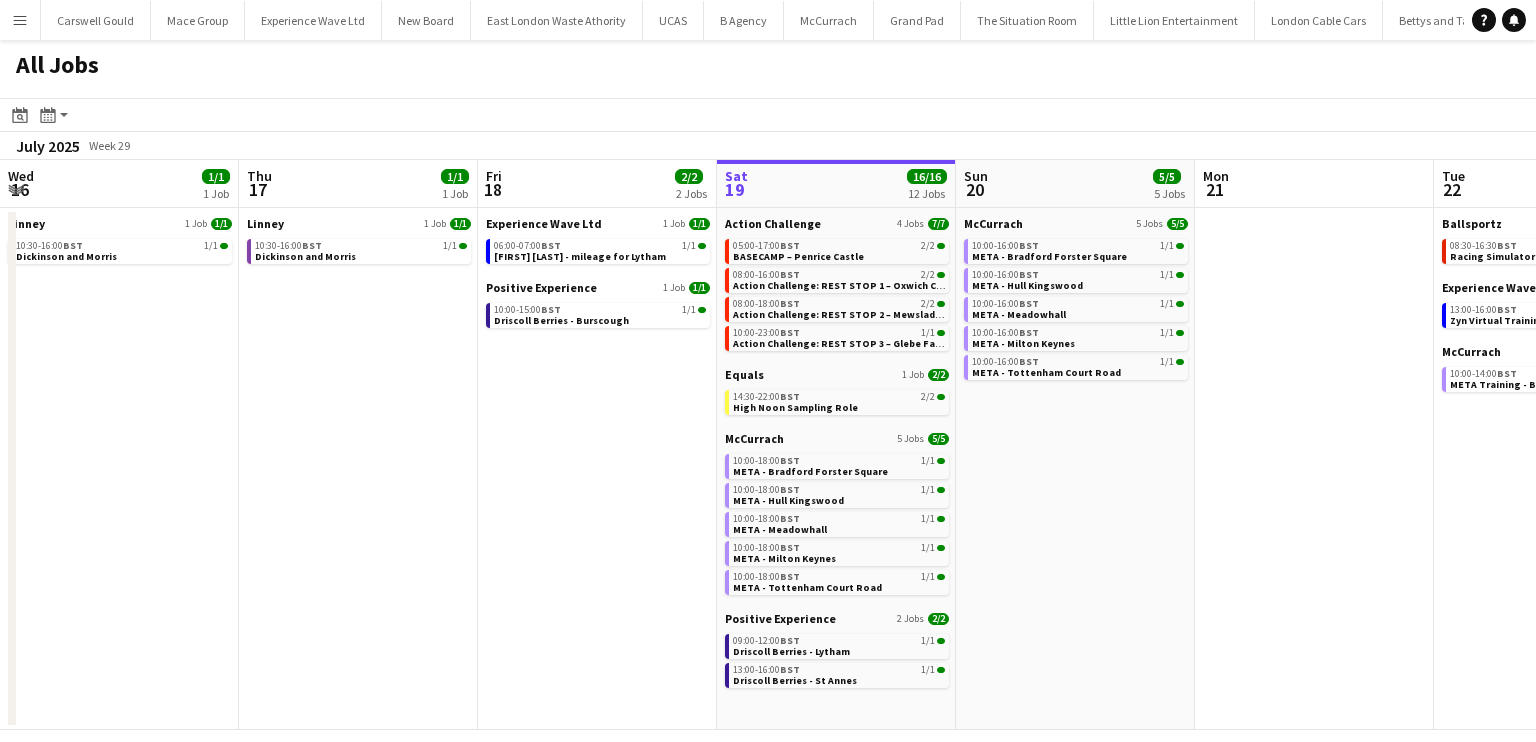 scroll, scrollTop: 0, scrollLeft: 0, axis: both 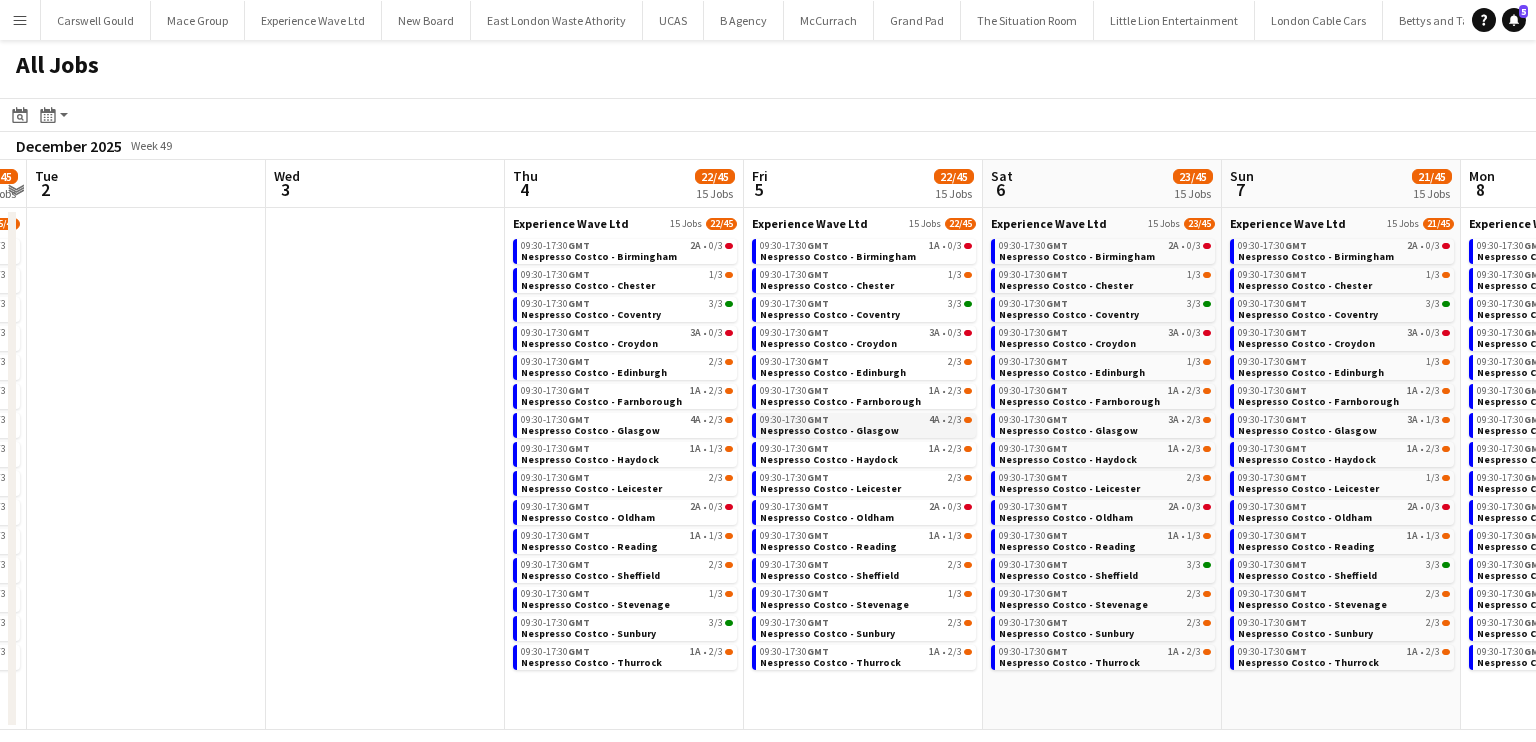 click on "Nespresso Costco - Glasgow" at bounding box center [829, 430] 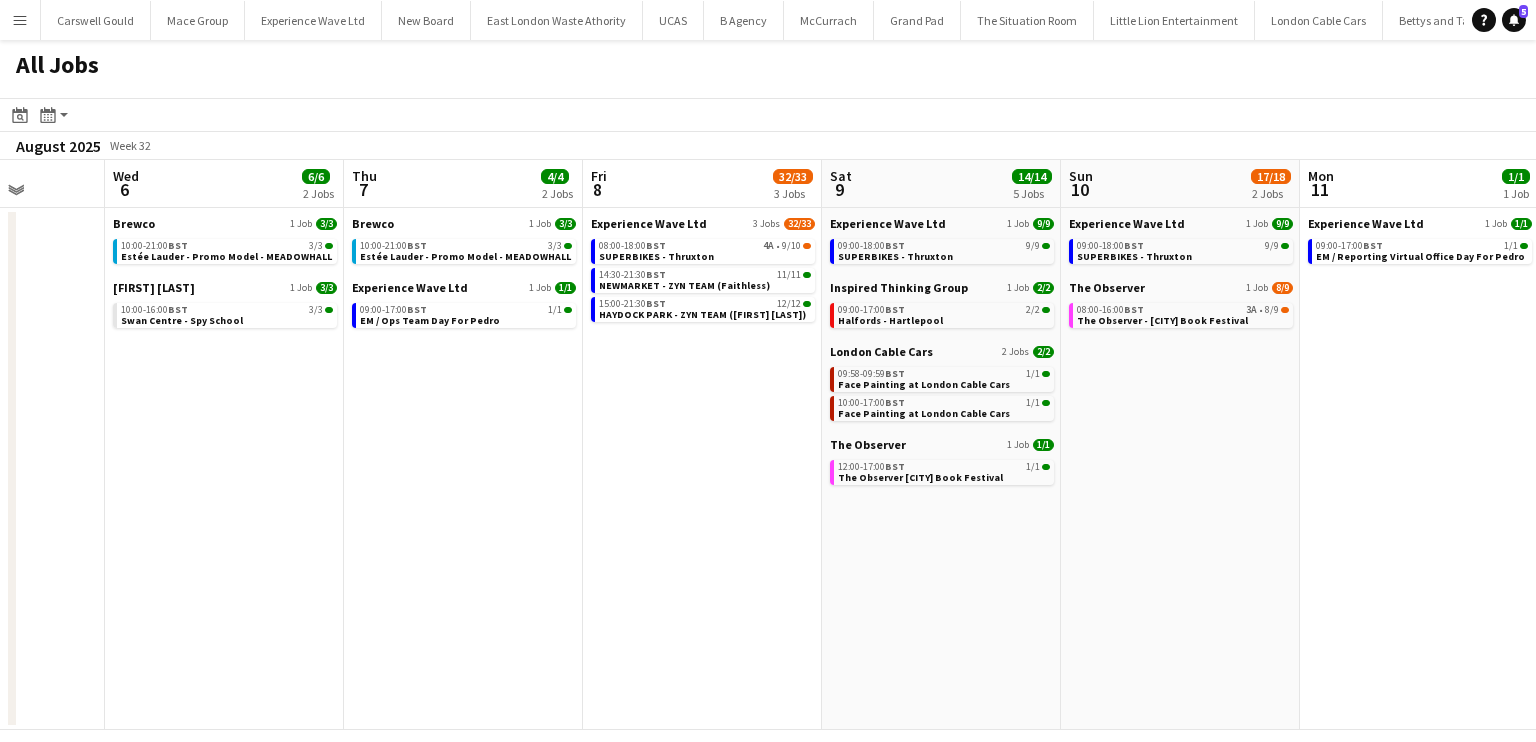 scroll, scrollTop: 0, scrollLeft: 611, axis: horizontal 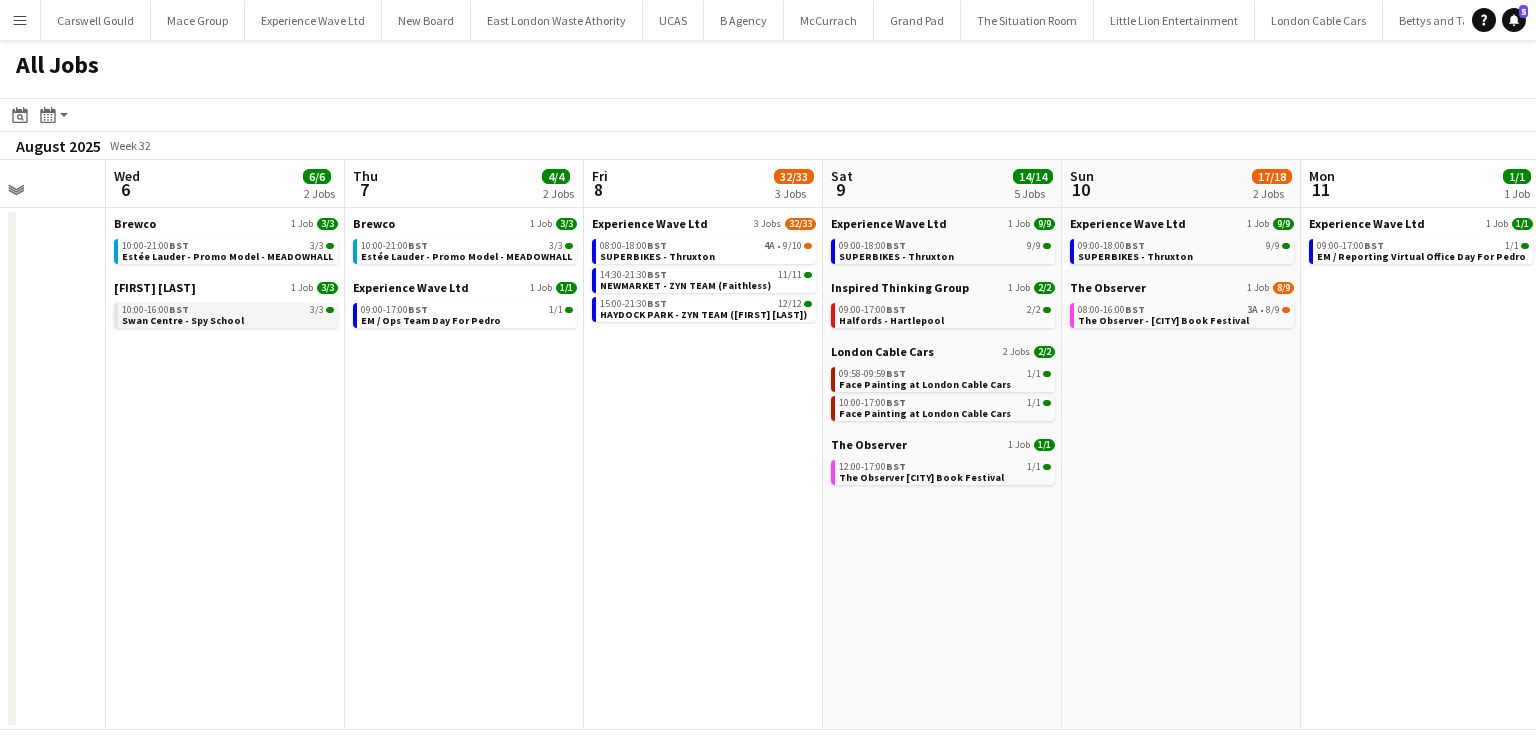 click on "Swan Centre - Spy School" at bounding box center (183, 320) 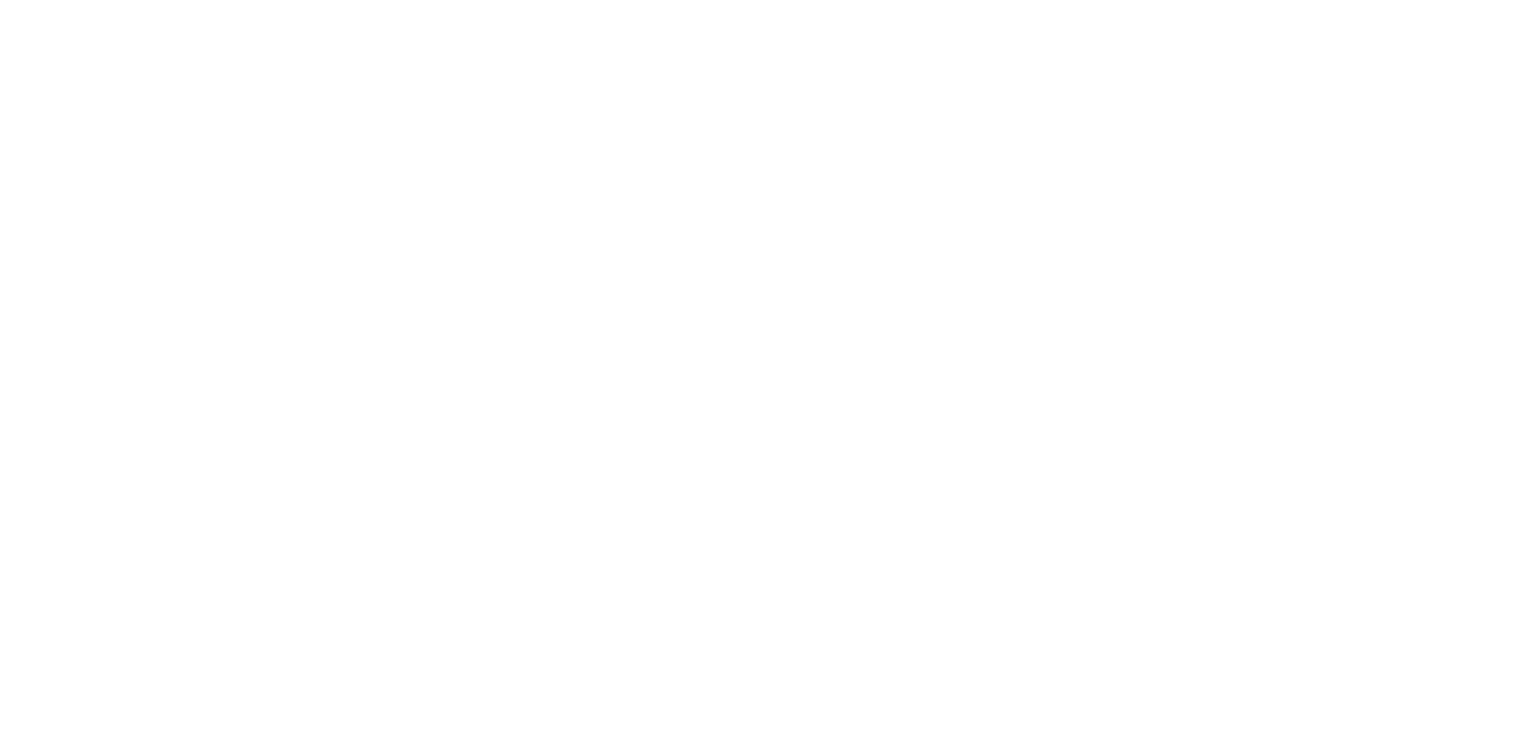 scroll, scrollTop: 0, scrollLeft: 0, axis: both 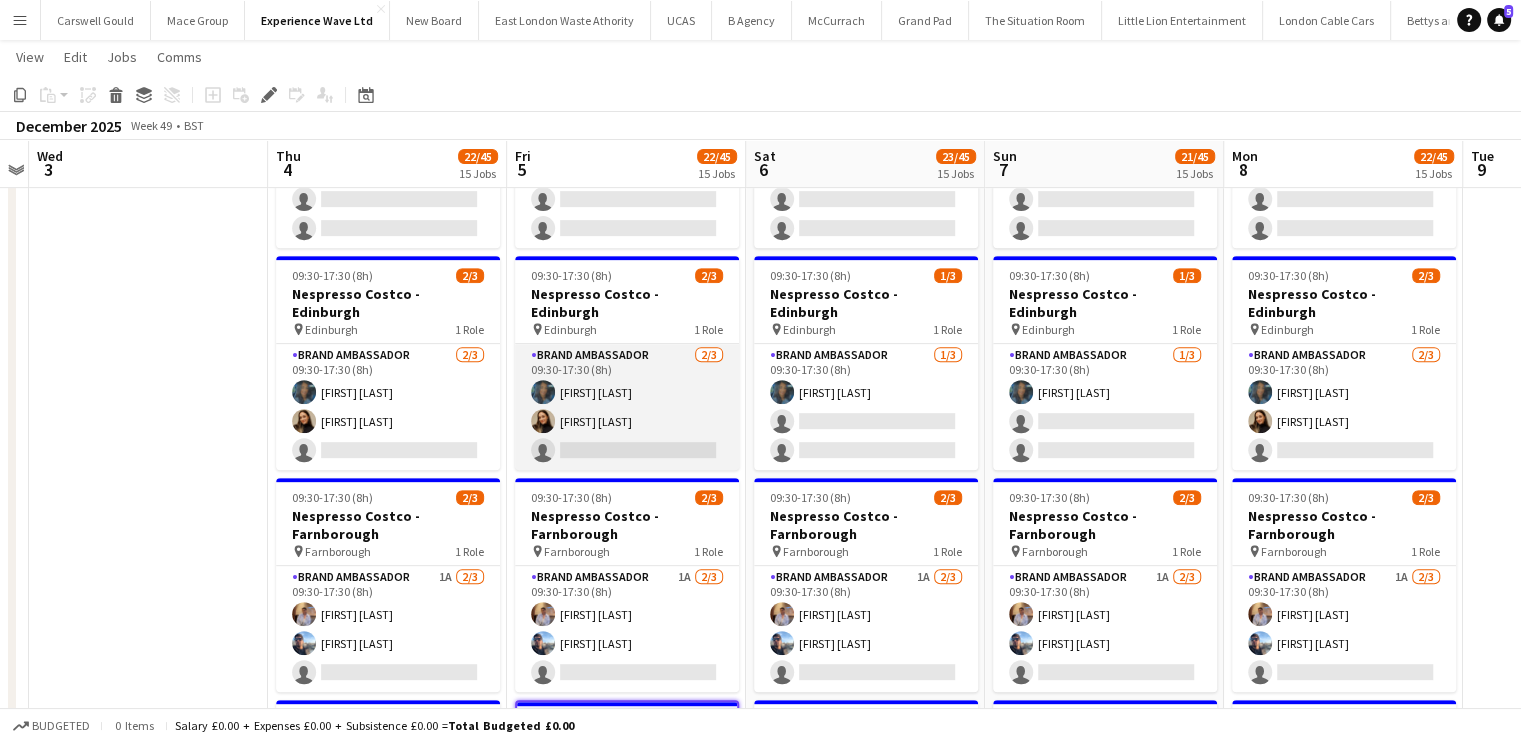 click on "Brand Ambassador   2/3   09:30-17:30 (8h)
Mehreen Parvez Lara Fabiani
single-neutral-actions" at bounding box center [627, 407] 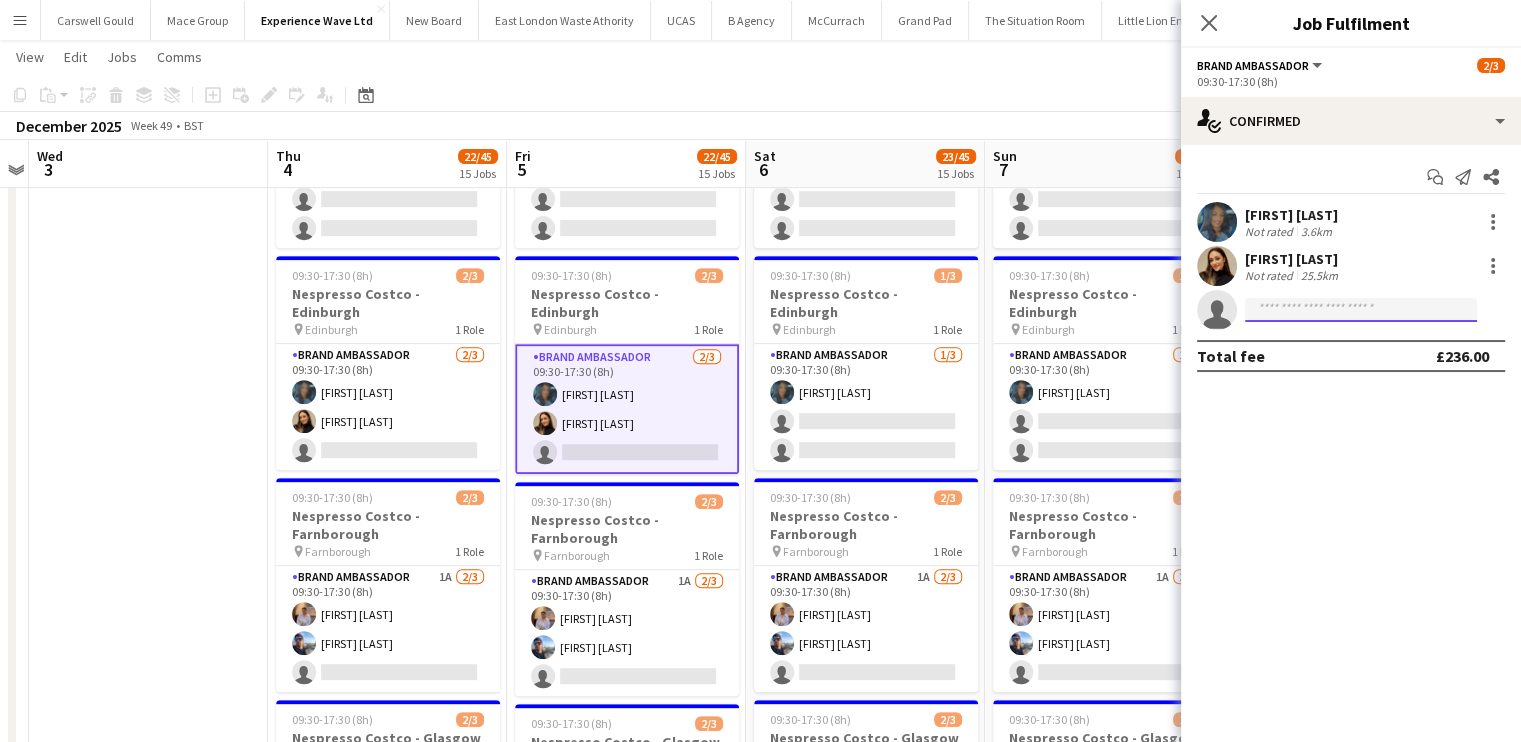 click 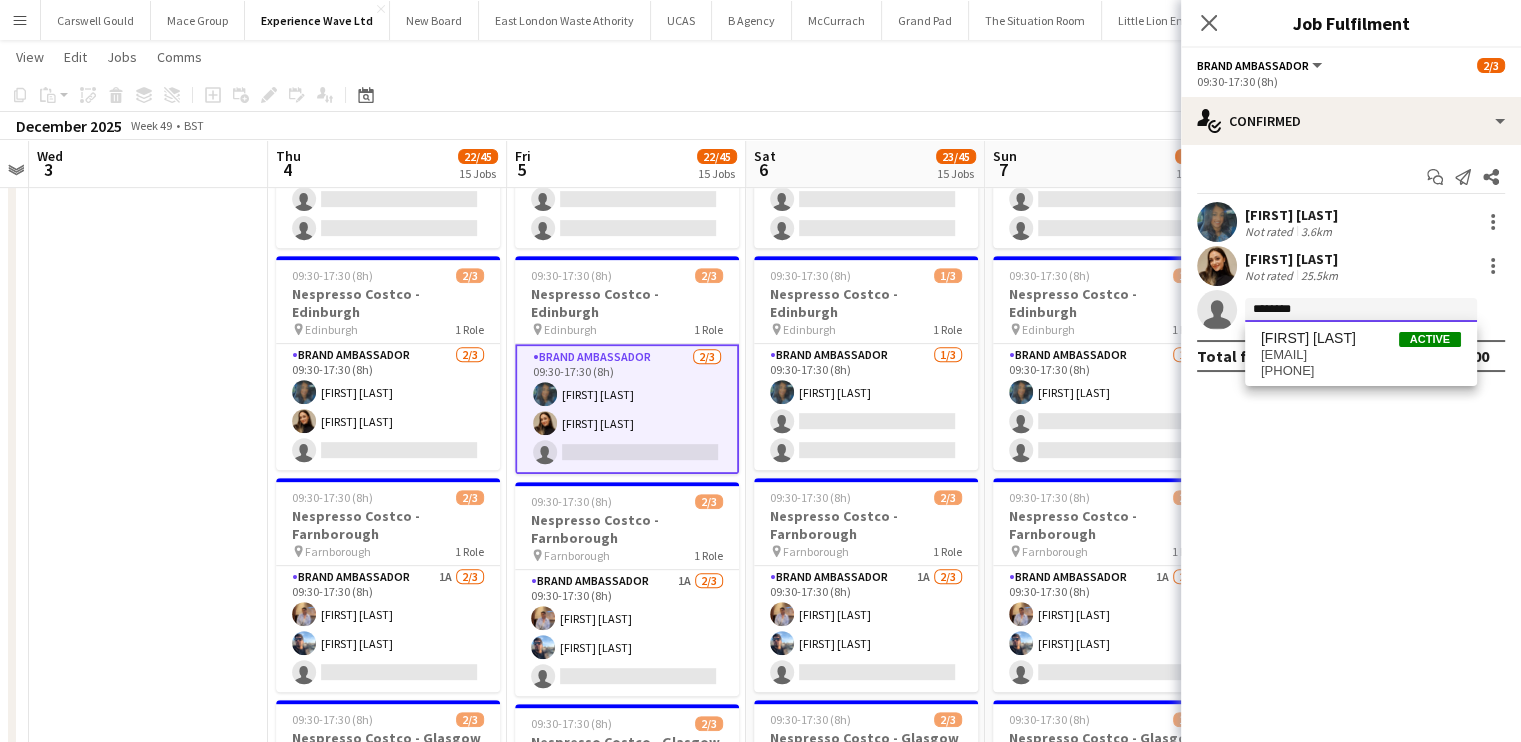 drag, startPoint x: 1308, startPoint y: 309, endPoint x: 1232, endPoint y: 307, distance: 76.02631 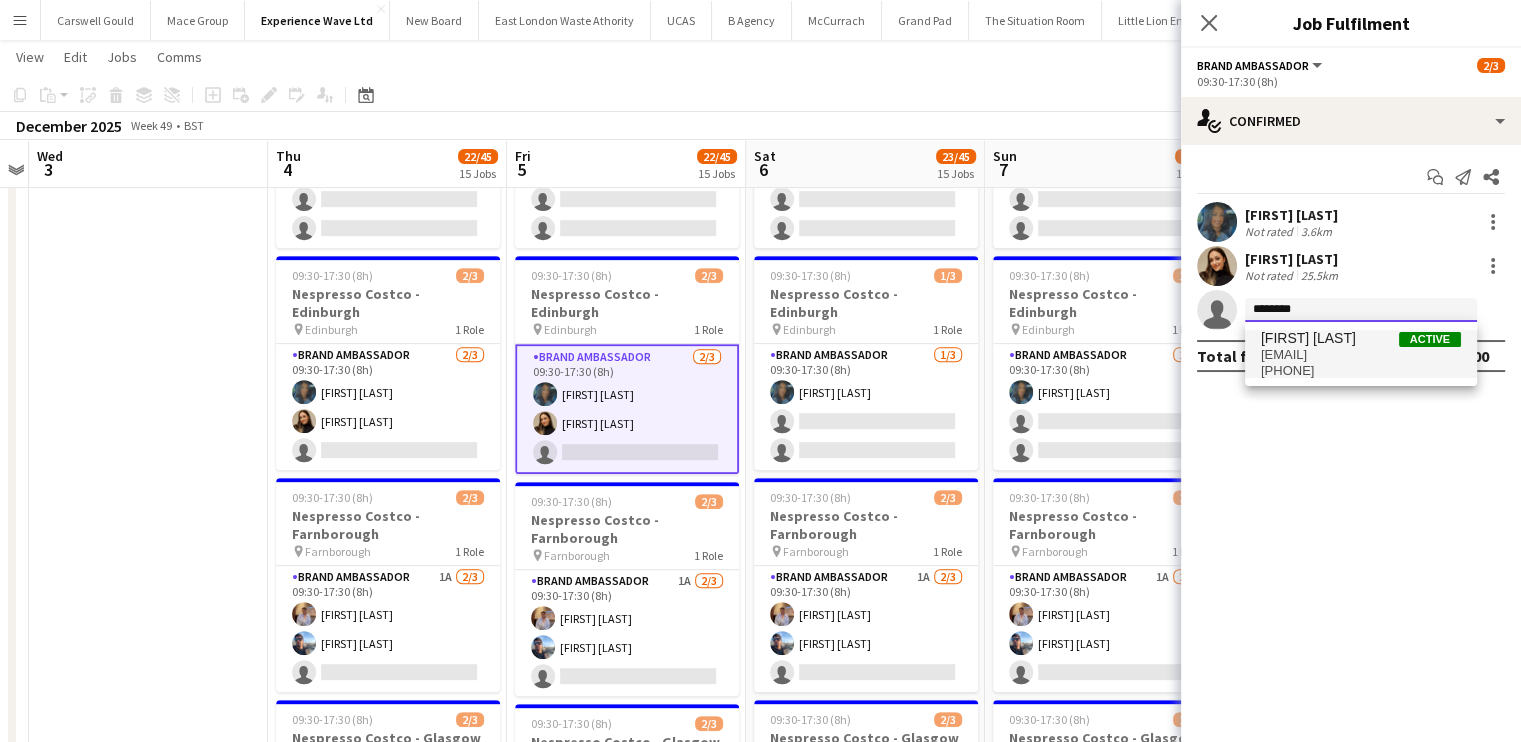 type on "********" 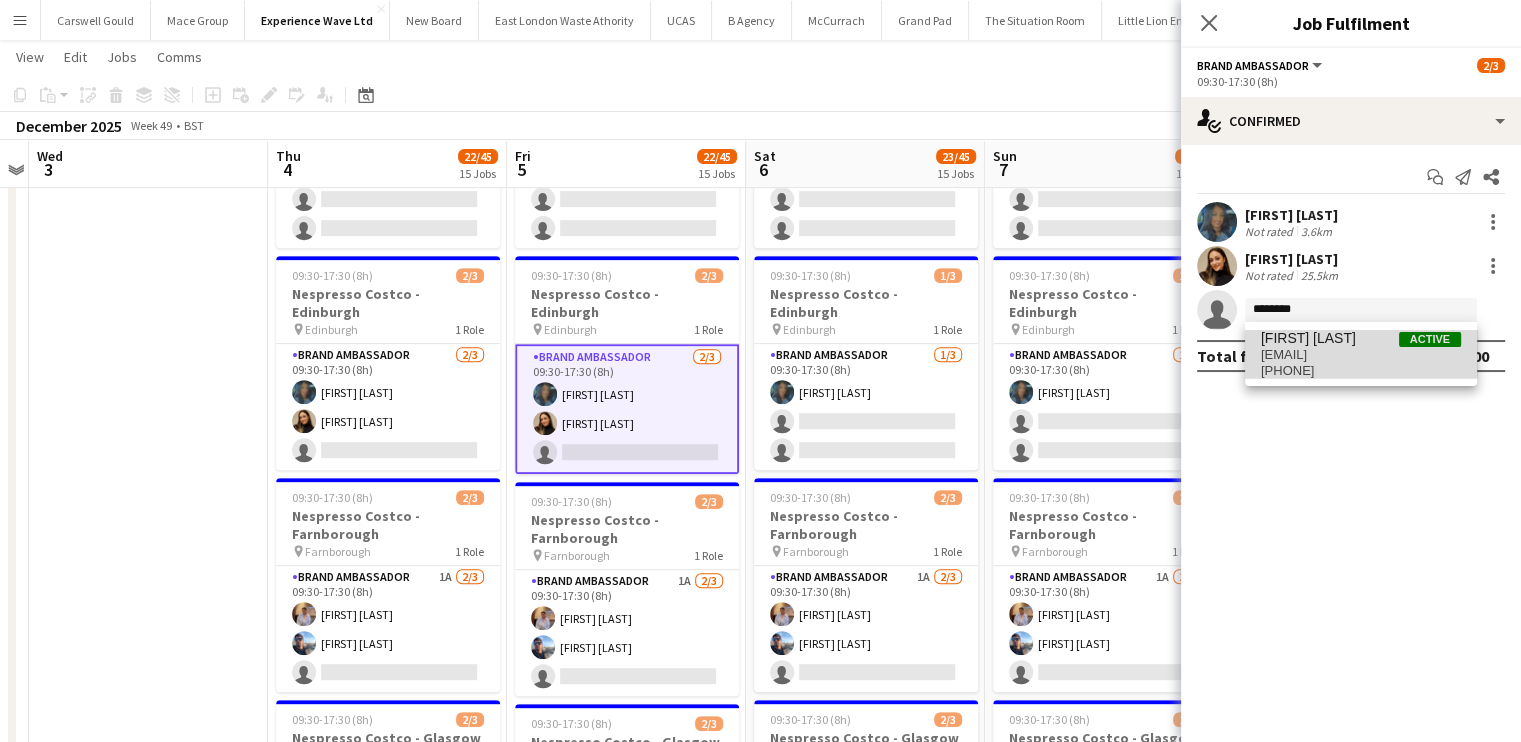 click on "Rachel Adshead-Grant" at bounding box center (1308, 338) 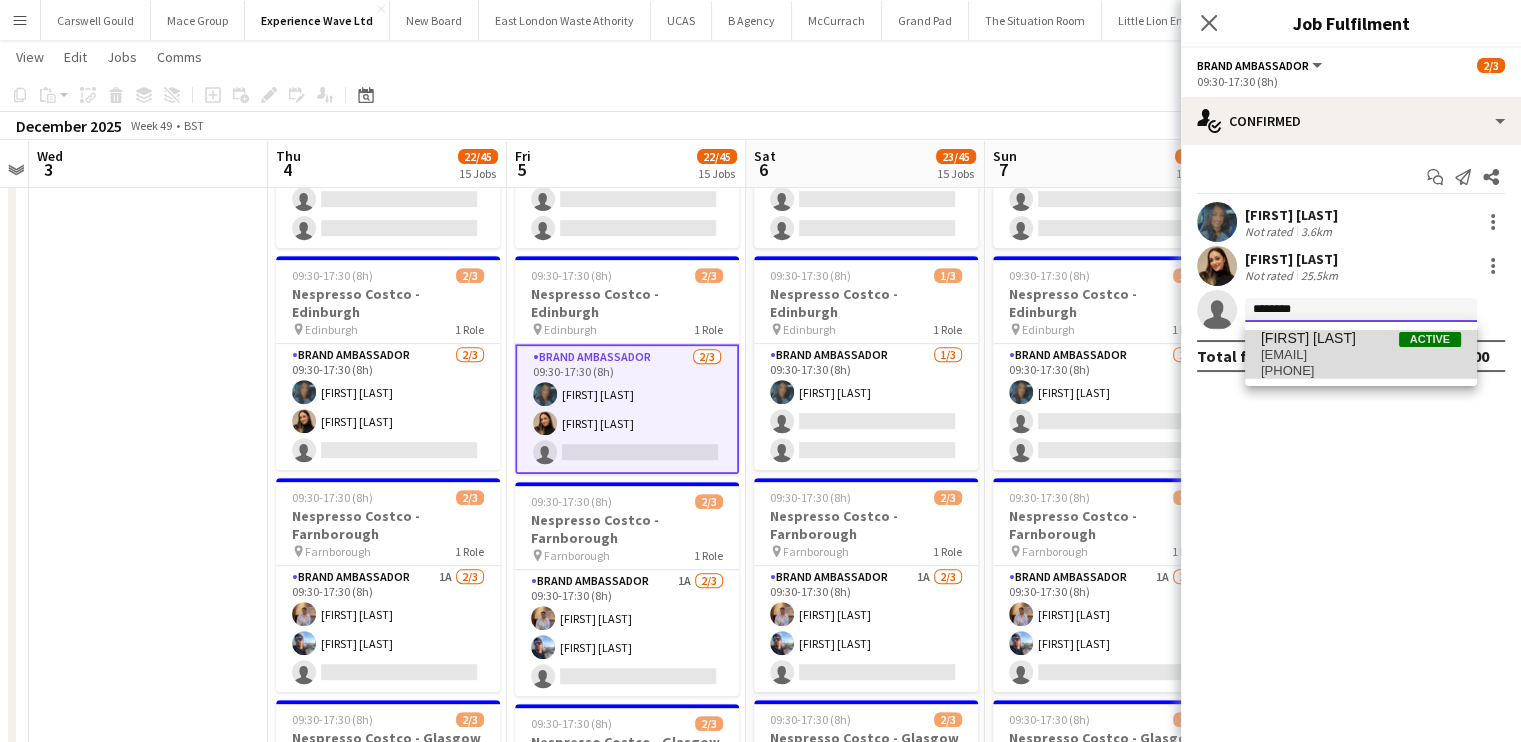 type 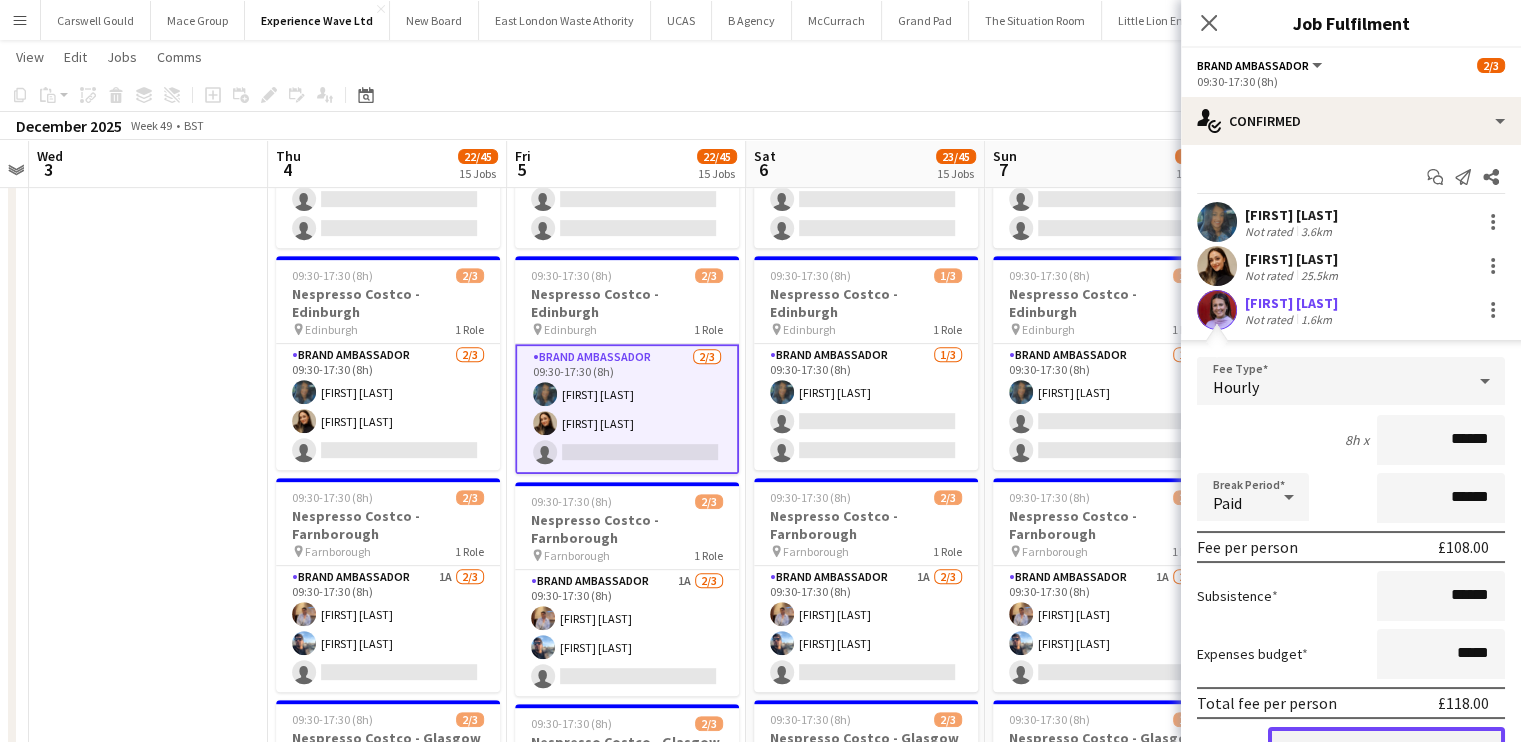 click on "Confirm" at bounding box center [1386, 747] 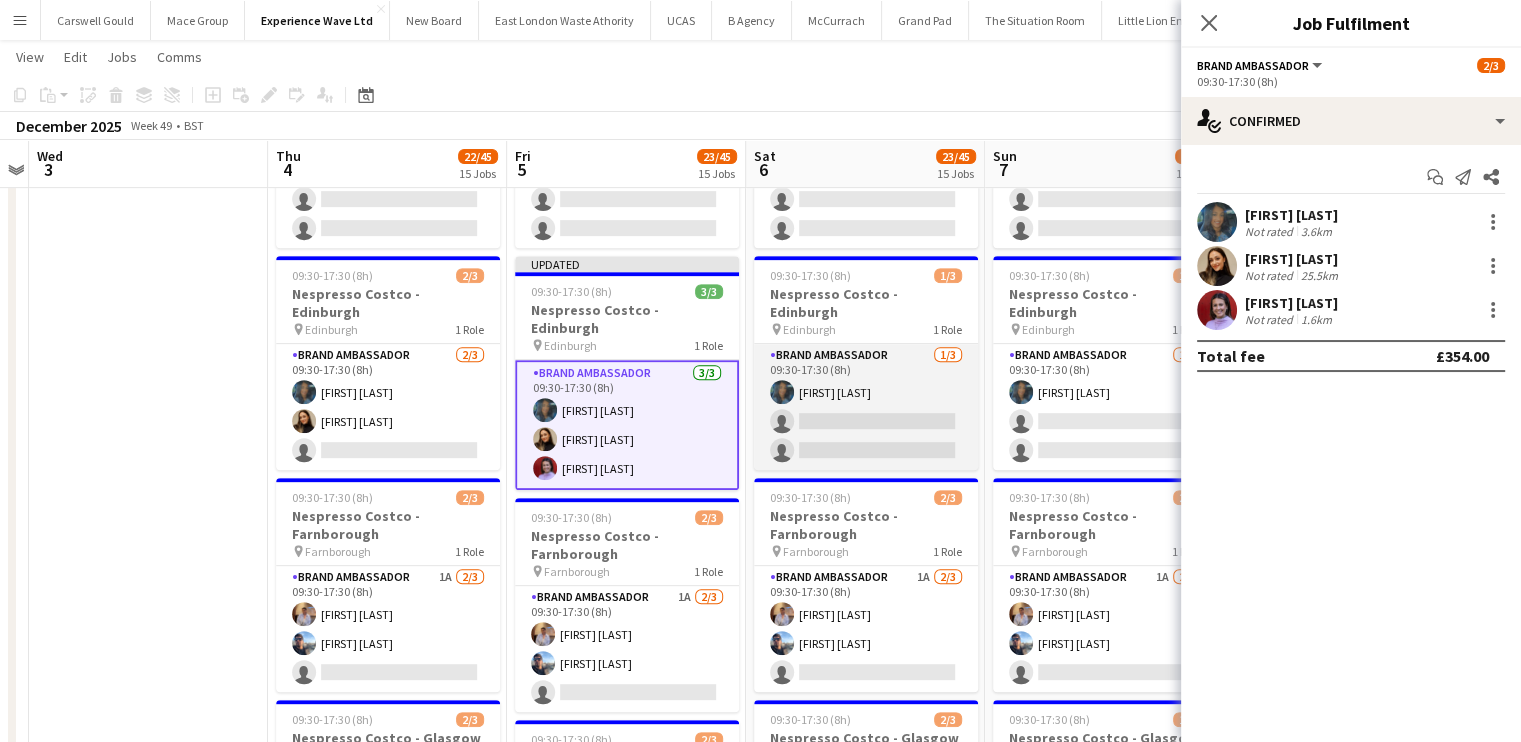 click on "Brand Ambassador   1/3   09:30-17:30 (8h)
Mehreen Parvez
single-neutral-actions
single-neutral-actions" at bounding box center (866, 407) 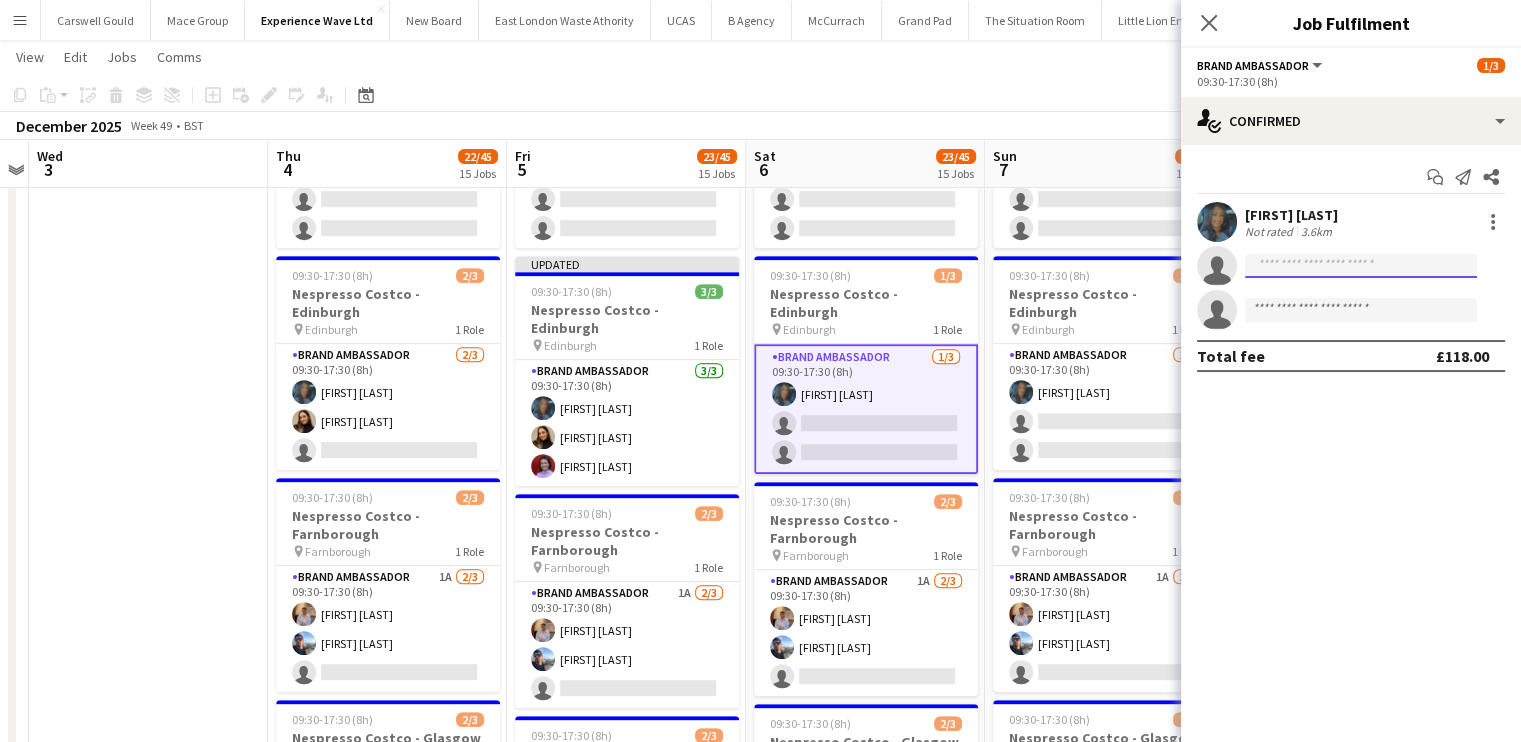 click at bounding box center [1361, 310] 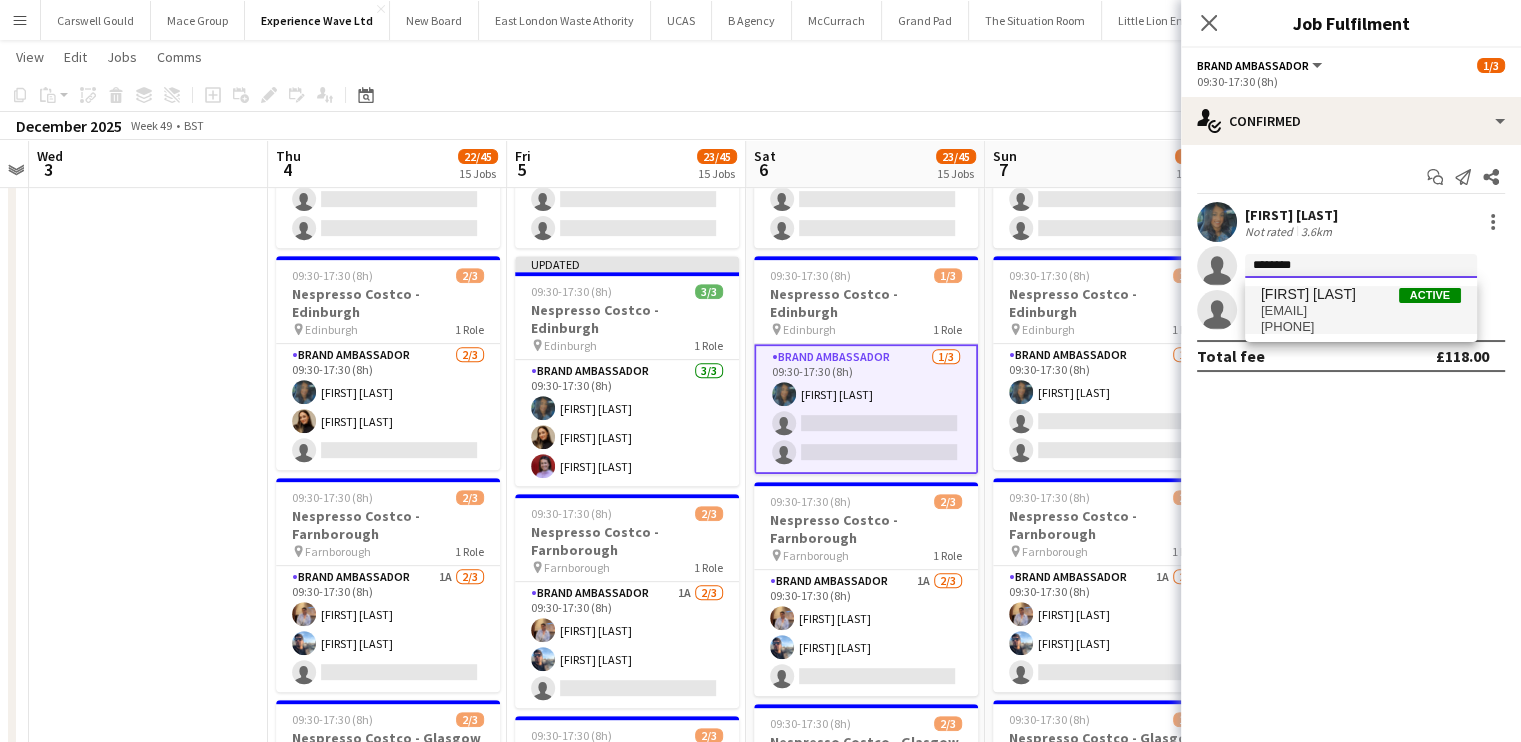 type on "********" 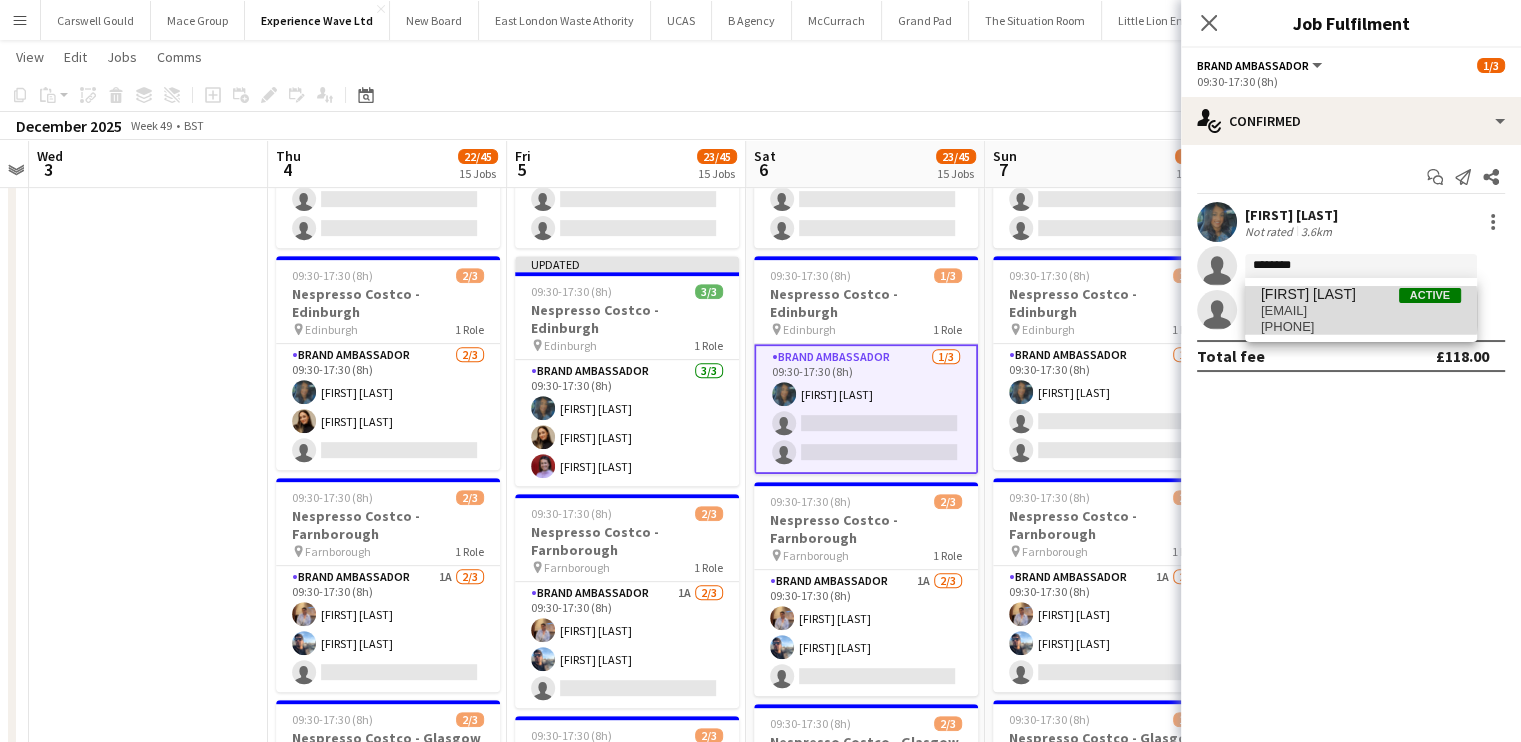 click on "rladsheadgrant@me.com" at bounding box center [1361, 311] 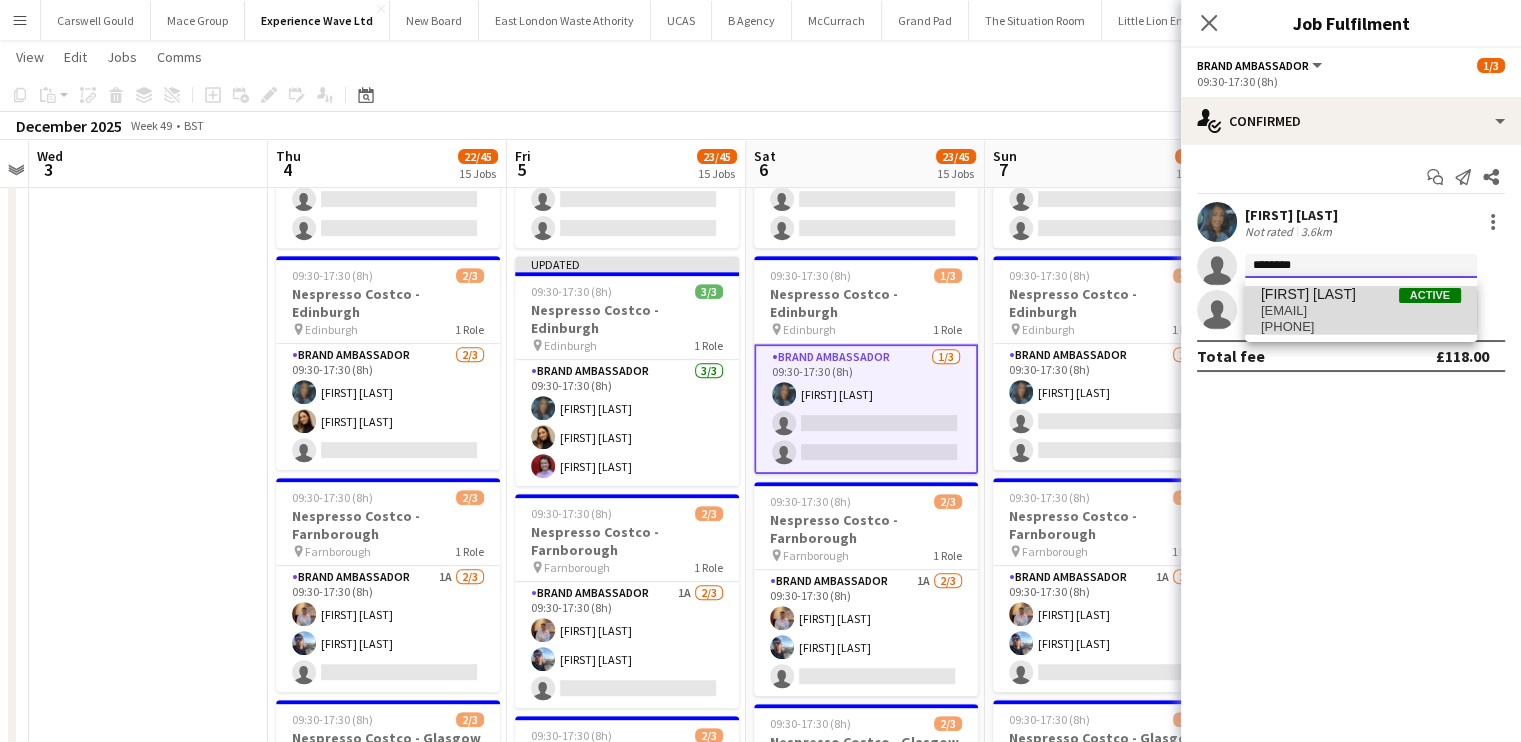 type 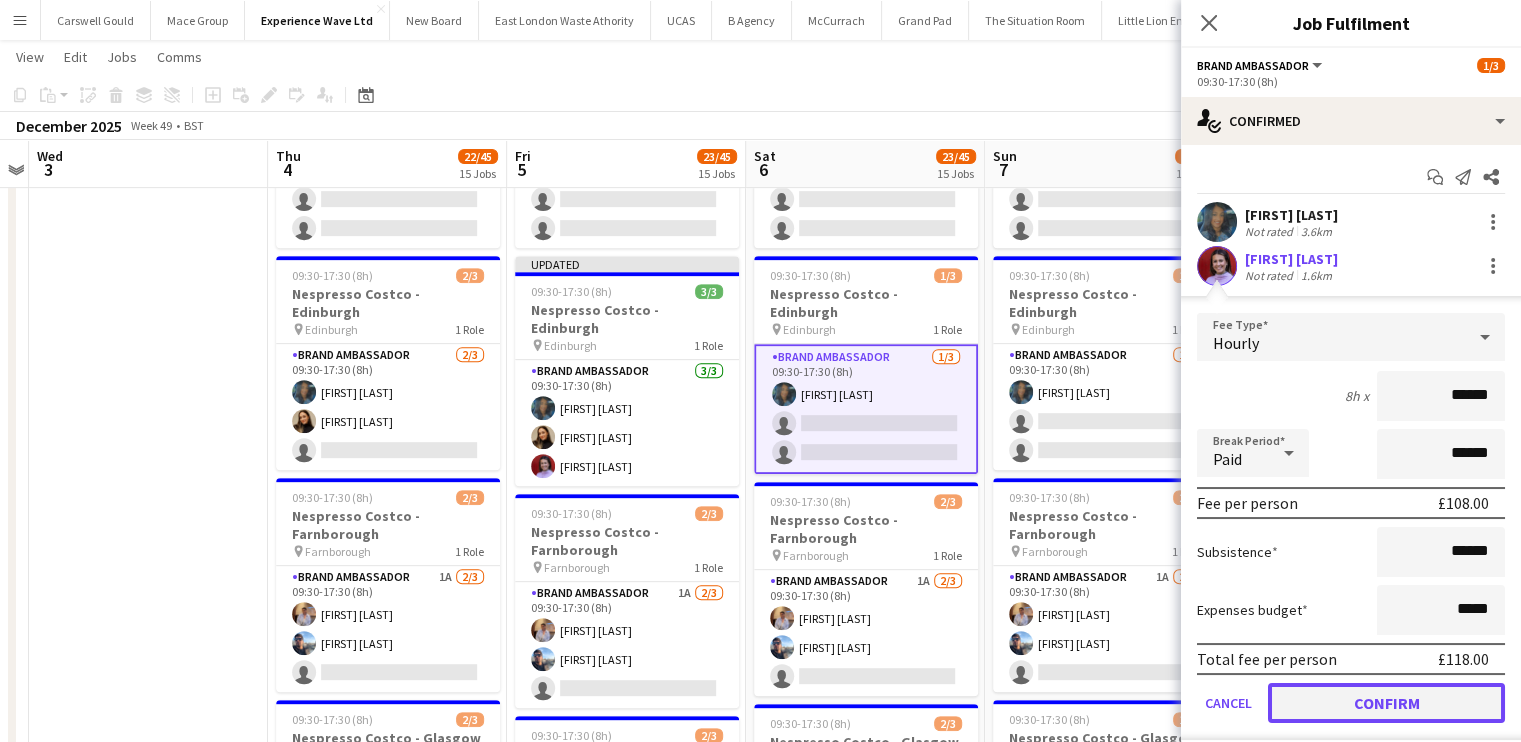 click on "Confirm" at bounding box center (1386, 703) 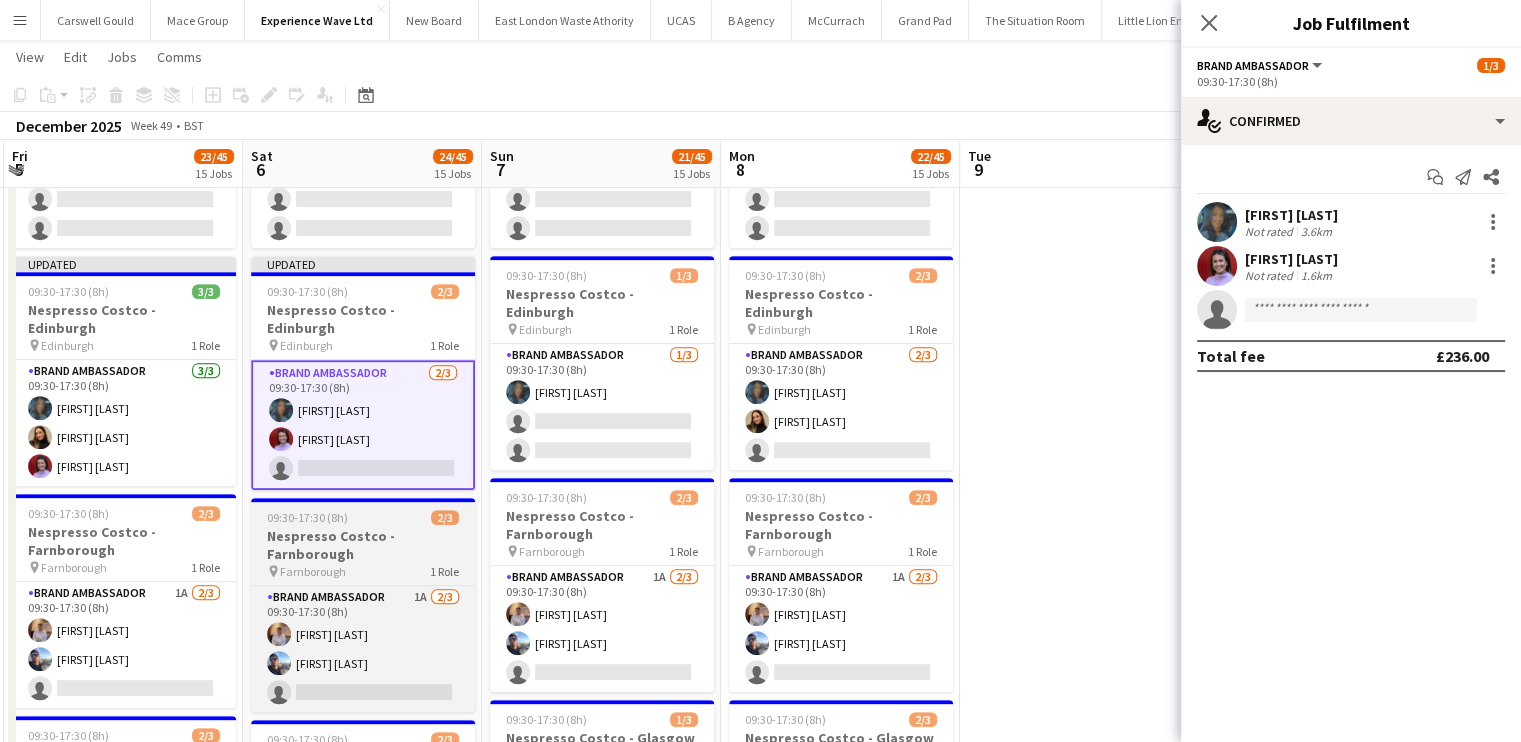 scroll, scrollTop: 0, scrollLeft: 719, axis: horizontal 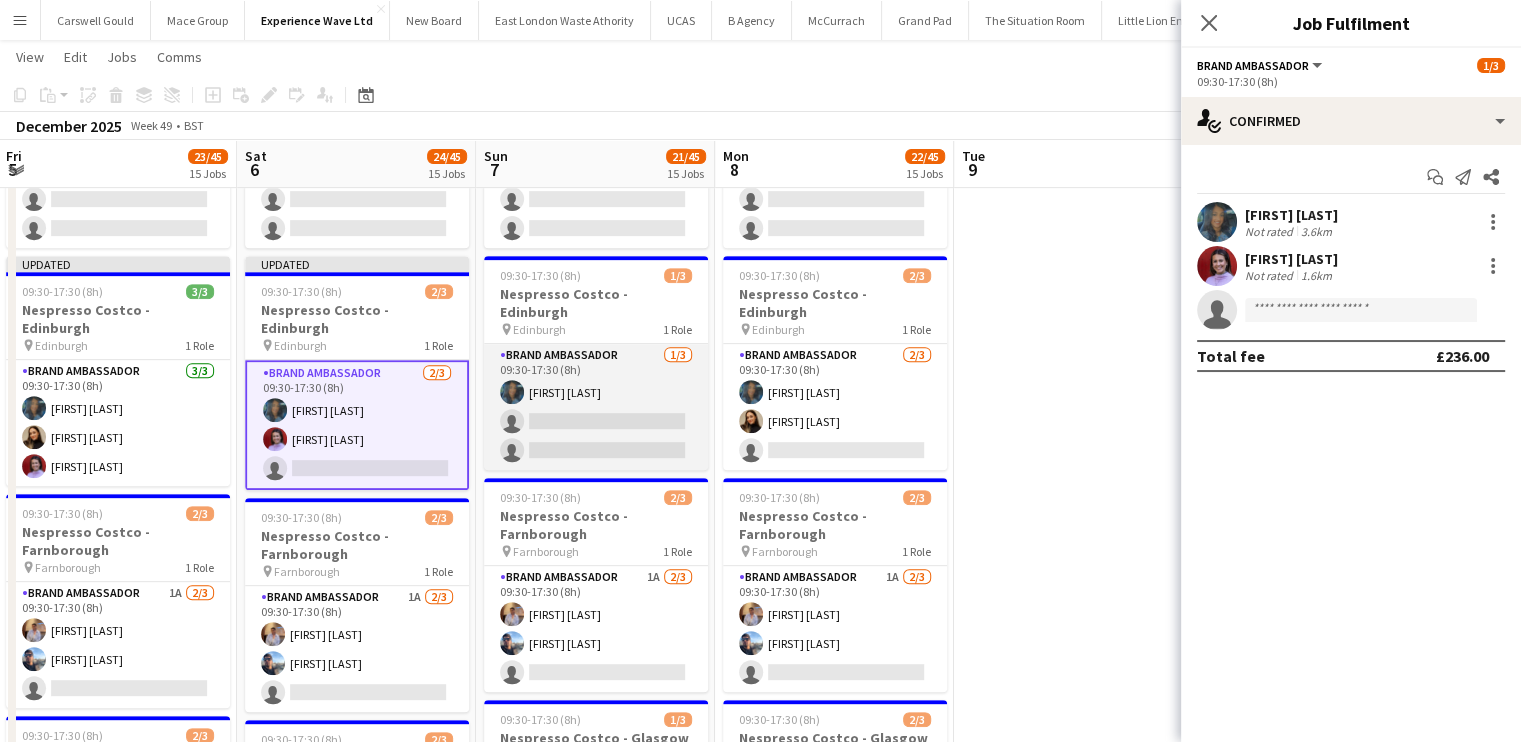 click on "Brand Ambassador   1/3   09:30-17:30 (8h)
Mehreen Parvez
single-neutral-actions
single-neutral-actions" at bounding box center (596, 407) 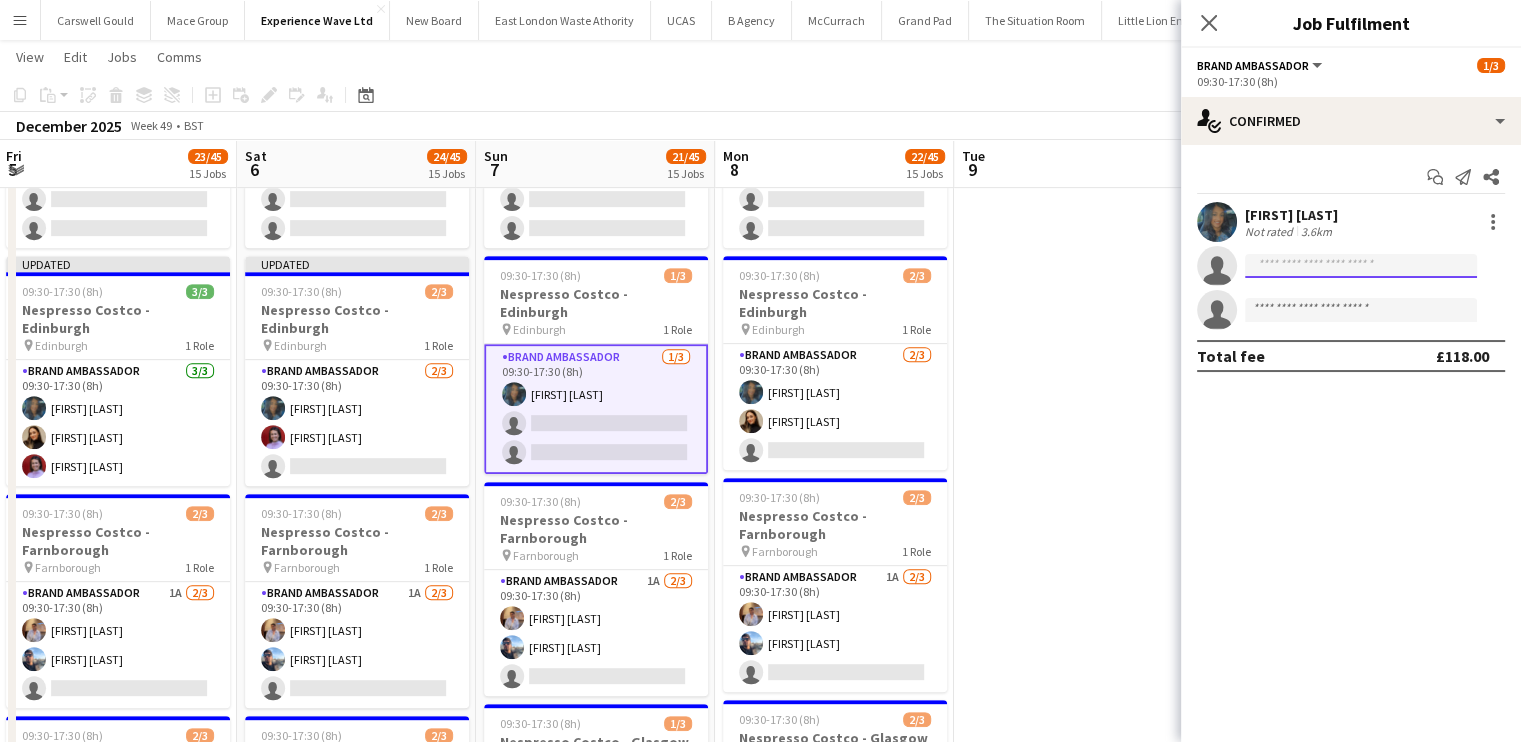 click at bounding box center [1361, 310] 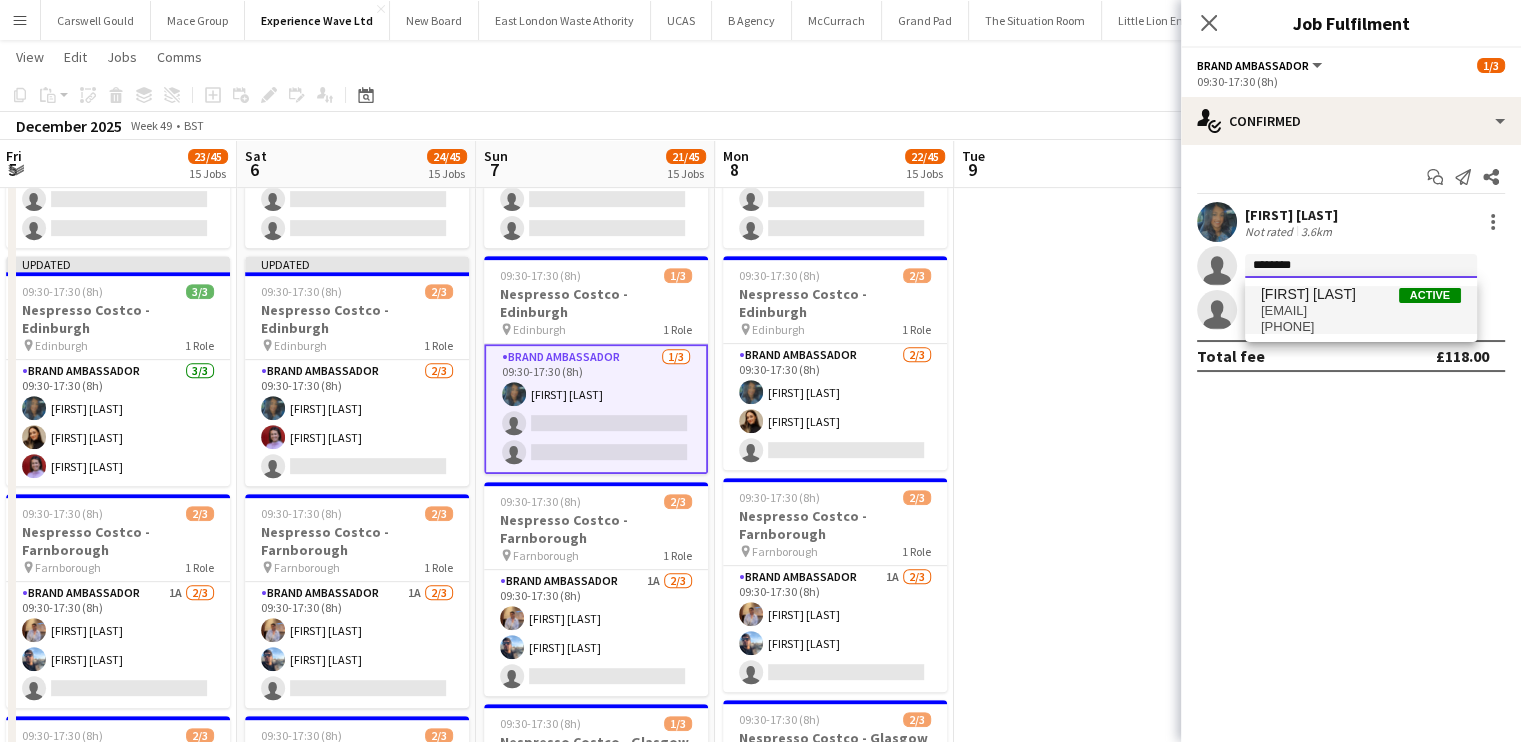 type on "********" 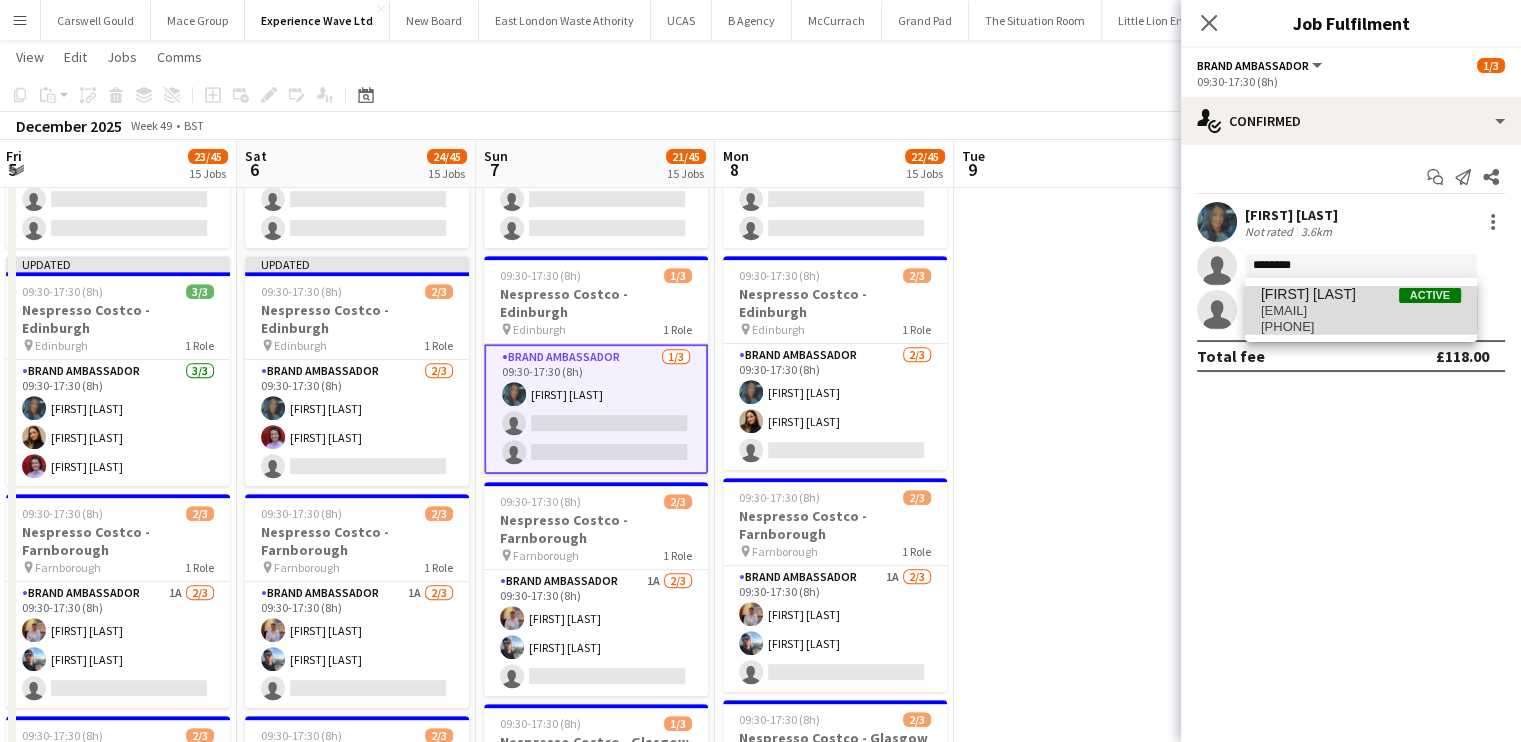 click on "Rachel Adshead-Grant" at bounding box center [1308, 294] 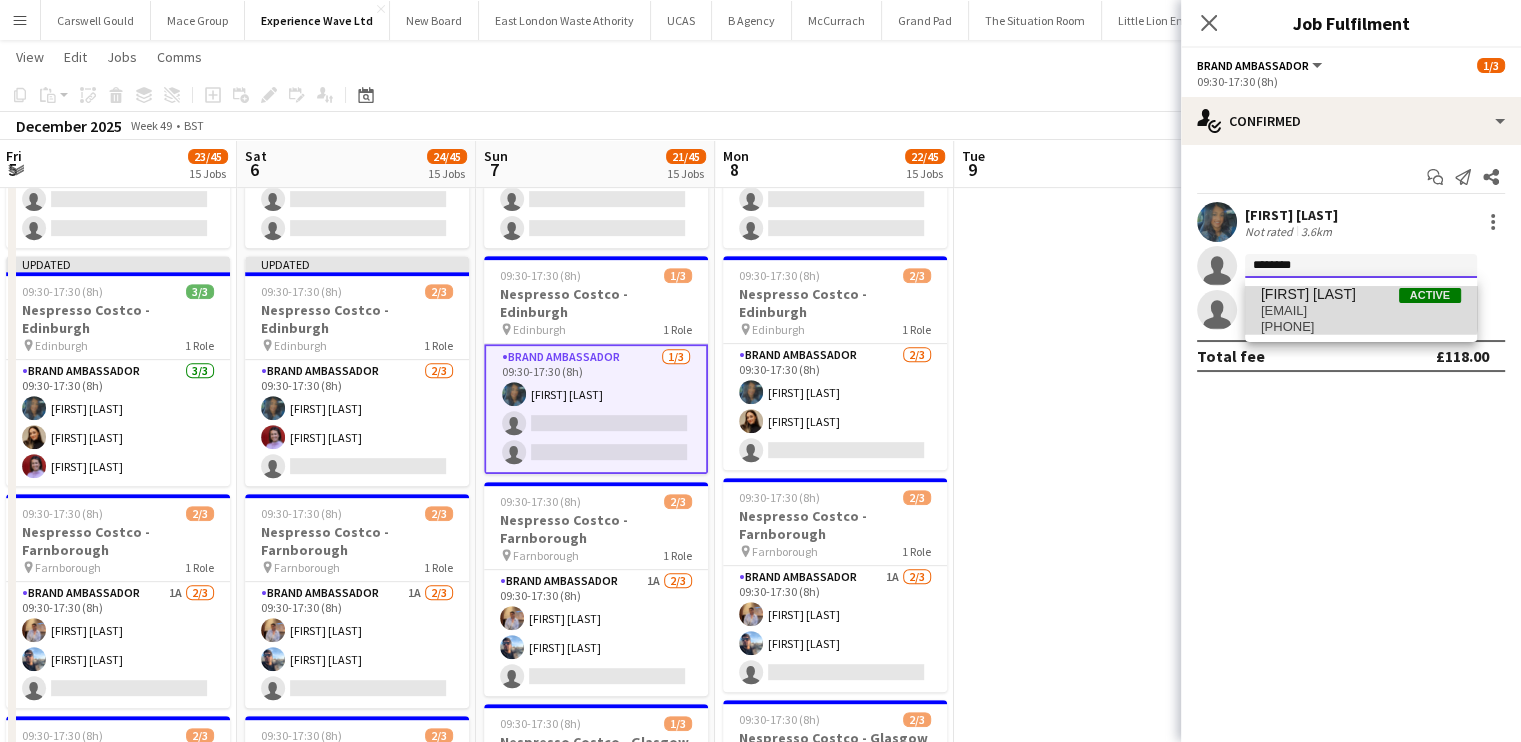 type 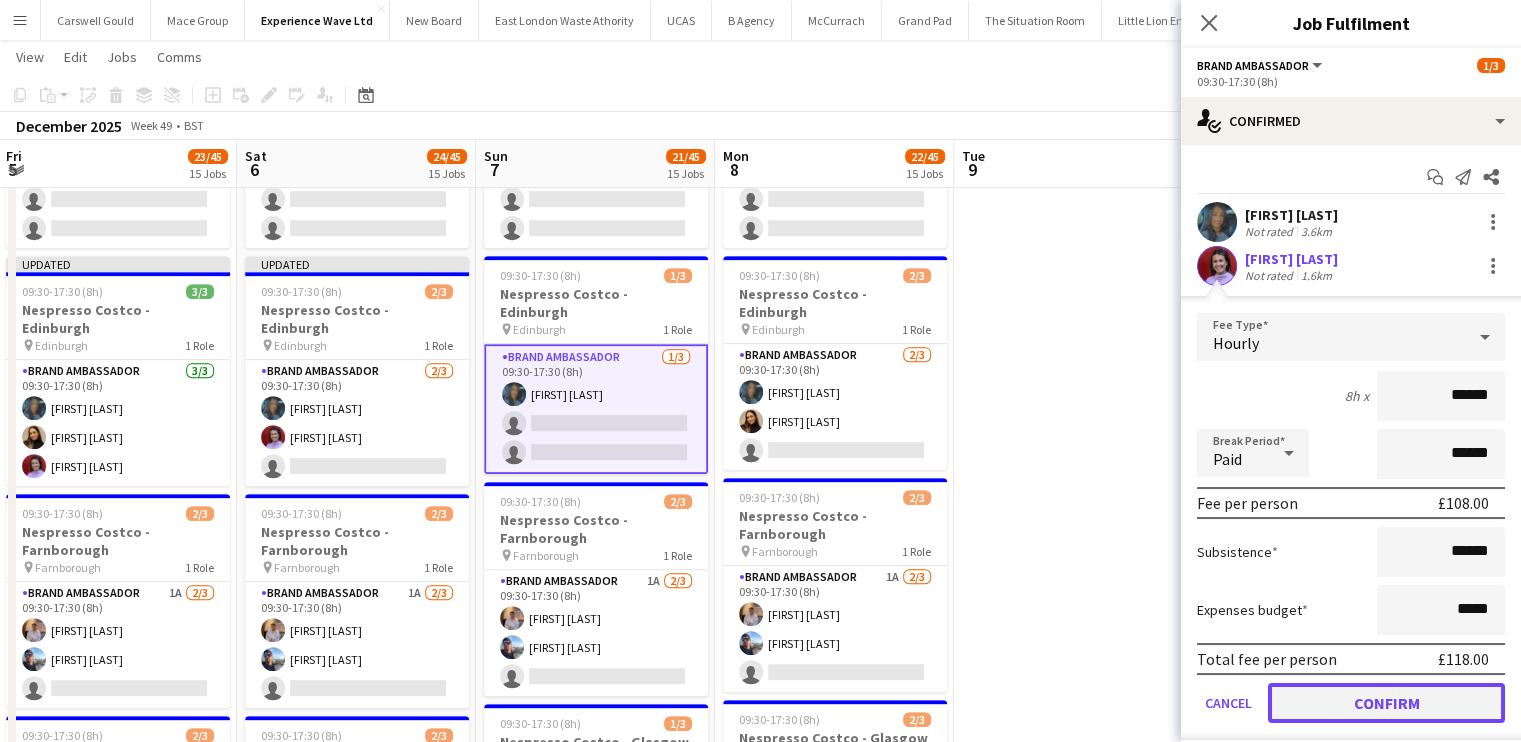 click on "Confirm" at bounding box center (1386, 703) 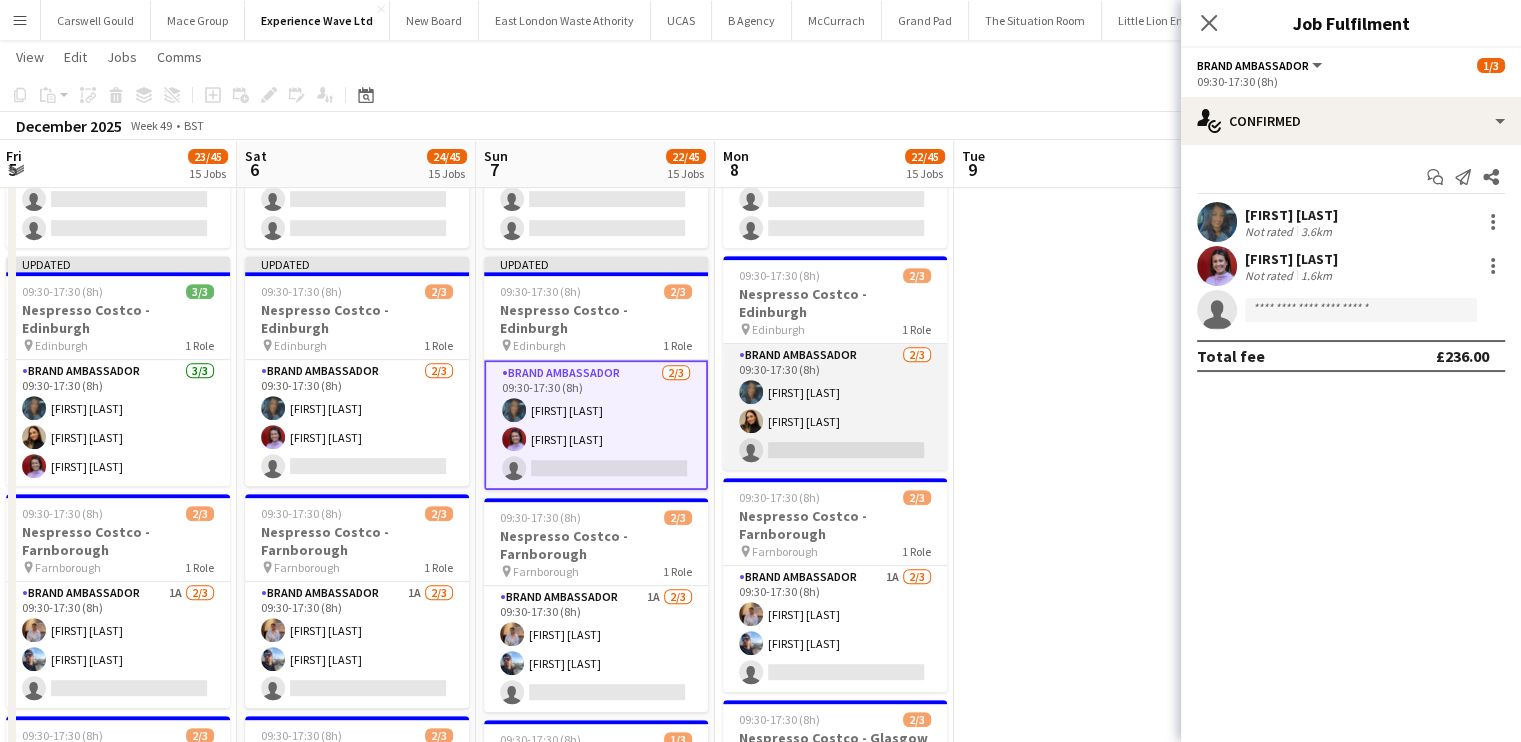 click on "Brand Ambassador   2/3   09:30-17:30 (8h)
Mehreen Parvez Lara Fabiani
single-neutral-actions" at bounding box center [835, 407] 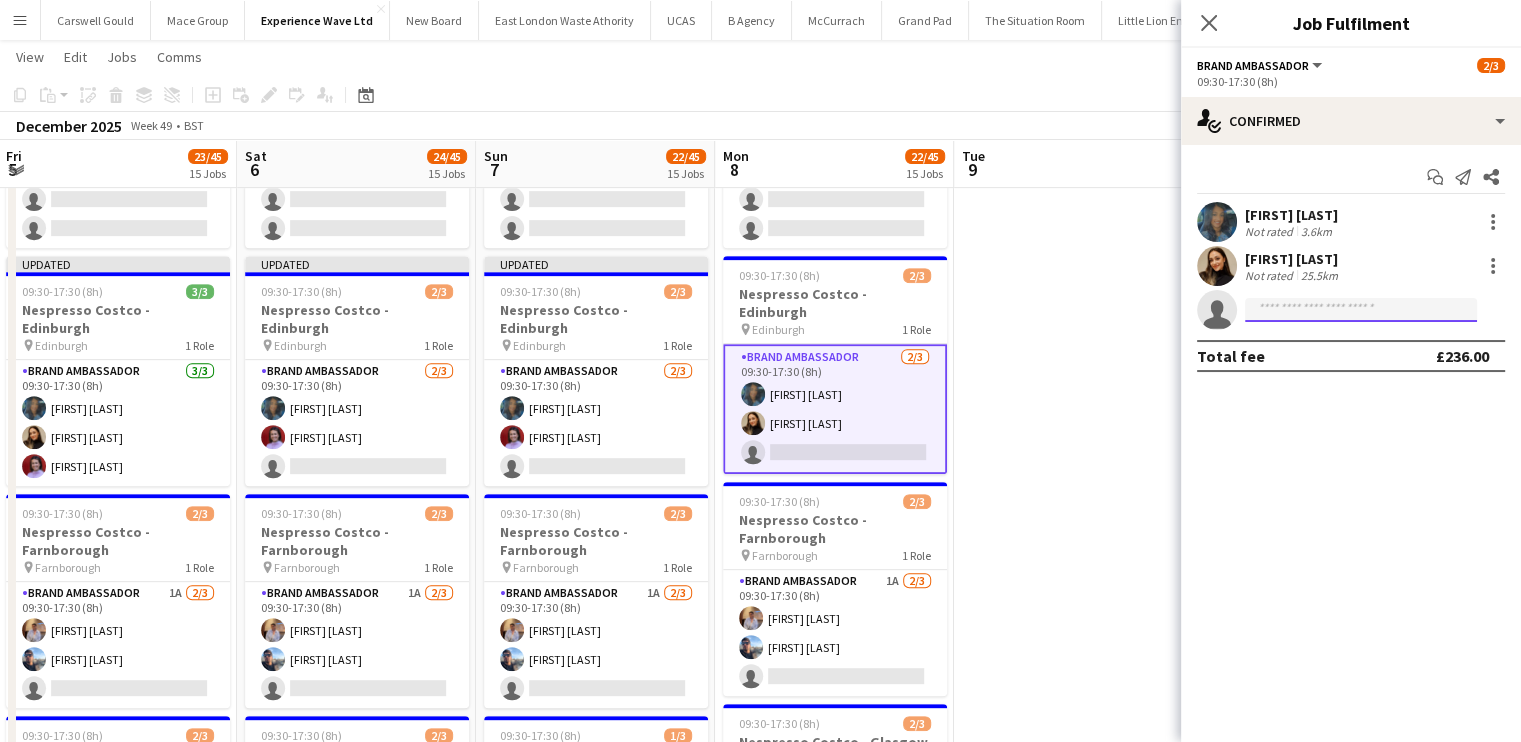 click 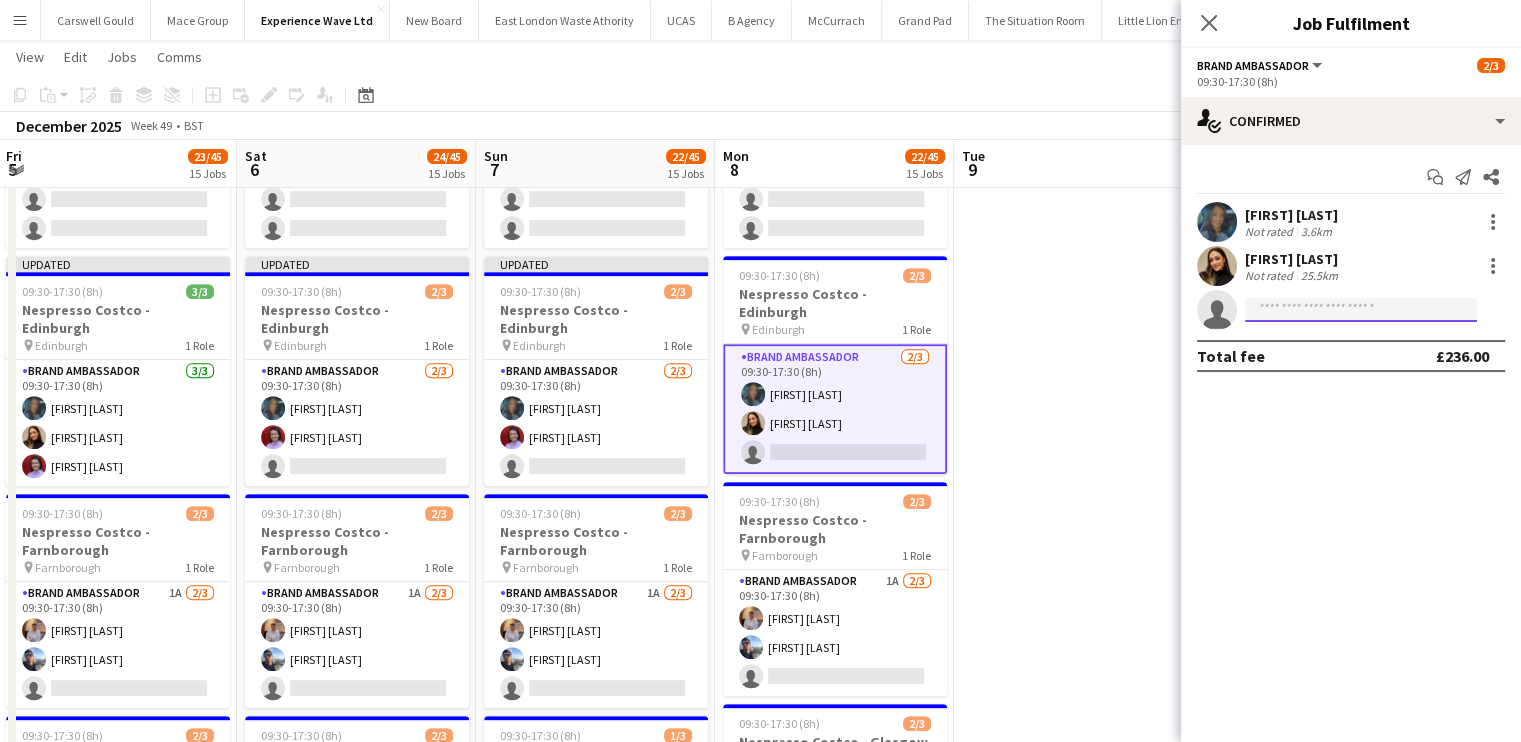 paste on "********" 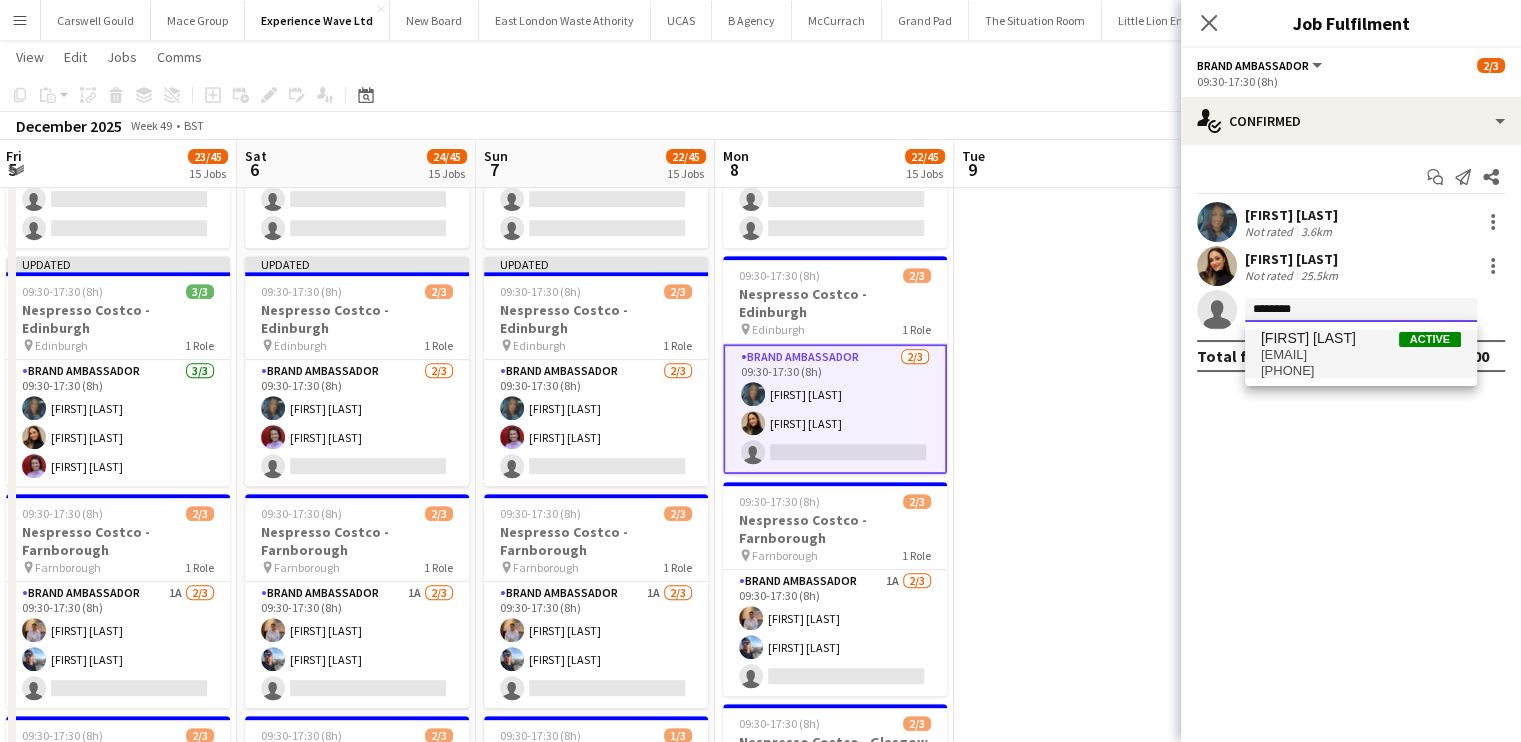 type on "********" 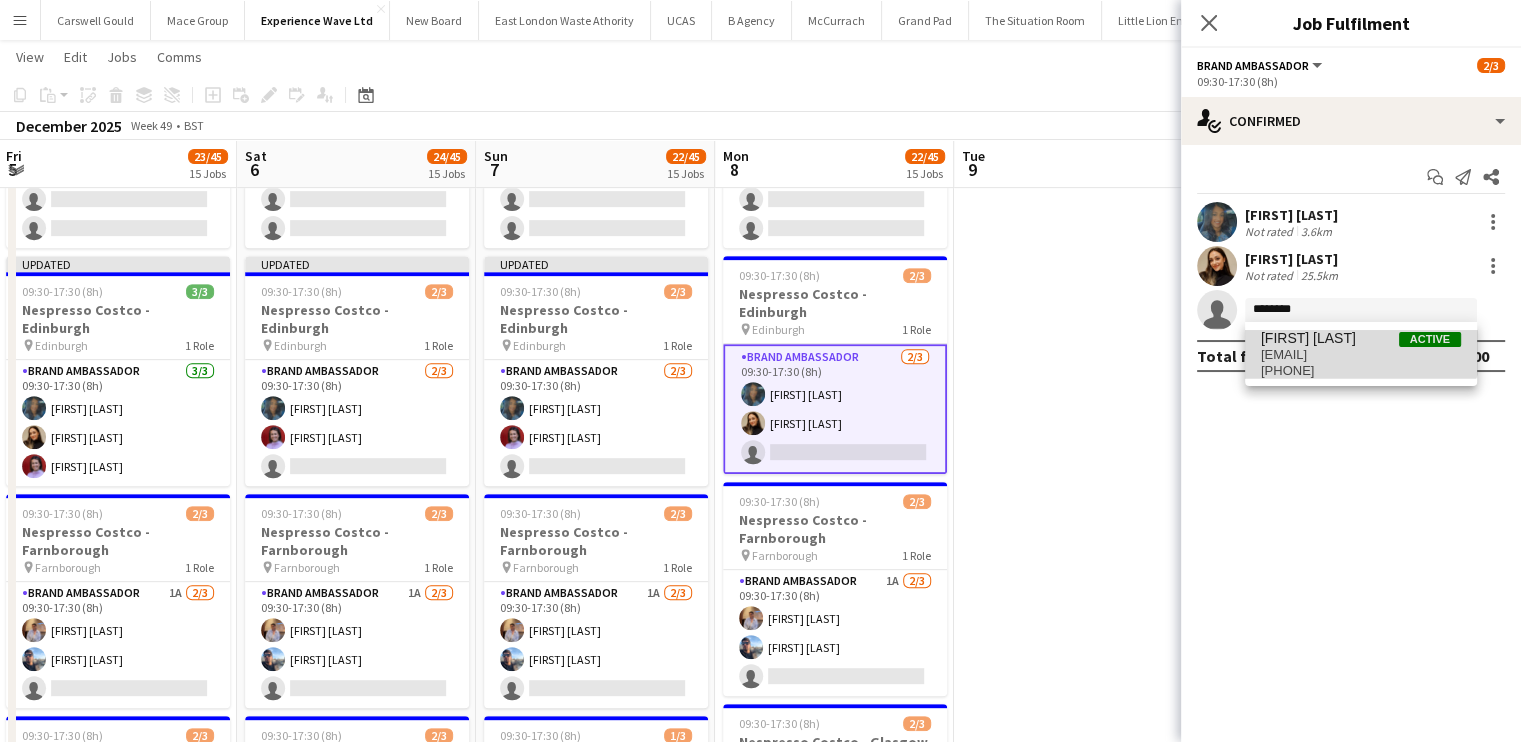 click on "Rachel Adshead-Grant" at bounding box center (1308, 338) 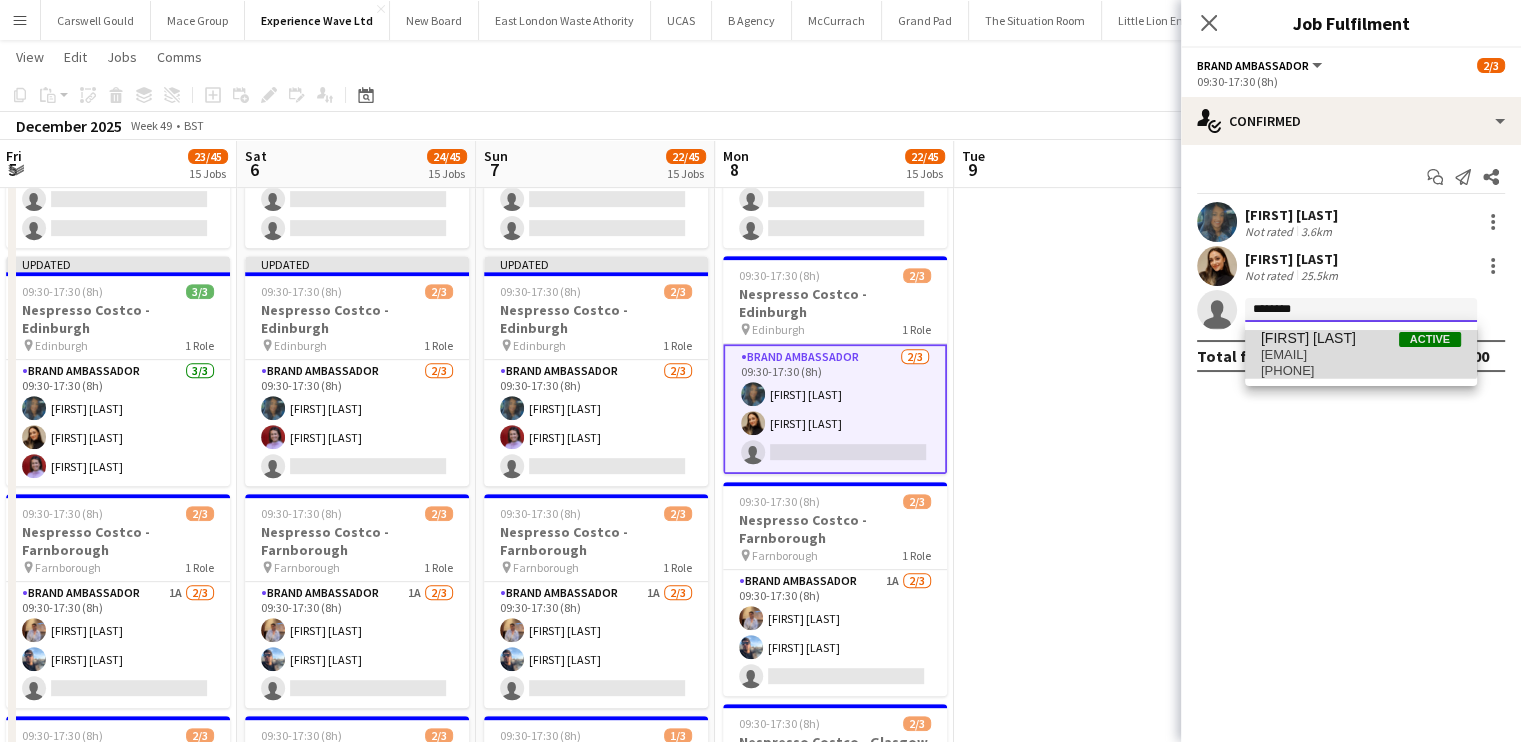 type 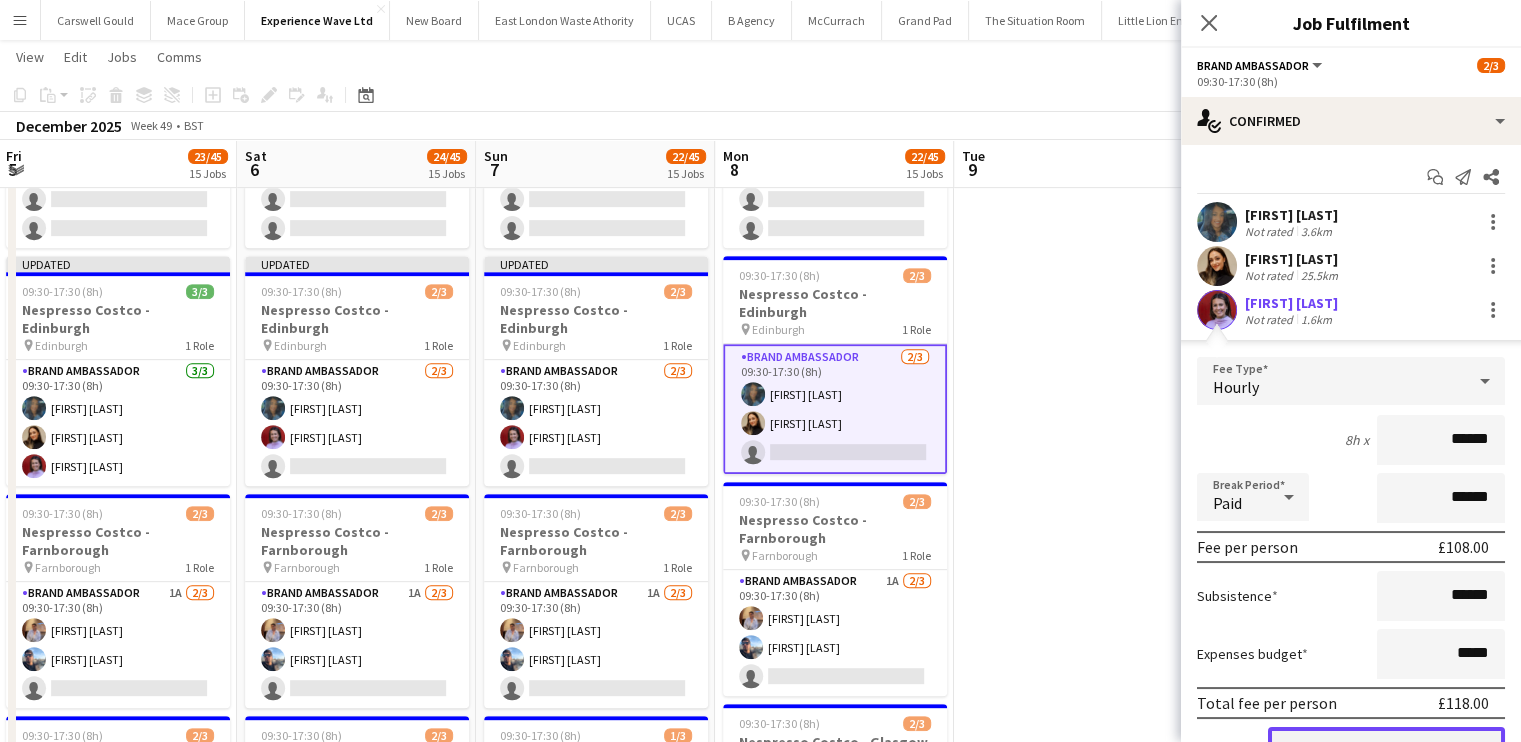 click on "Confirm" at bounding box center [1386, 747] 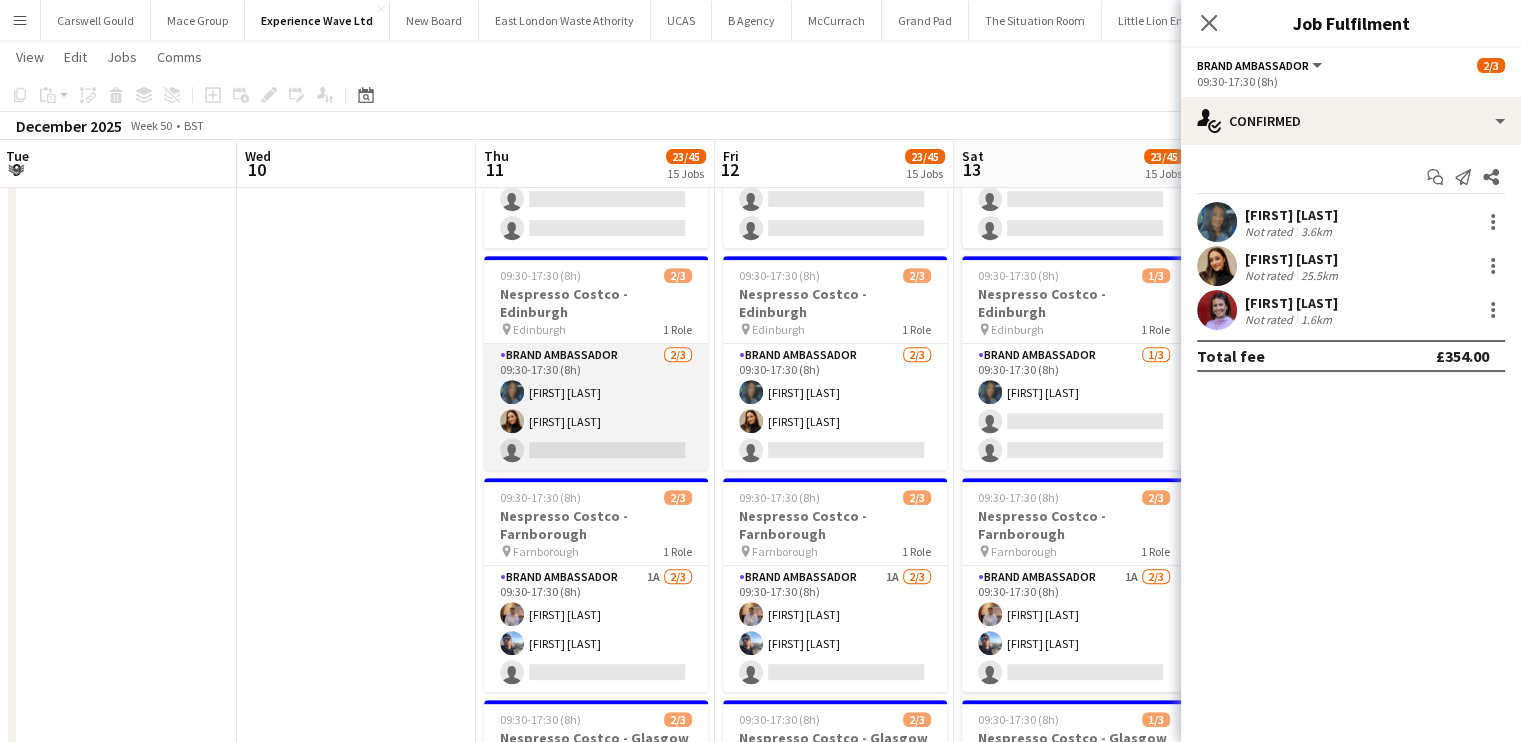 scroll, scrollTop: 0, scrollLeft: 784, axis: horizontal 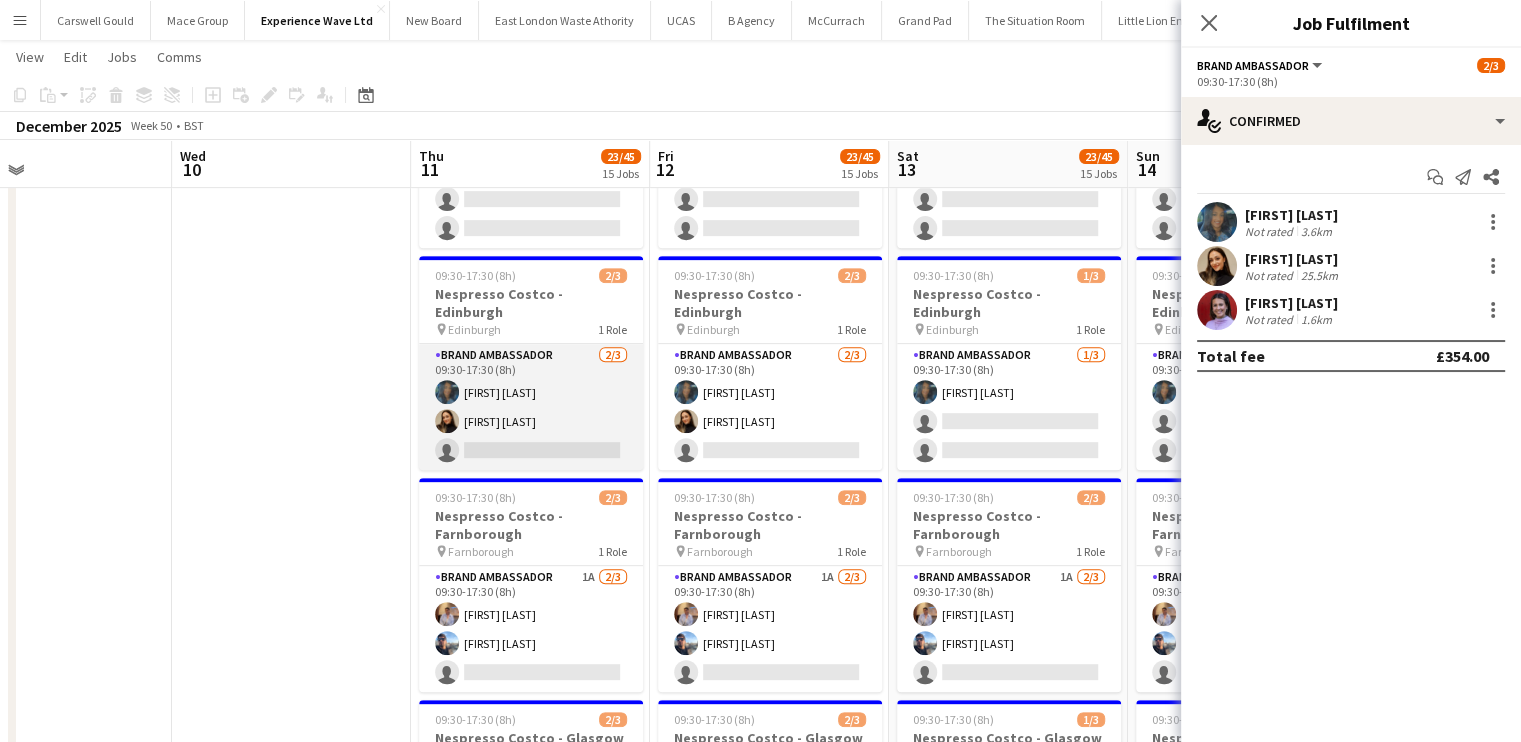click on "Brand Ambassador   2/3   09:30-17:30 (8h)
Mehreen Parvez Lara Fabiani
single-neutral-actions" at bounding box center (531, 407) 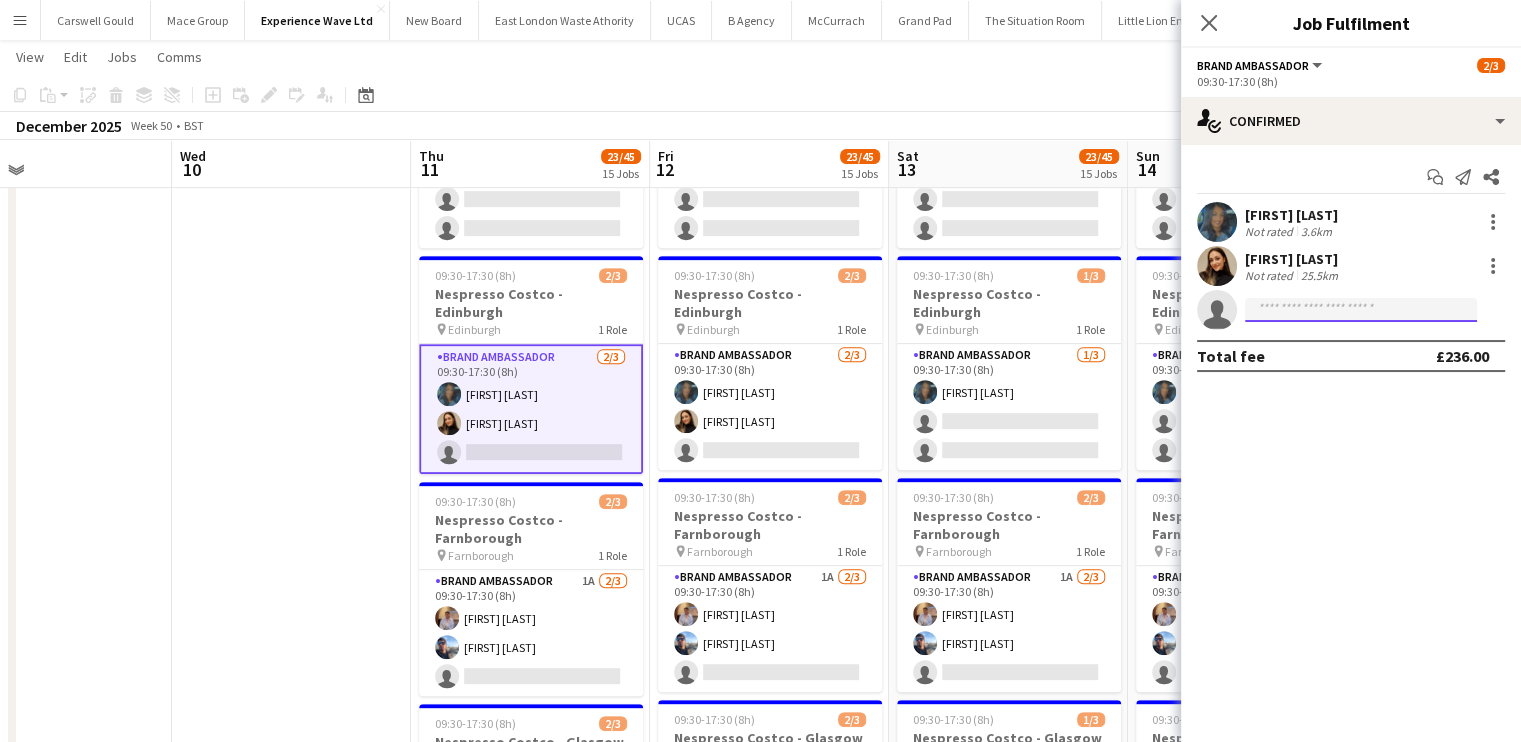 click 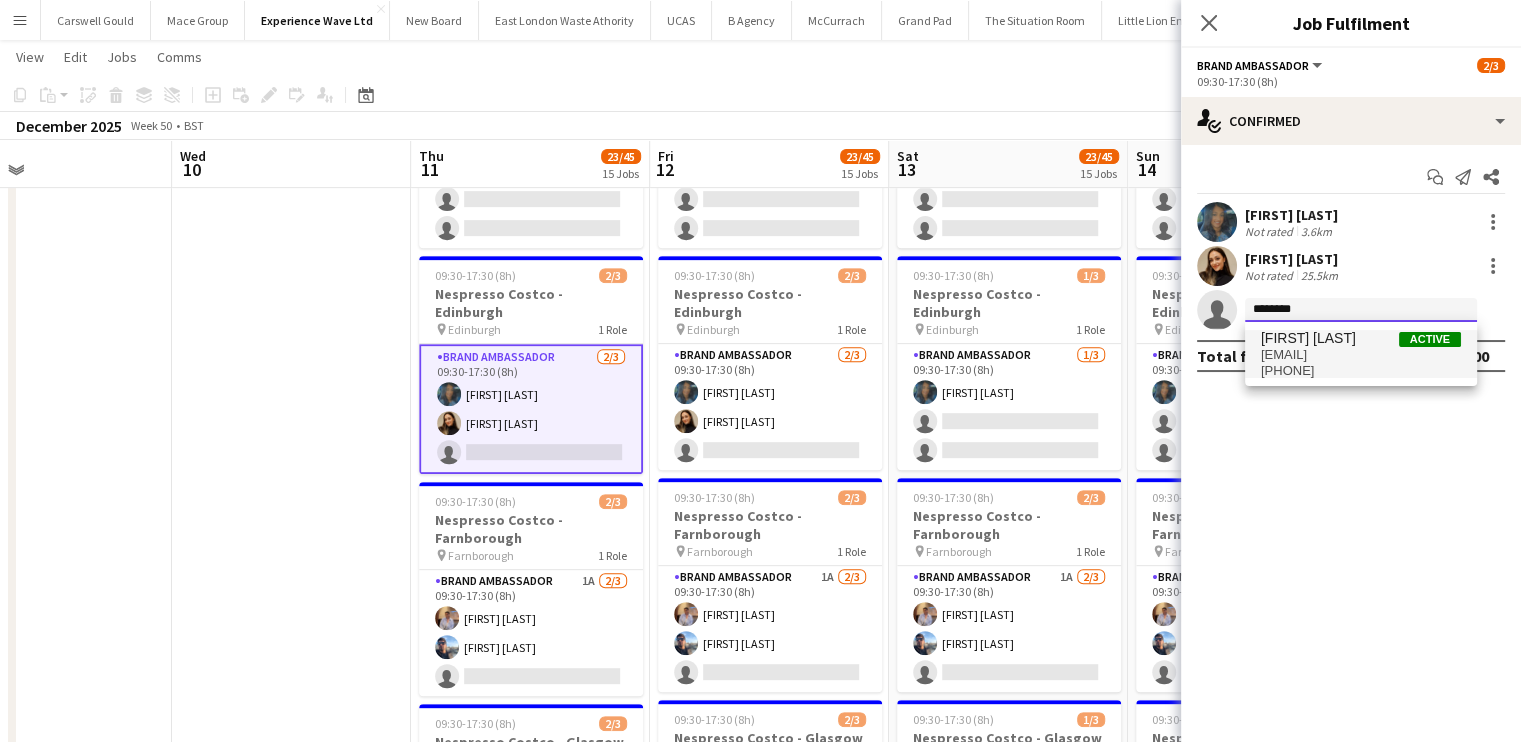 type on "********" 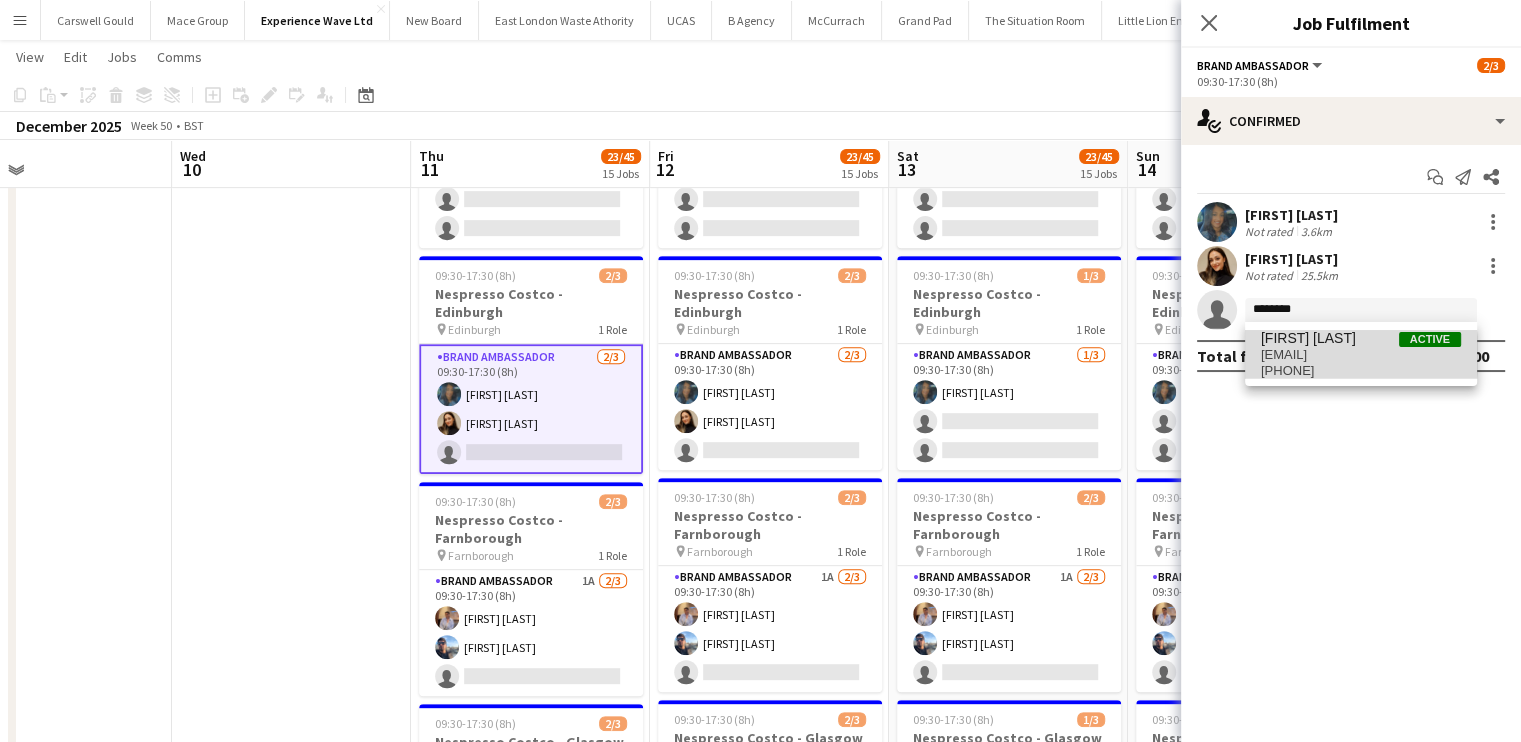 click on "rladsheadgrant@me.com" at bounding box center [1361, 355] 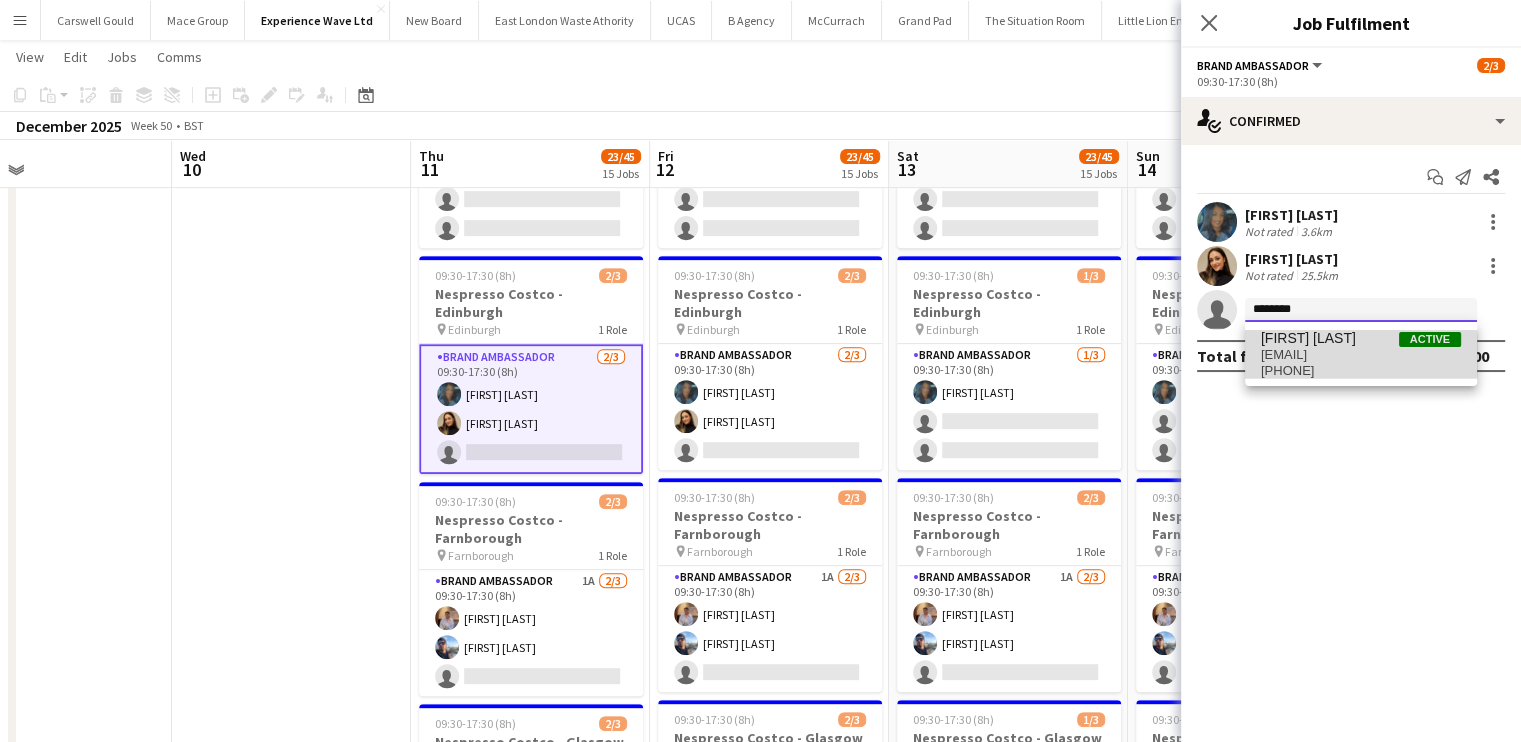 type 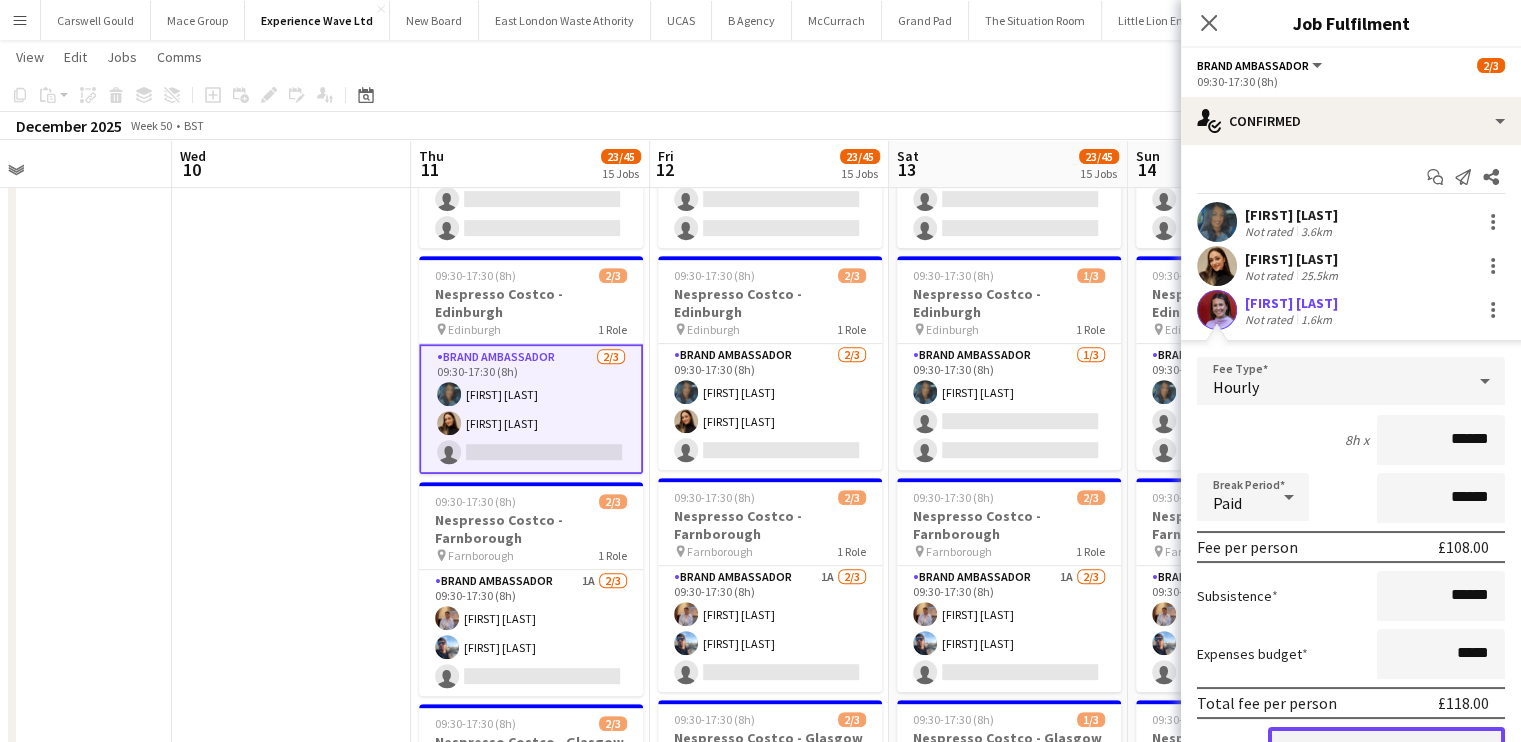 click on "Confirm" at bounding box center [1386, 747] 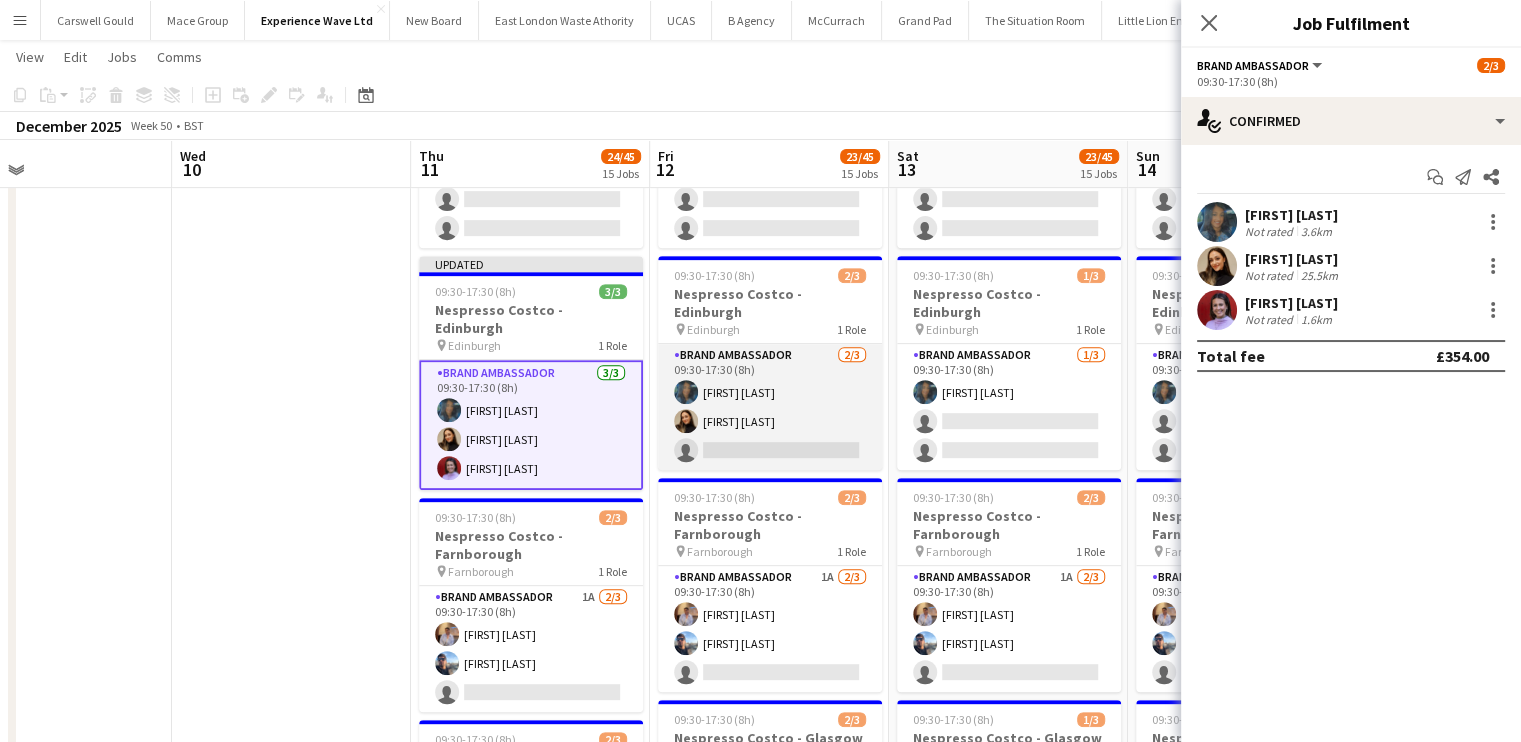 click on "Brand Ambassador   2/3   09:30-17:30 (8h)
Mehreen Parvez Lara Fabiani
single-neutral-actions" at bounding box center (770, 407) 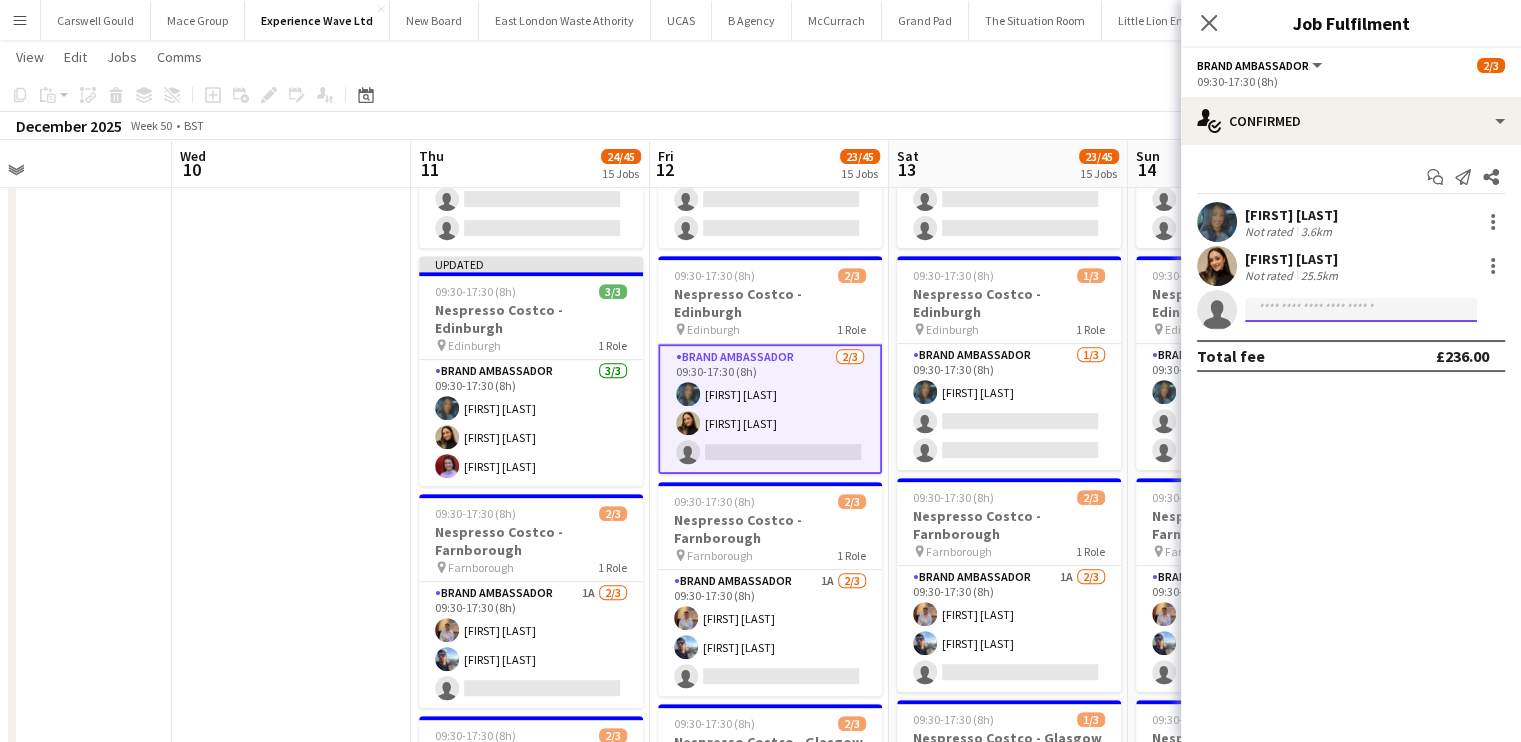 click 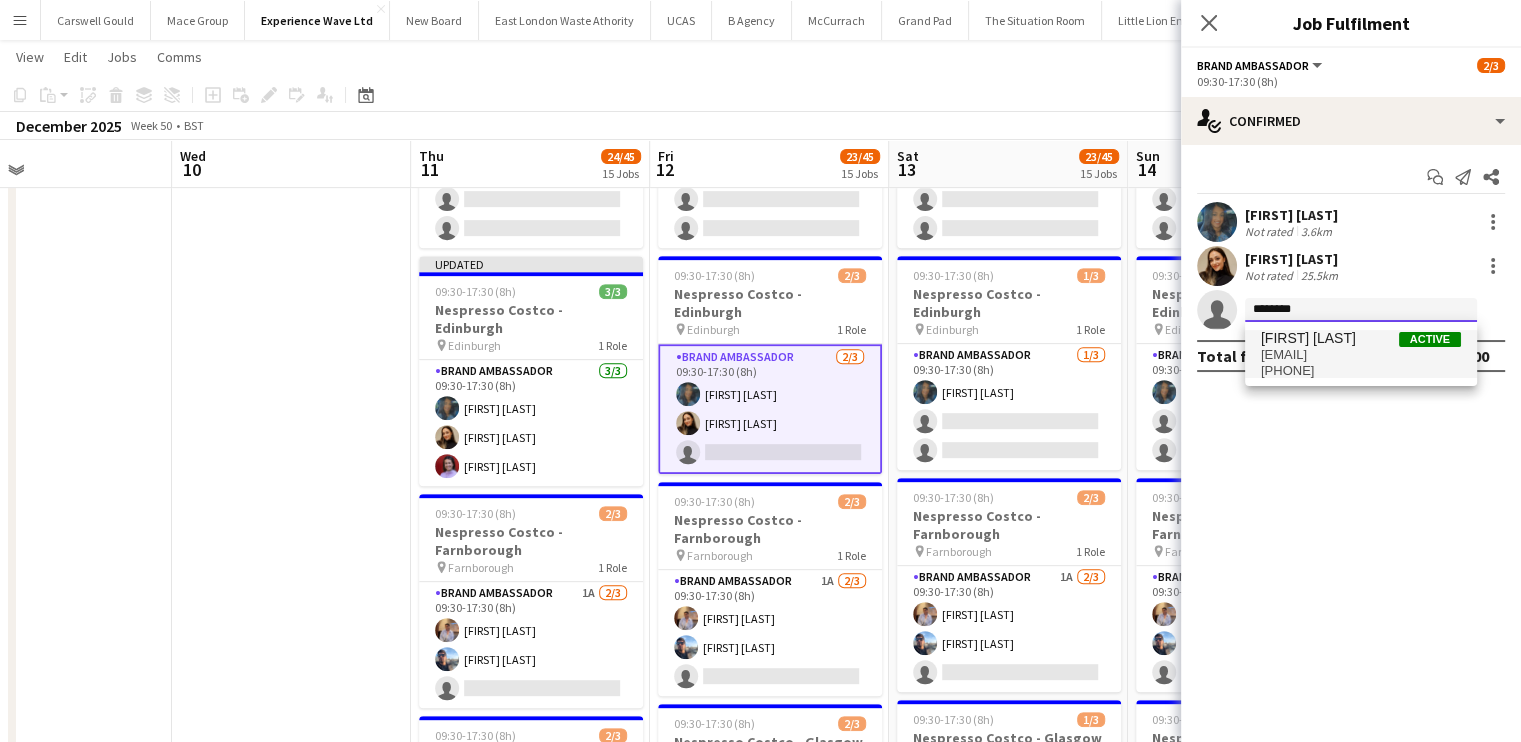 type on "********" 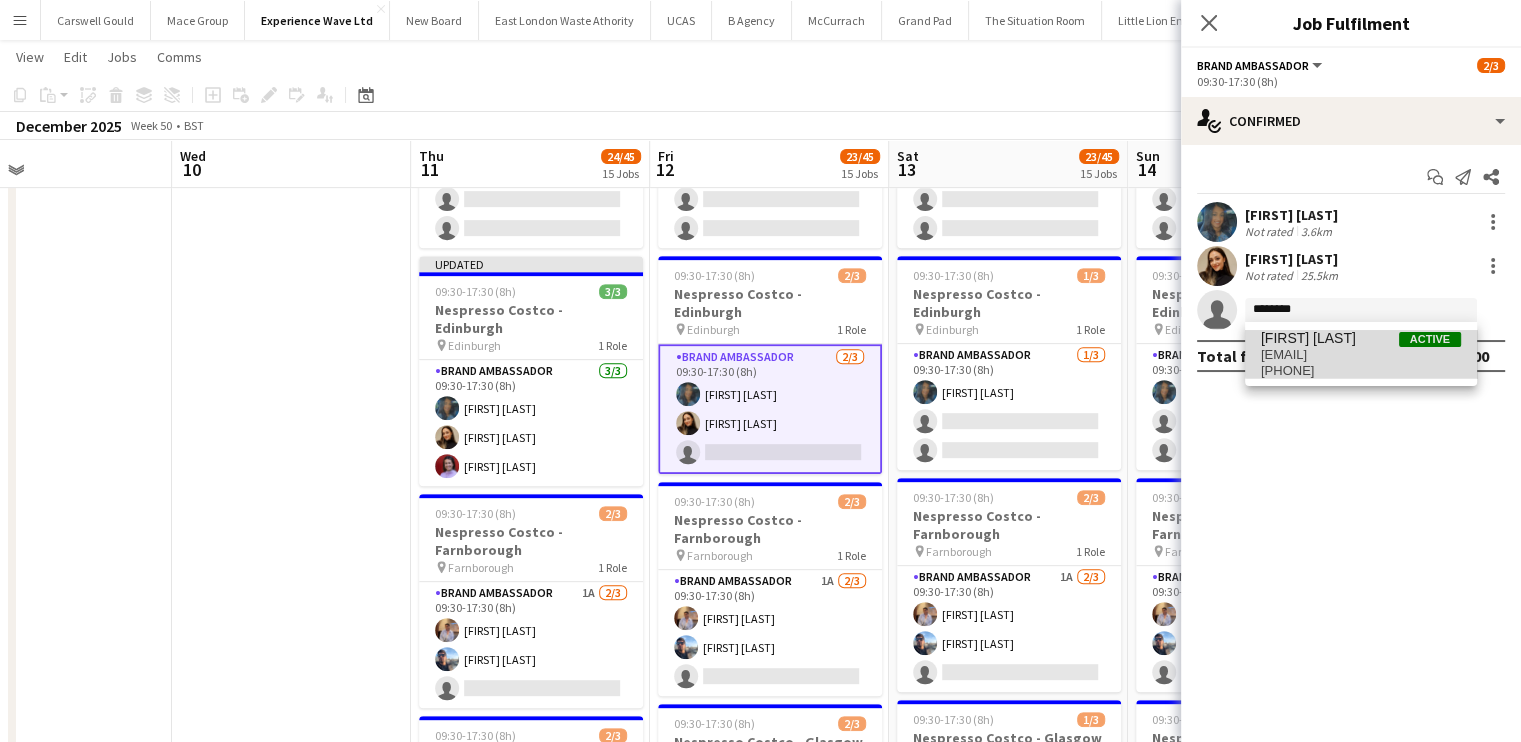 click on "rladsheadgrant@me.com" at bounding box center [1361, 355] 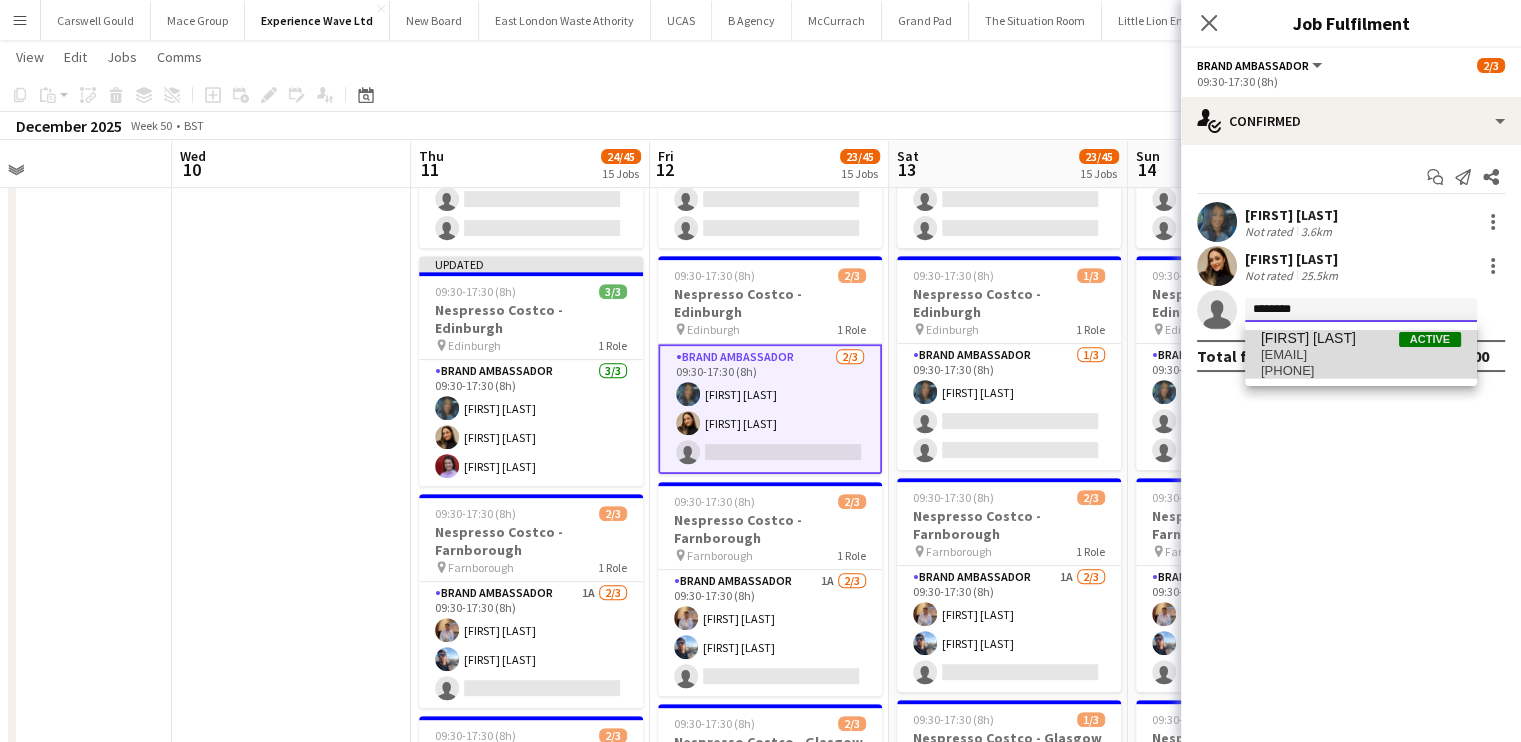 type 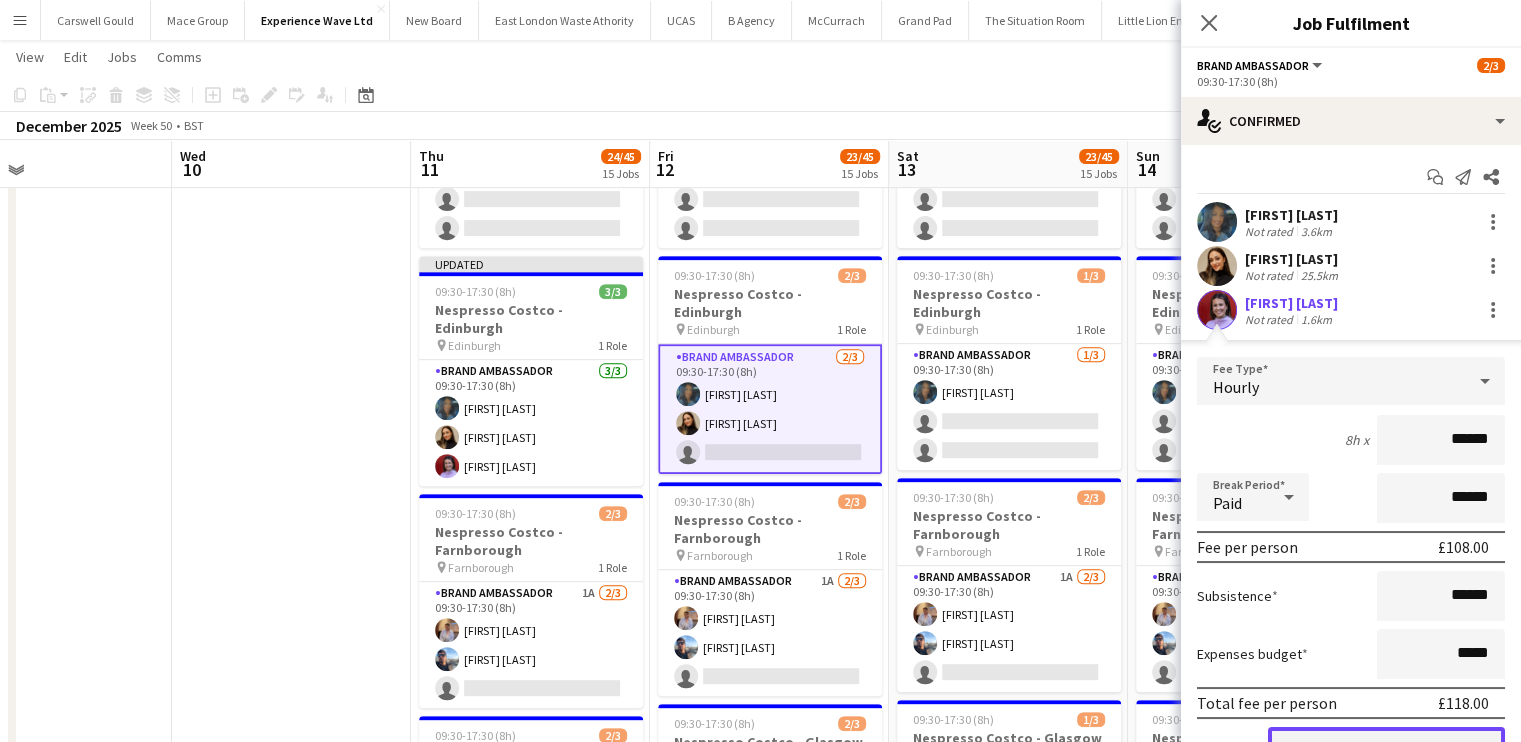 click on "Confirm" at bounding box center (1386, 747) 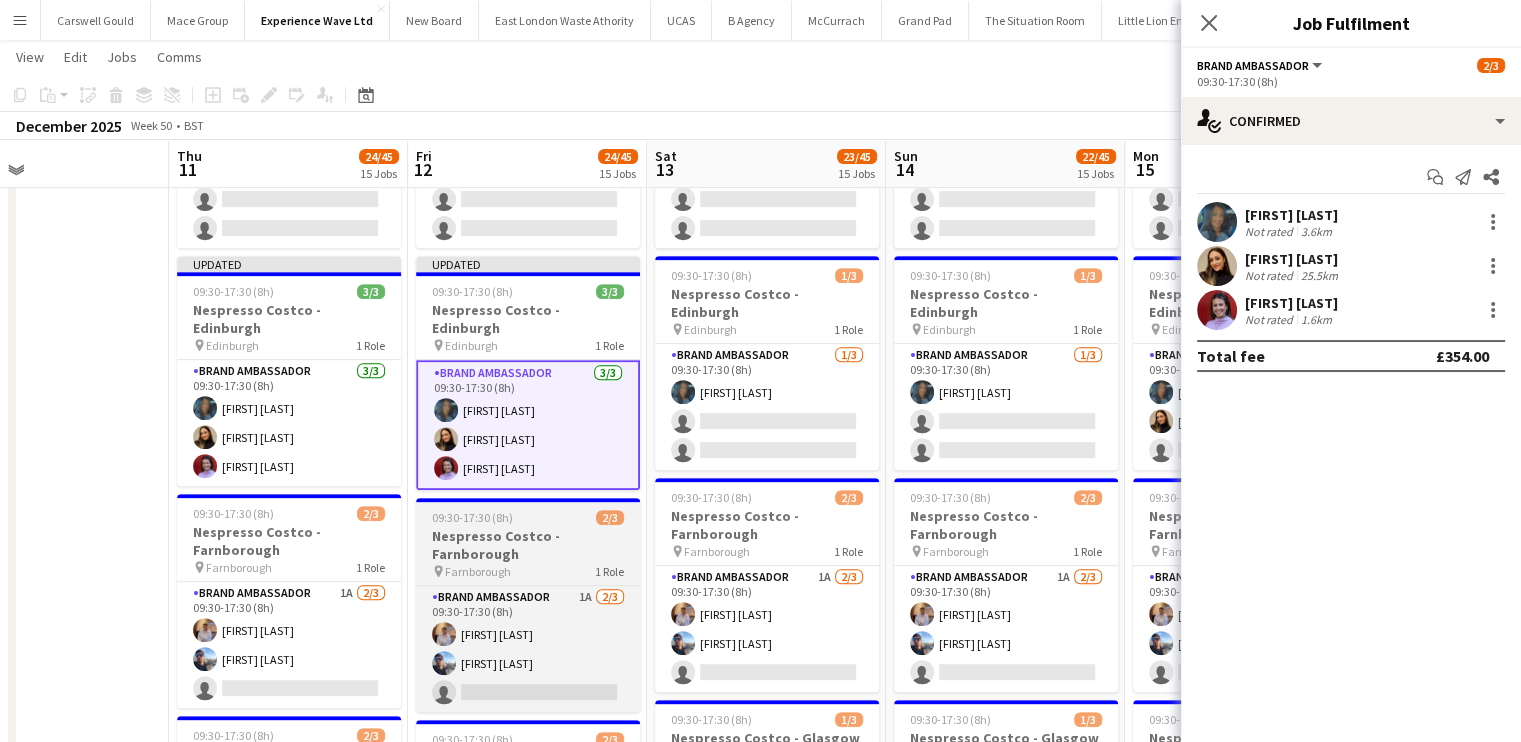 scroll, scrollTop: 0, scrollLeft: 736, axis: horizontal 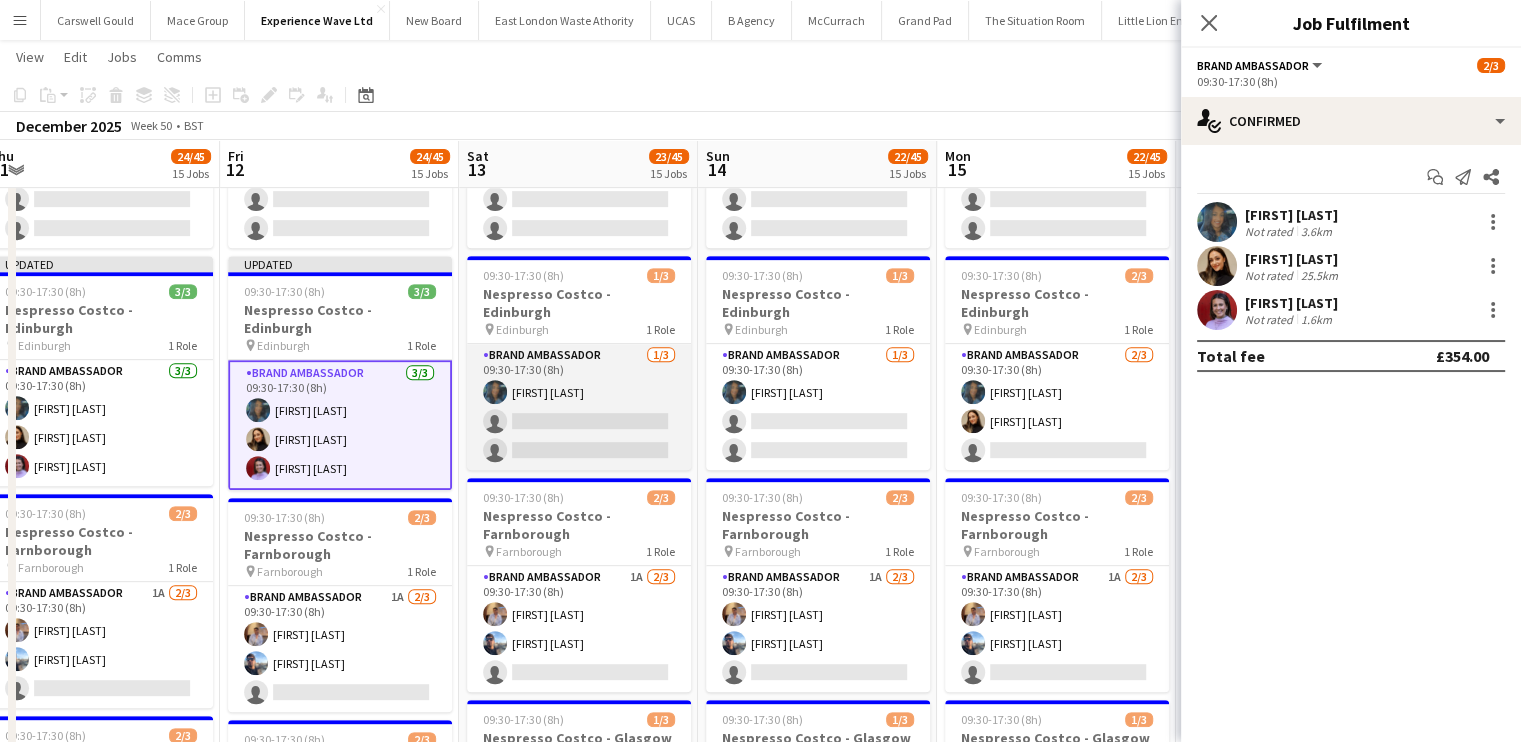 click on "Brand Ambassador   1/3   09:30-17:30 (8h)
Mehreen Parvez
single-neutral-actions
single-neutral-actions" at bounding box center [579, 407] 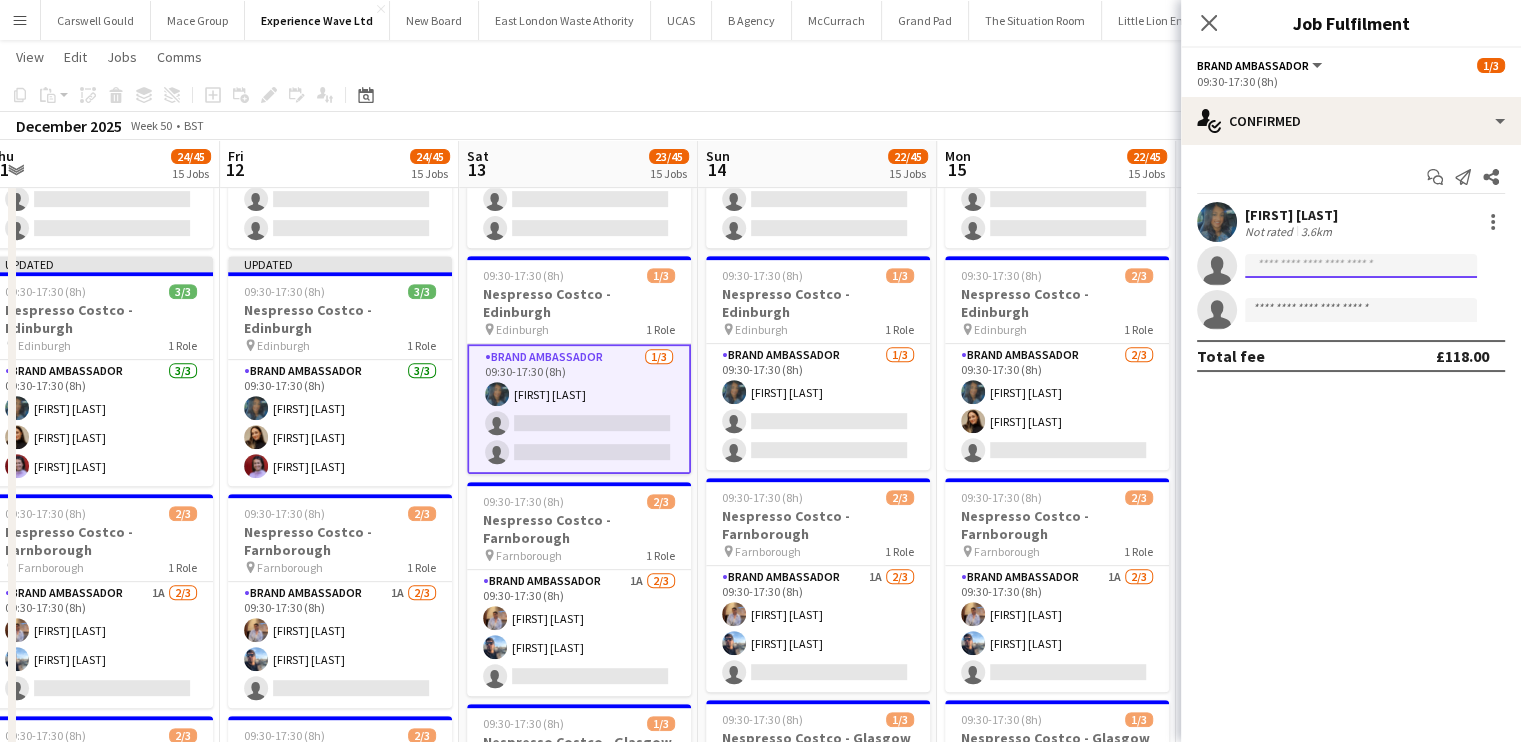 click at bounding box center [1361, 310] 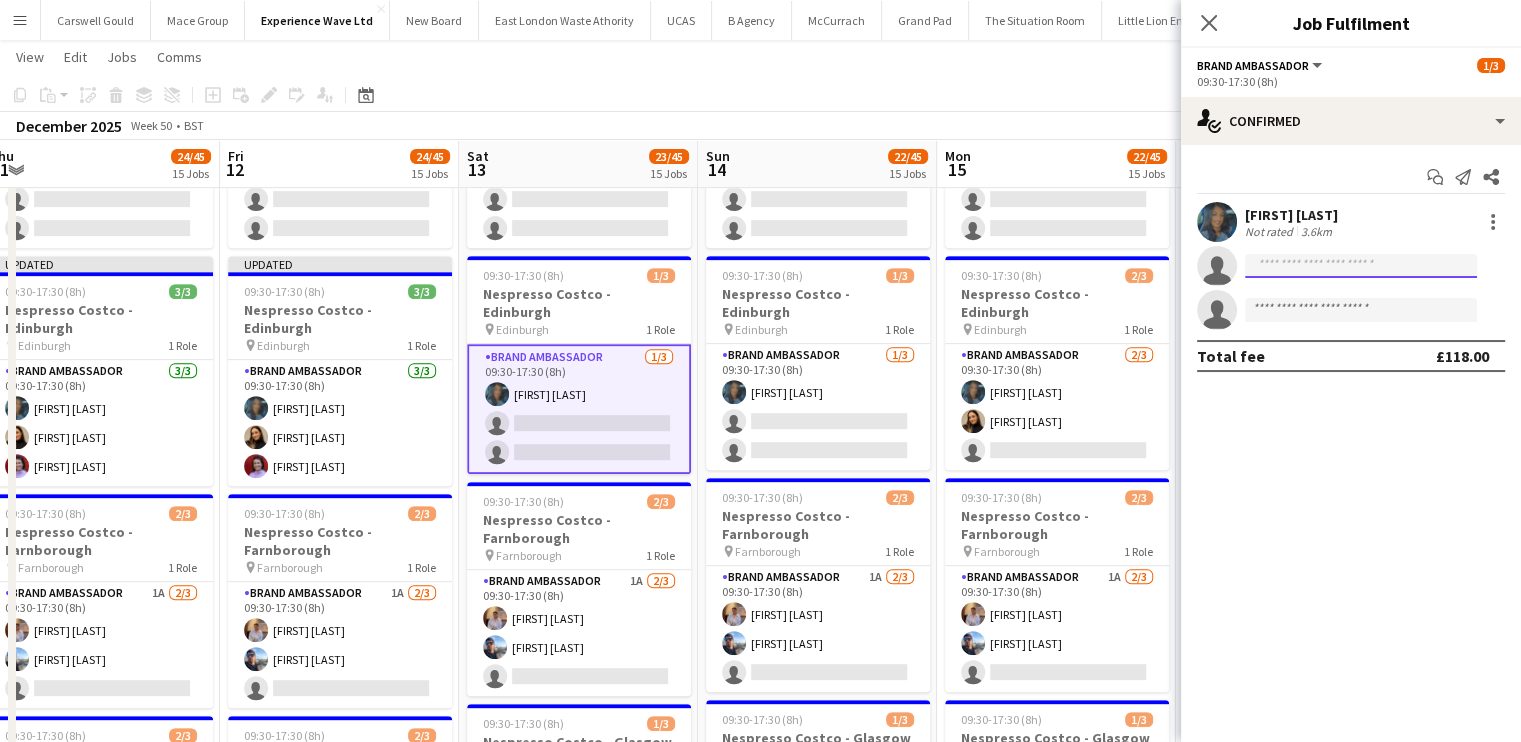 paste on "********" 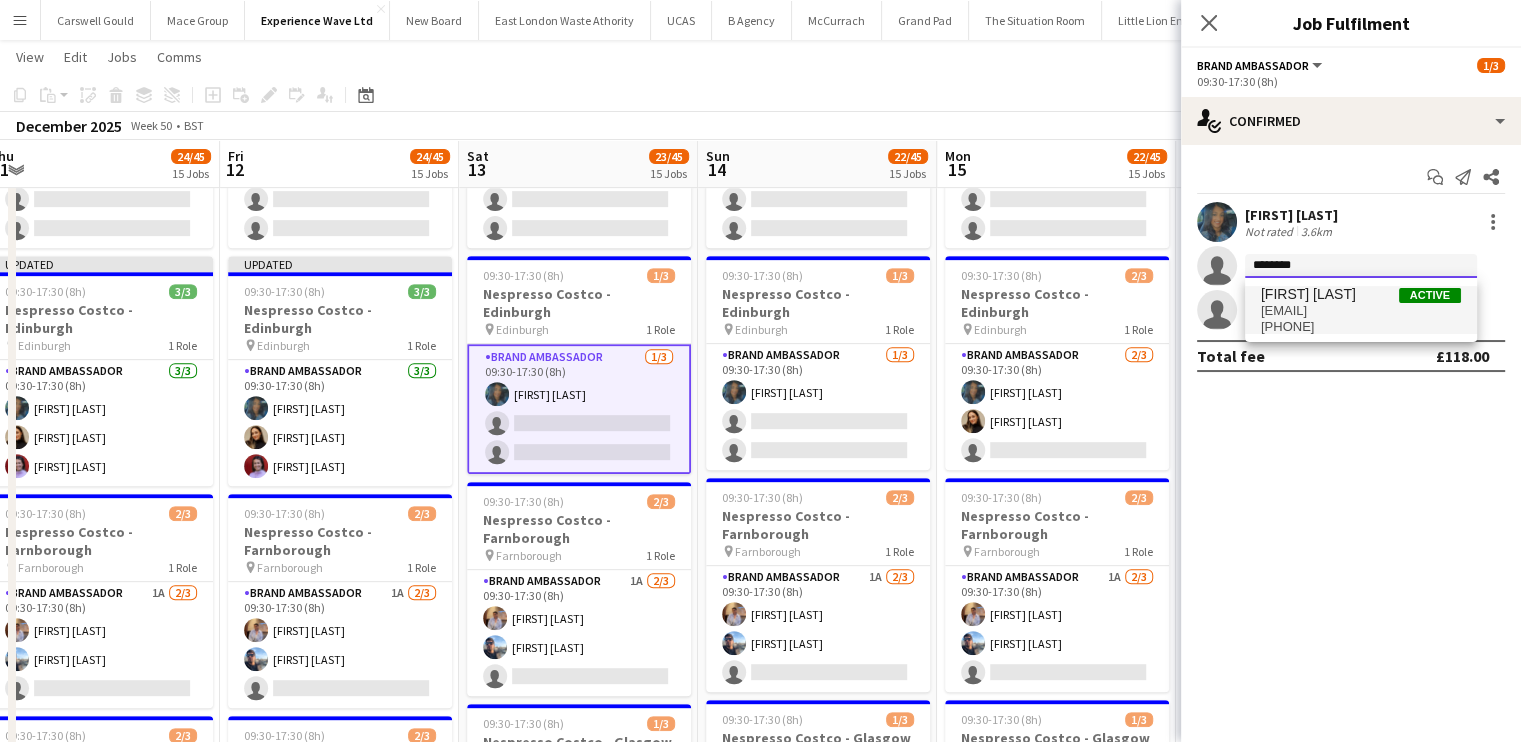 type on "********" 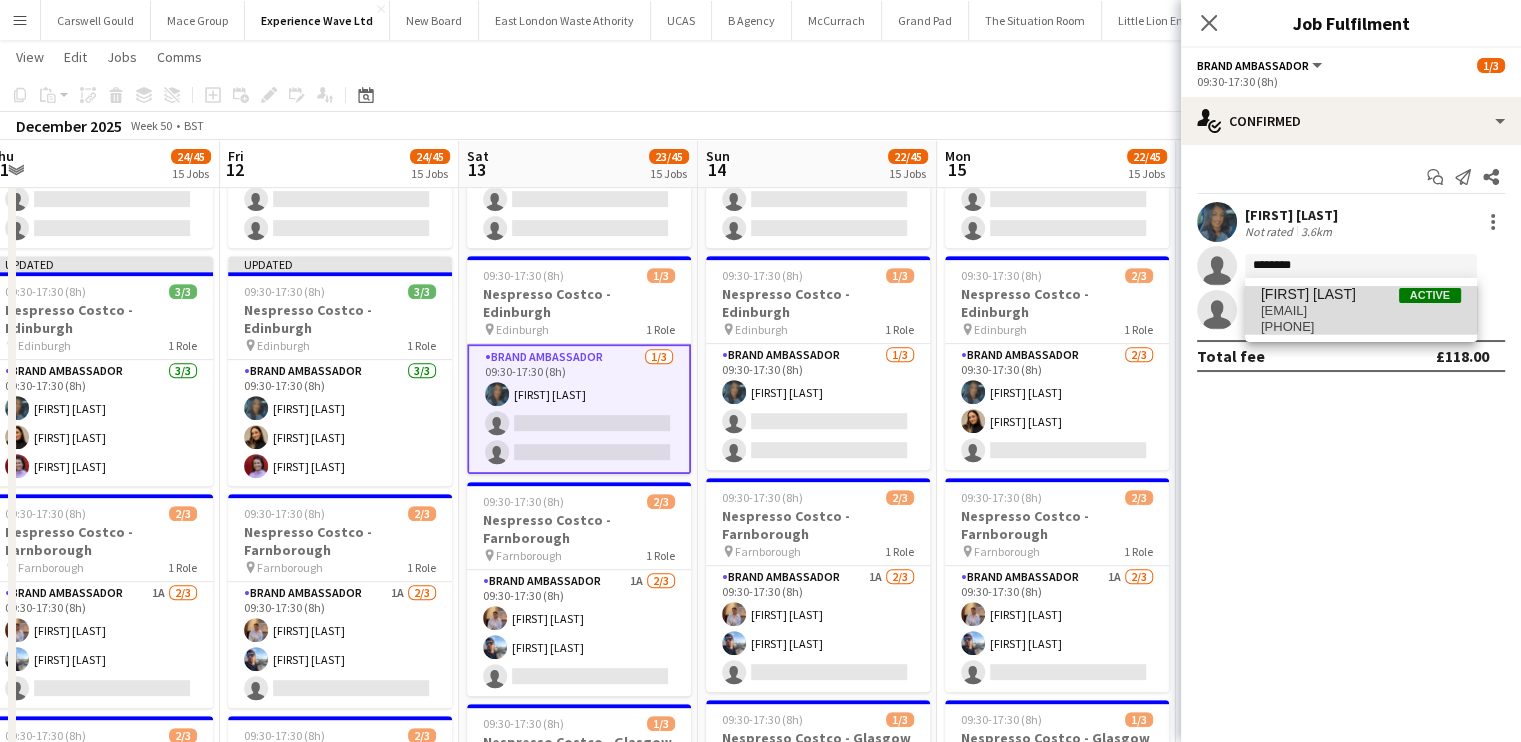 click on "Rachel Adshead-Grant" at bounding box center (1308, 294) 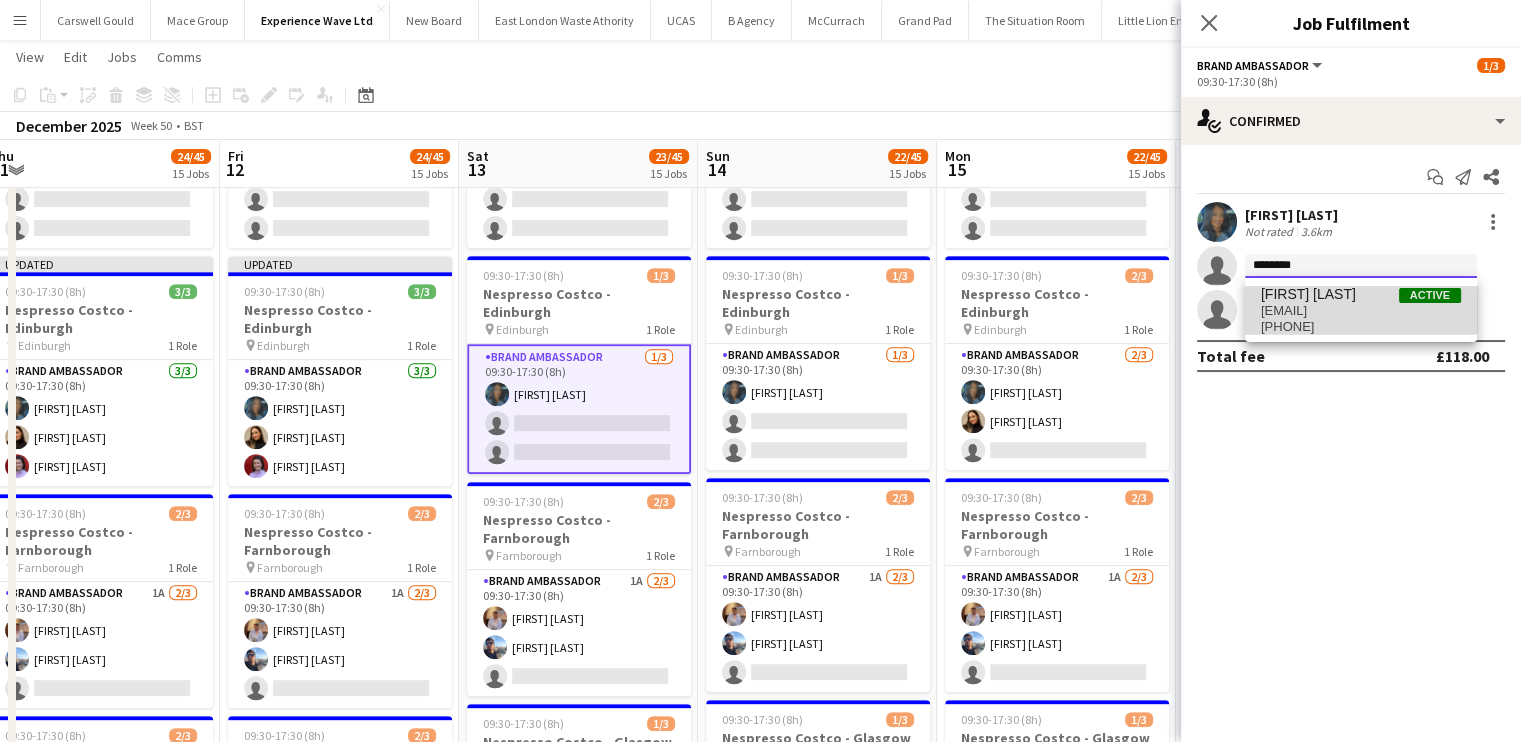 type 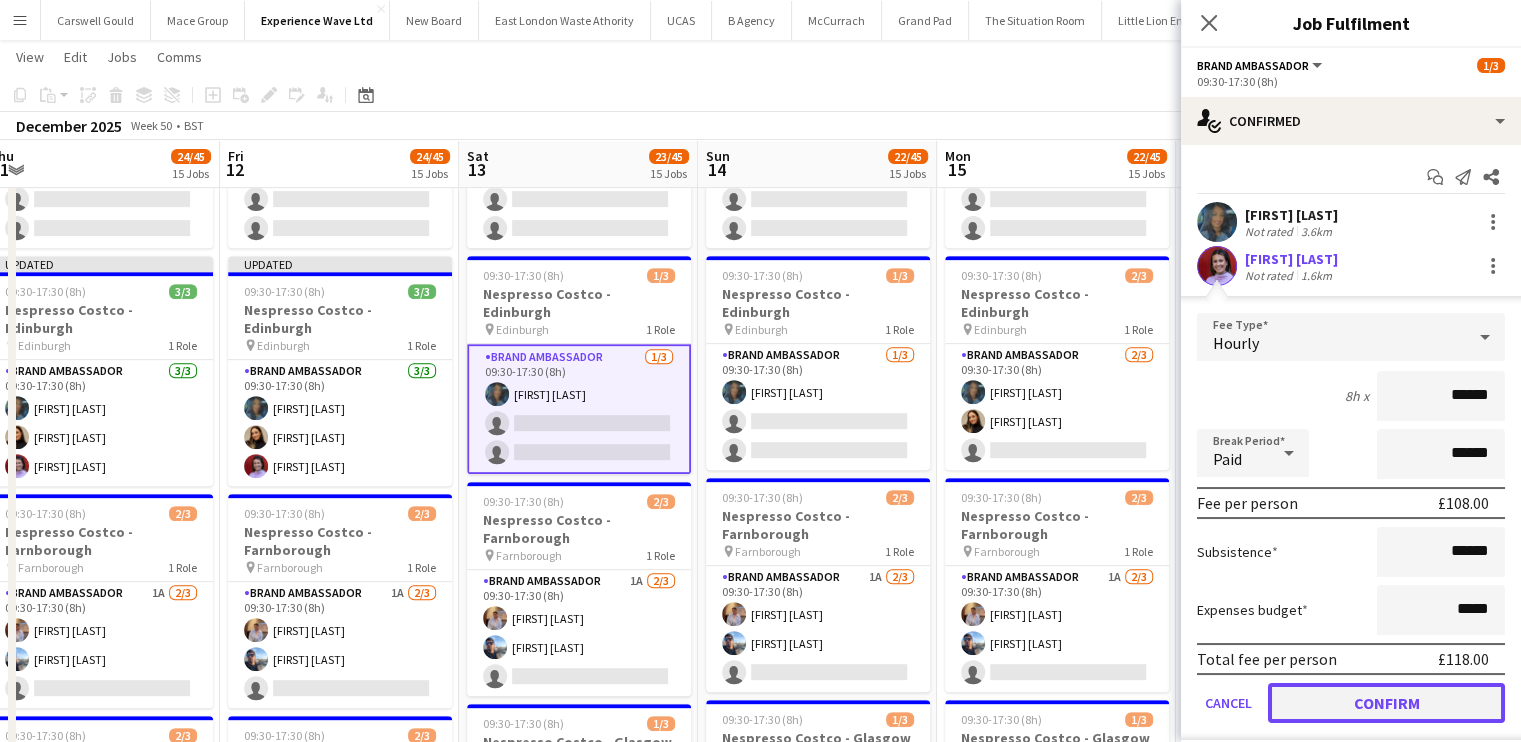 click on "Confirm" at bounding box center [1386, 703] 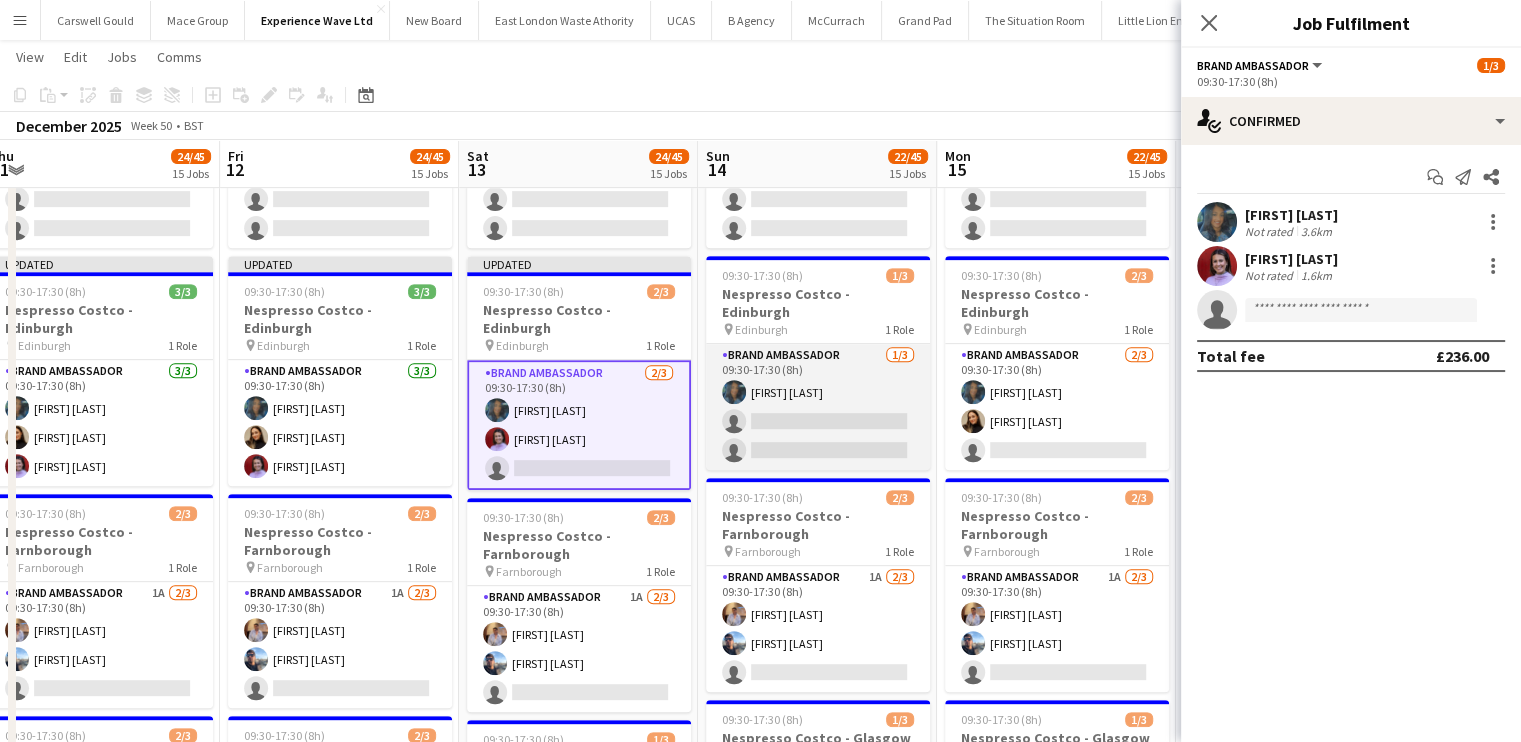 click on "Brand Ambassador   1/3   09:30-17:30 (8h)
Mehreen Parvez
single-neutral-actions
single-neutral-actions" at bounding box center (818, 407) 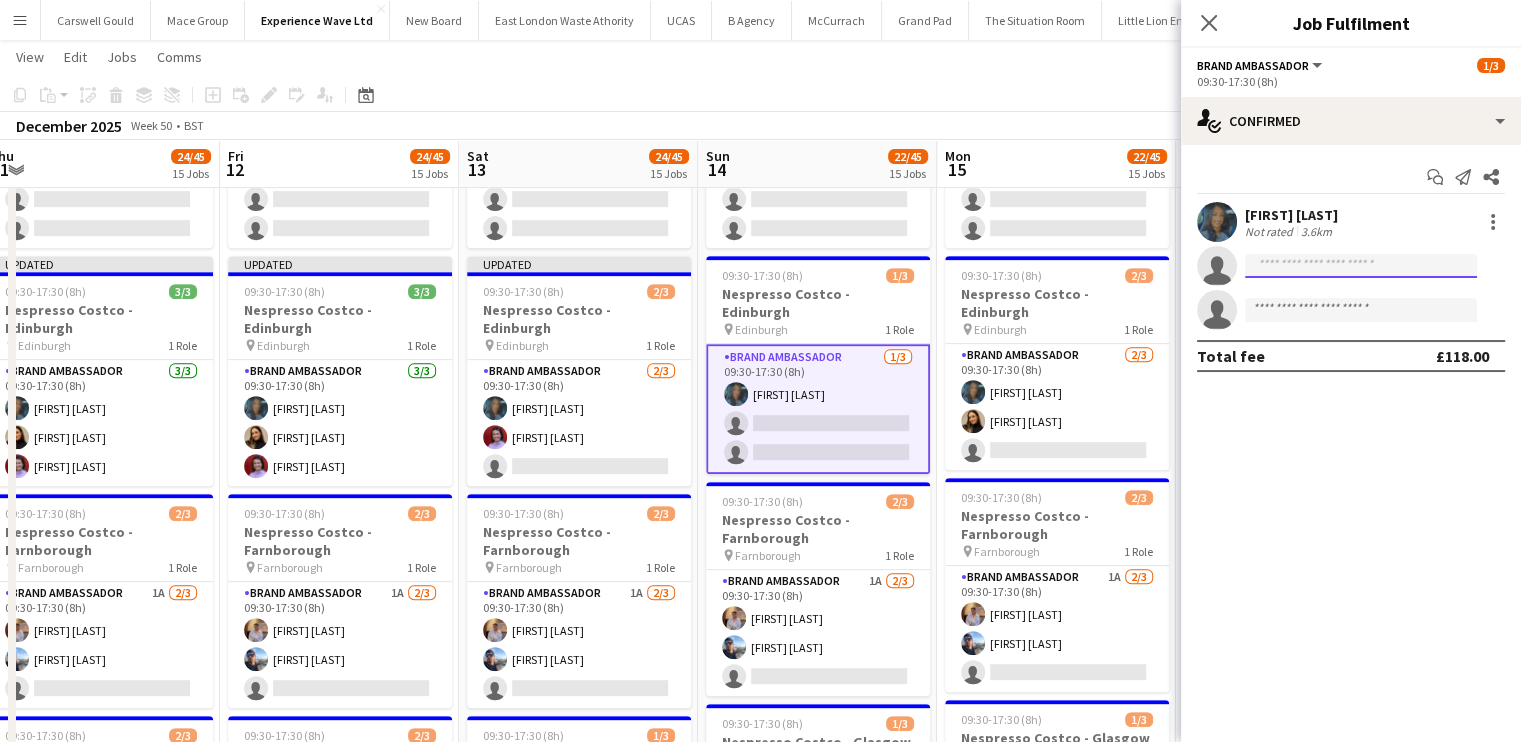 click at bounding box center [1361, 310] 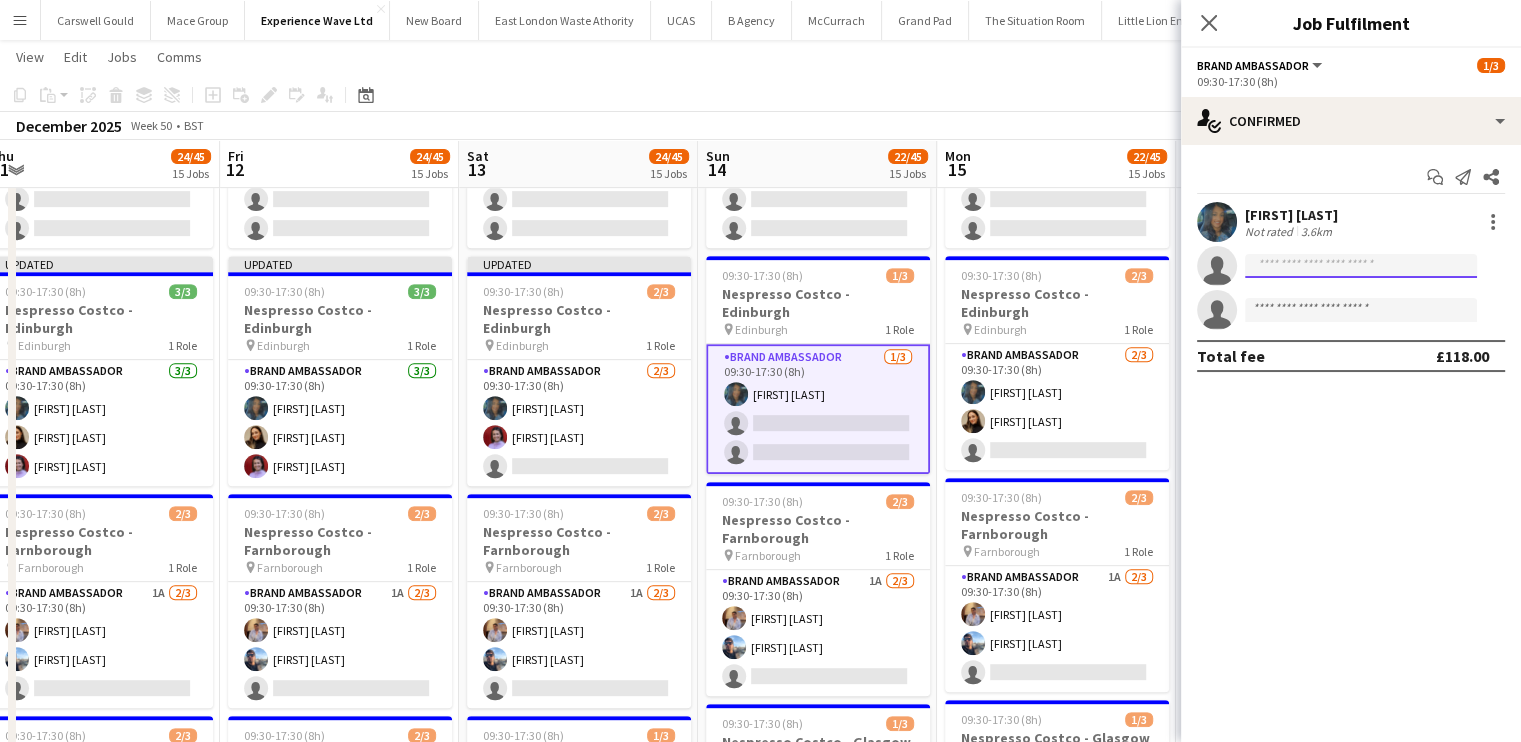 paste on "********" 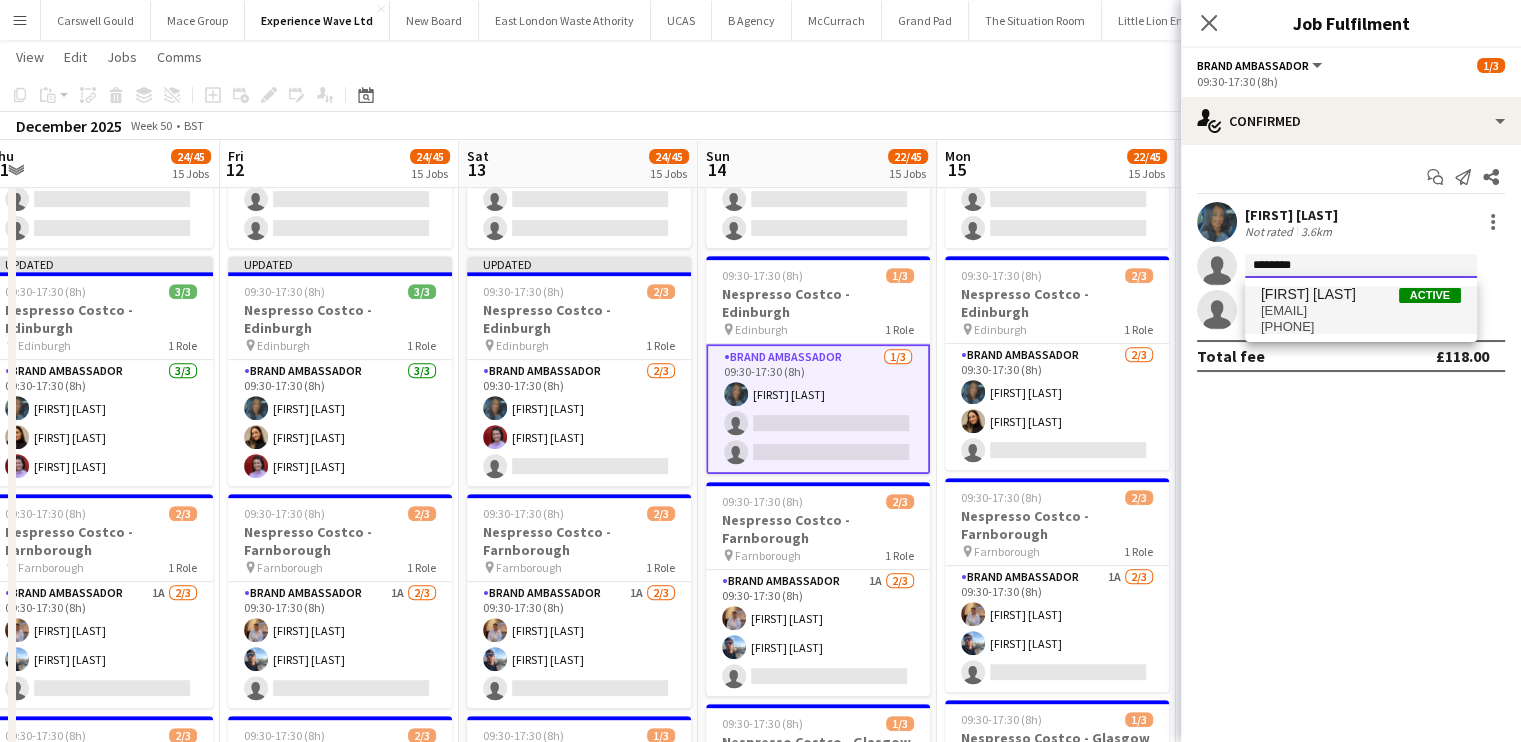 type on "********" 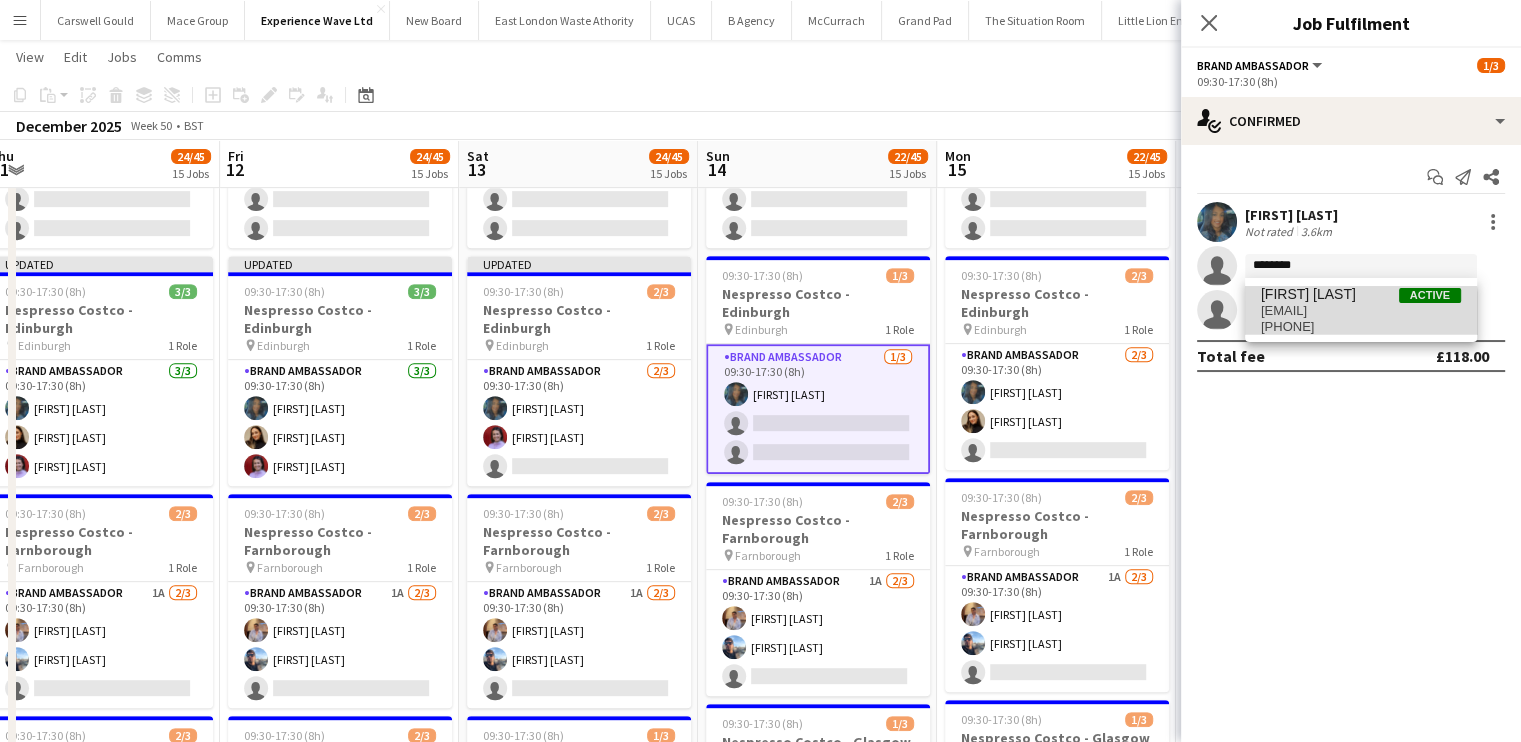 click on "rladsheadgrant@me.com" at bounding box center [1361, 311] 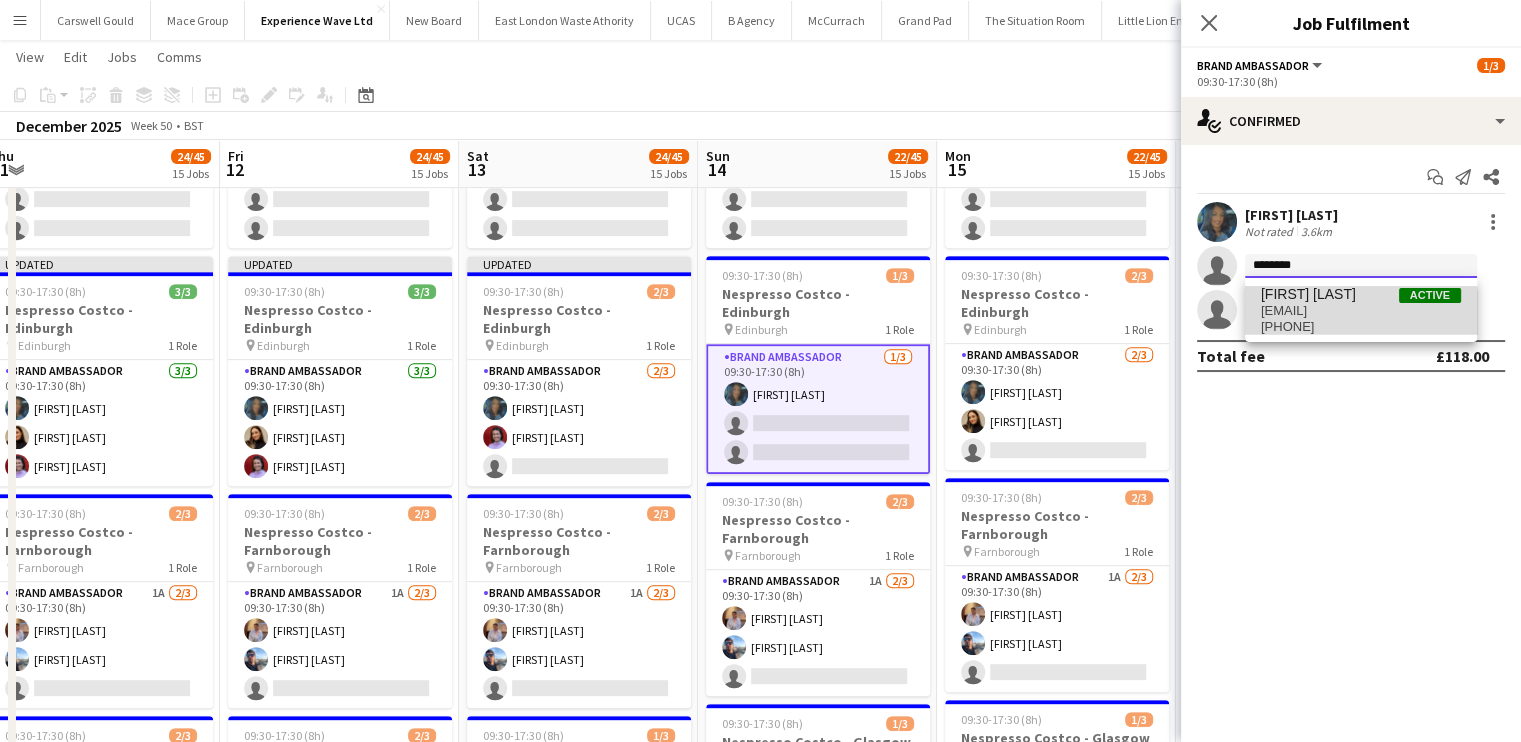 type 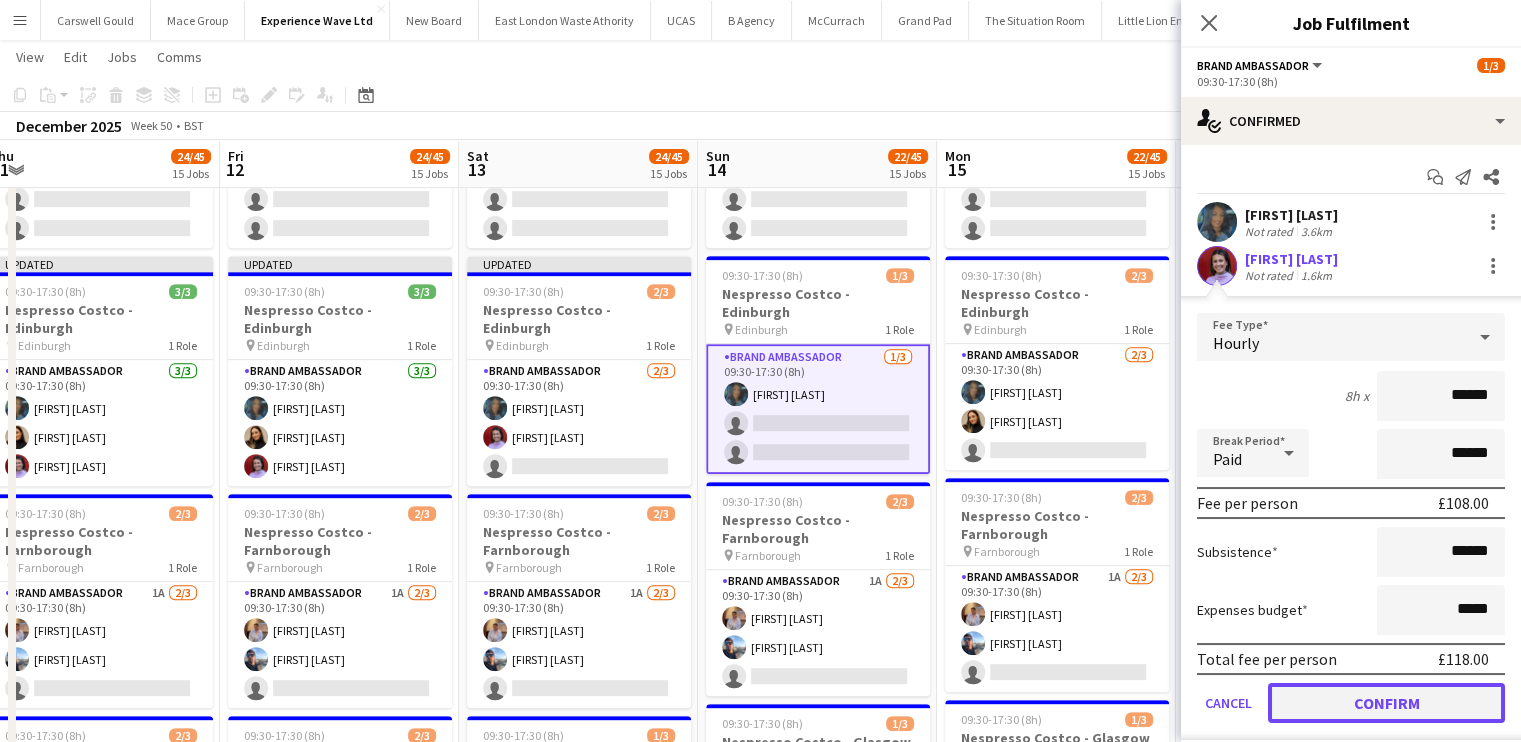 click on "Confirm" at bounding box center [1386, 703] 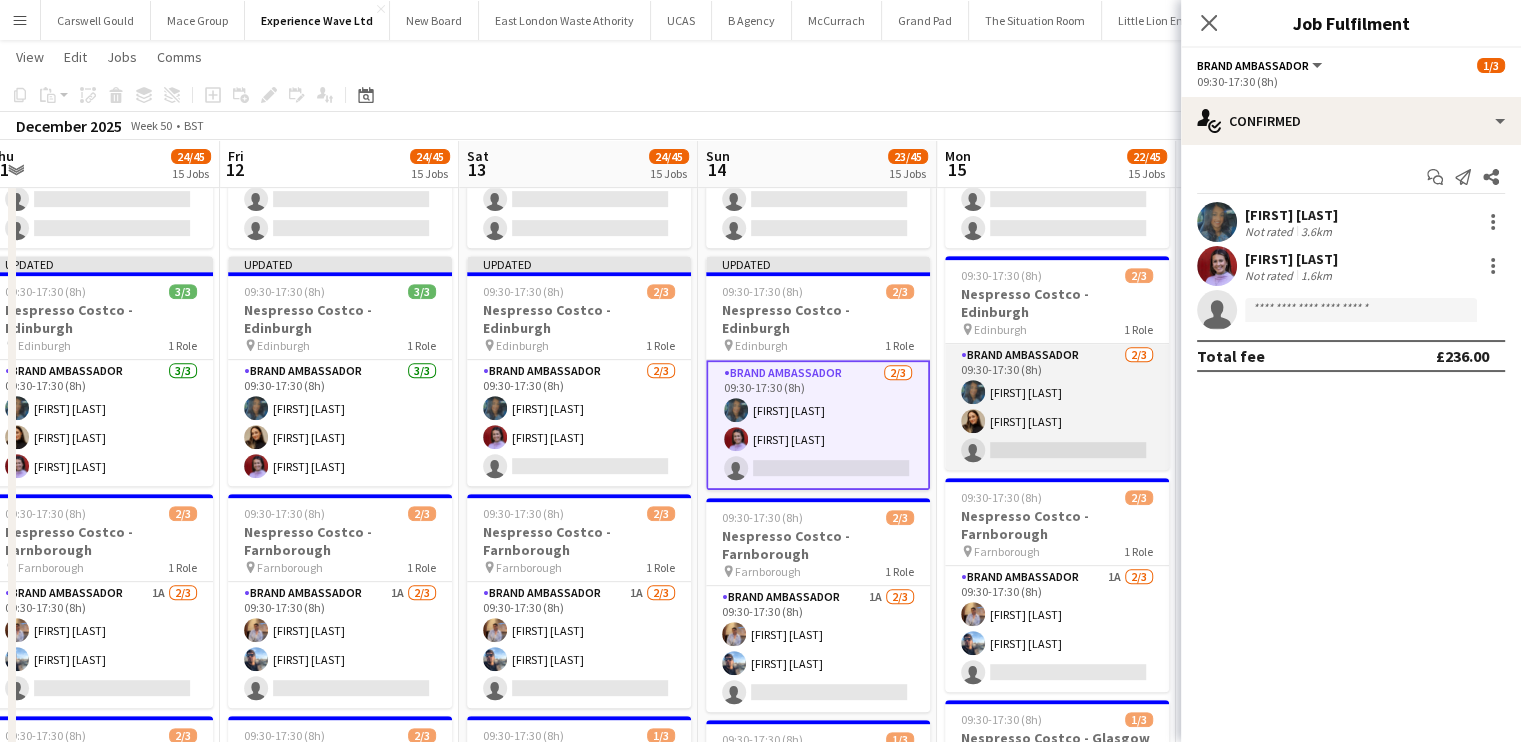 click on "Brand Ambassador   2/3   09:30-17:30 (8h)
Mehreen Parvez Lara Fabiani
single-neutral-actions" at bounding box center [1057, 407] 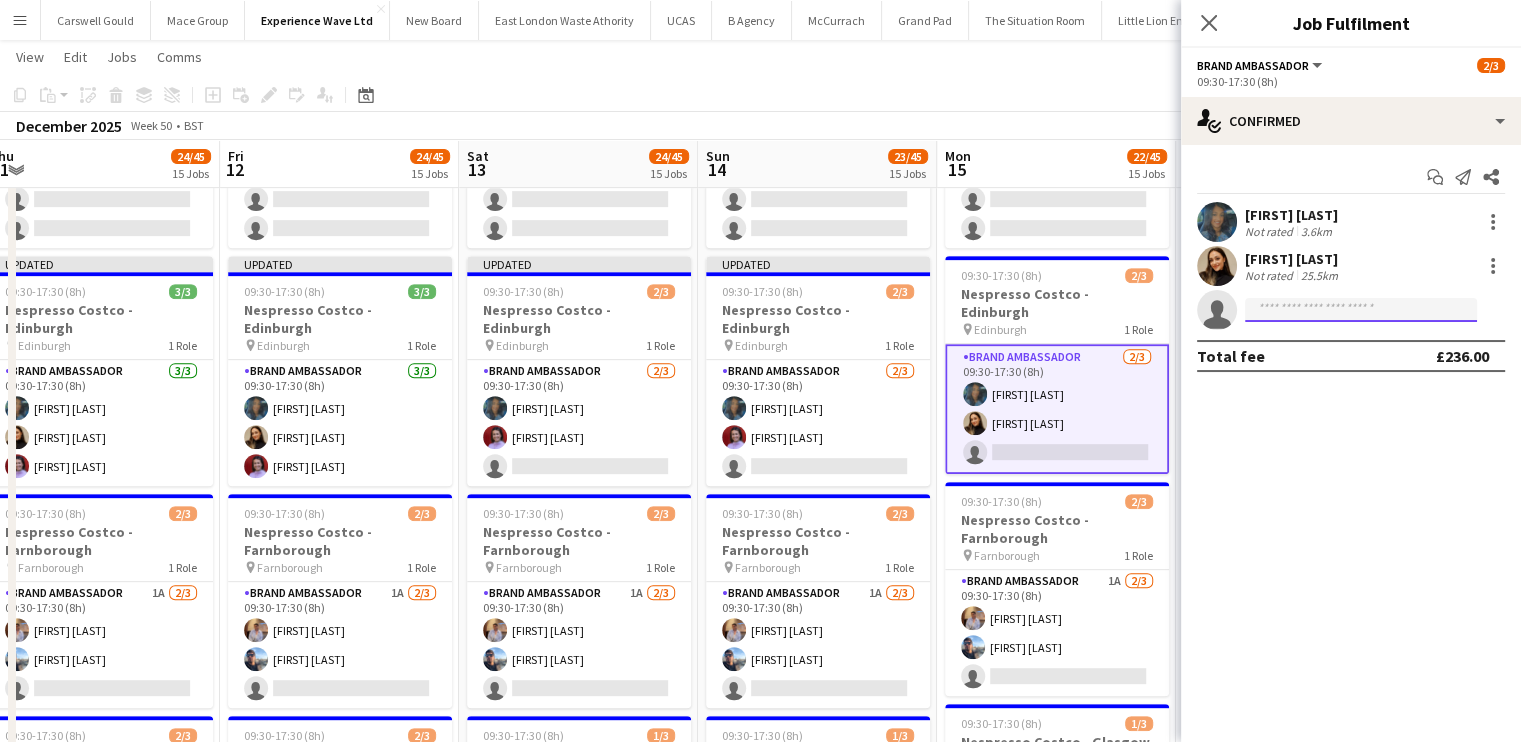click 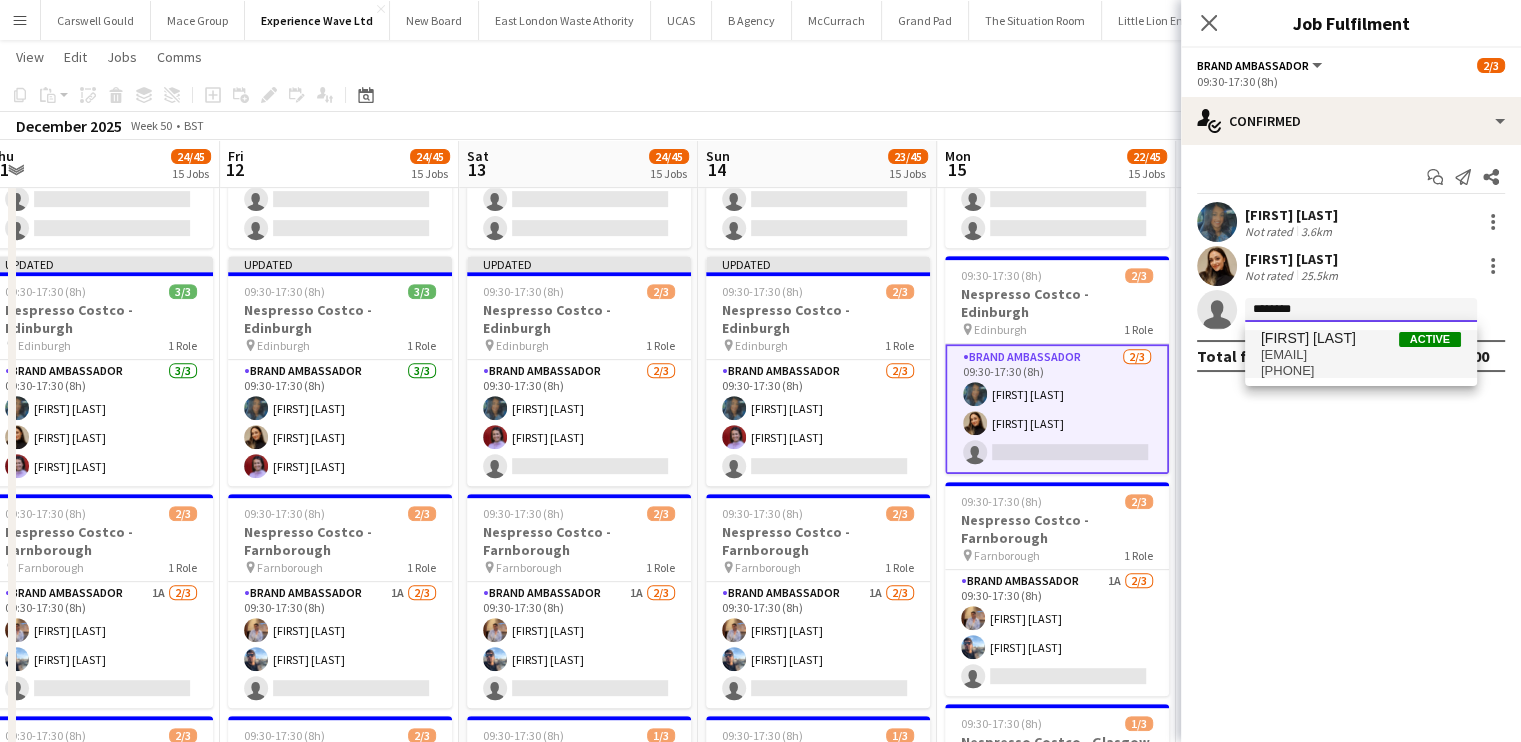 type on "********" 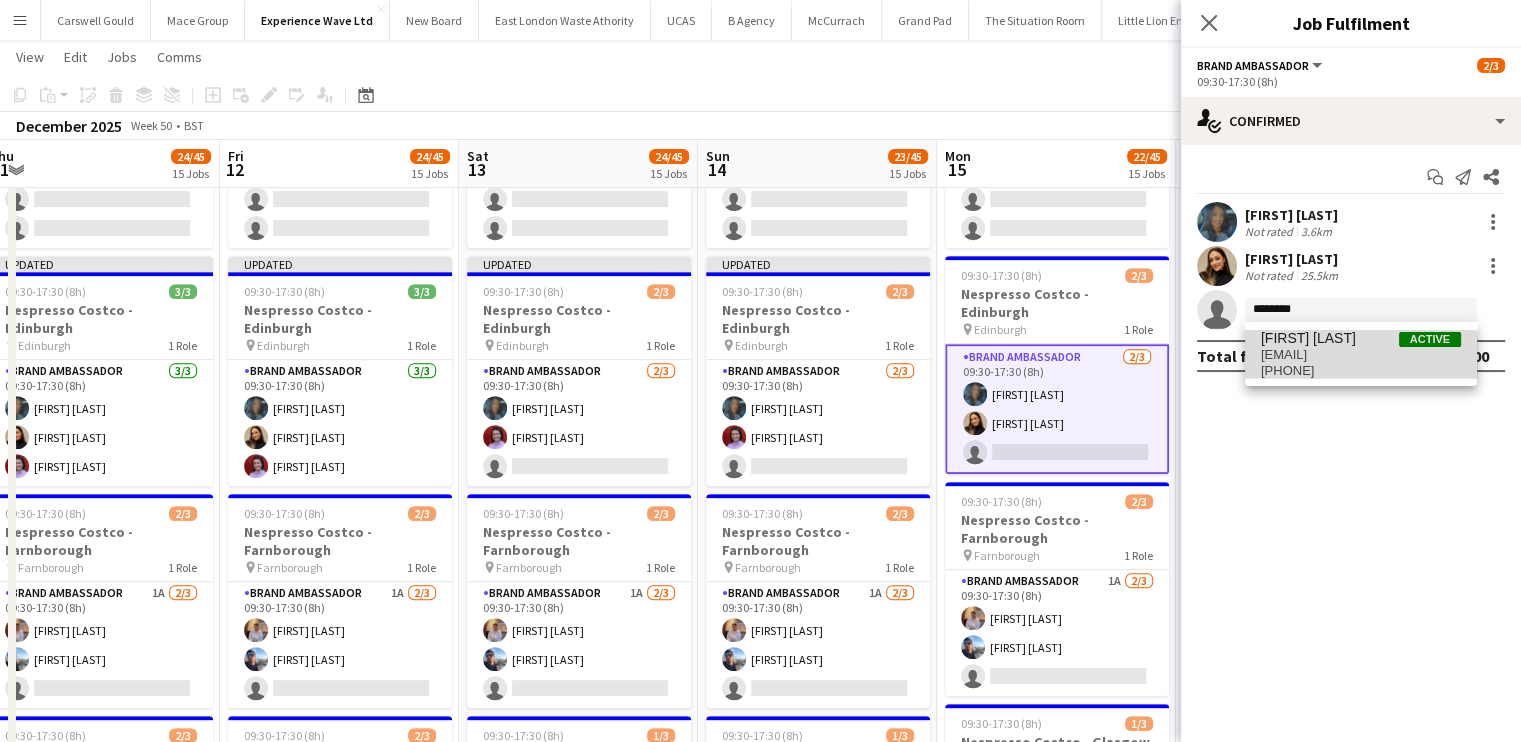 click on "+447809330110" at bounding box center [1361, 371] 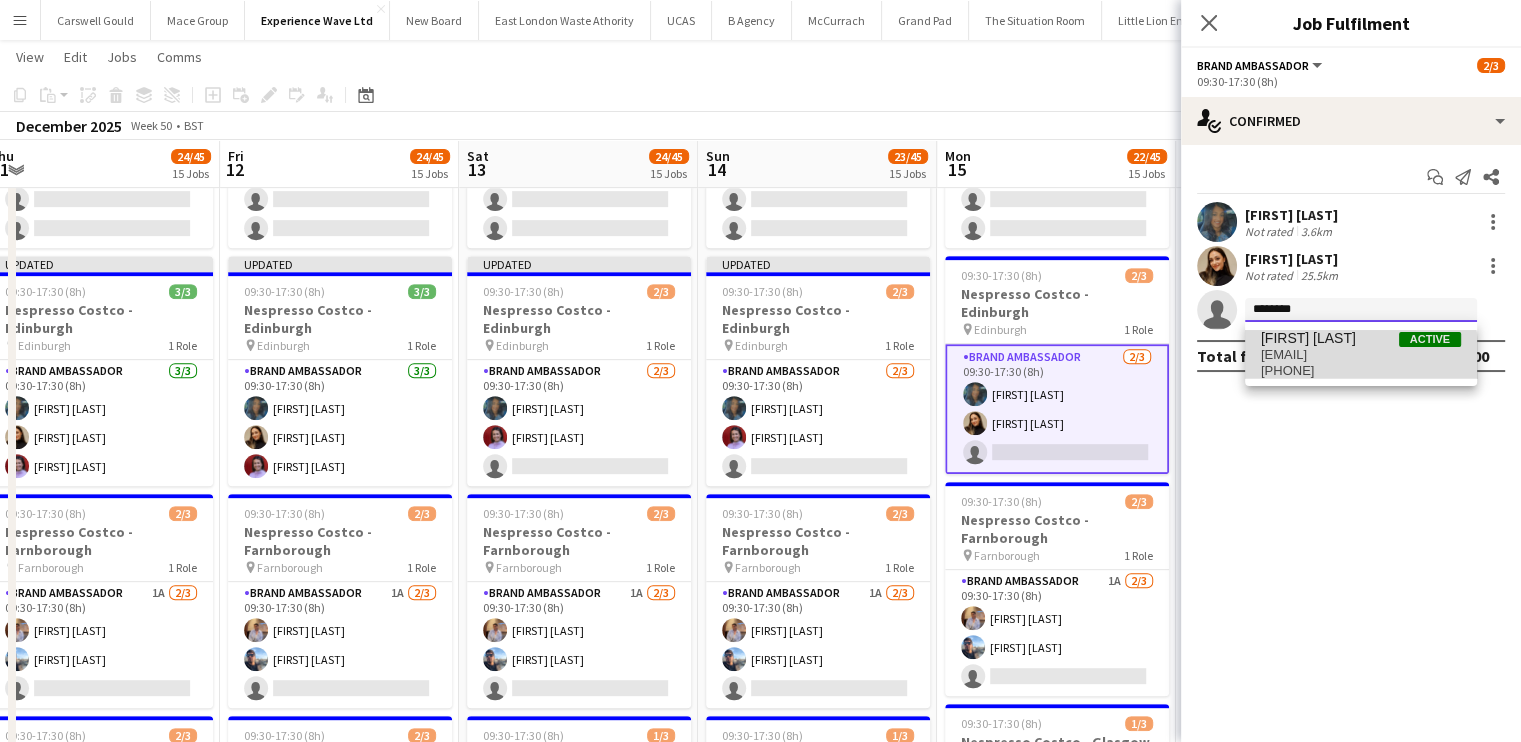 type 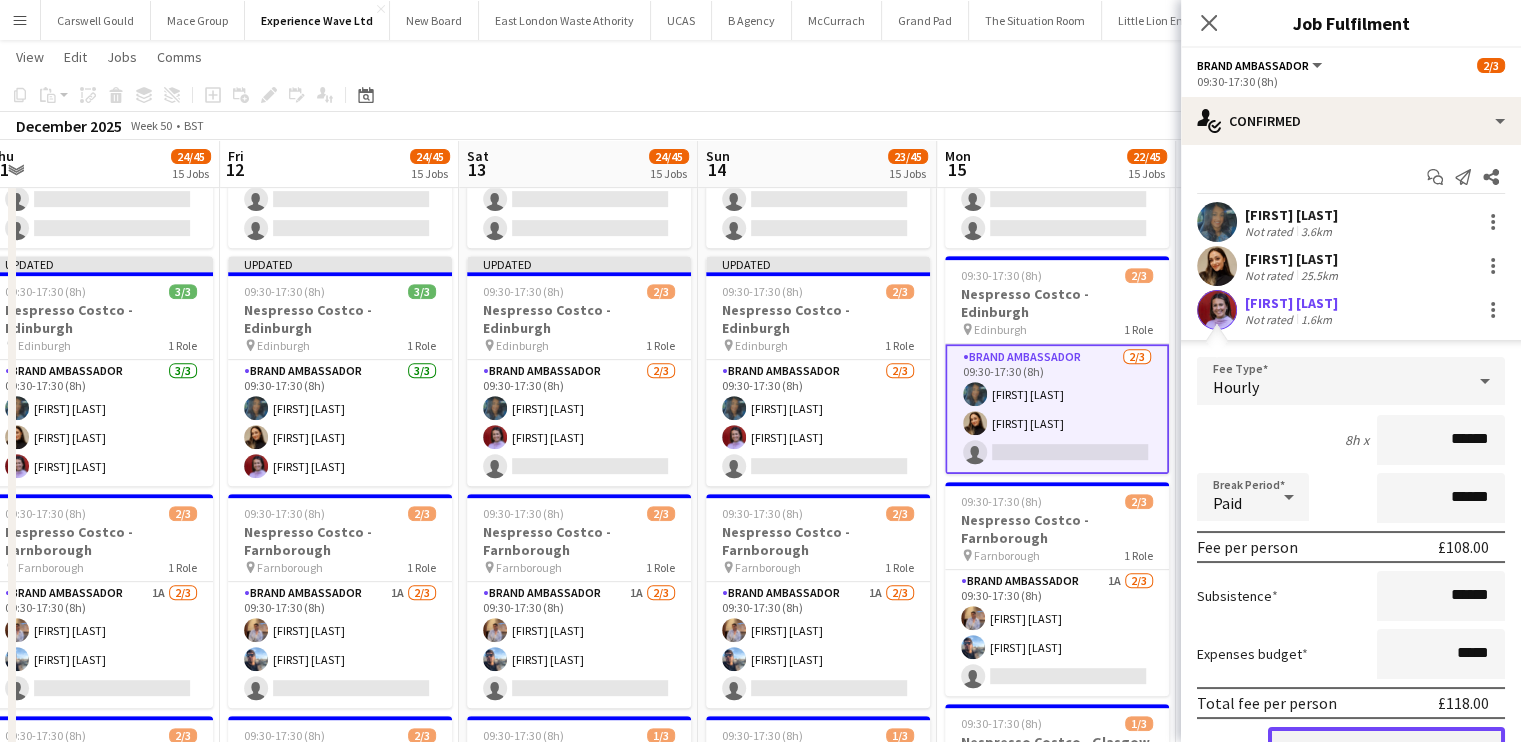 click on "Confirm" at bounding box center (1386, 747) 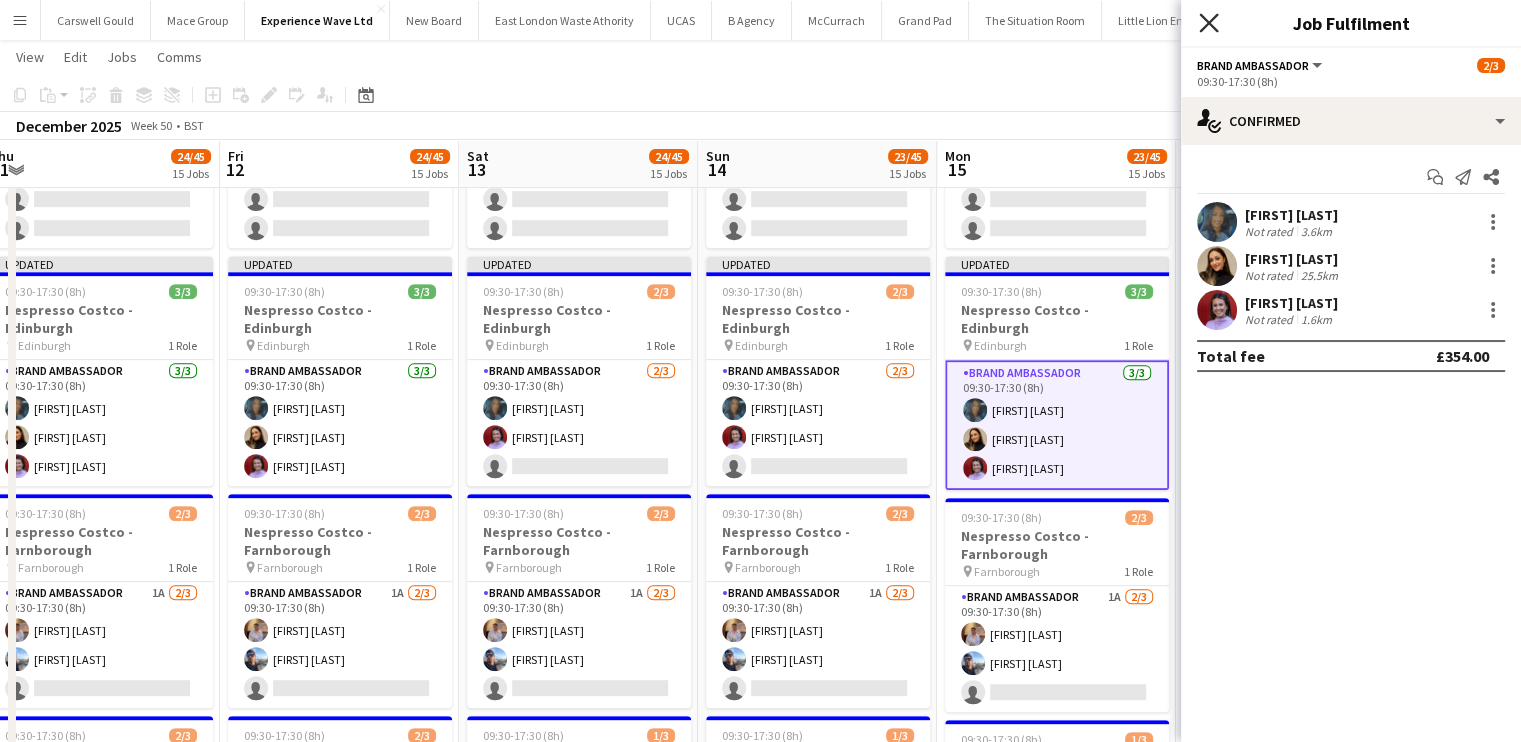 click on "Close pop-in" 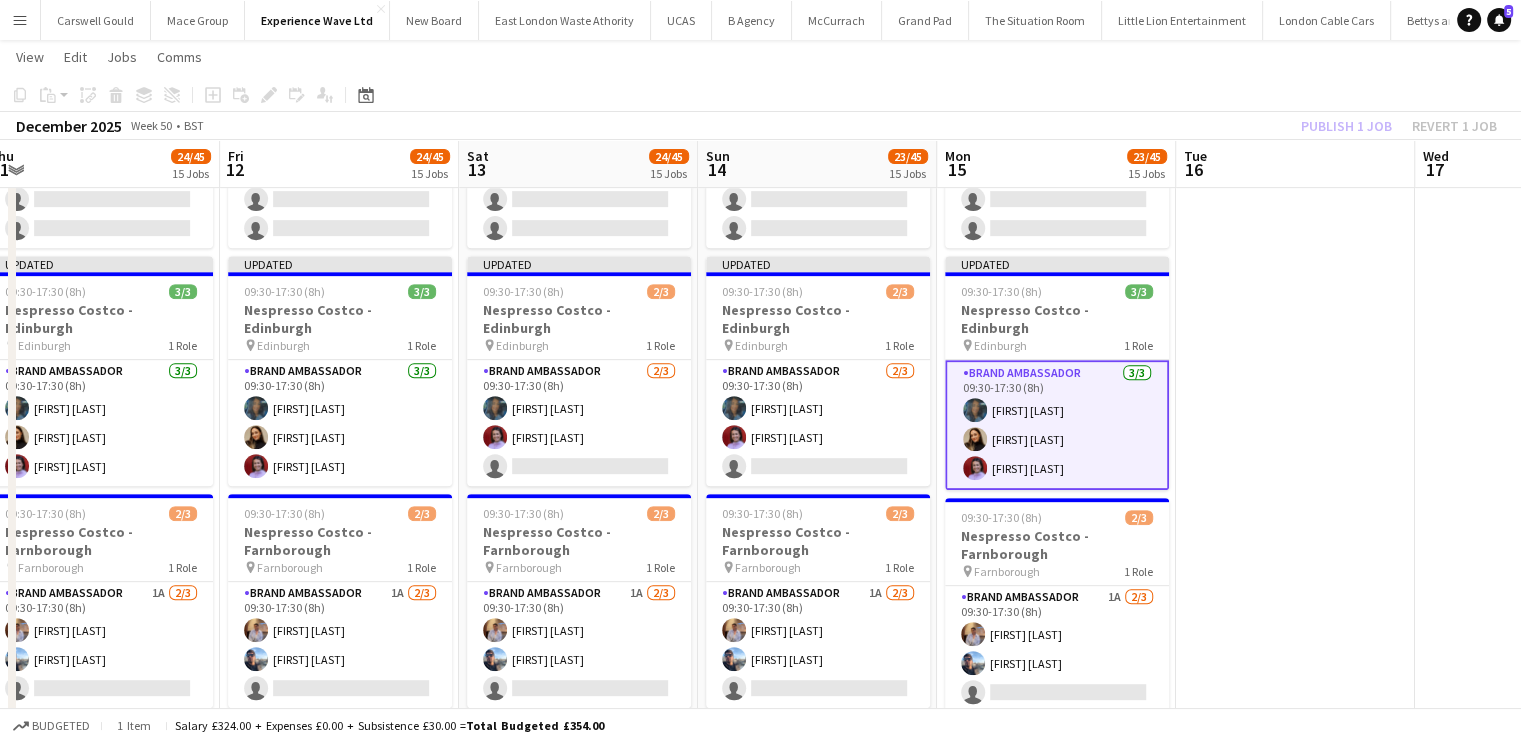click on "Publish 1 job   Revert 1 job" 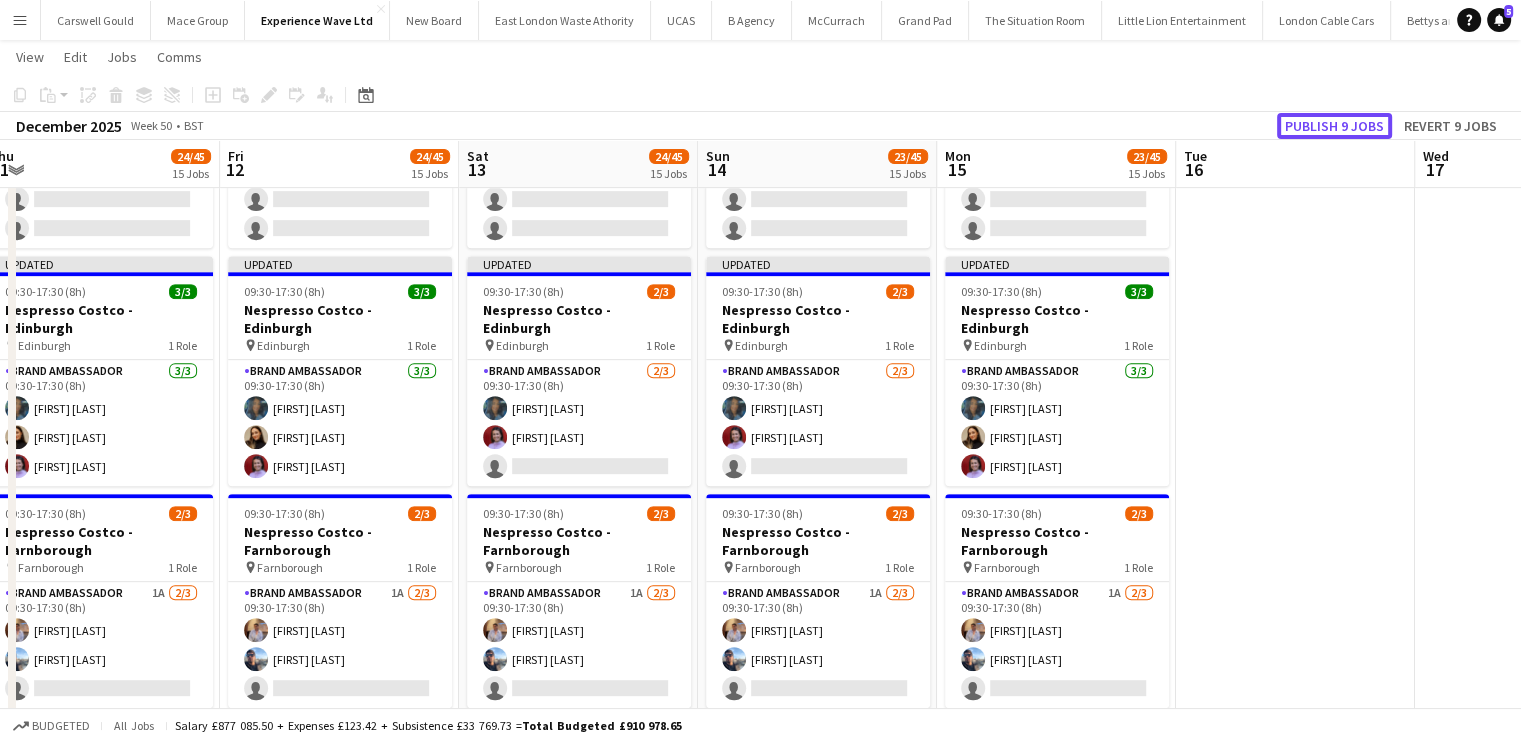 click on "Publish 9 jobs" 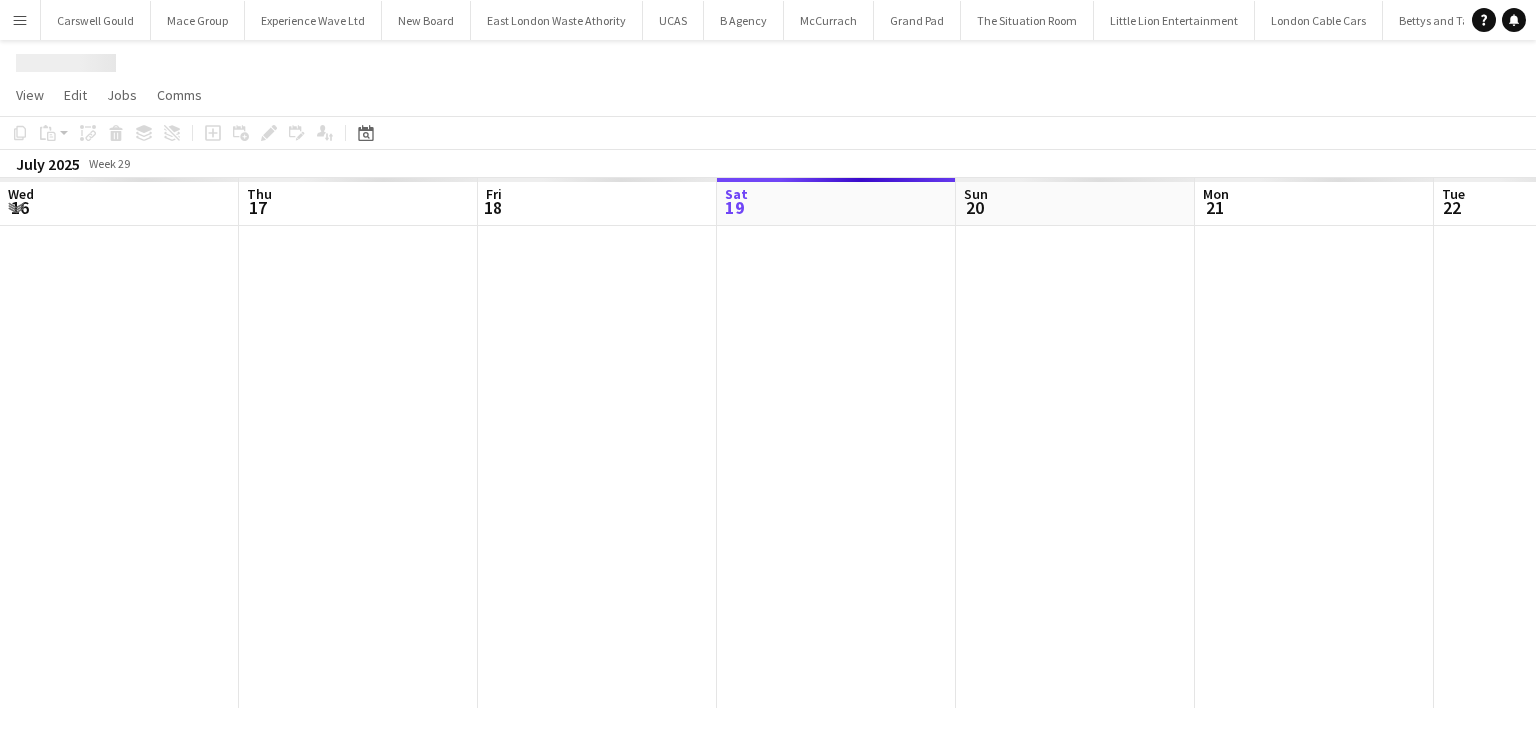 scroll, scrollTop: 0, scrollLeft: 0, axis: both 